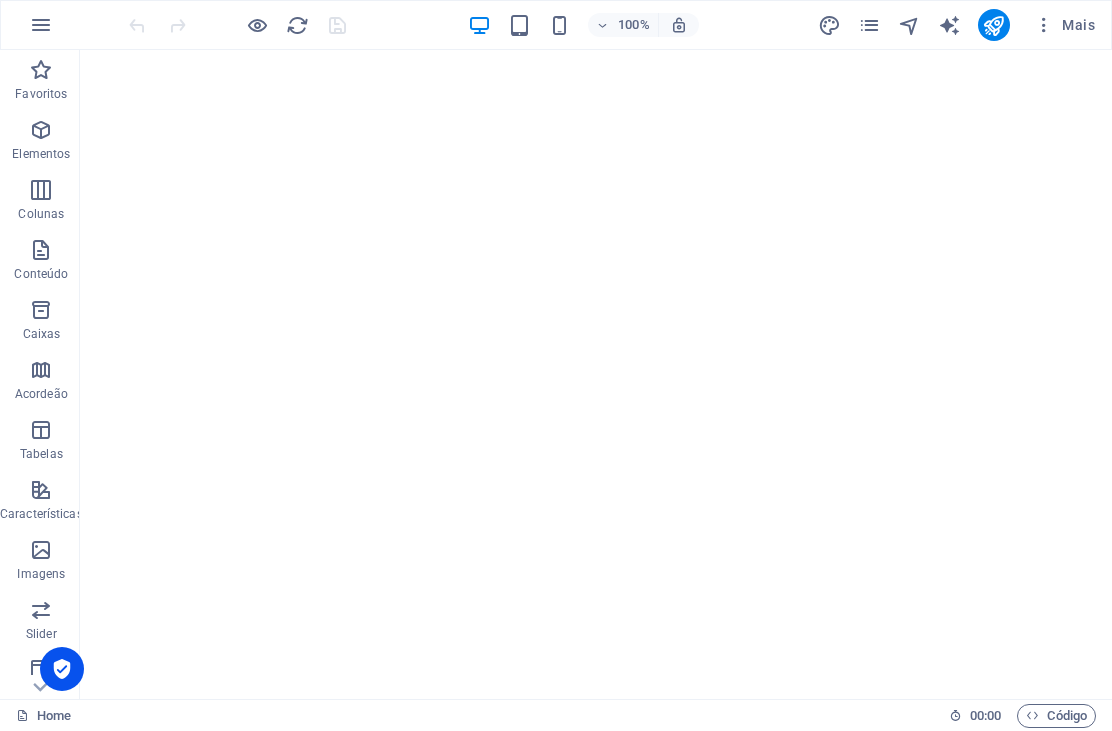 scroll, scrollTop: 0, scrollLeft: 0, axis: both 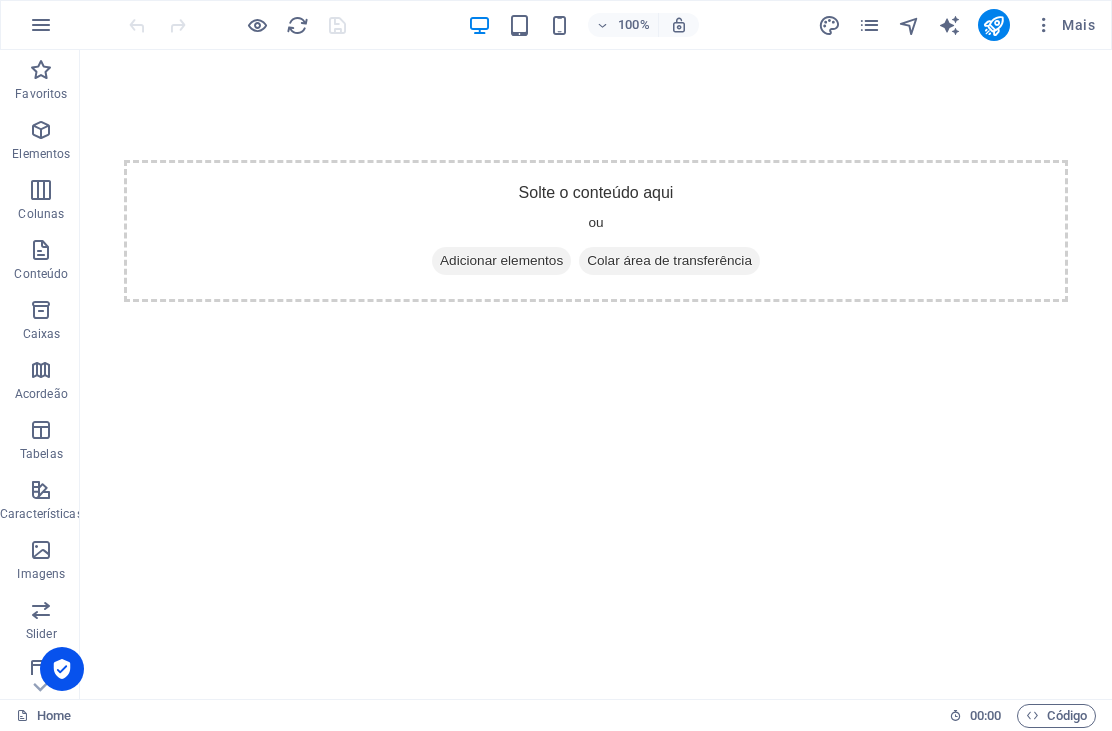 click at bounding box center (297, 25) 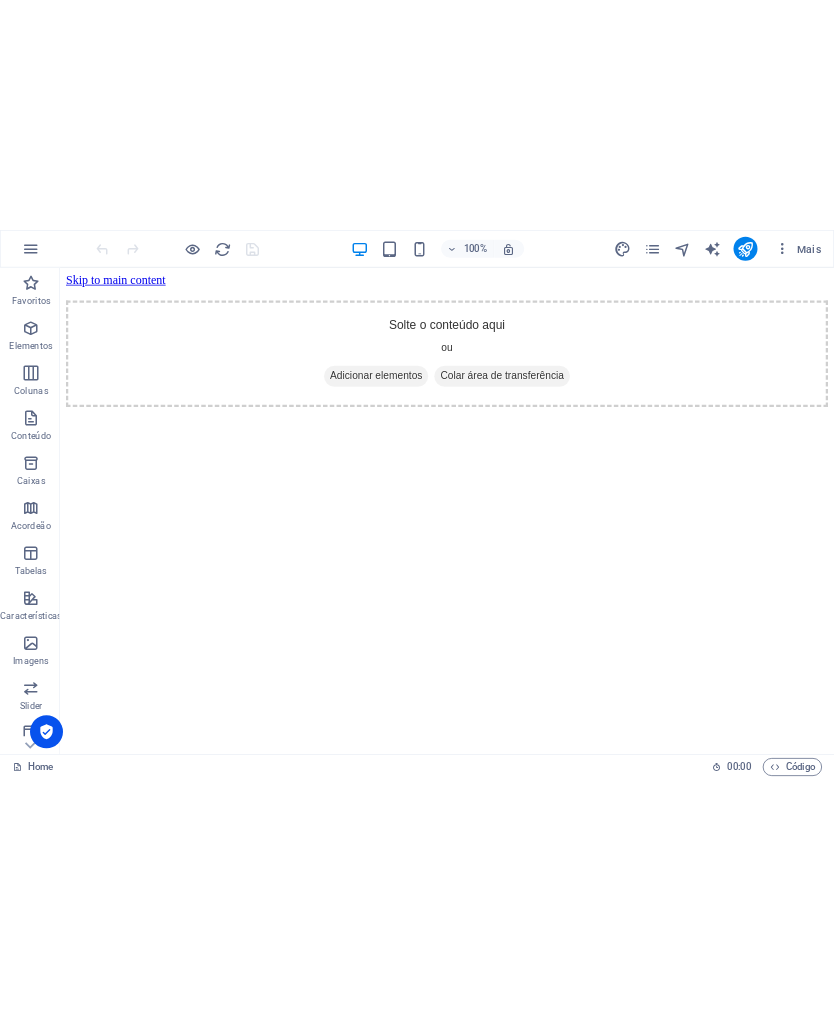 scroll, scrollTop: 0, scrollLeft: 0, axis: both 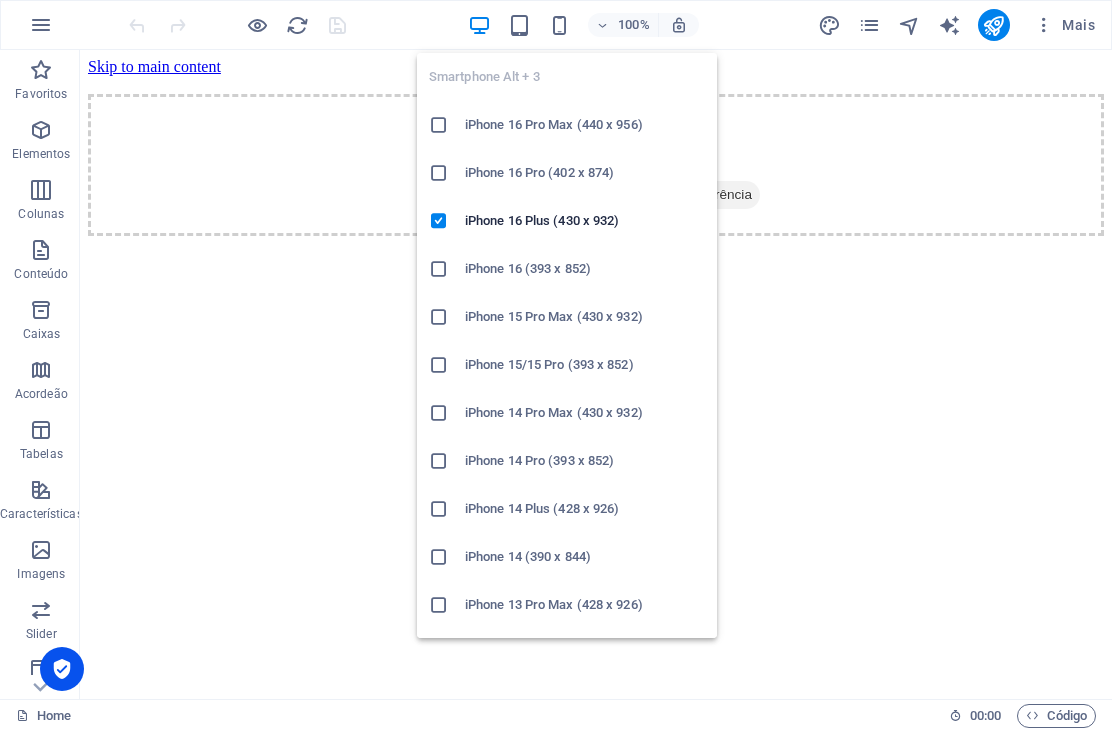 click at bounding box center [559, 25] 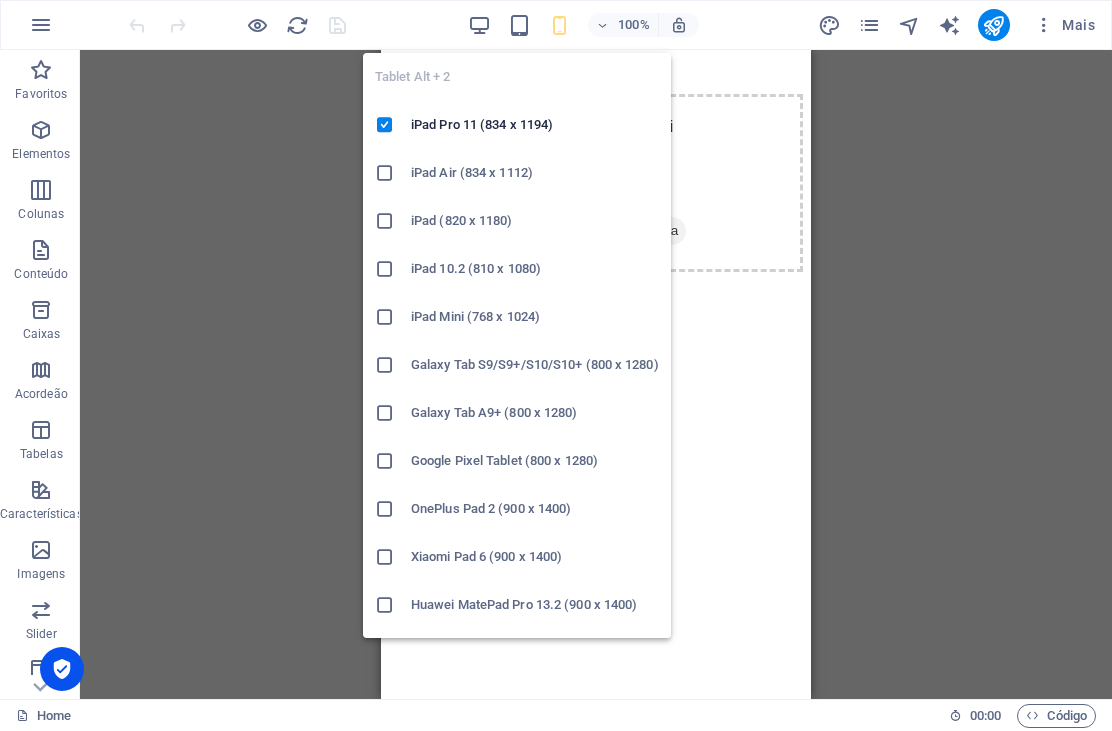 click at bounding box center [519, 25] 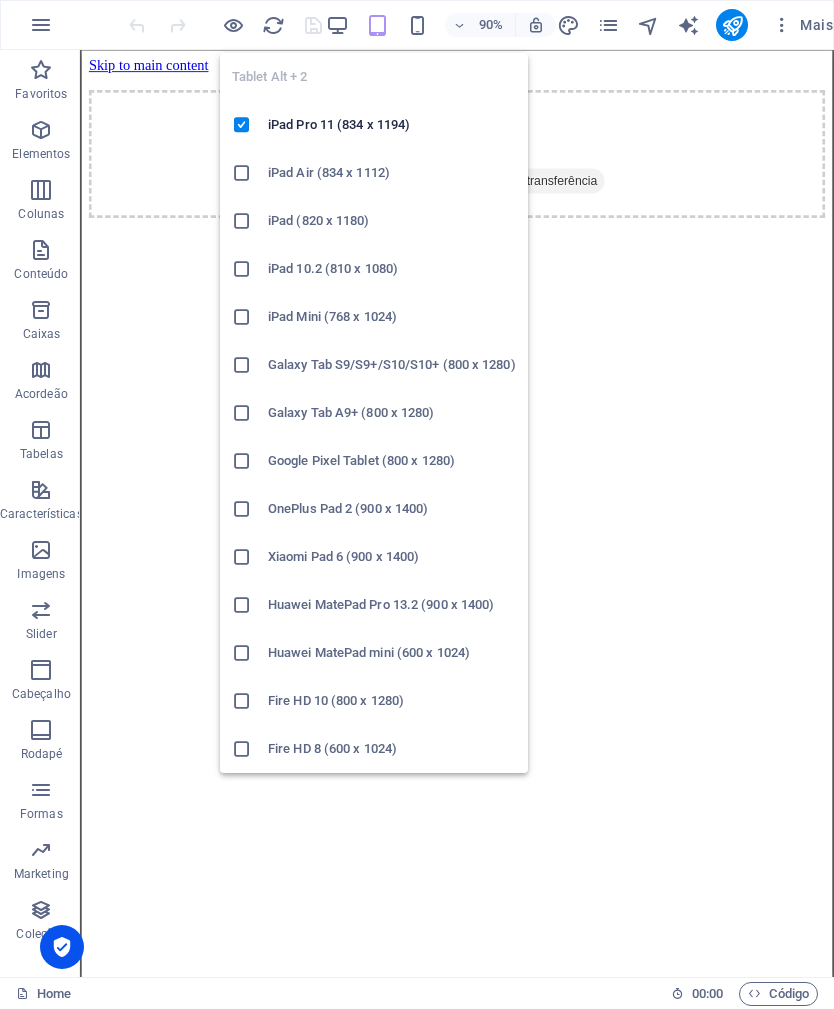 click on "Solte o conteúdo aqui ou  Adicionar elementos  Colar área de transferência" at bounding box center (498, 591) 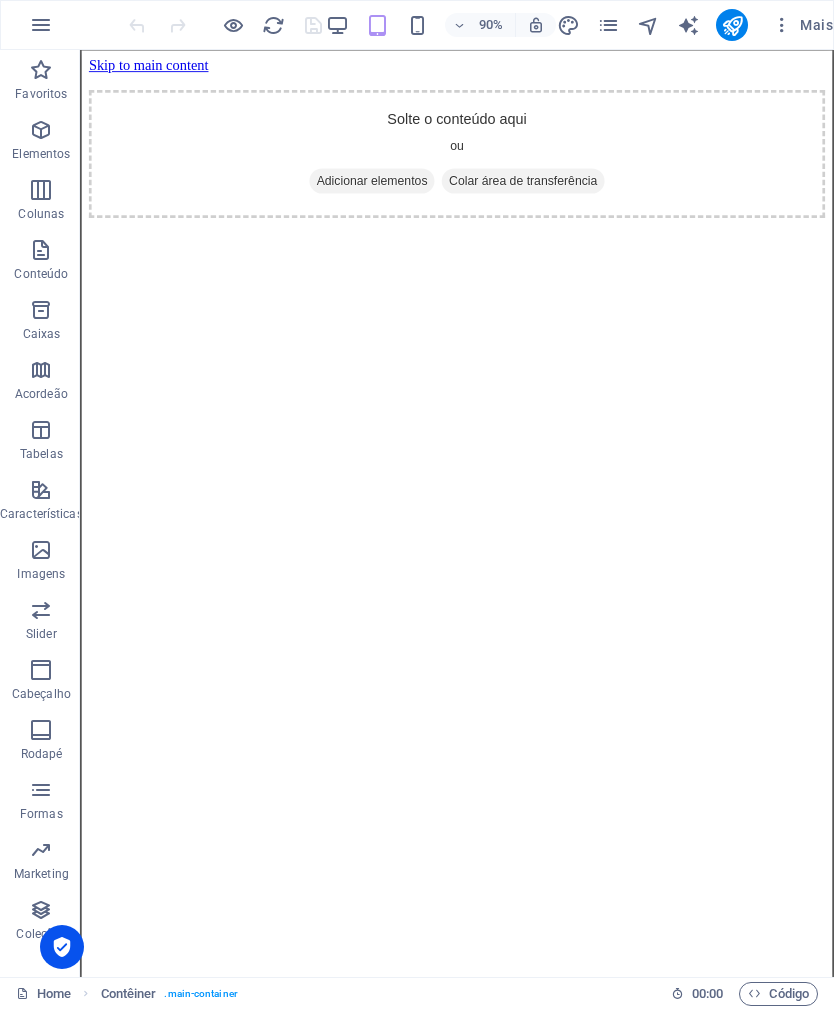 scroll, scrollTop: 0, scrollLeft: 0, axis: both 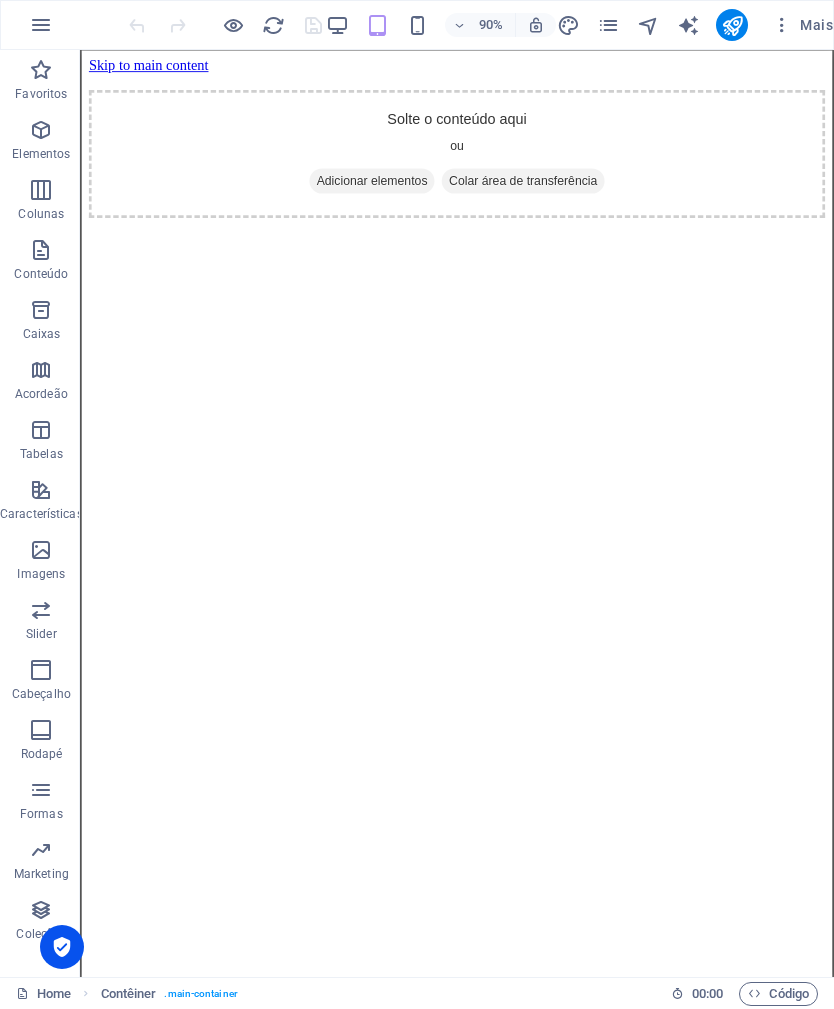 click at bounding box center [41, 25] 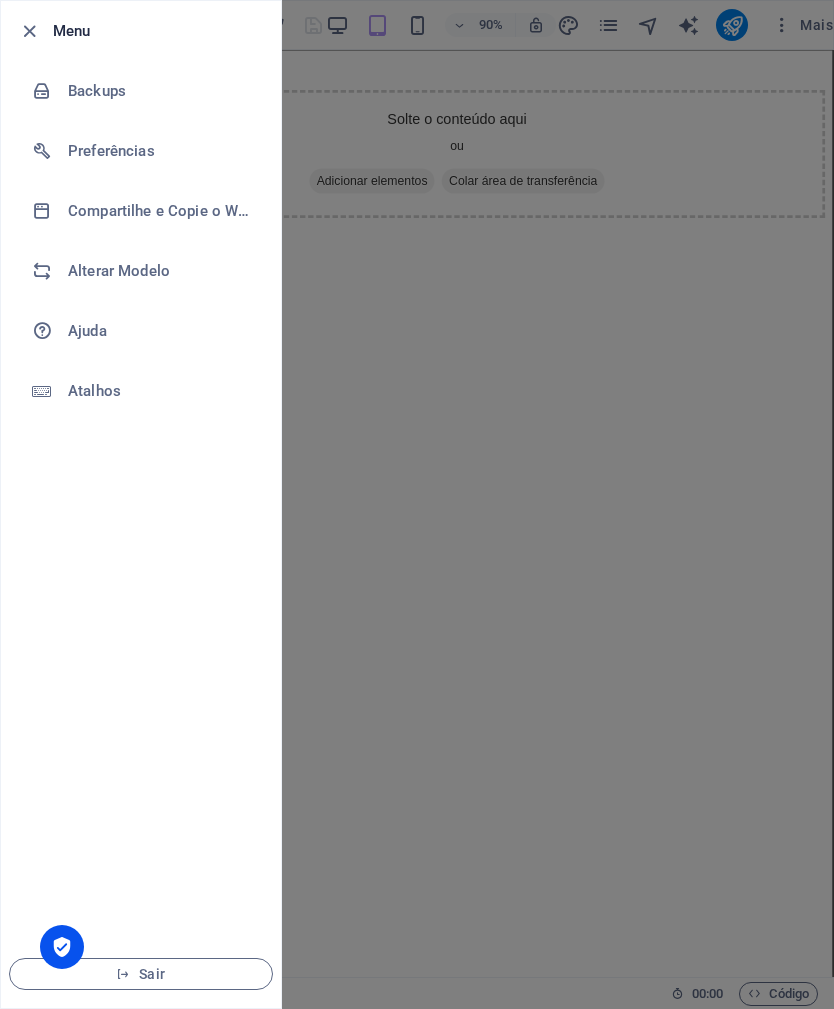 click at bounding box center [417, 504] 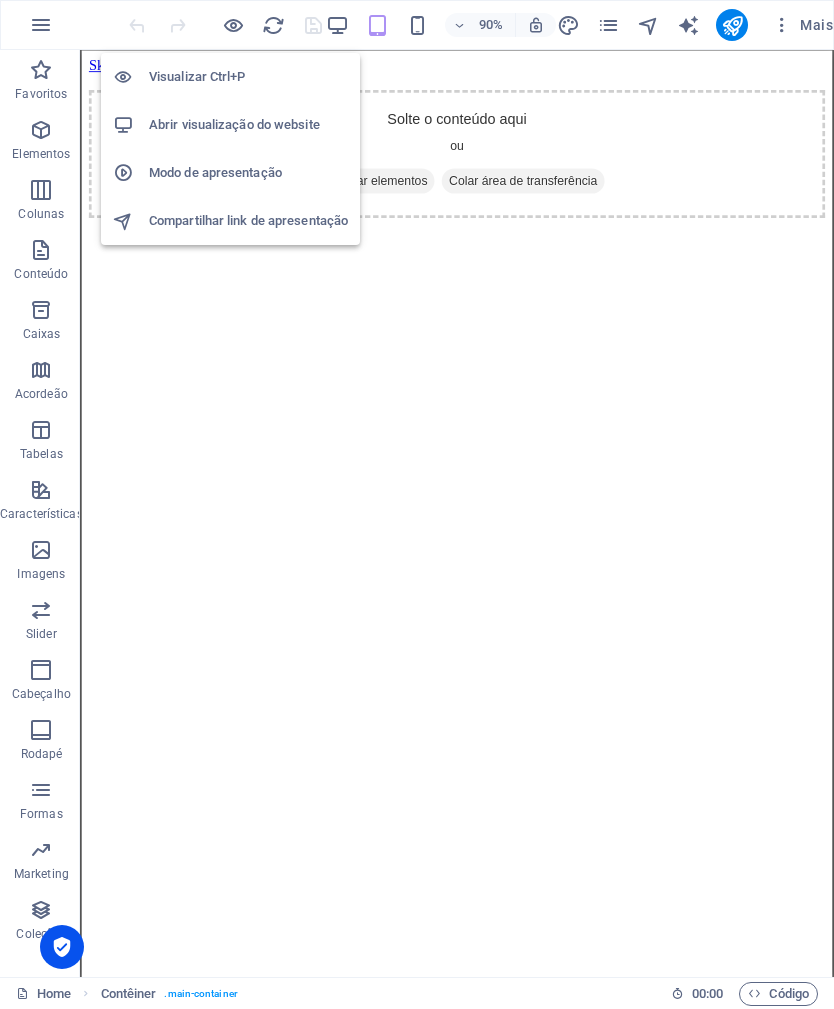 click on "Visualizar Ctrl+P" at bounding box center [230, 77] 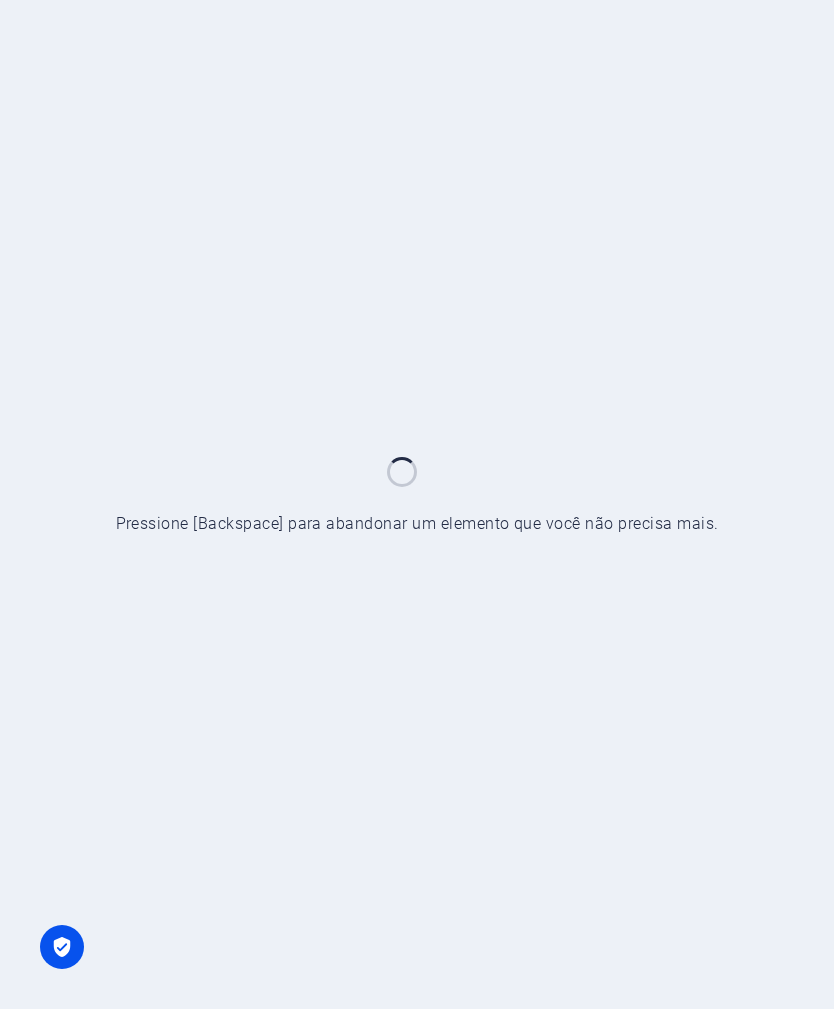 scroll, scrollTop: 0, scrollLeft: 0, axis: both 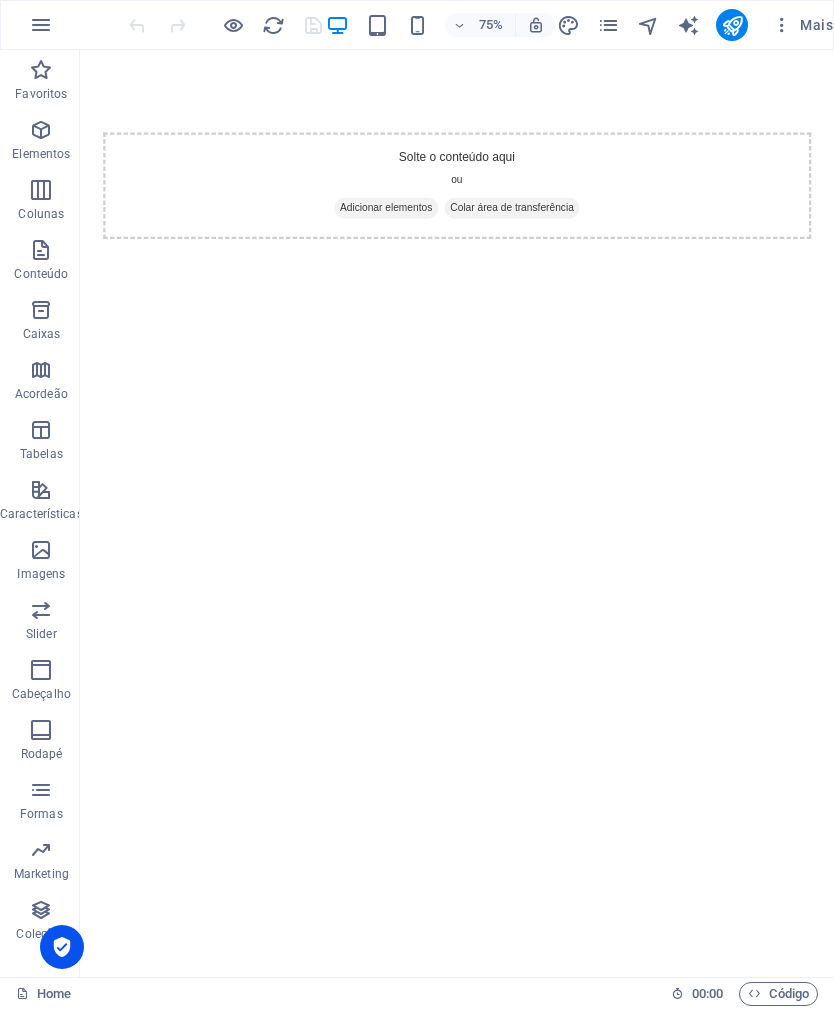 click at bounding box center [273, 25] 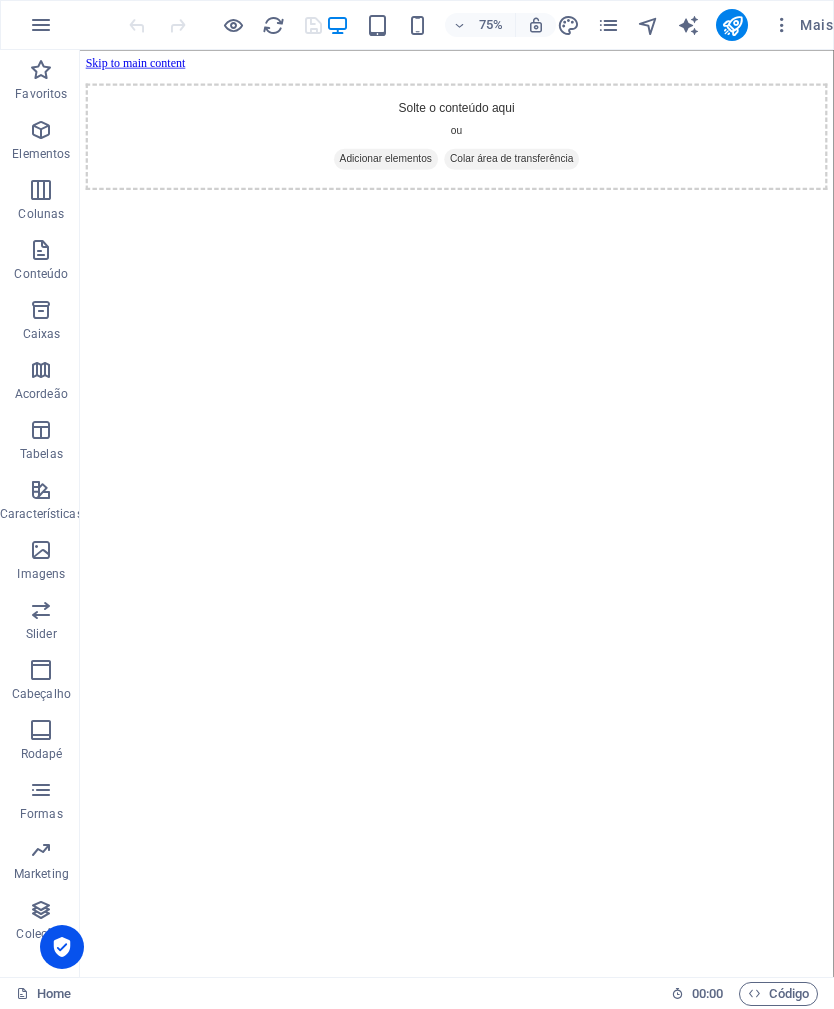 click at bounding box center [273, 25] 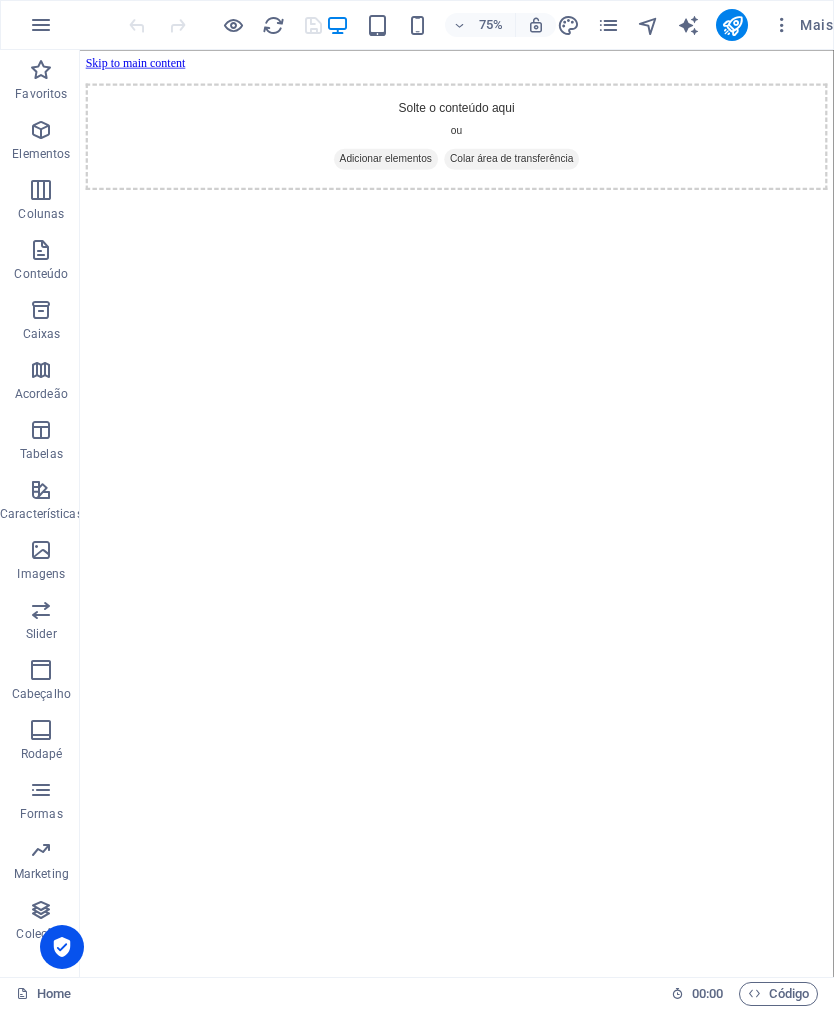 scroll, scrollTop: 0, scrollLeft: 0, axis: both 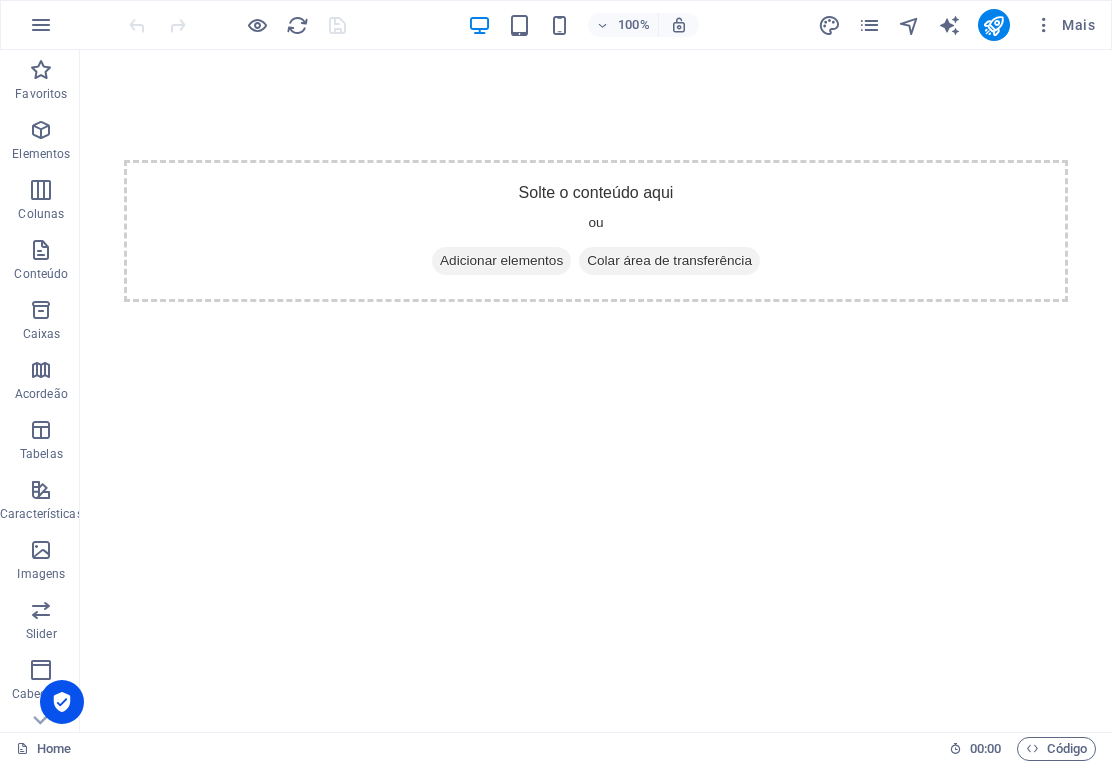 click at bounding box center [41, 25] 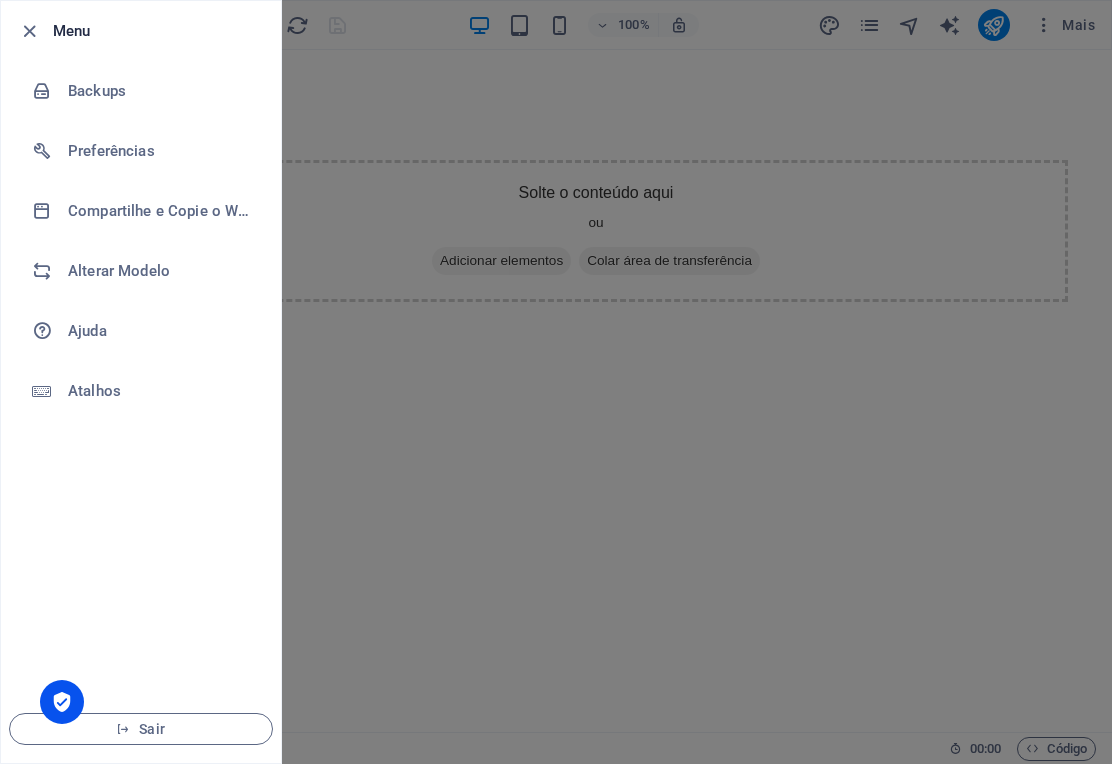 click on "Alterar Modelo" at bounding box center [141, 271] 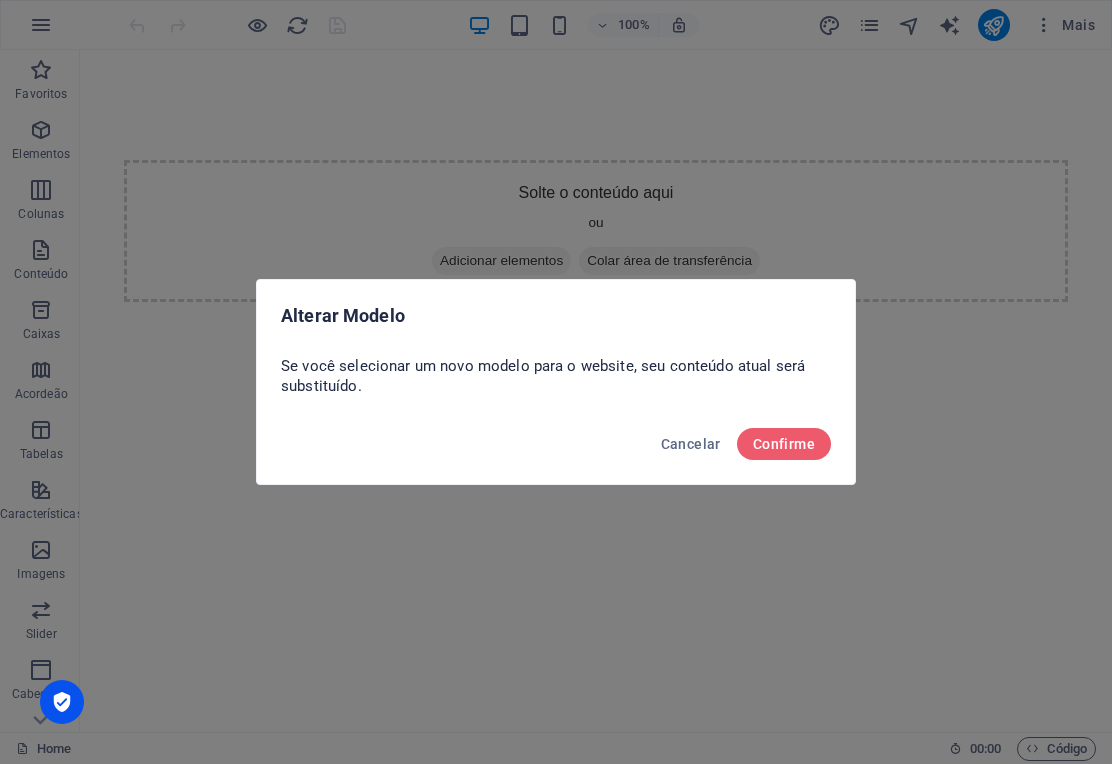 click on "Confirme" at bounding box center [784, 444] 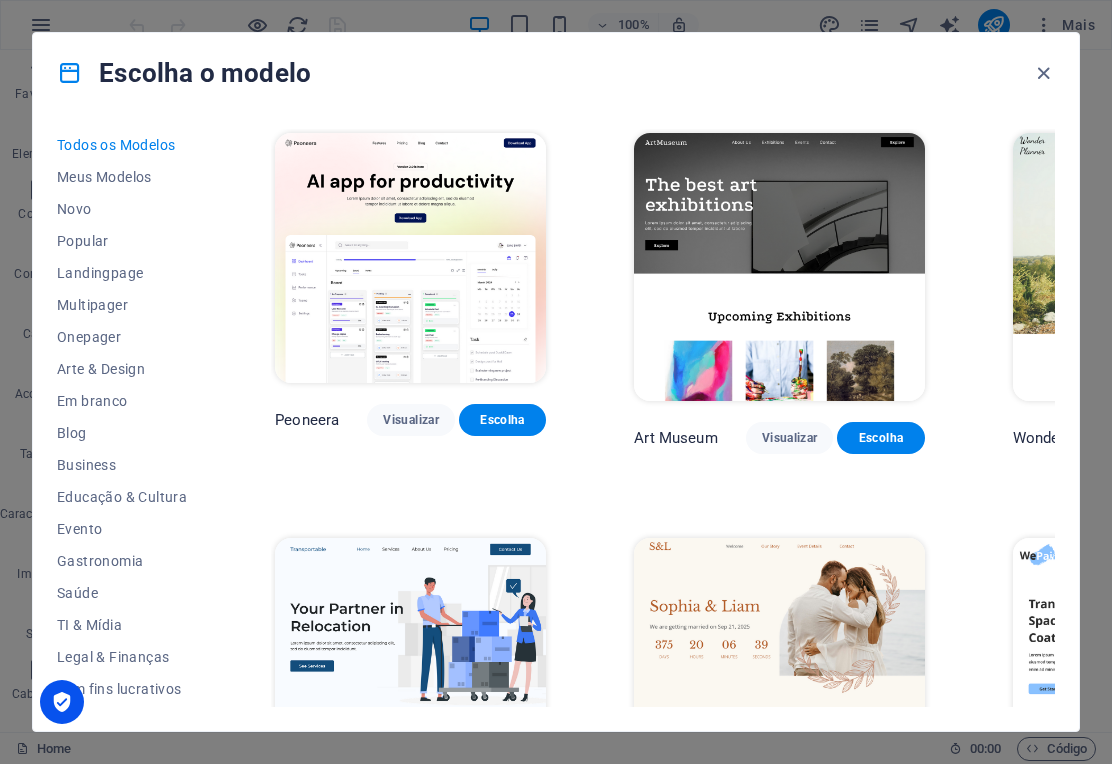 click on "Multipager" at bounding box center [122, 305] 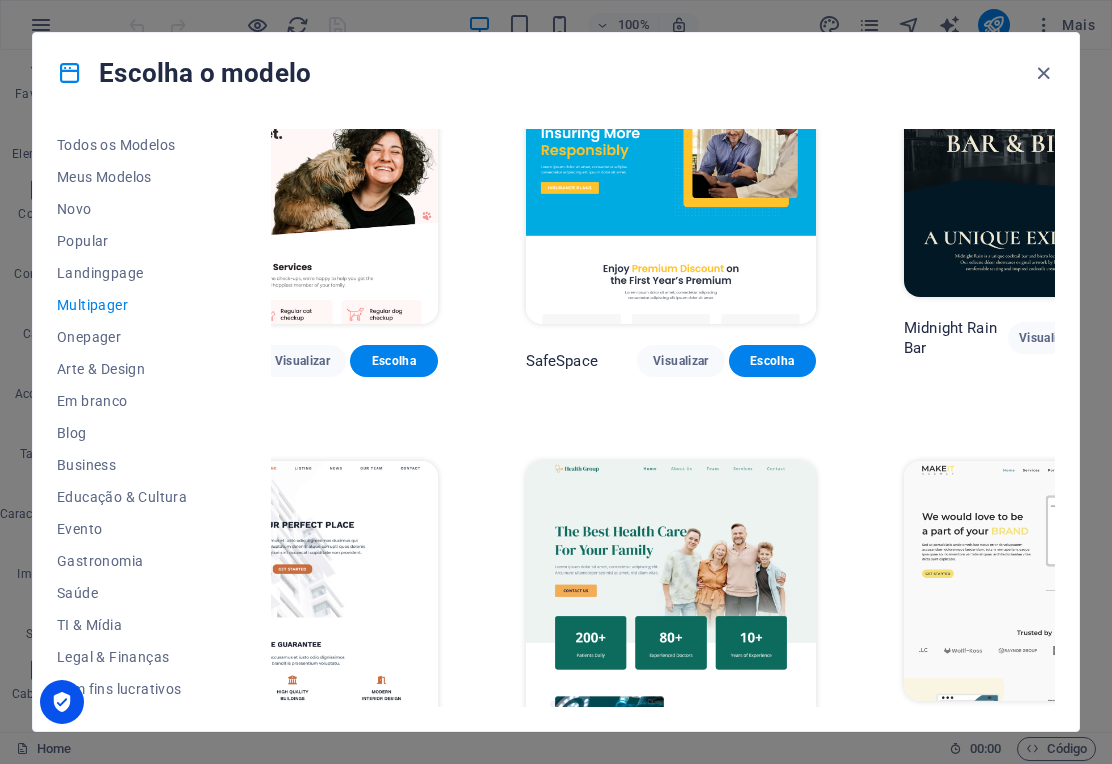 click on "Landingpage" at bounding box center (122, 273) 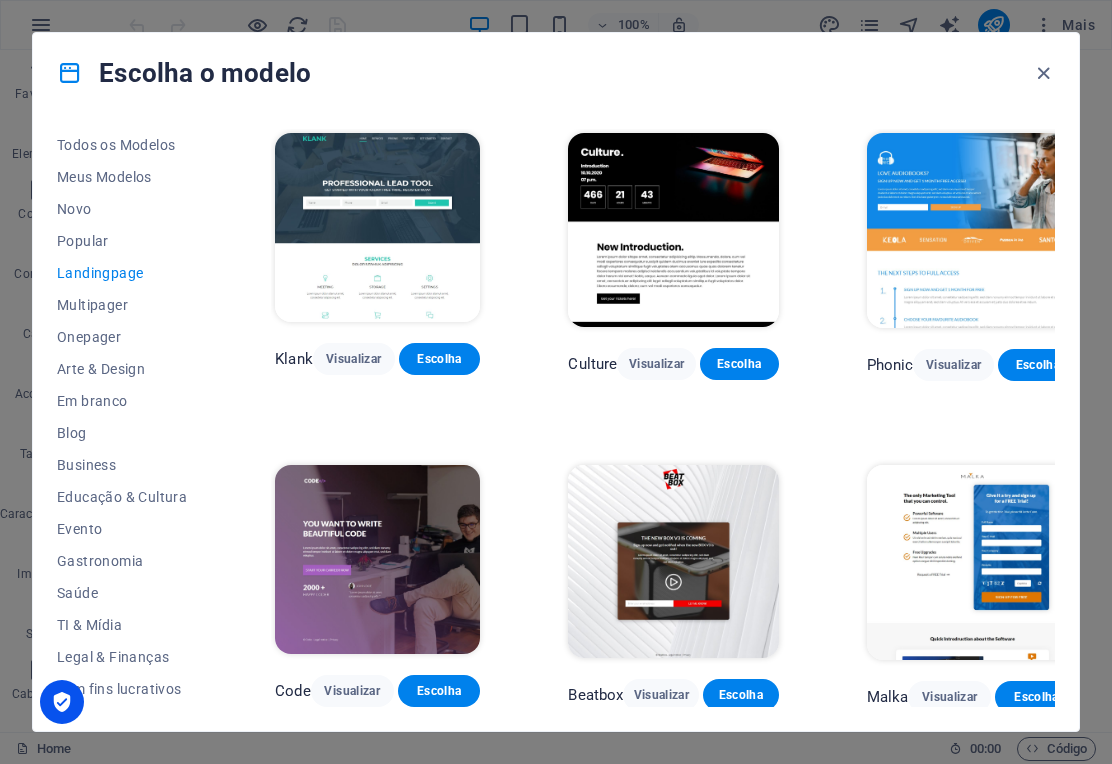 scroll, scrollTop: 0, scrollLeft: 0, axis: both 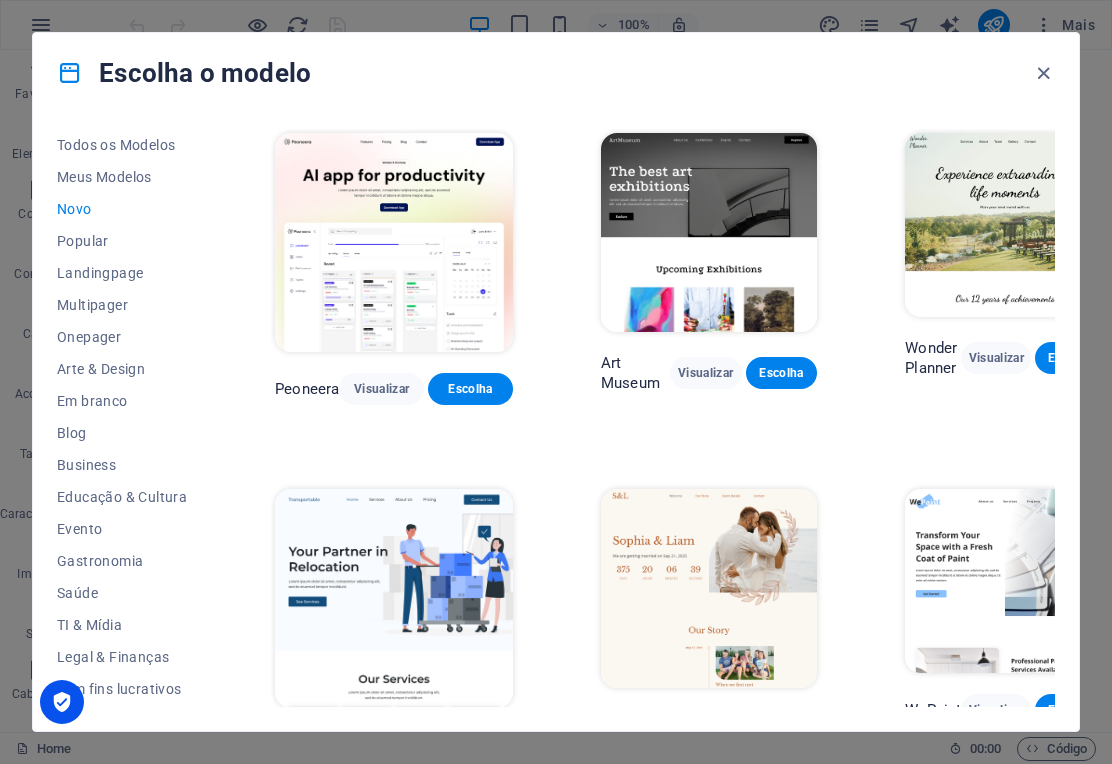 click on "Popular" at bounding box center (122, 241) 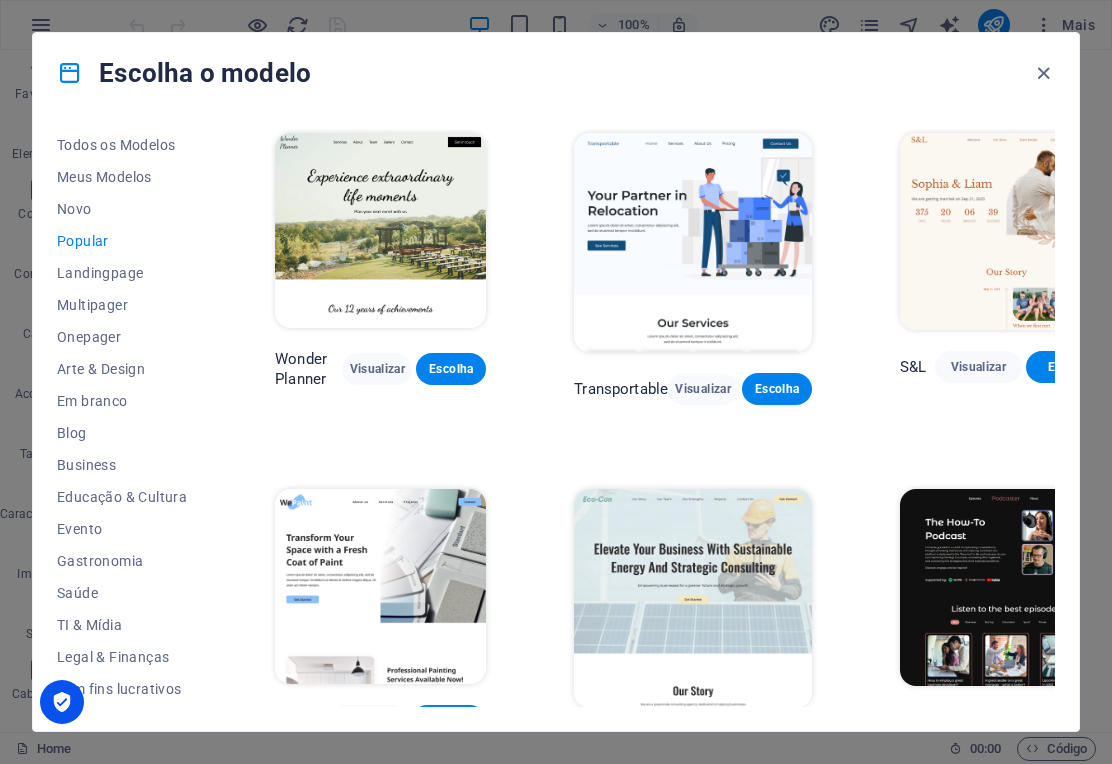 click on "Multipager" at bounding box center [122, 305] 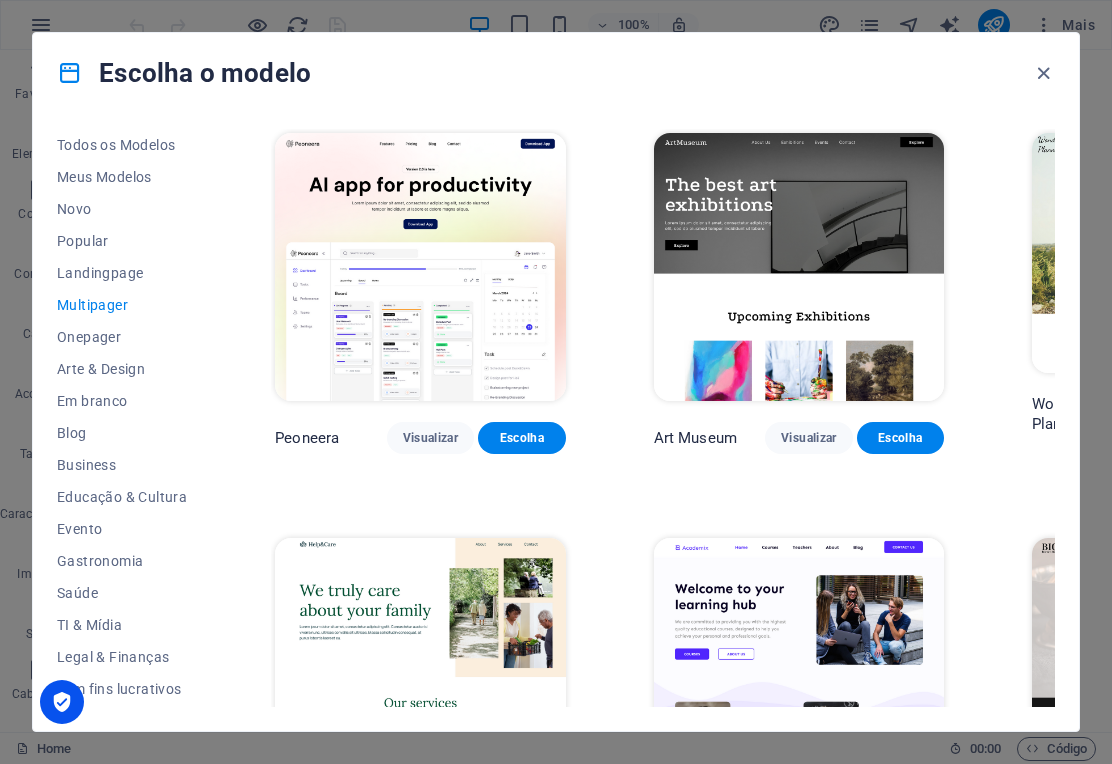click on "Onepager" at bounding box center (122, 337) 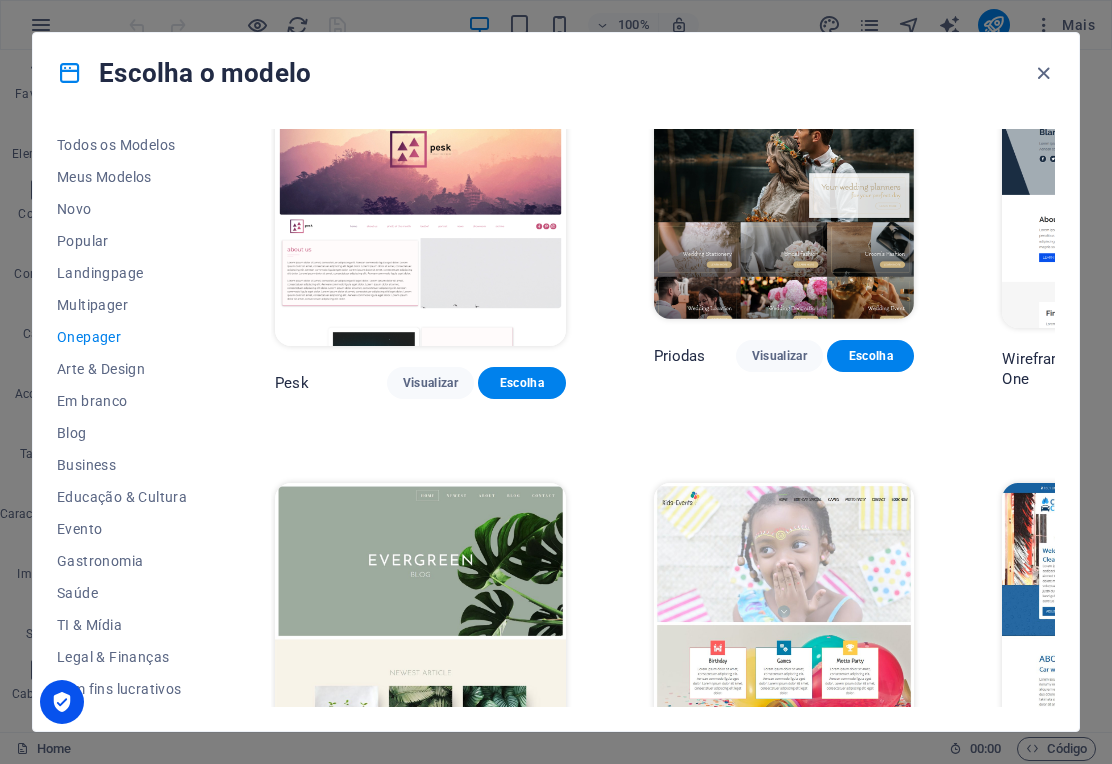 scroll, scrollTop: 2490, scrollLeft: 0, axis: vertical 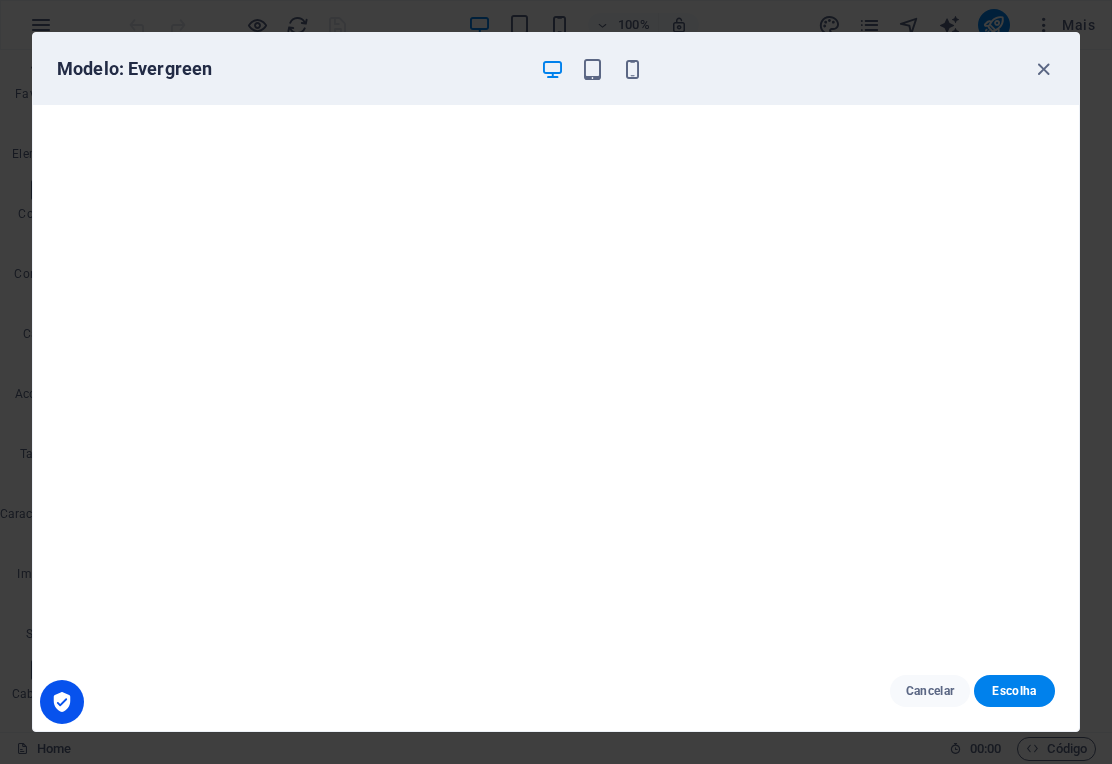 click at bounding box center [1043, 69] 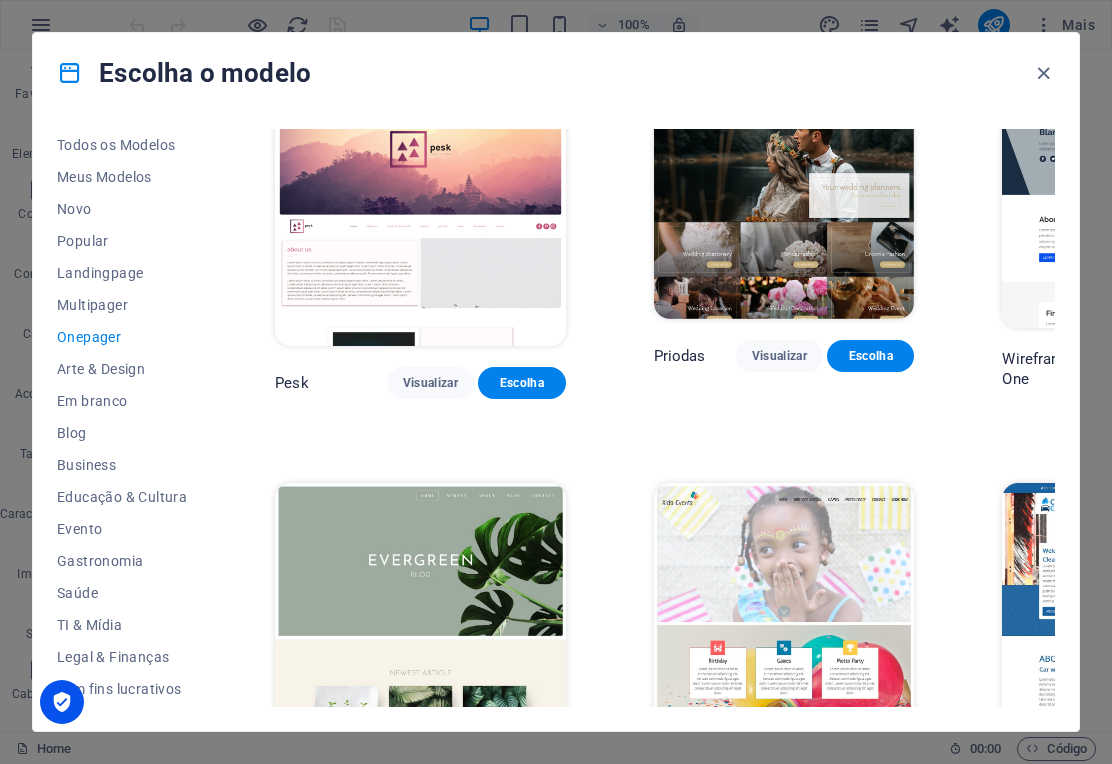 click on "Landingpage" at bounding box center [122, 273] 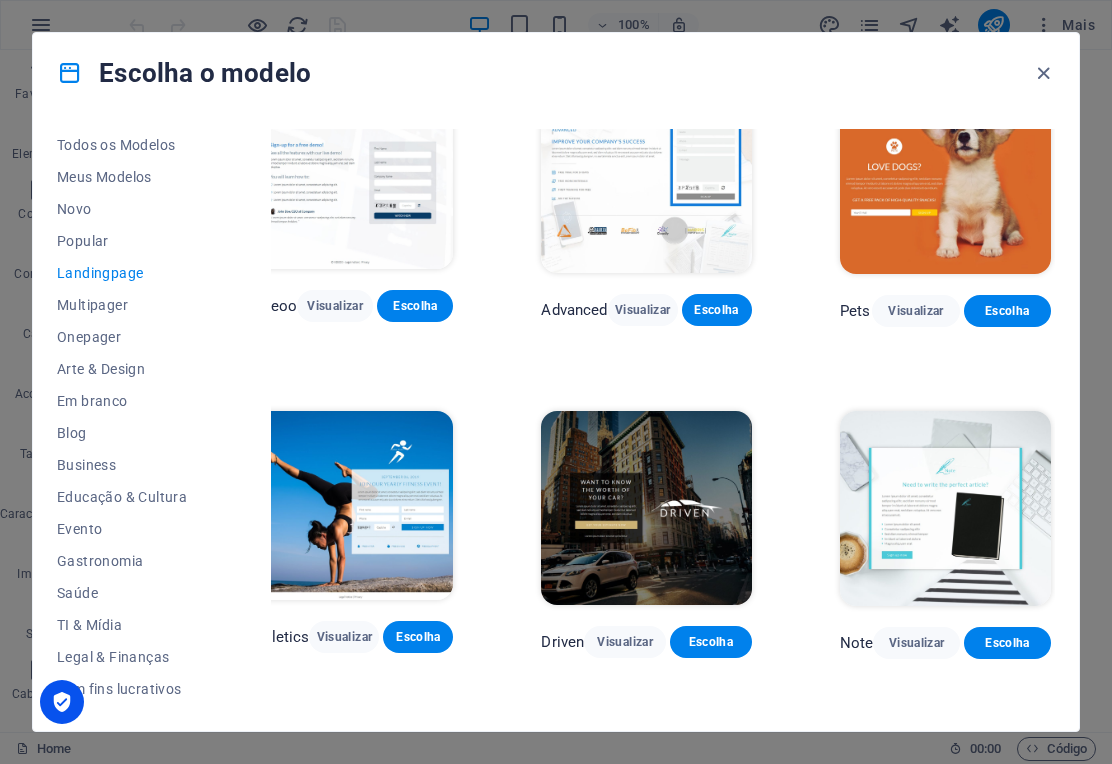 scroll, scrollTop: 717, scrollLeft: 26, axis: both 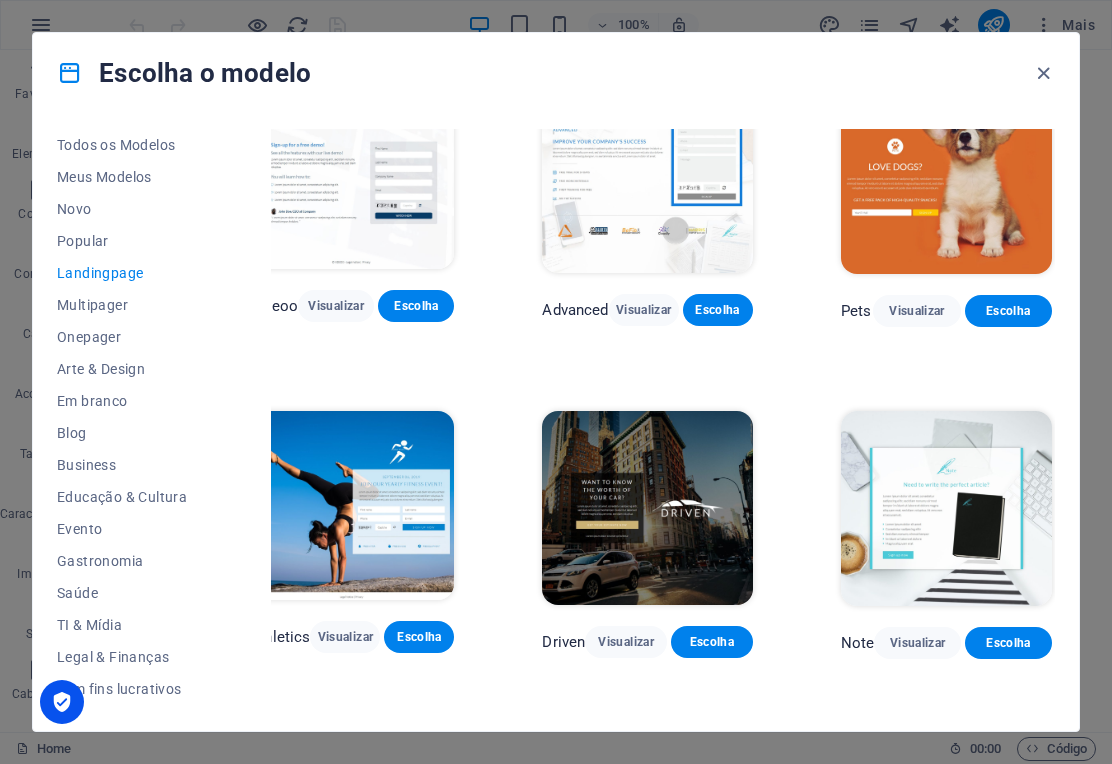 click on "Escolha" at bounding box center [712, 642] 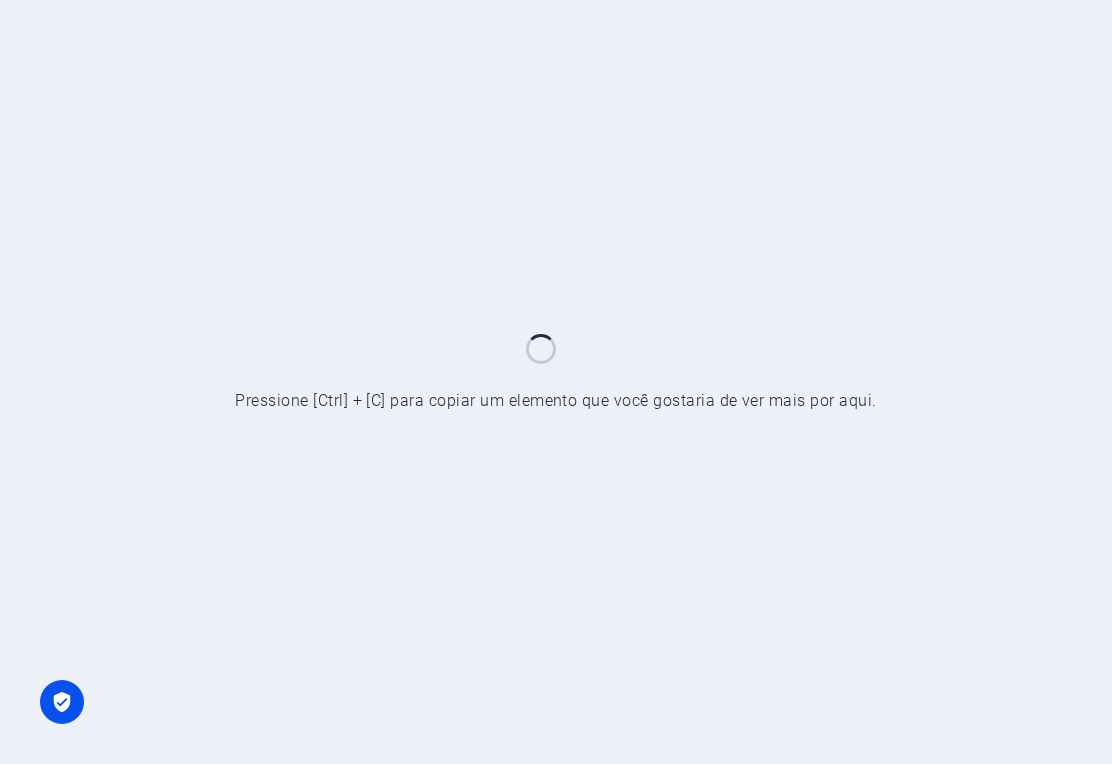 scroll, scrollTop: 0, scrollLeft: 0, axis: both 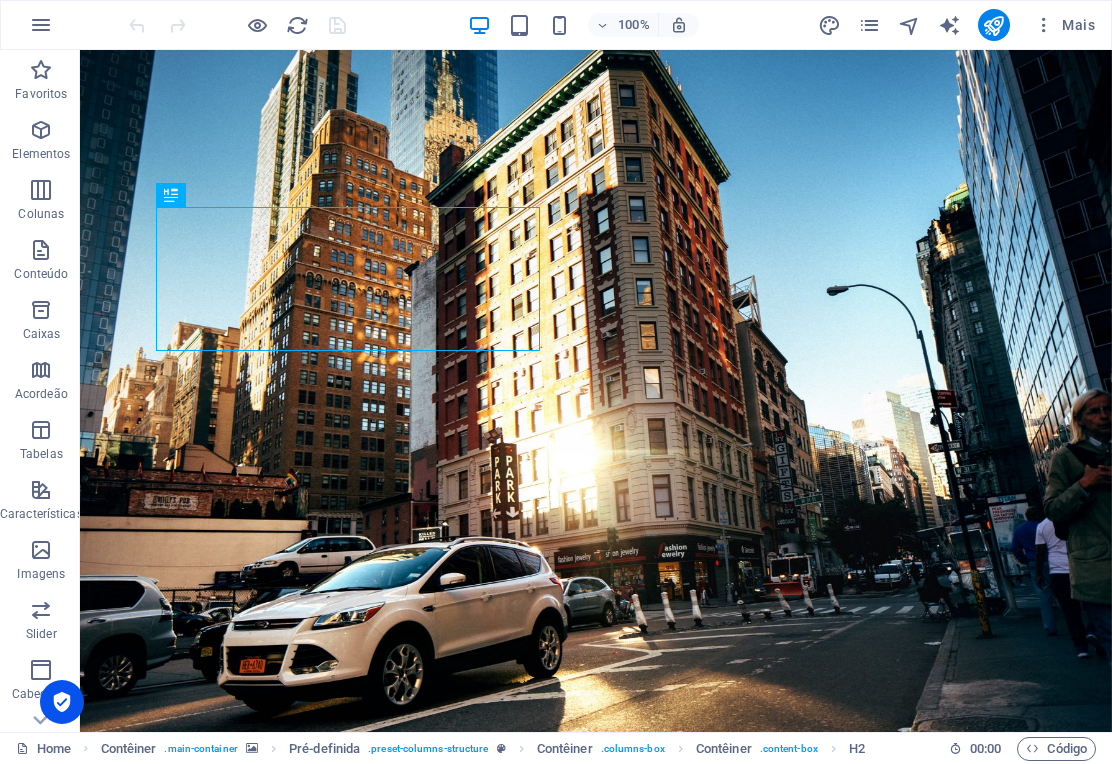 click at bounding box center [596, 1205] 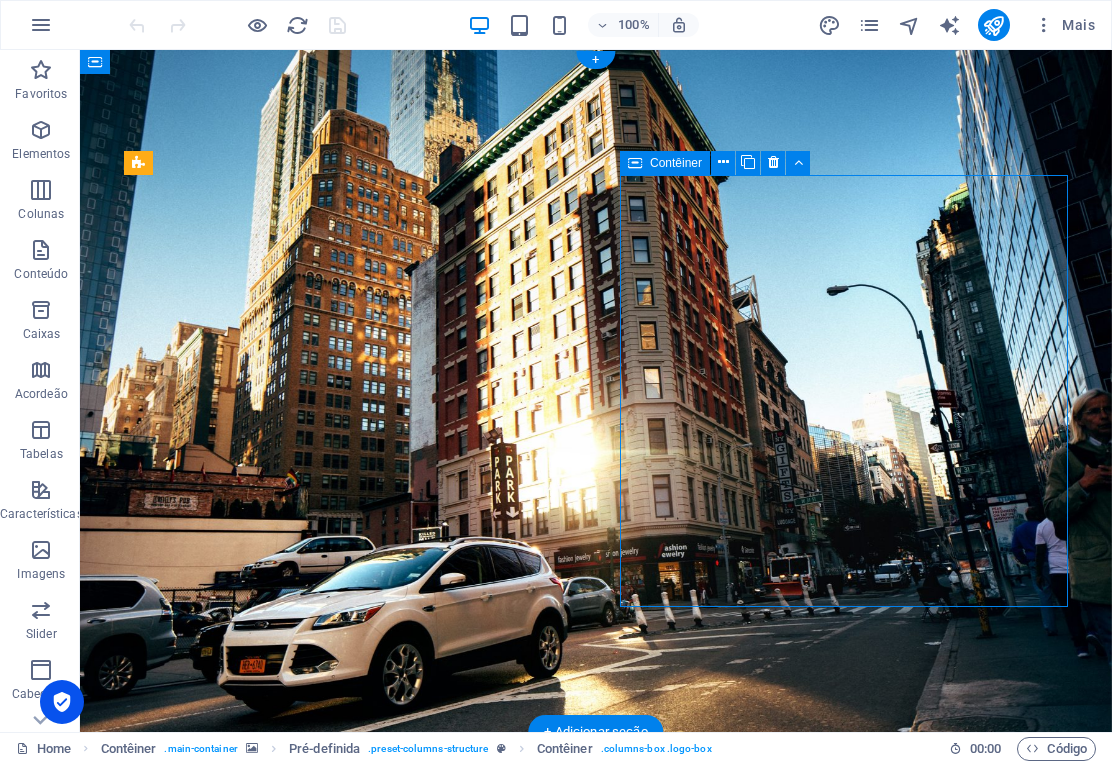 click at bounding box center [596, 1205] 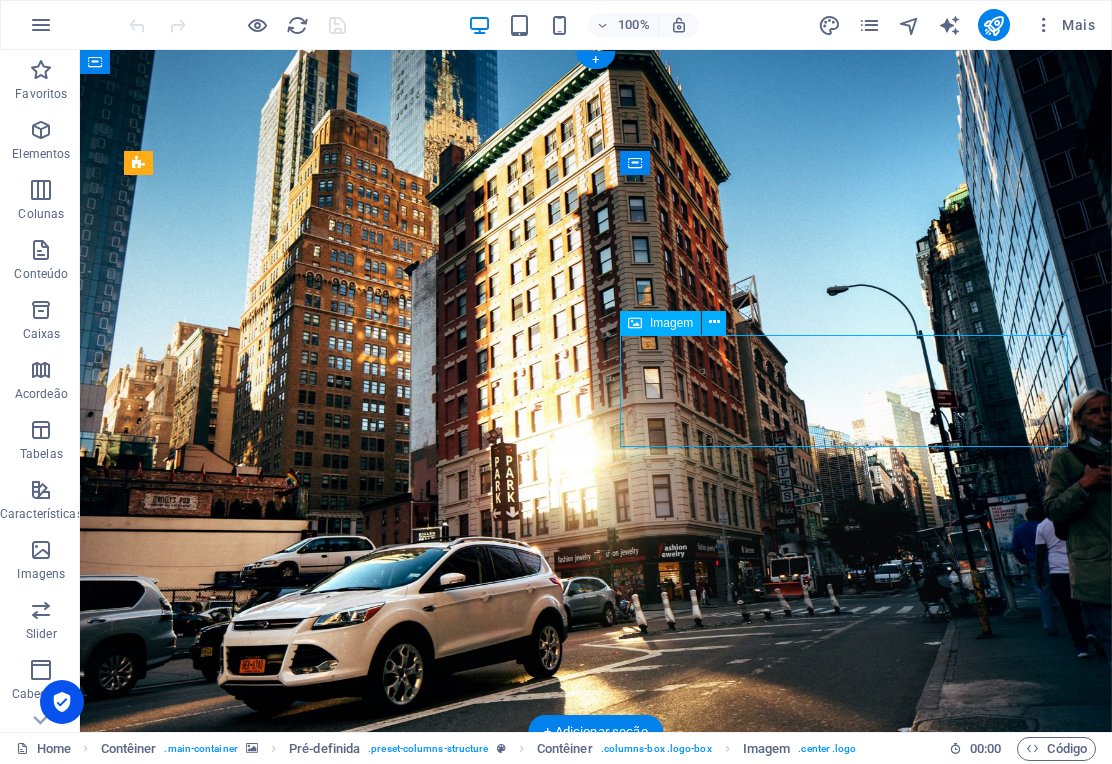 click at bounding box center (596, 1205) 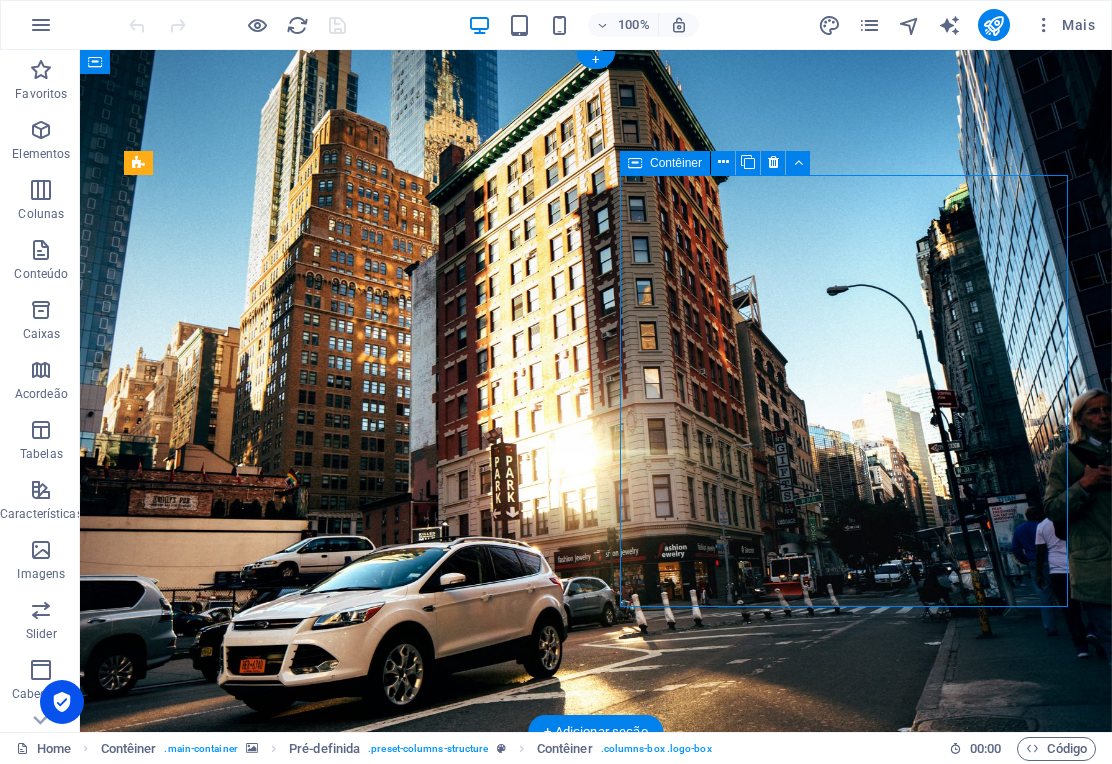 click at bounding box center (596, 1205) 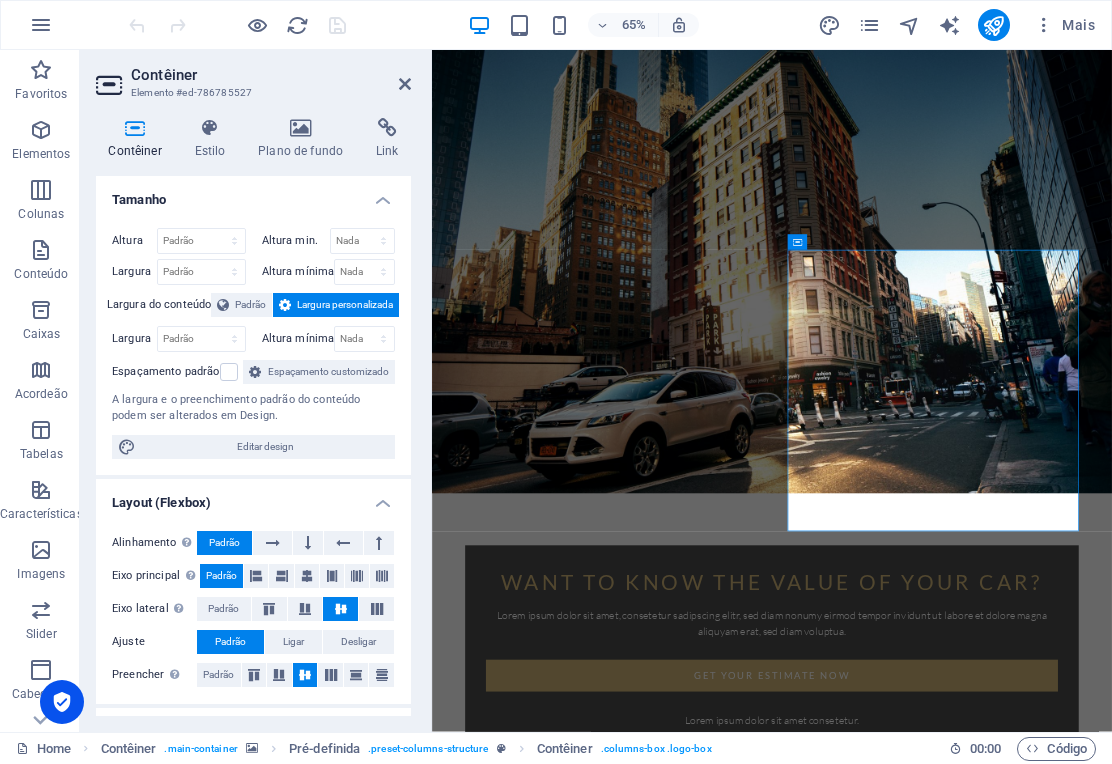click at bounding box center [955, 391] 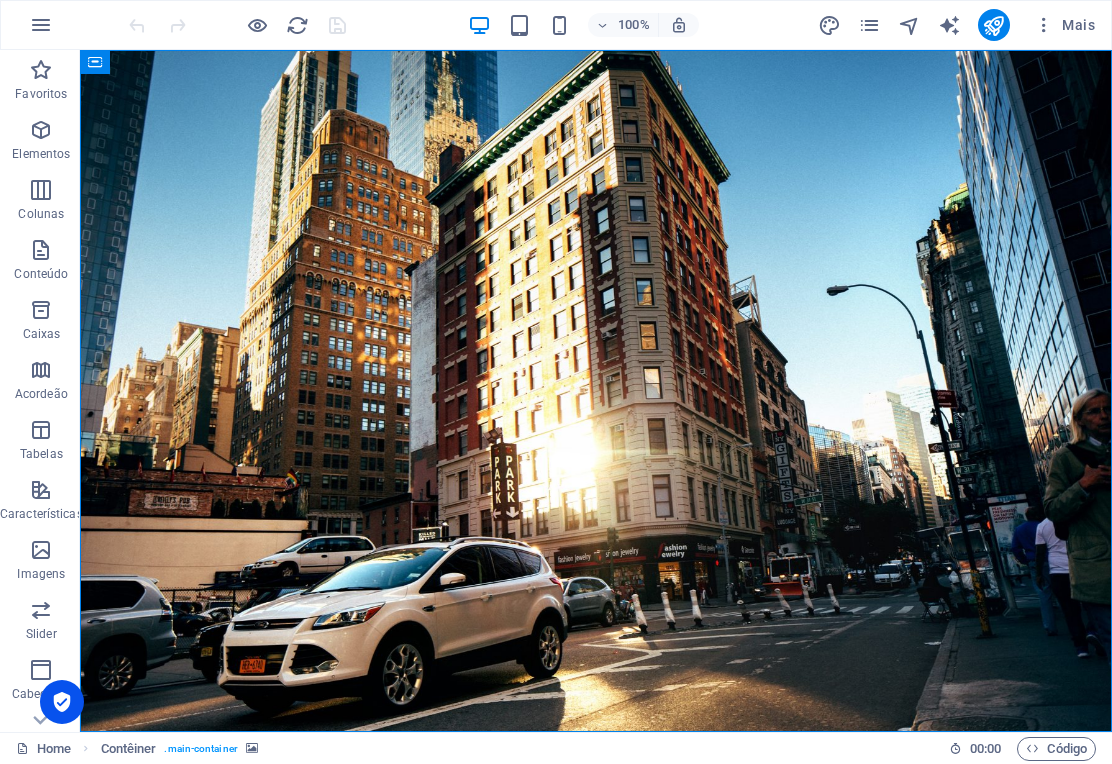 click at bounding box center (596, 391) 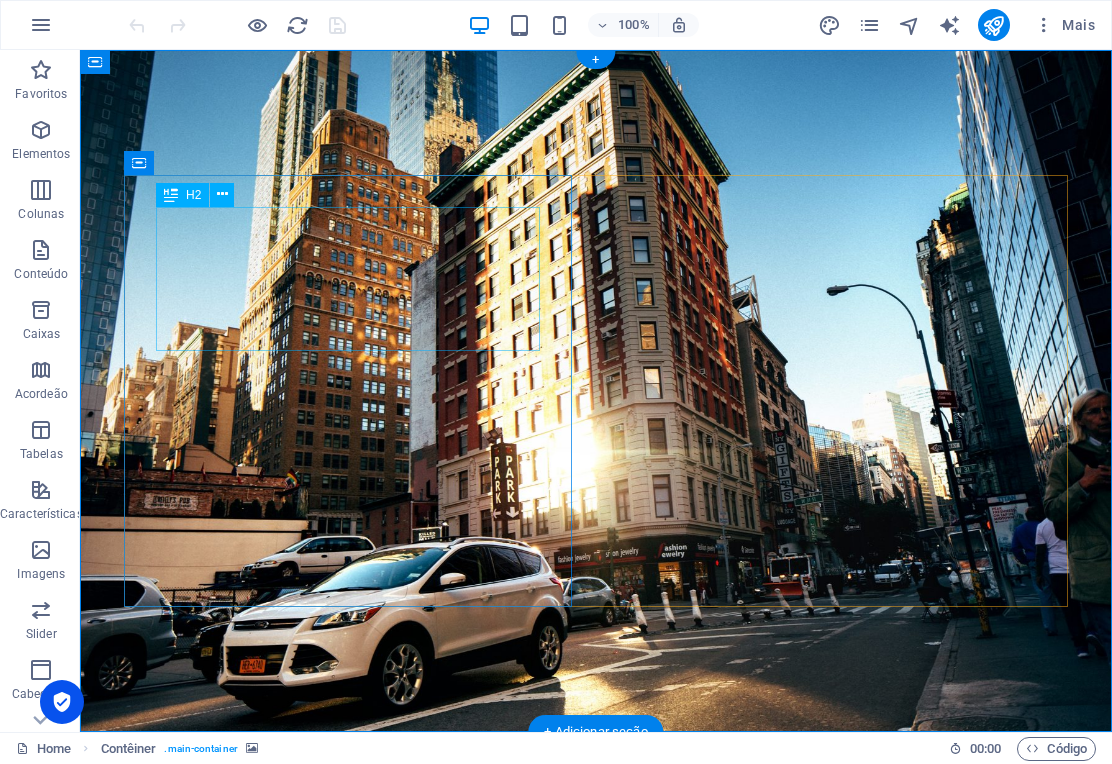 click on "Want to know the value of your car?" at bounding box center (596, 868) 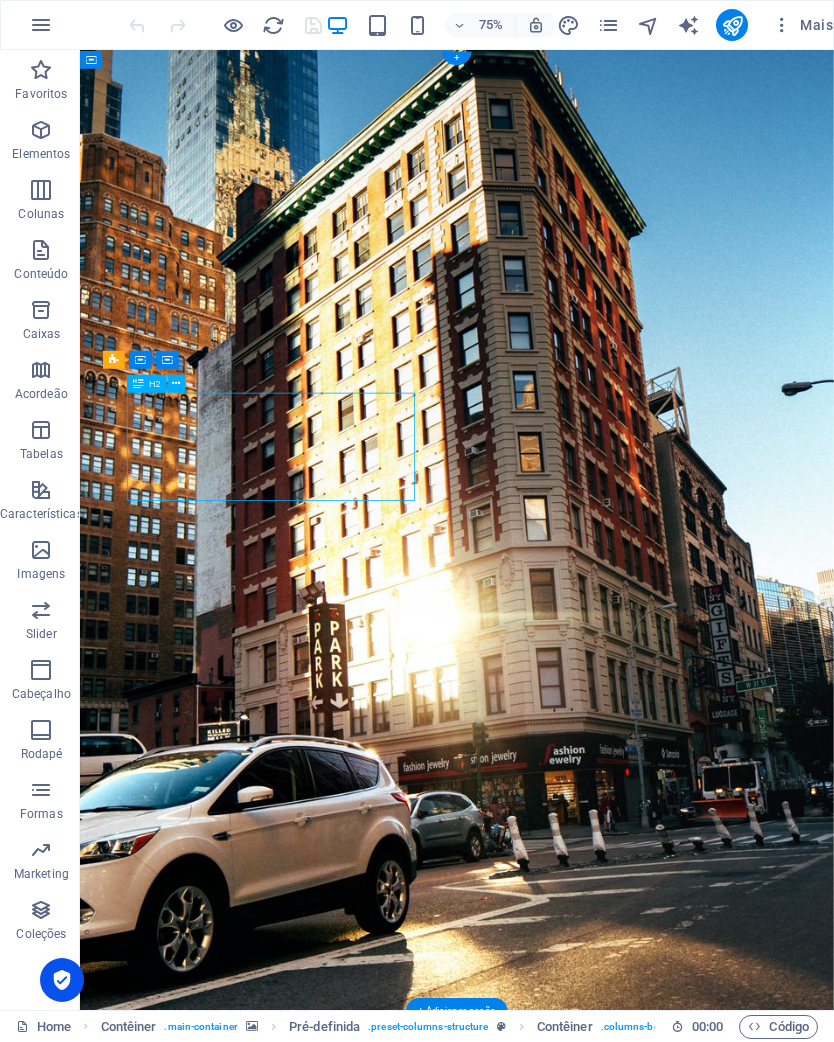 scroll, scrollTop: 0, scrollLeft: 0, axis: both 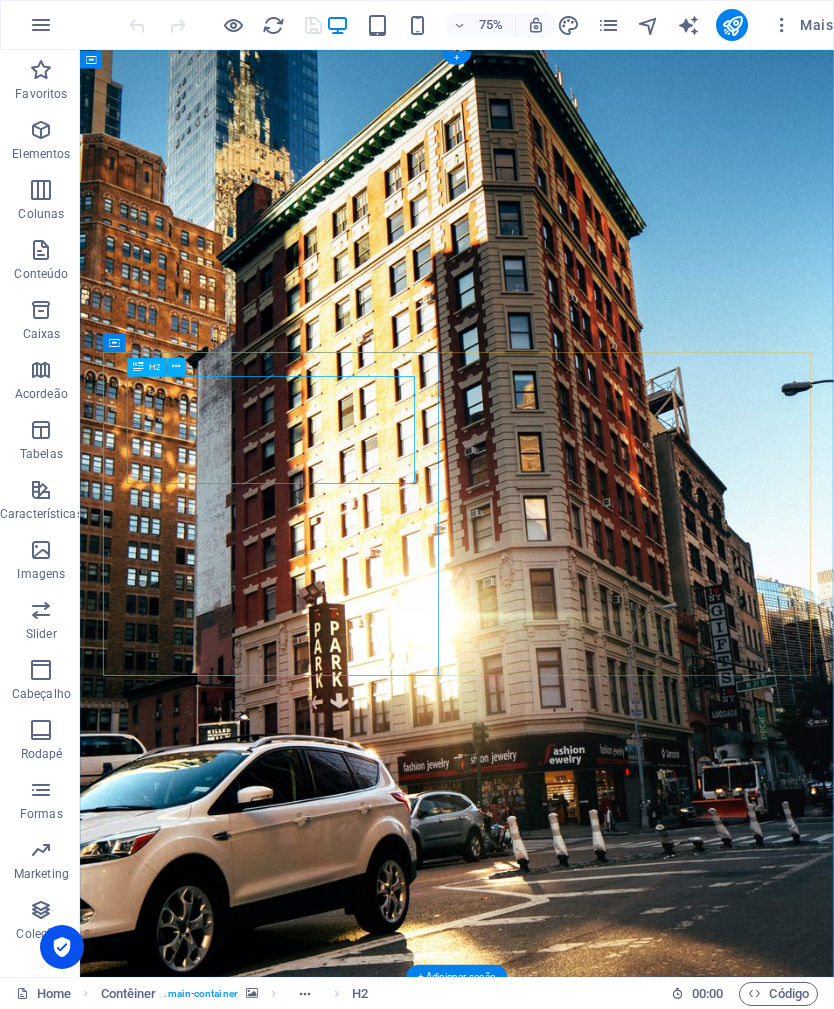 click on "Want to know the value of your car?" at bounding box center [583, 1466] 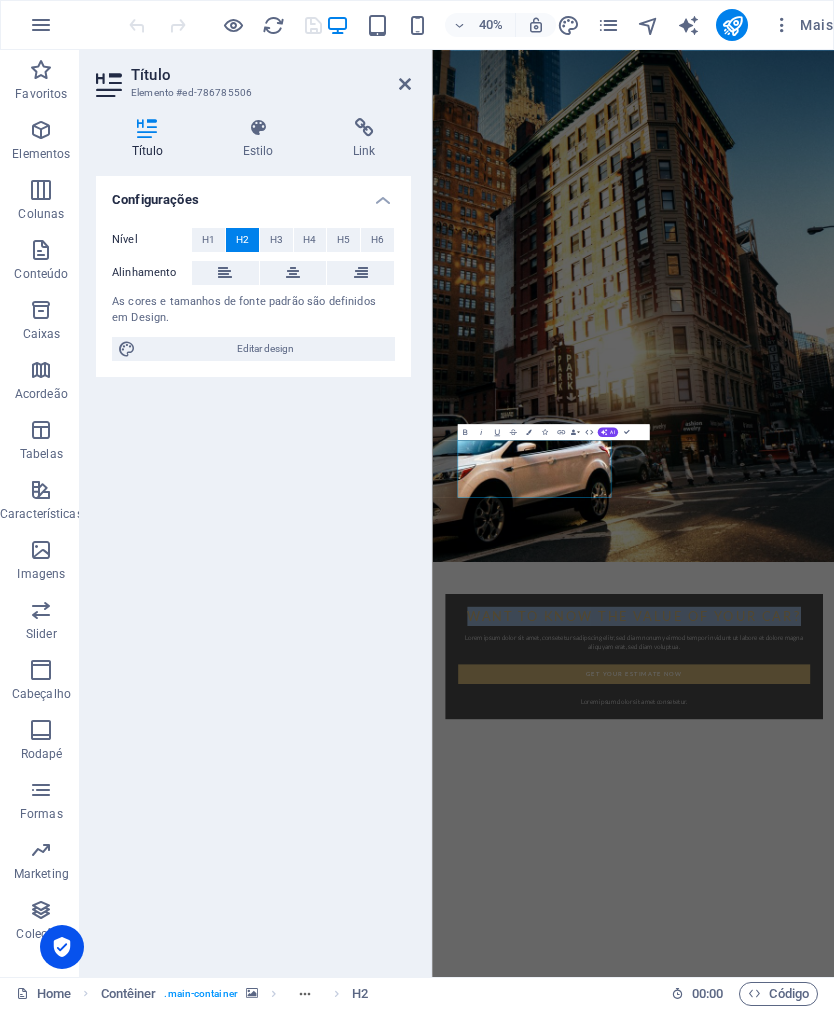 click on "Want to know the value of your car?" at bounding box center [935, 1466] 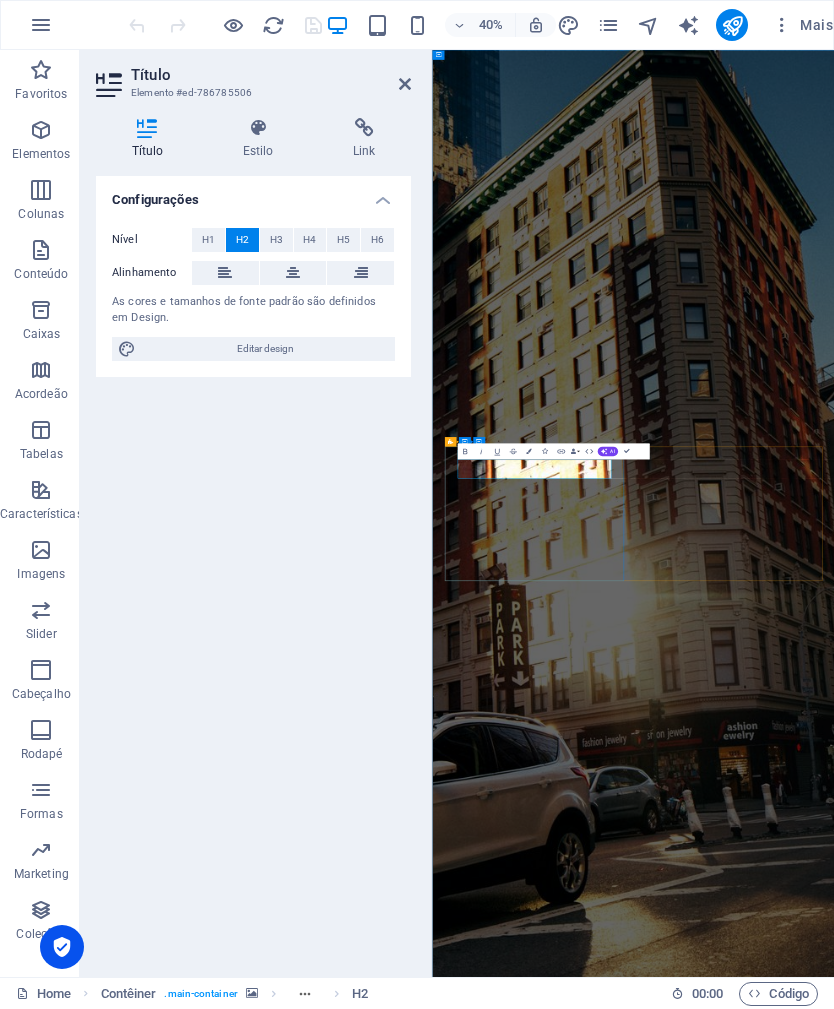 click on "H1" at bounding box center (208, 240) 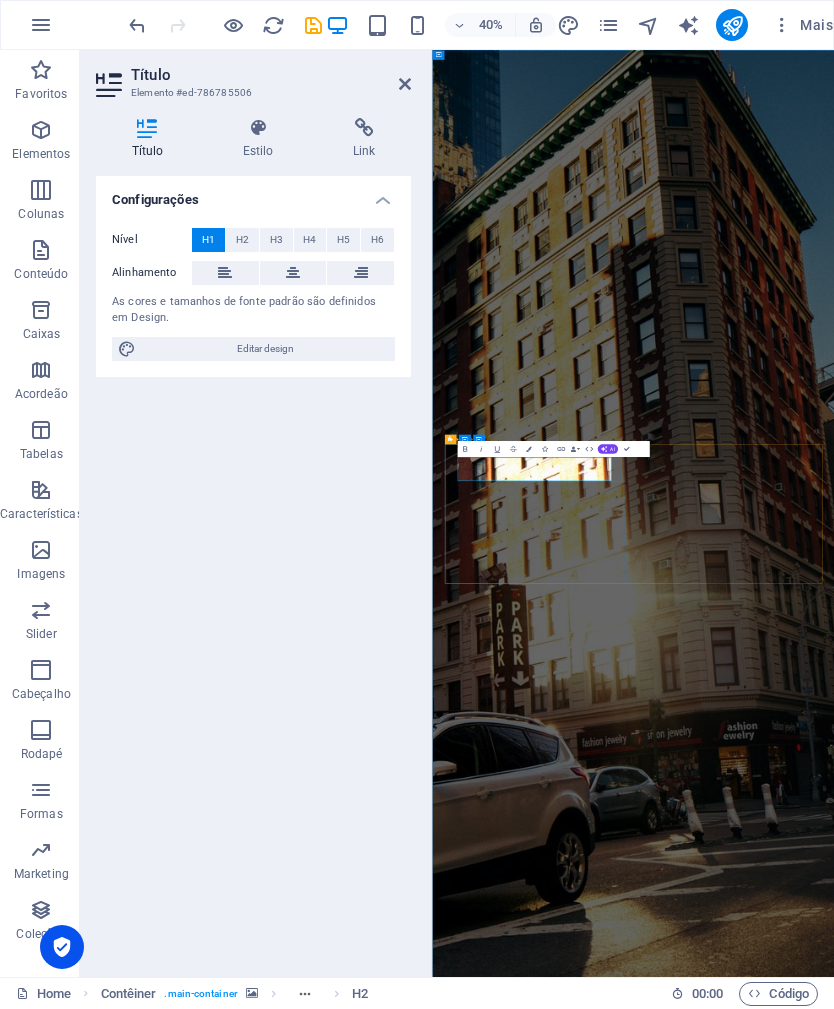 click on "H4" at bounding box center [309, 240] 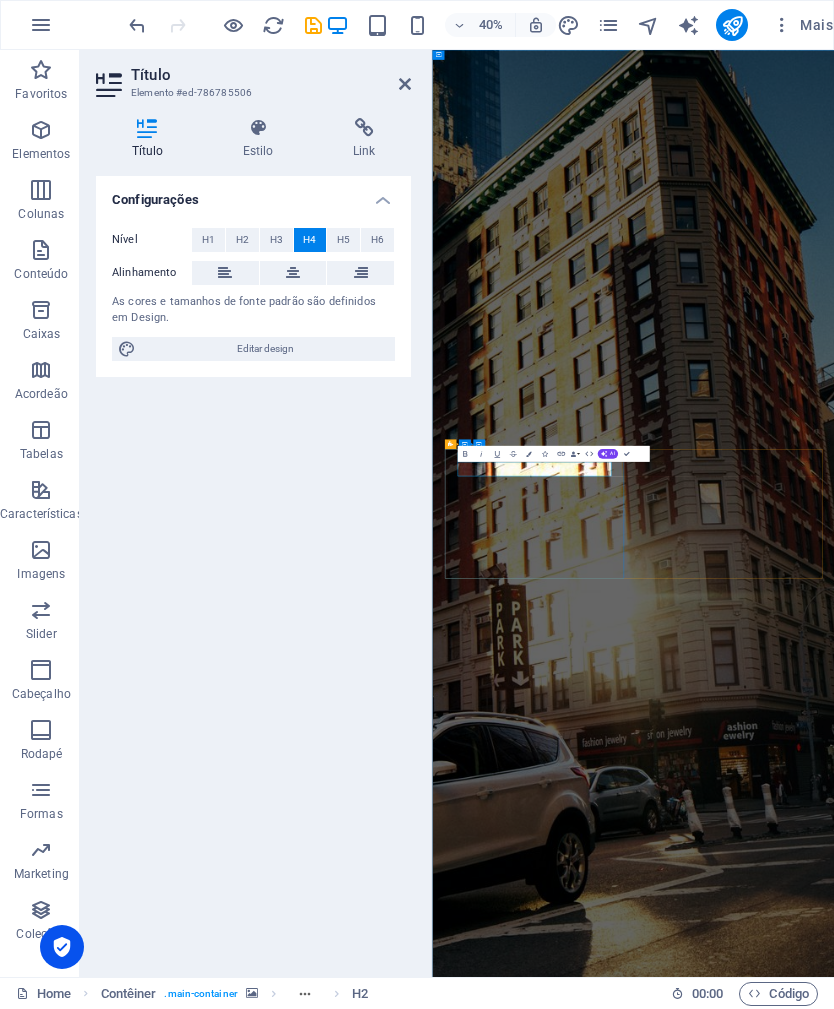 click on "Nível H1 H2 H3 H4 H5 H6 Alinhamento As cores e tamanhos de fonte padrão são definidos em Design. Editar design" at bounding box center (253, 294) 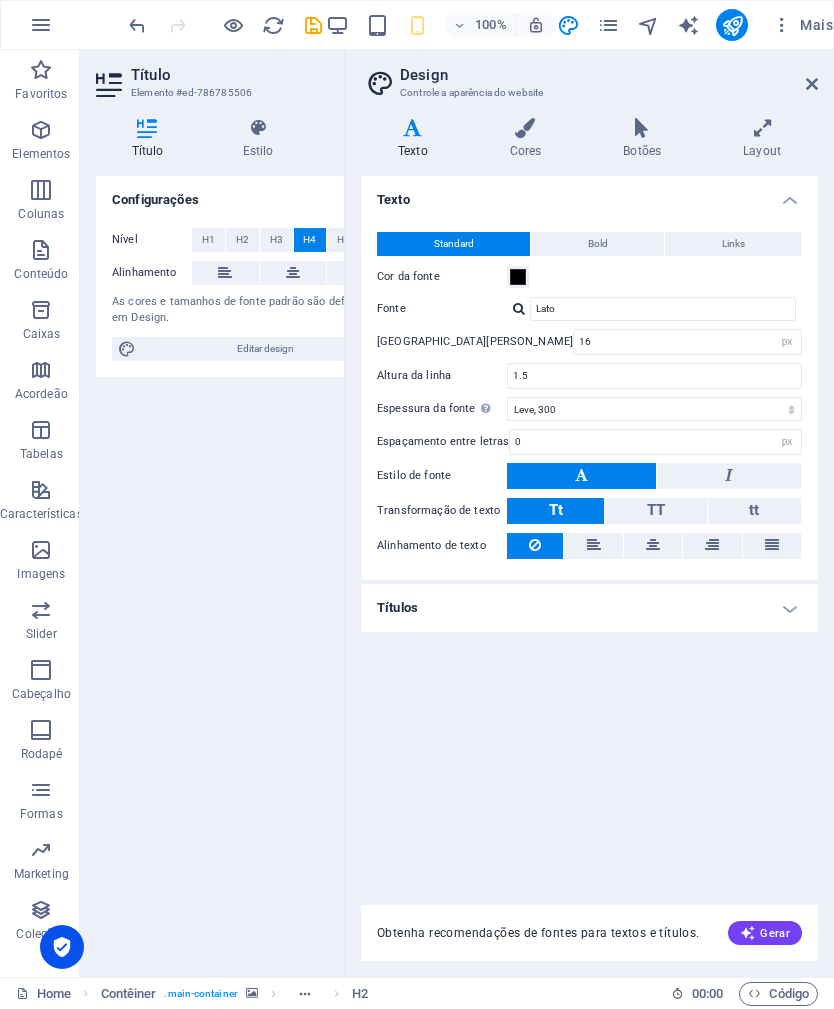 click on "Títulos" at bounding box center (589, 608) 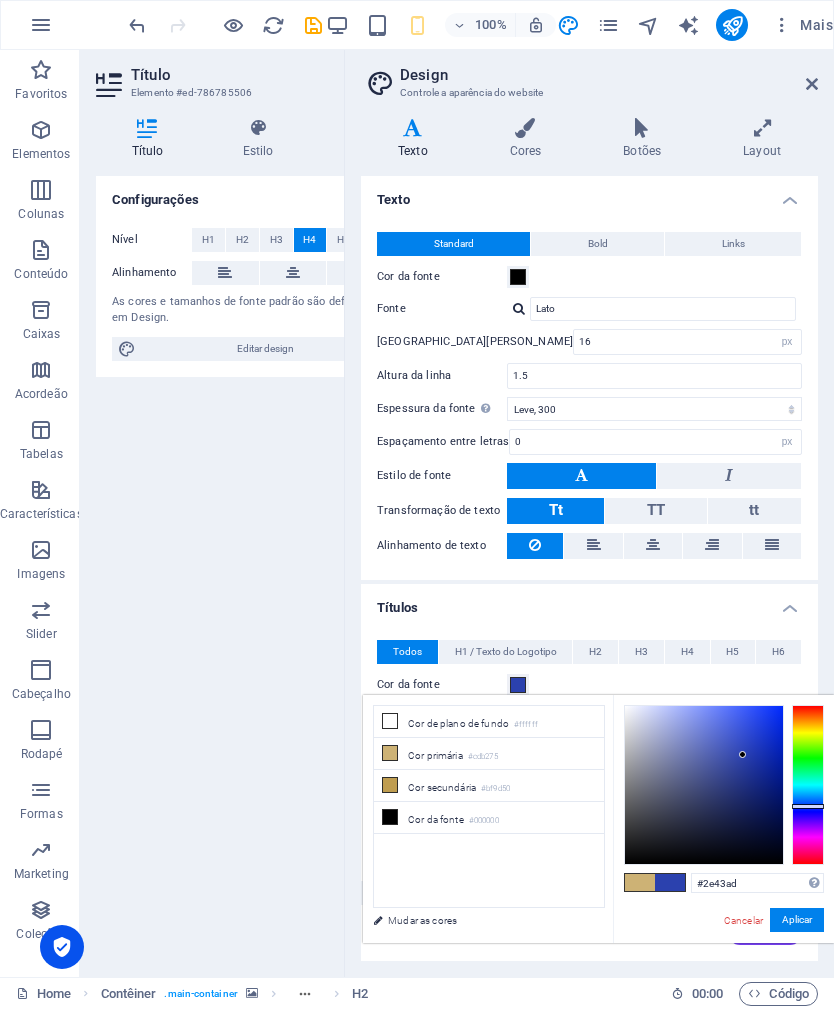 type on "#2d42ad" 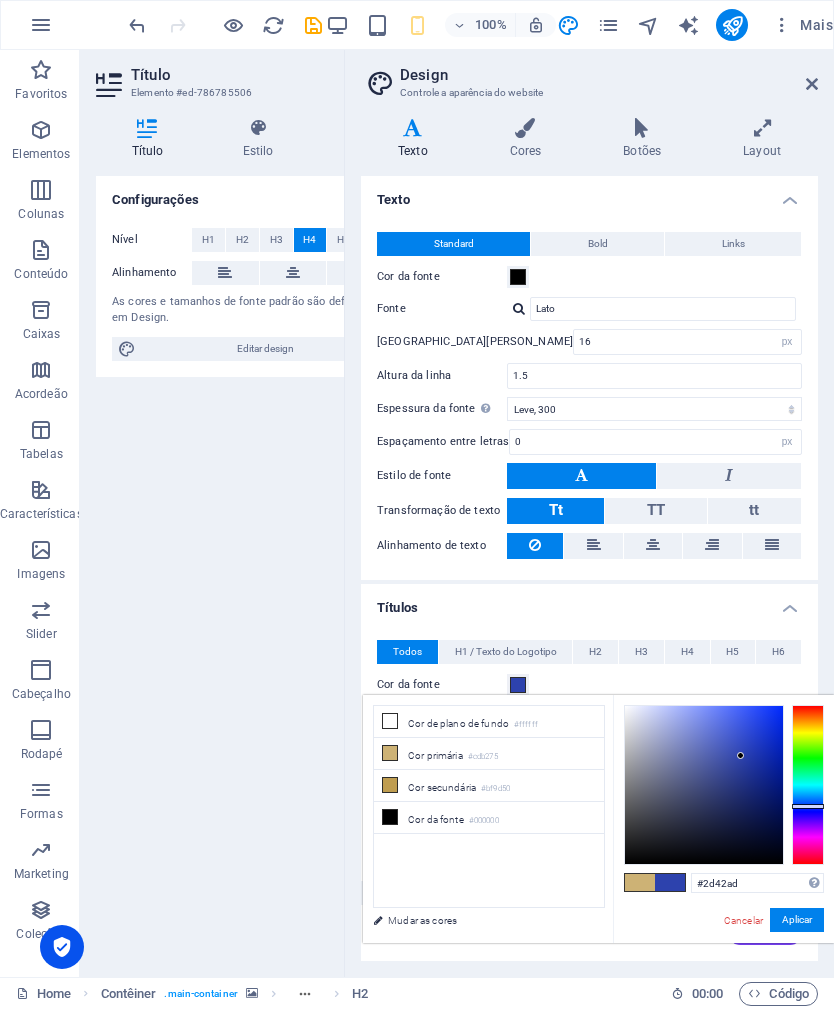 click on "Aplicar" at bounding box center [797, 920] 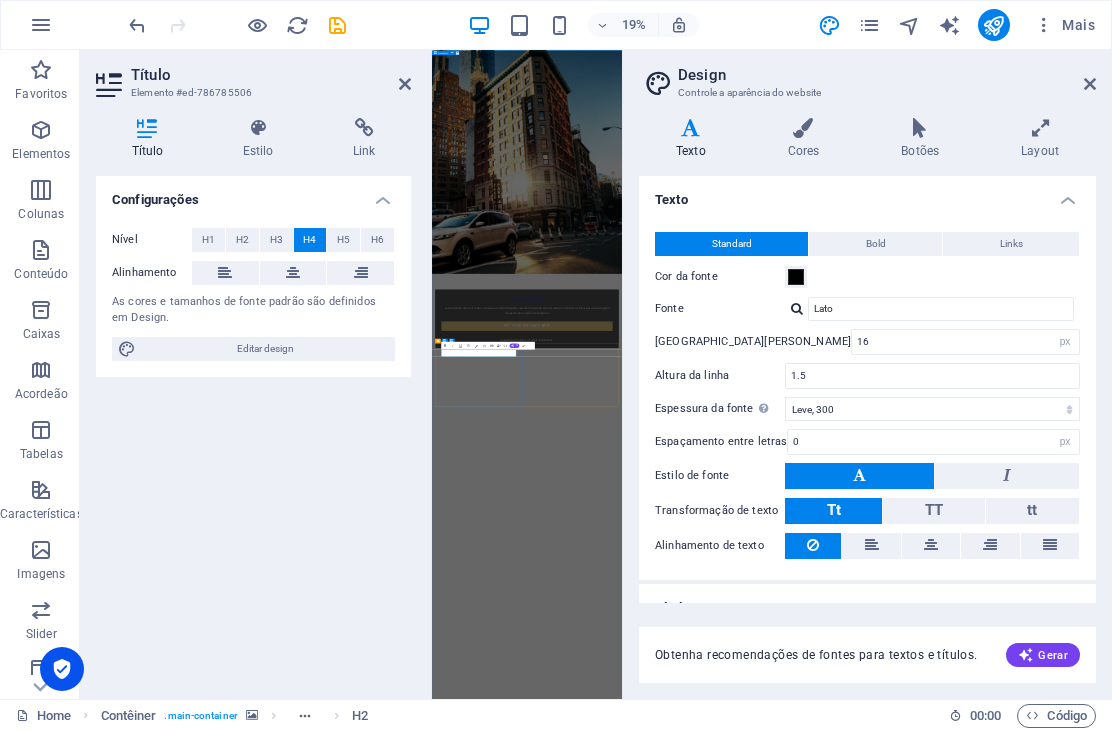 click on "associação MILK Lorem ipsum dolor sit amet, consetetur sadipscing elitr, sed diam nonumy eirmod tempor invidunt ut labore et dolore magna aliquyam erat, sed diam voluptua. Get your Estimate now Lorem ipsum dolor sit amet consetetur." at bounding box center (920, 1717) 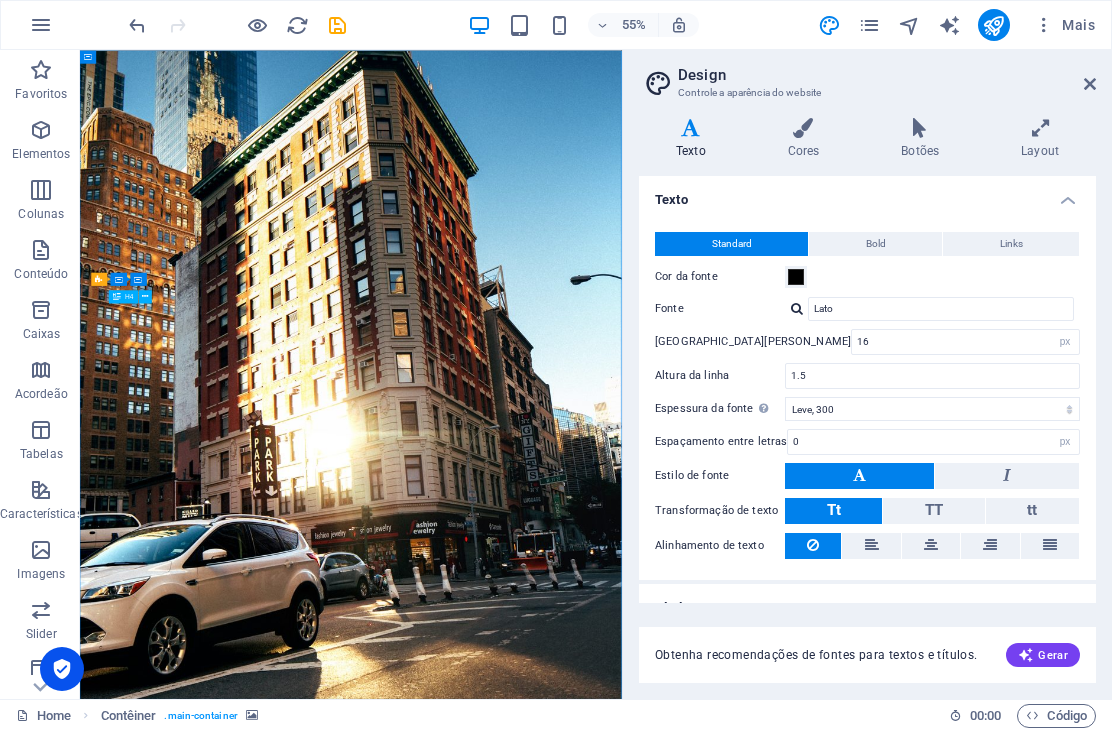 click on "Design Controle a aparência do website Variantes  Texto  Cores  Botões  Layout Texto Standard Bold Links Cor da fonte Fonte Lato Tamanho da fonte 16 rem px Altura da linha 1.5 Espessura da fonte Para exibir a espessura da fonte corretamente, pode ser necessário ativá-la.  Gerenciar fontes Fina, 100 Extra leve, 200 Leve, 300 Regular, 400 Média, 500 Semi negrito, 600 Negrito, 700 Extra negrito, 800 Preto, 900 Espaçamento entre letras 0 rem px Estilo de fonte Transformação de texto Tt TT tt Alinhamento de texto Espessura da fonte Para exibir a espessura da fonte corretamente, pode ser necessário ativá-la.  Gerenciar fontes Fina, 100 Extra leve, 200 Leve, 300 Regular, 400 Média, 500 Semi negrito, 600 Negrito, 700 Extra negrito, 800 Preto, 900 Default Hover / Active Cor da fonte Cor da fonte Decoração Decoração Duração da transição 0.3 s Função de transição Rolar Role para Dentro Role para Fora Role para dentro/Role para Fora Linear Títulos Todos H1 / Texto do Logotipo H2 H3 H4 H5 H6 Fonte" at bounding box center (867, 374) 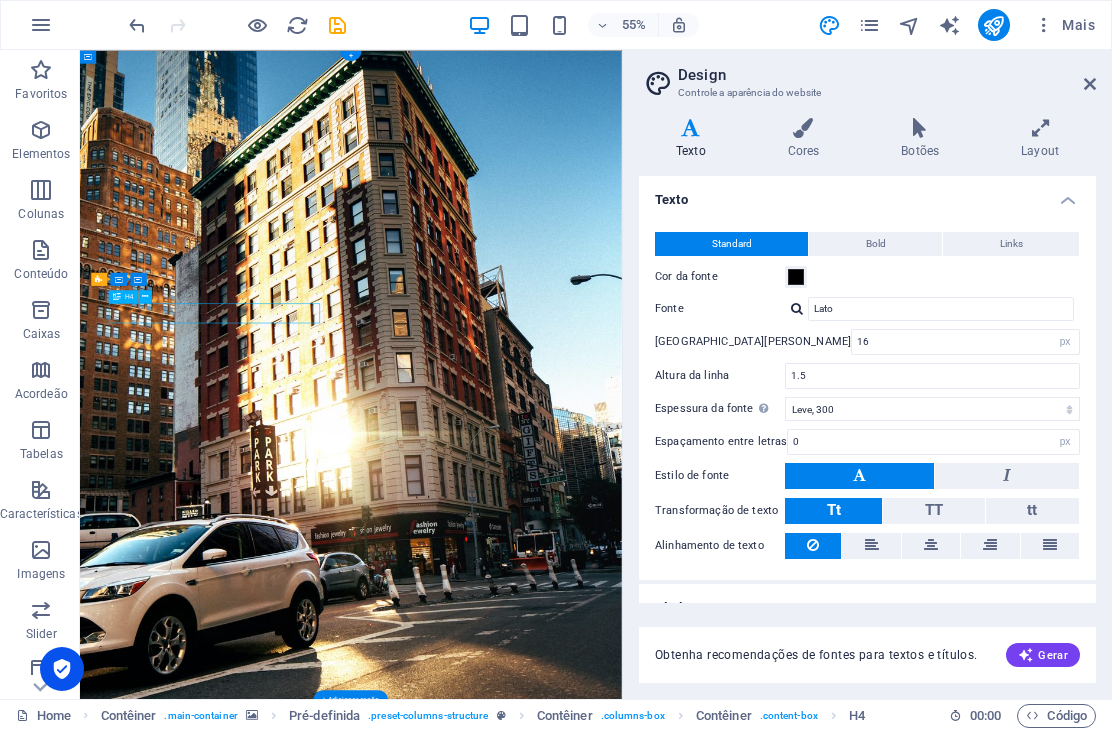 click at bounding box center (337, 25) 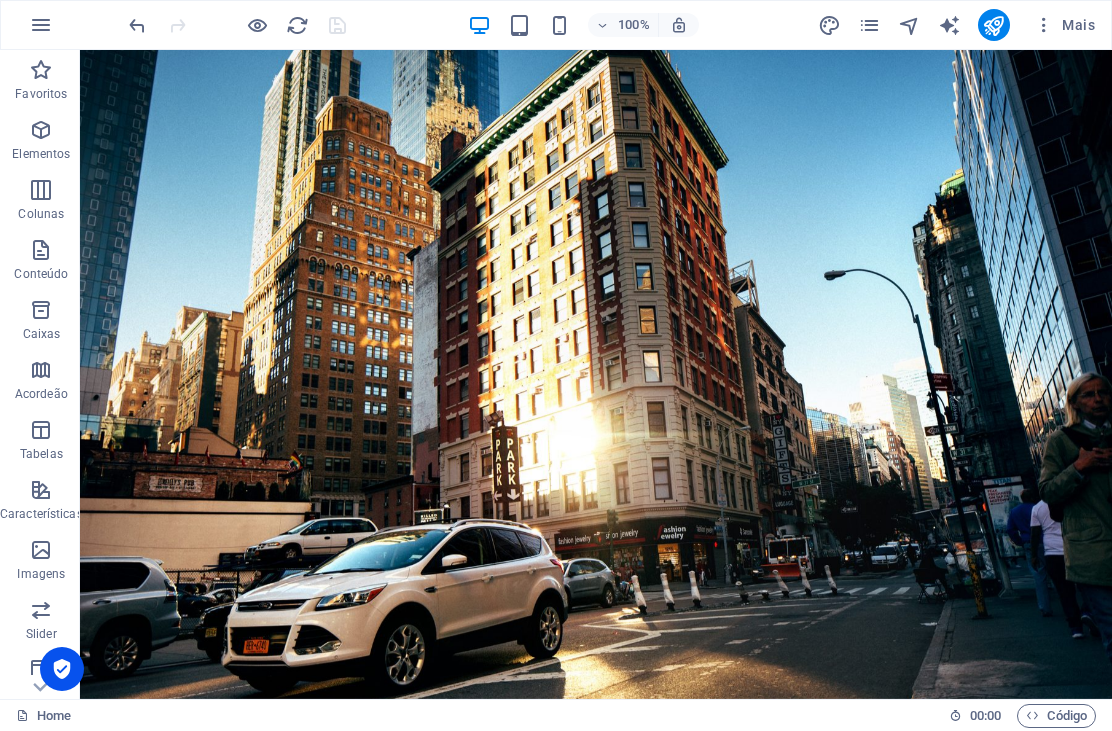 click at bounding box center (596, 374) 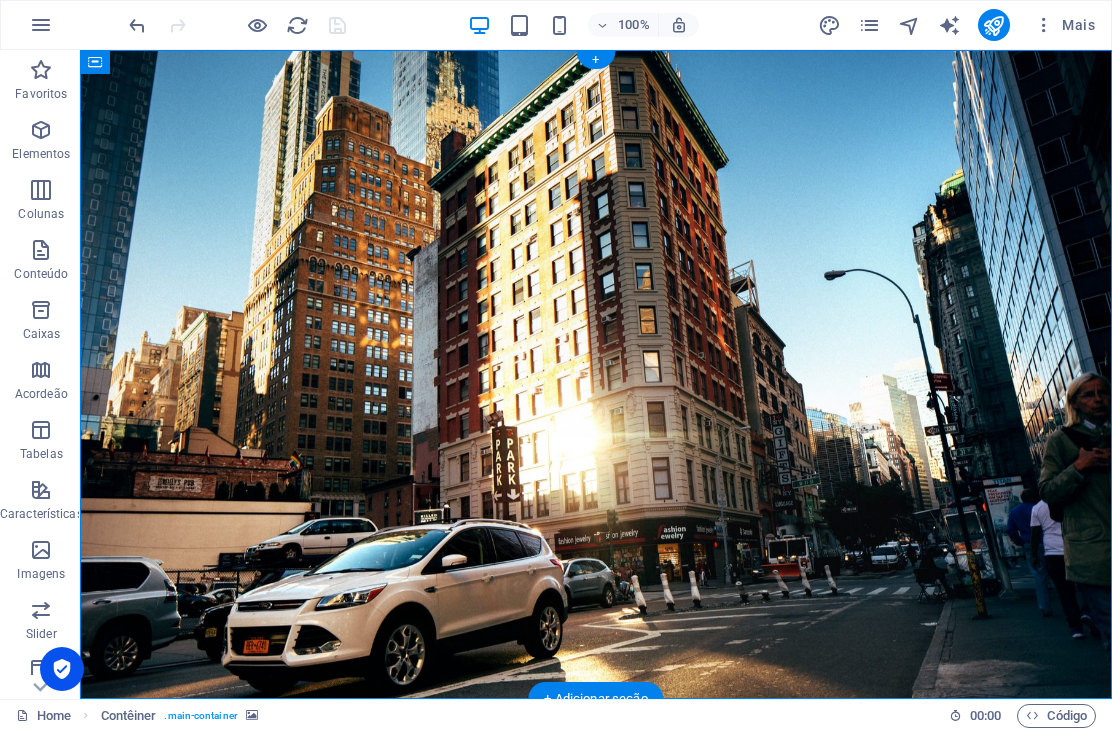 click at bounding box center (596, 374) 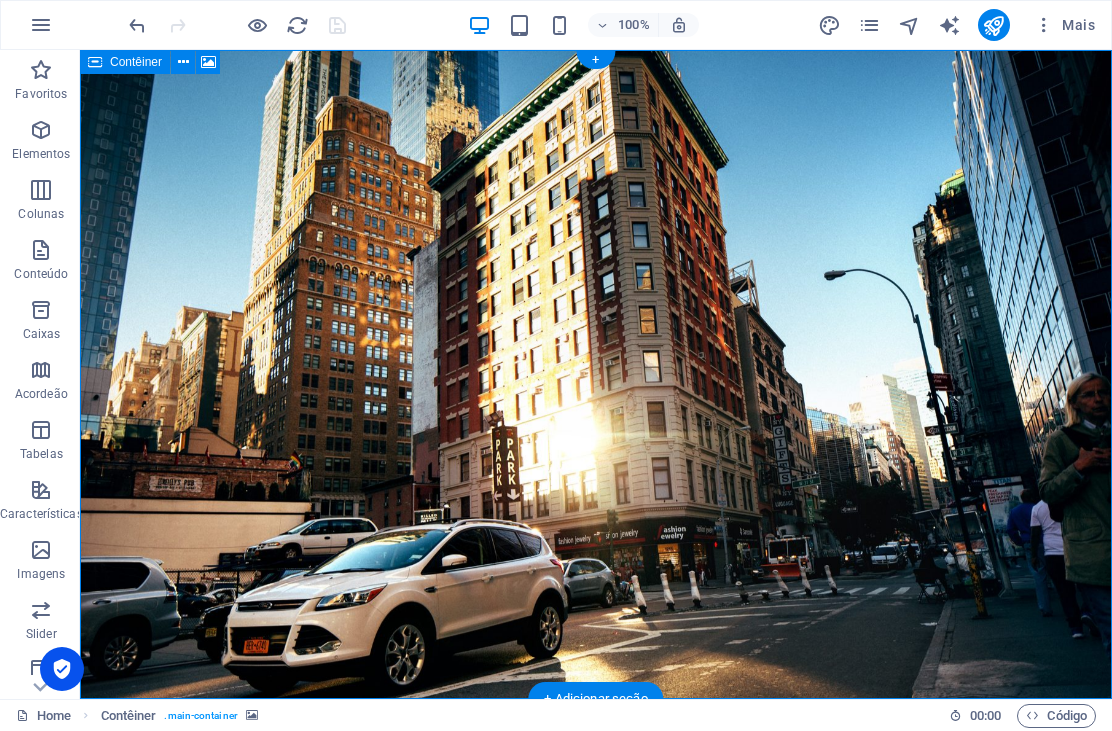 click at bounding box center (208, 62) 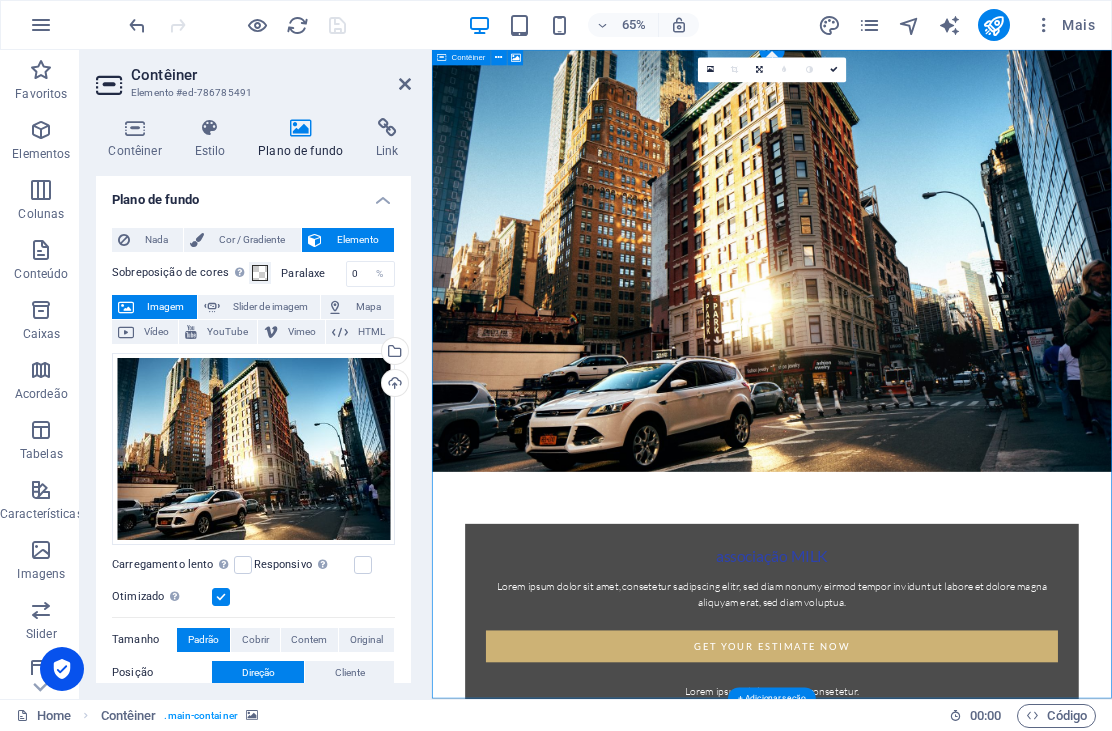 click on "Selecione arquivos do gerenciador de arquivos, galeria de fotos ou faça upload de arquivo(s)" at bounding box center [393, 353] 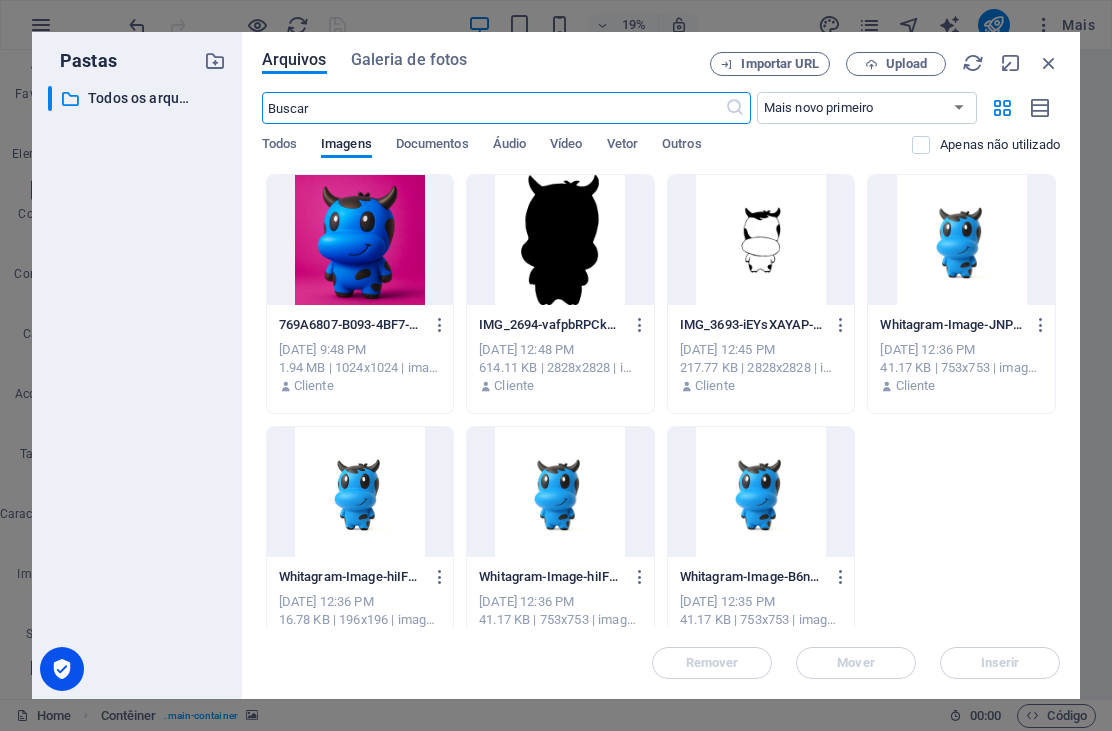 click at bounding box center [360, 240] 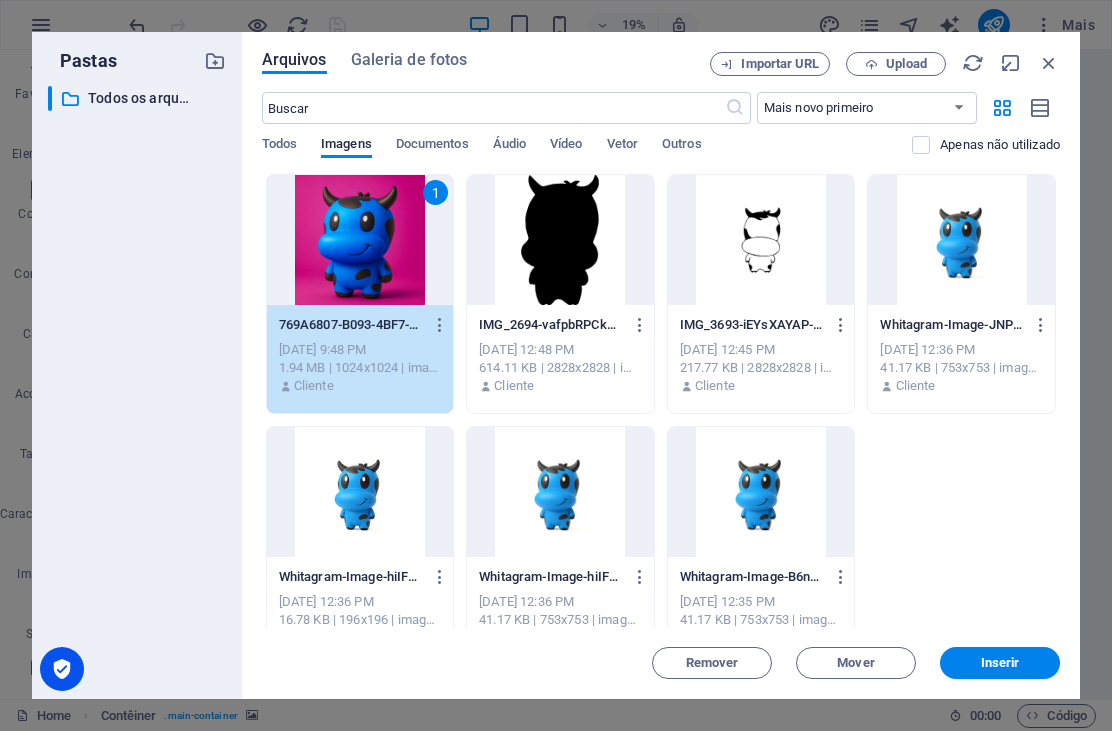click on "Inserir" at bounding box center [1000, 663] 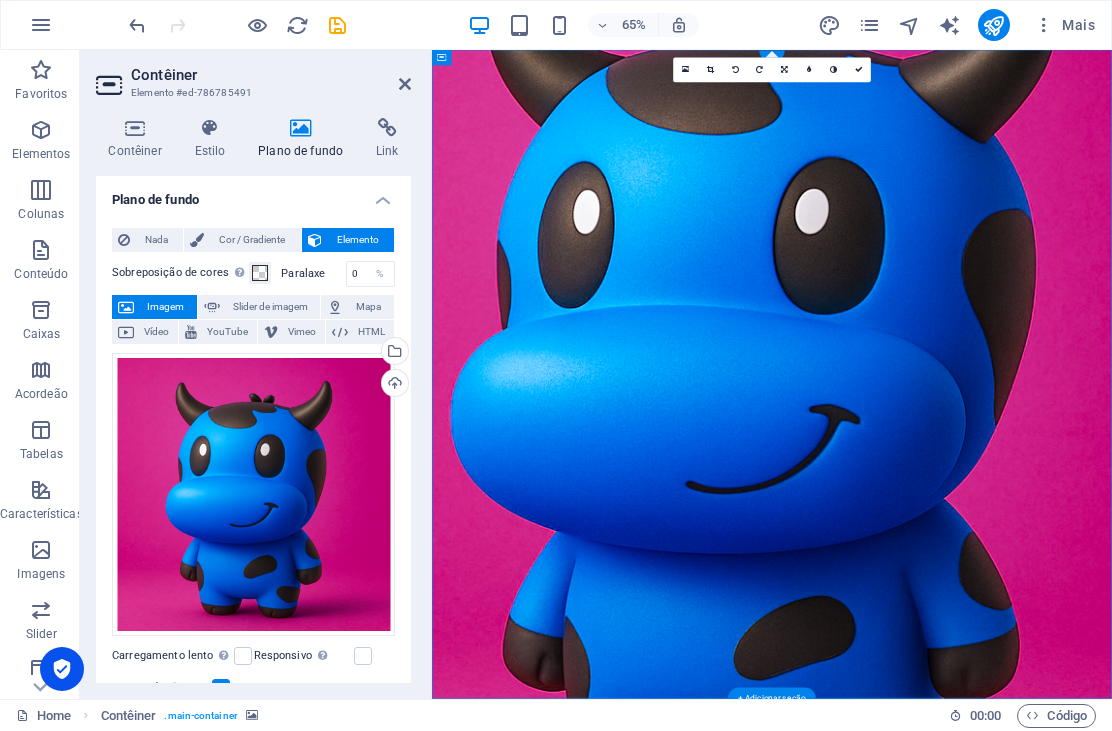 click at bounding box center (337, 25) 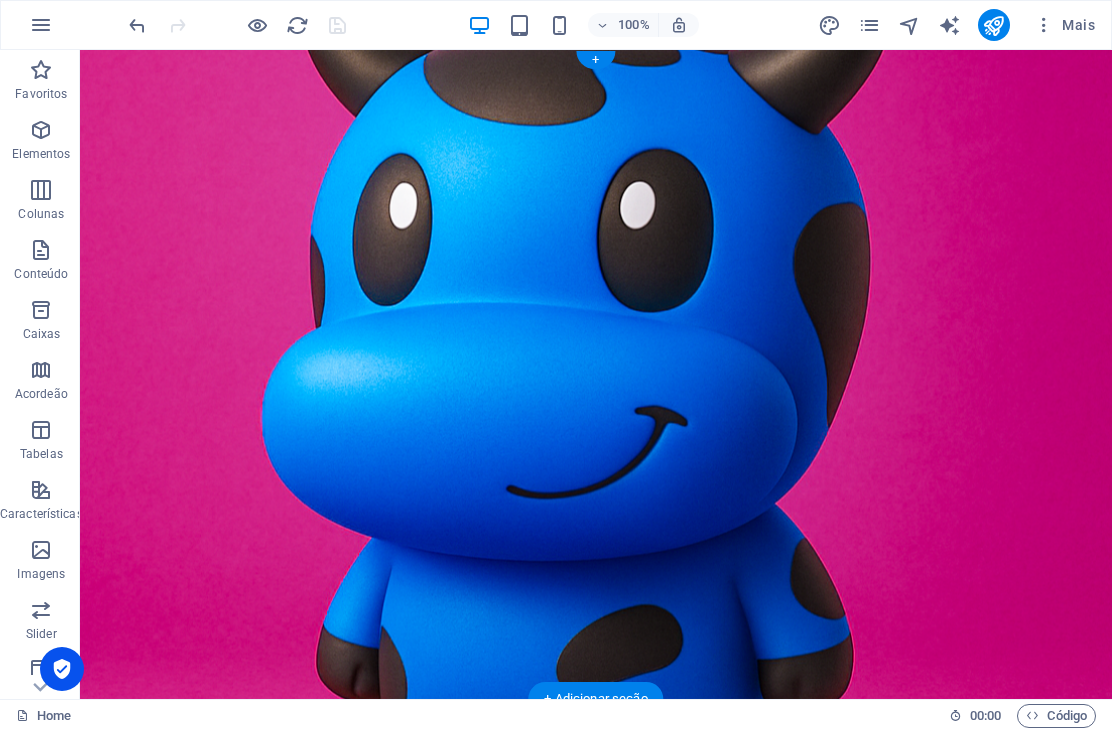 click at bounding box center [993, 25] 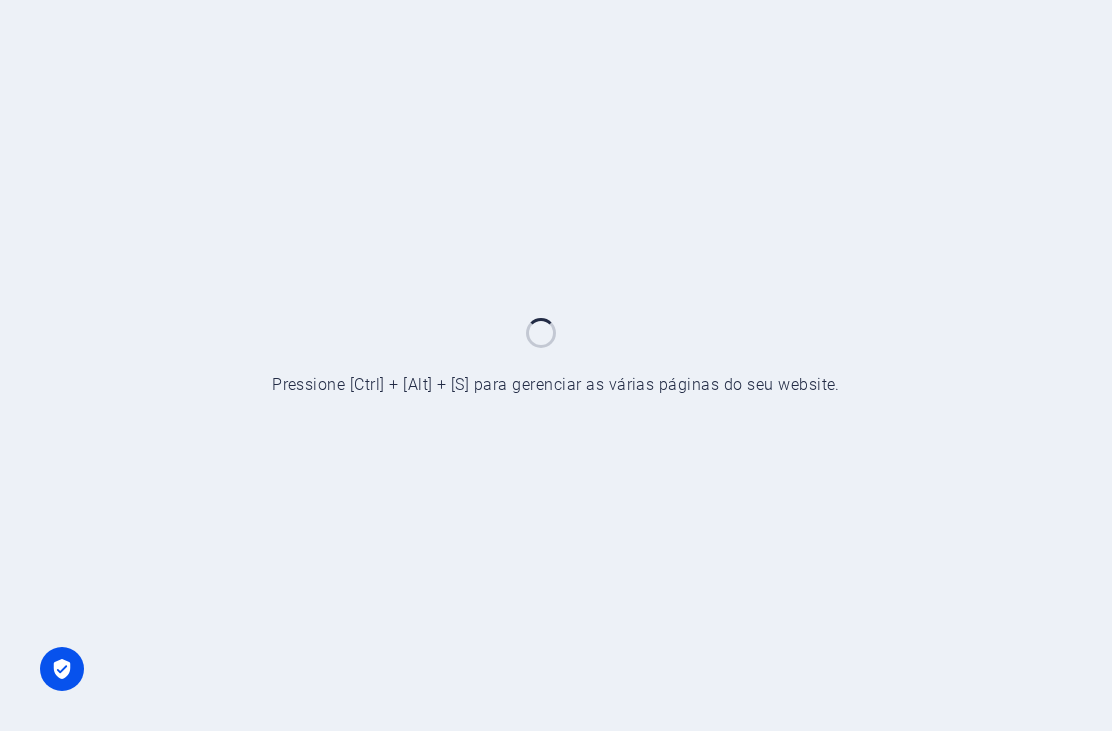 scroll, scrollTop: 0, scrollLeft: 0, axis: both 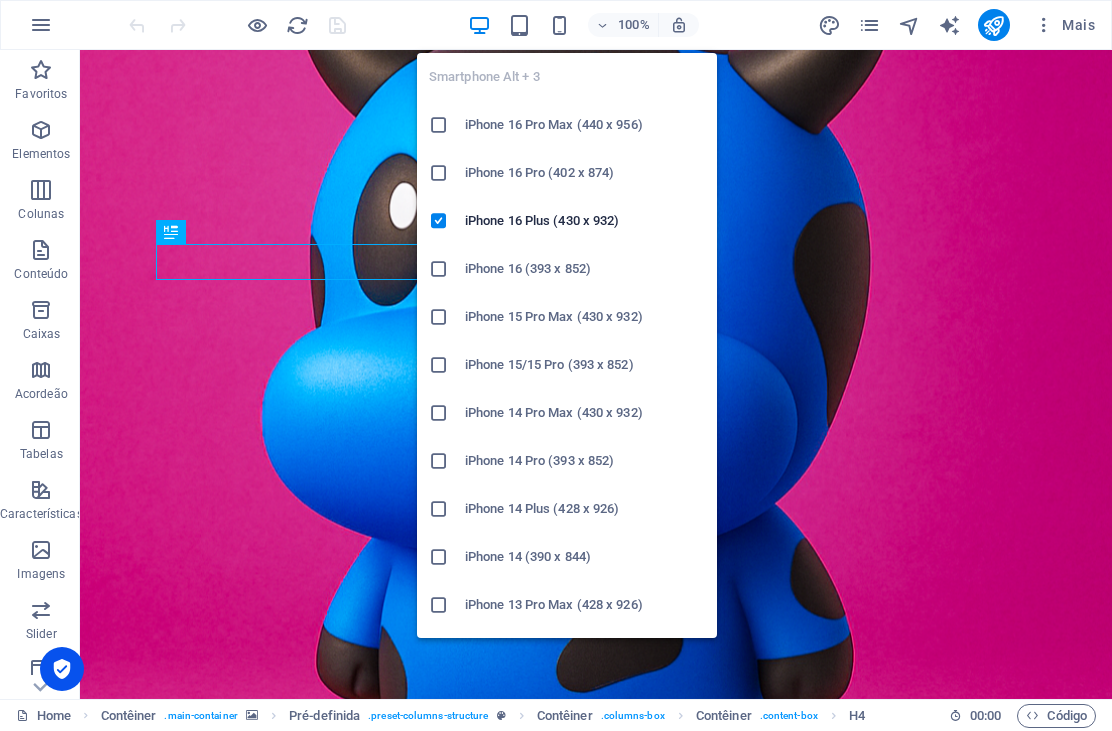click on "iPhone 13 Pro Max (428 x 926)" at bounding box center (585, 605) 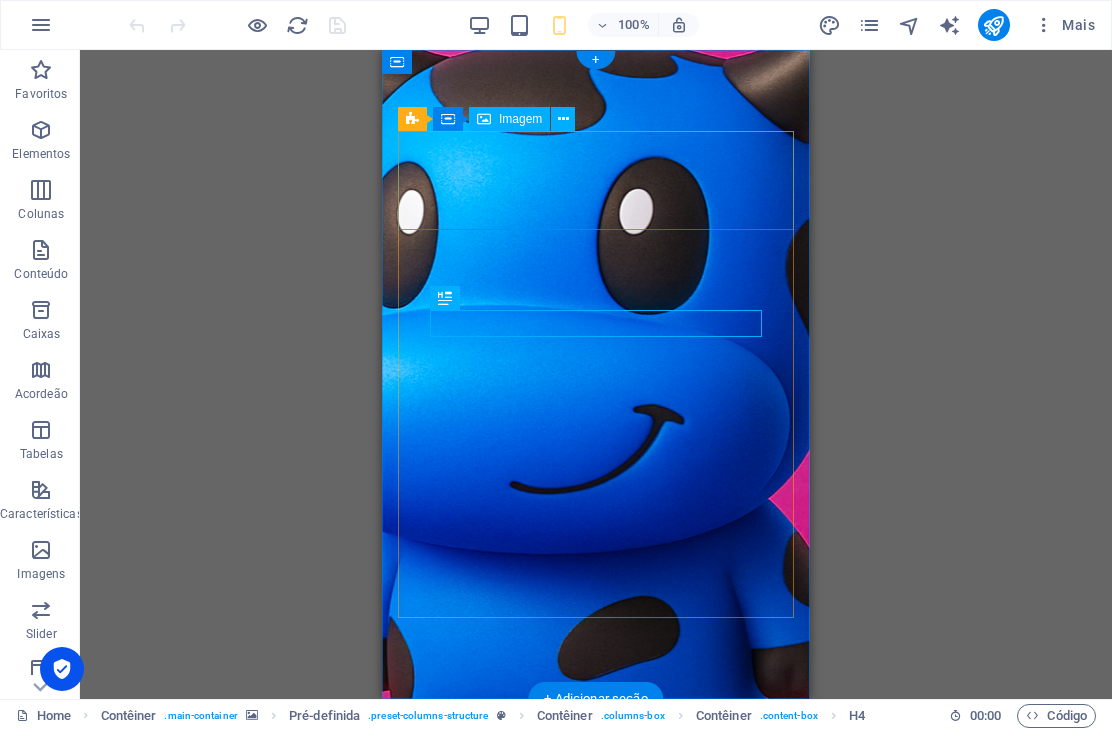 click at bounding box center [596, 1183] 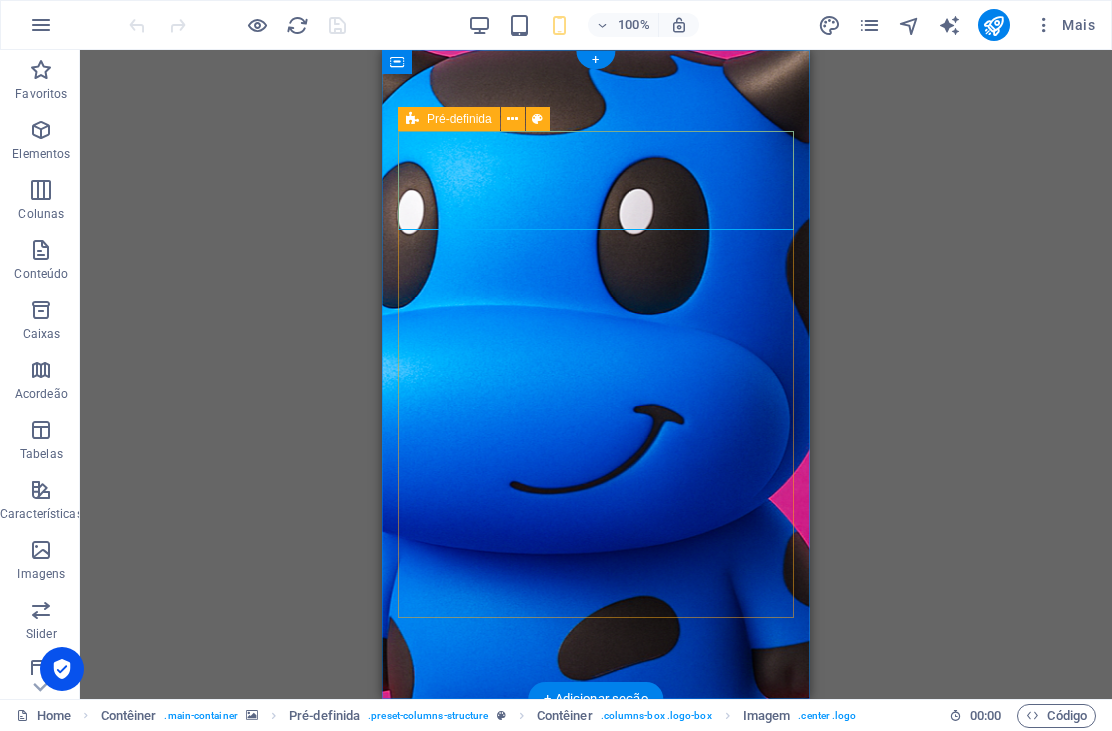 click on "associação MILK Lorem ipsum dolor sit amet, consetetur sadipscing elitr, sed diam nonumy eirmod tempor invidunt ut labore et dolore magna aliquyam erat, sed diam voluptua. Get your Estimate now Lorem ipsum dolor sit amet consetetur." at bounding box center [596, 1001] 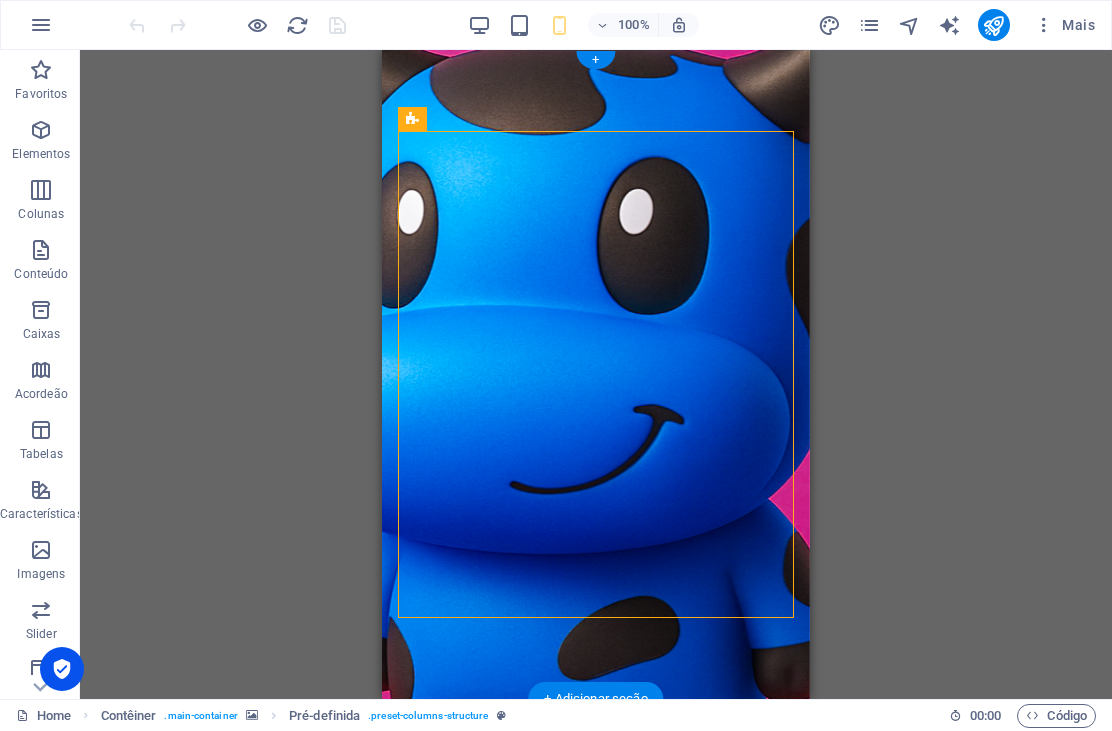 click at bounding box center (596, 374) 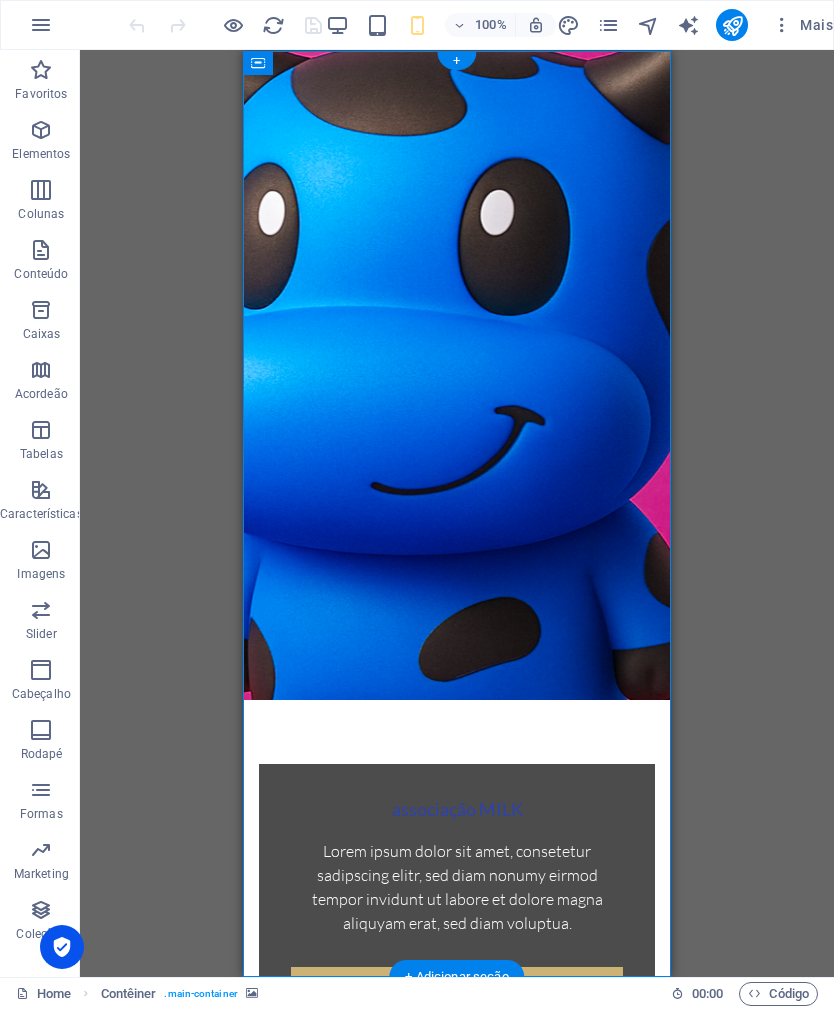 click at bounding box center (457, 374) 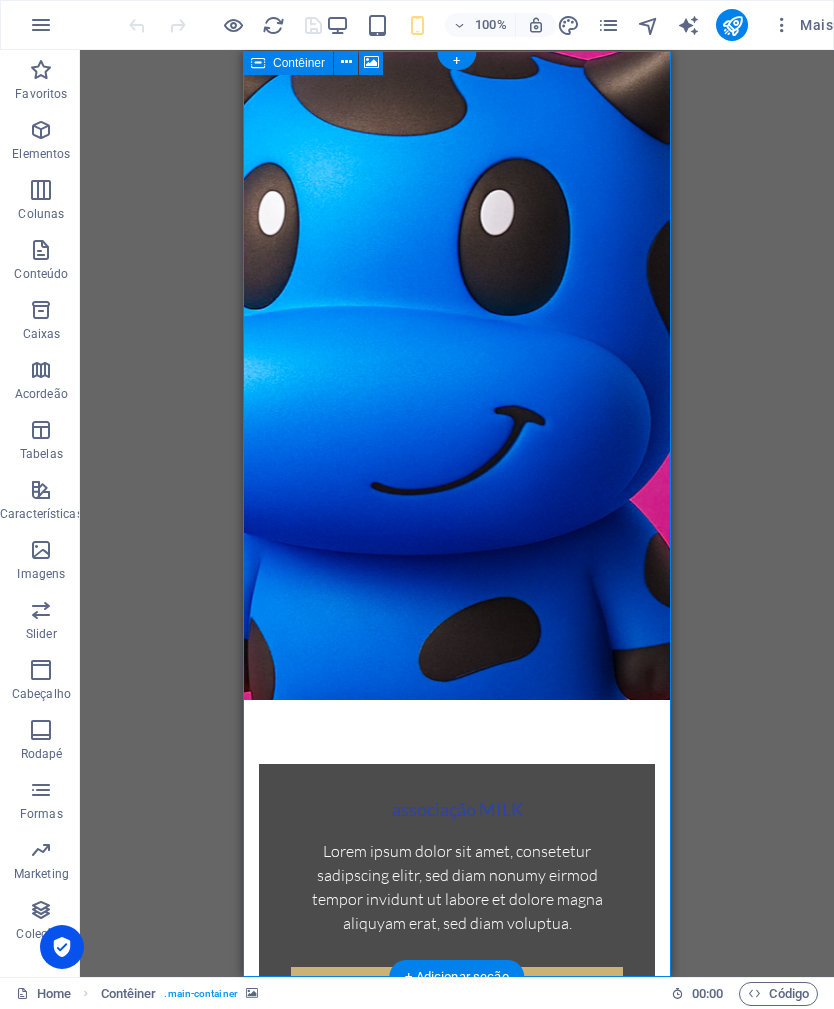 click at bounding box center (371, 62) 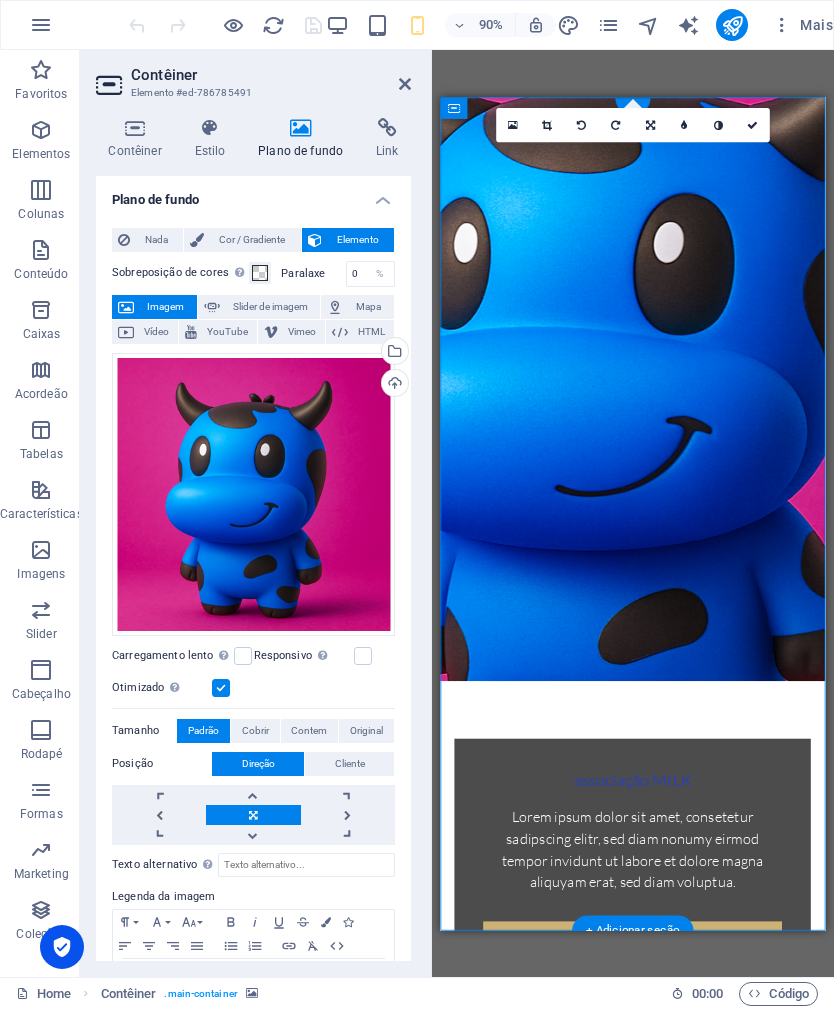 click on "Selecione arquivos do gerenciador de arquivos, galeria de fotos ou faça upload de arquivo(s)" at bounding box center [393, 353] 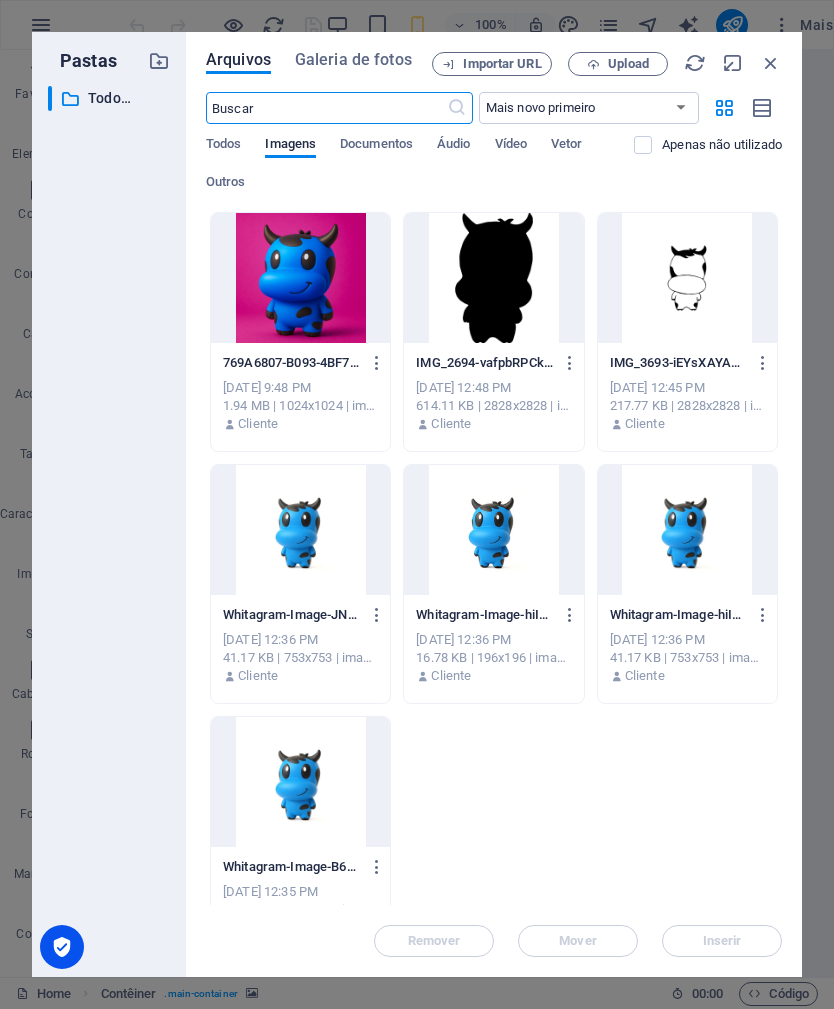 click at bounding box center (300, 278) 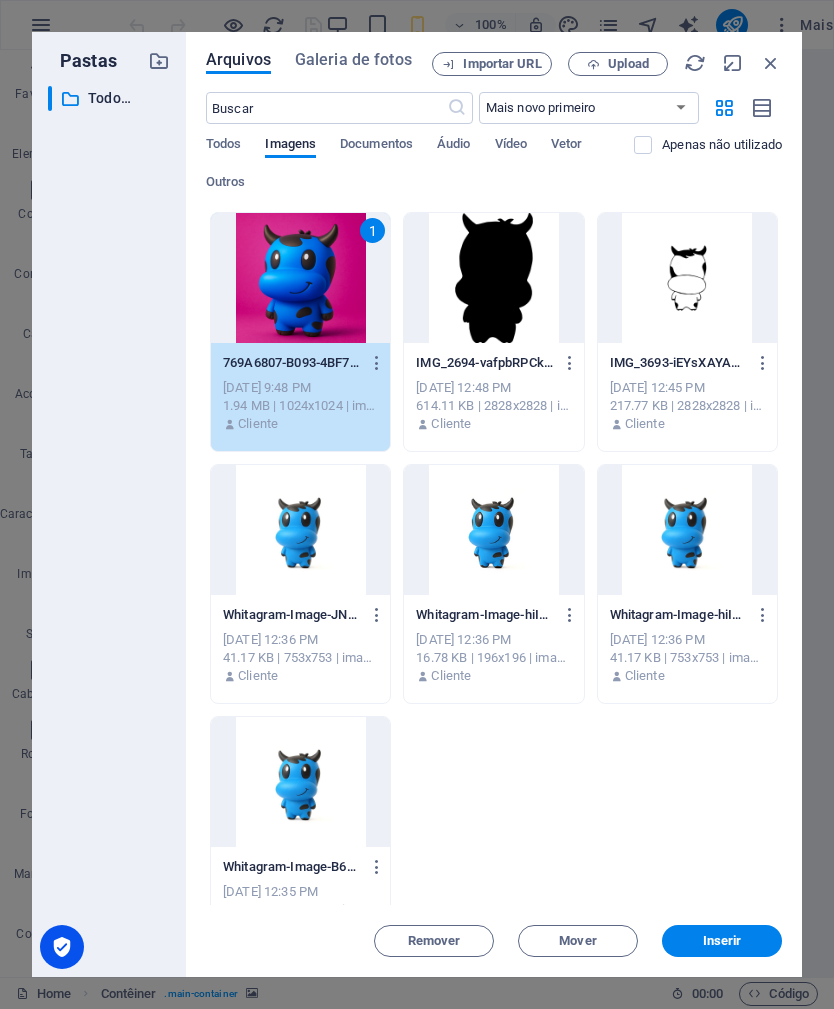 click on "Inserir" at bounding box center [722, 941] 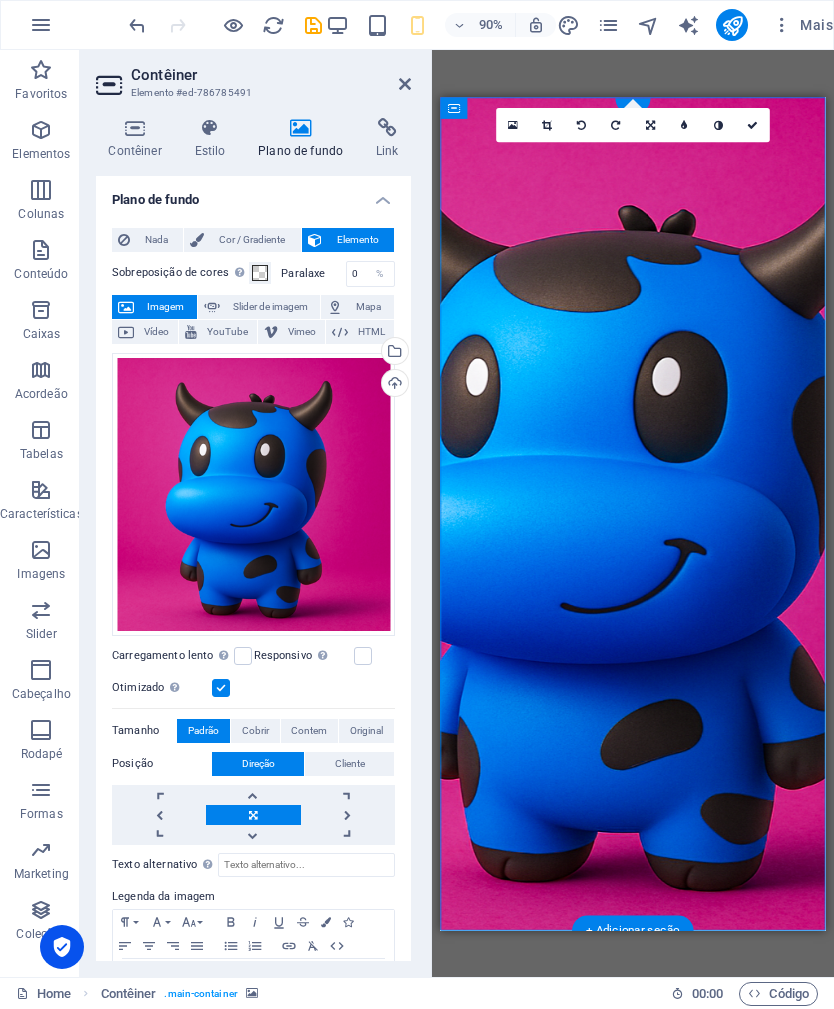 click at bounding box center (650, 125) 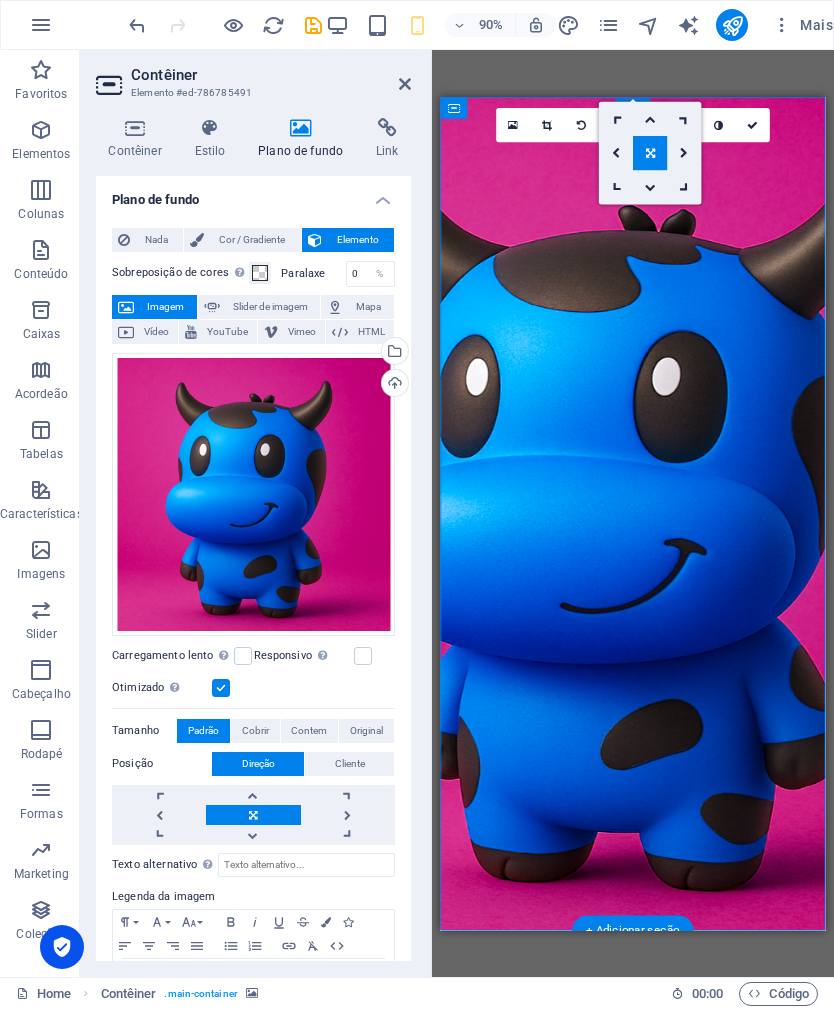 click at bounding box center [616, 152] 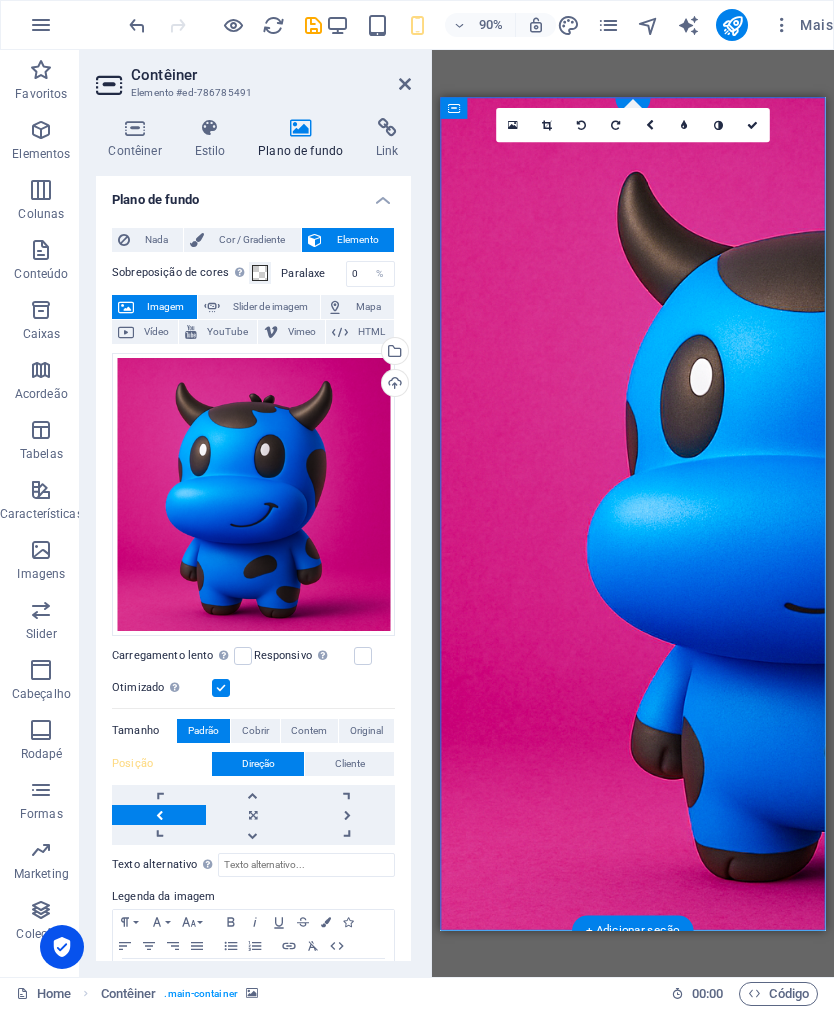 click at bounding box center (732, 25) 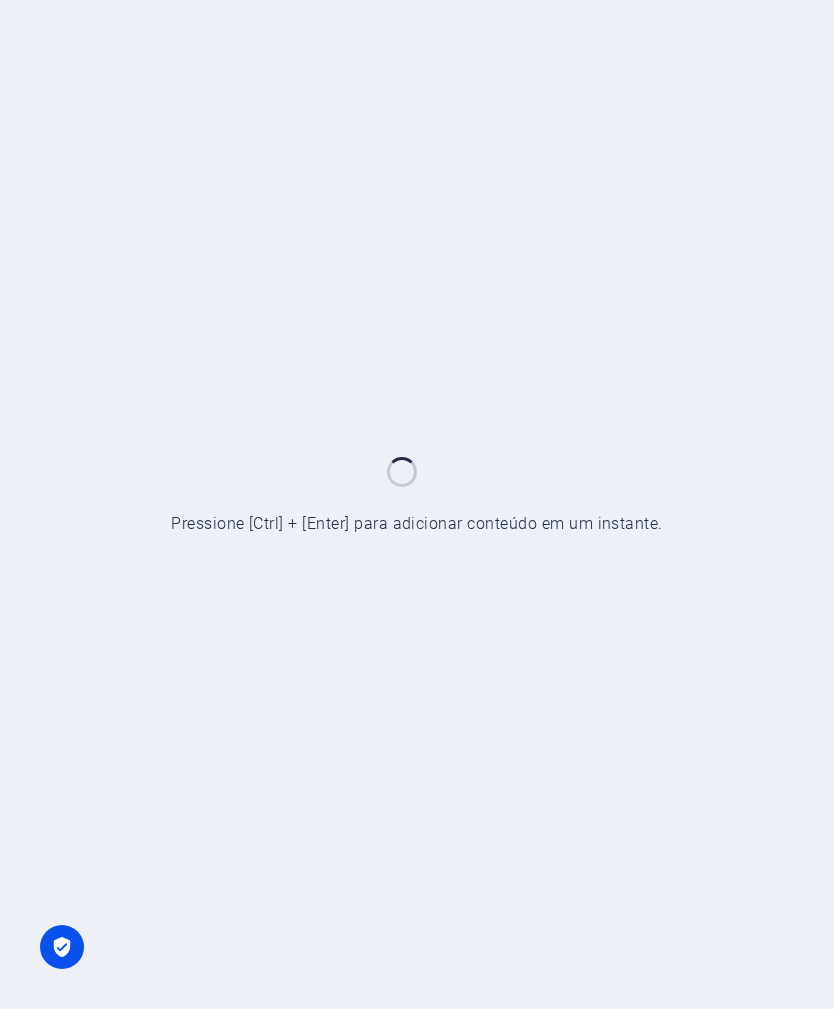 scroll, scrollTop: 0, scrollLeft: 0, axis: both 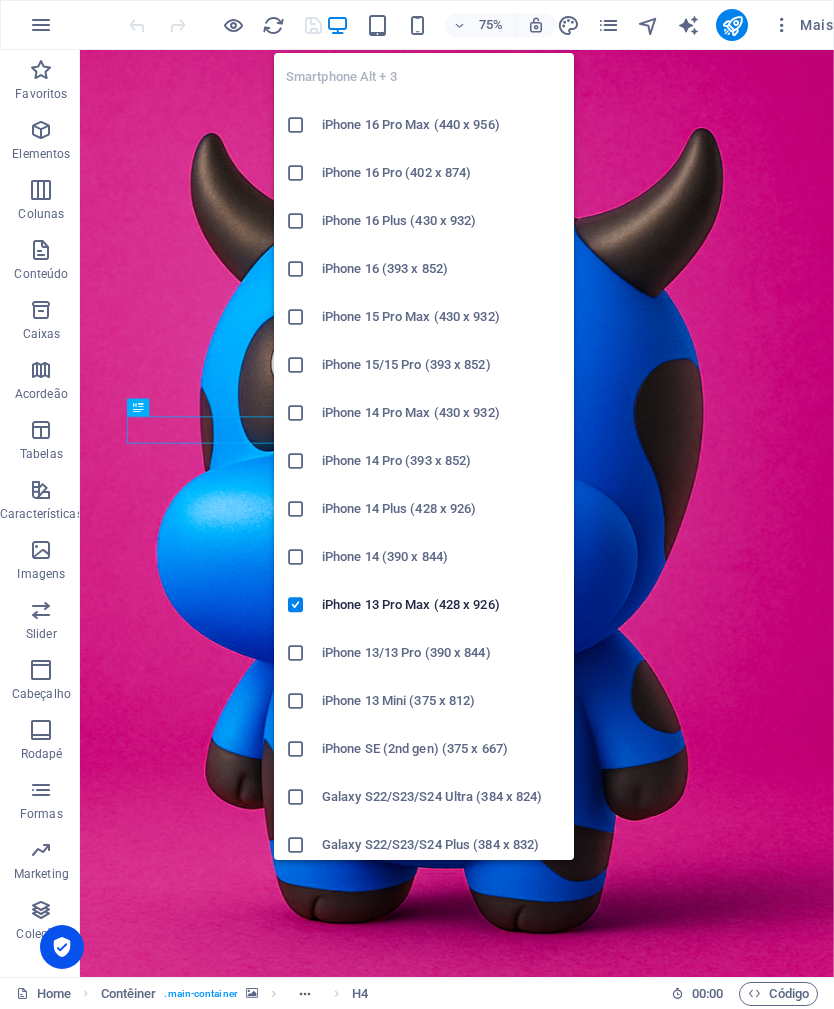 click on "iPhone 13 Pro Max (428 x 926)" at bounding box center (442, 605) 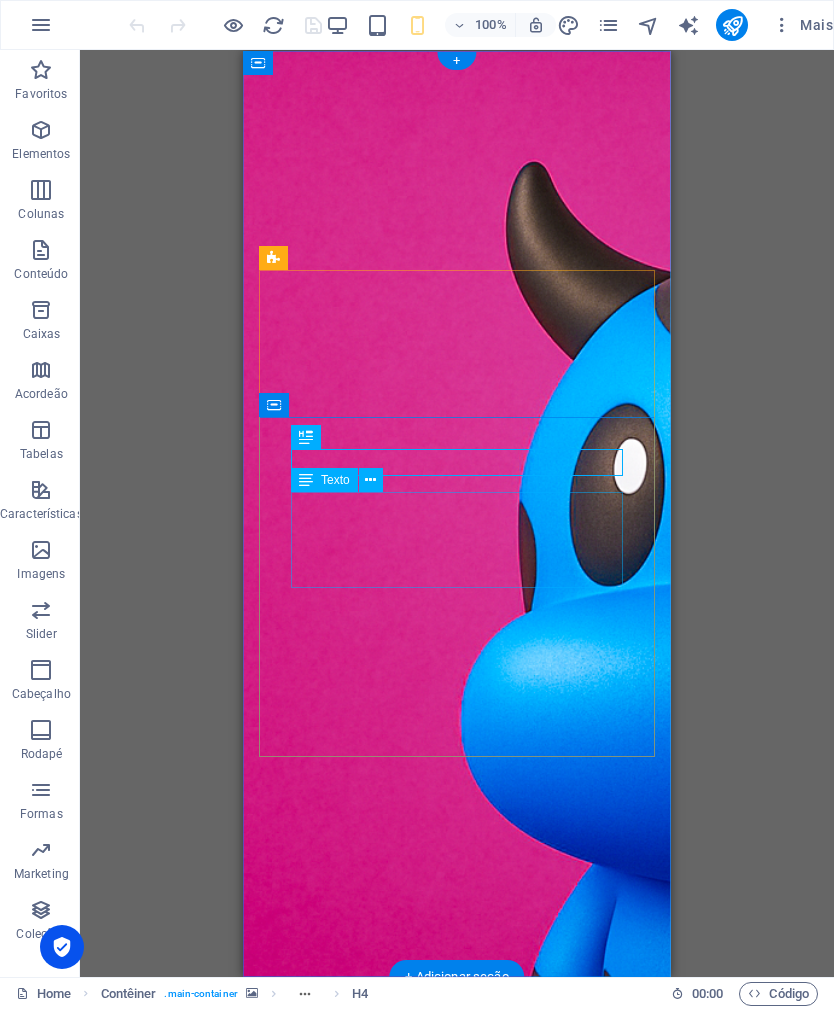 click on "Lorem ipsum dolor sit amet, consetetur sadipscing elitr, sed diam nonumy eirmod tempor invidunt ut labore et dolore magna aliquyam erat, sed diam voluptua." at bounding box center (457, 1473) 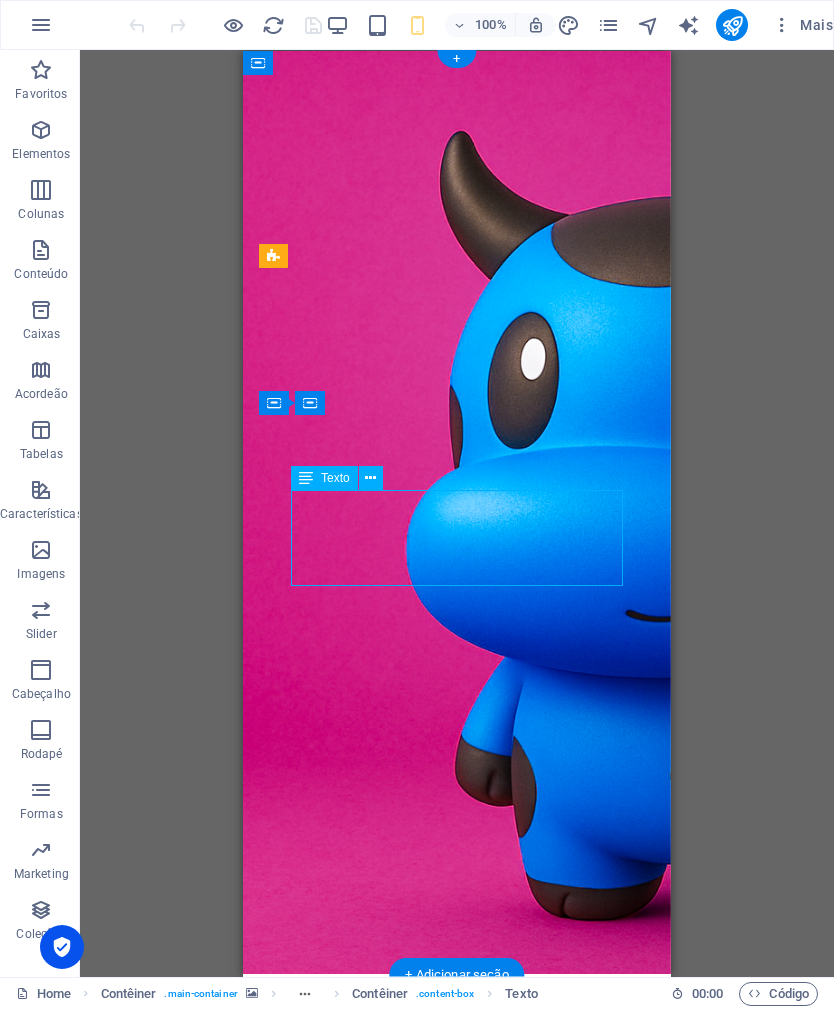 scroll, scrollTop: 2, scrollLeft: 0, axis: vertical 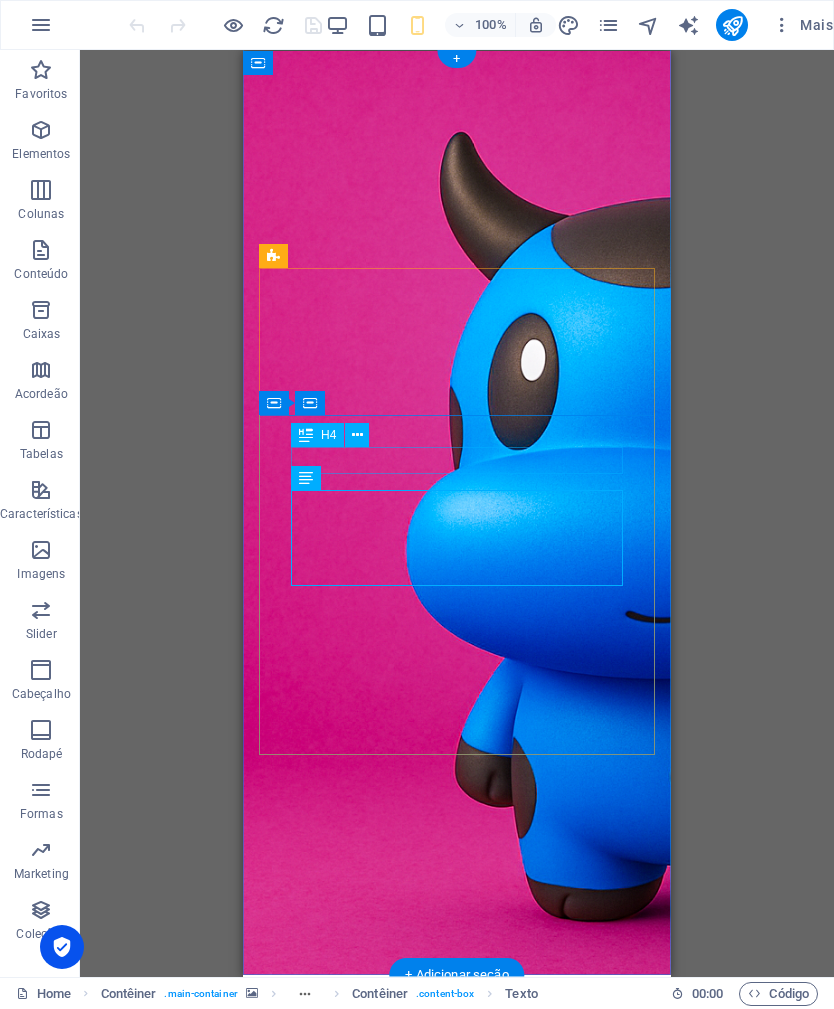 click on "associação MILK" at bounding box center [457, 1083] 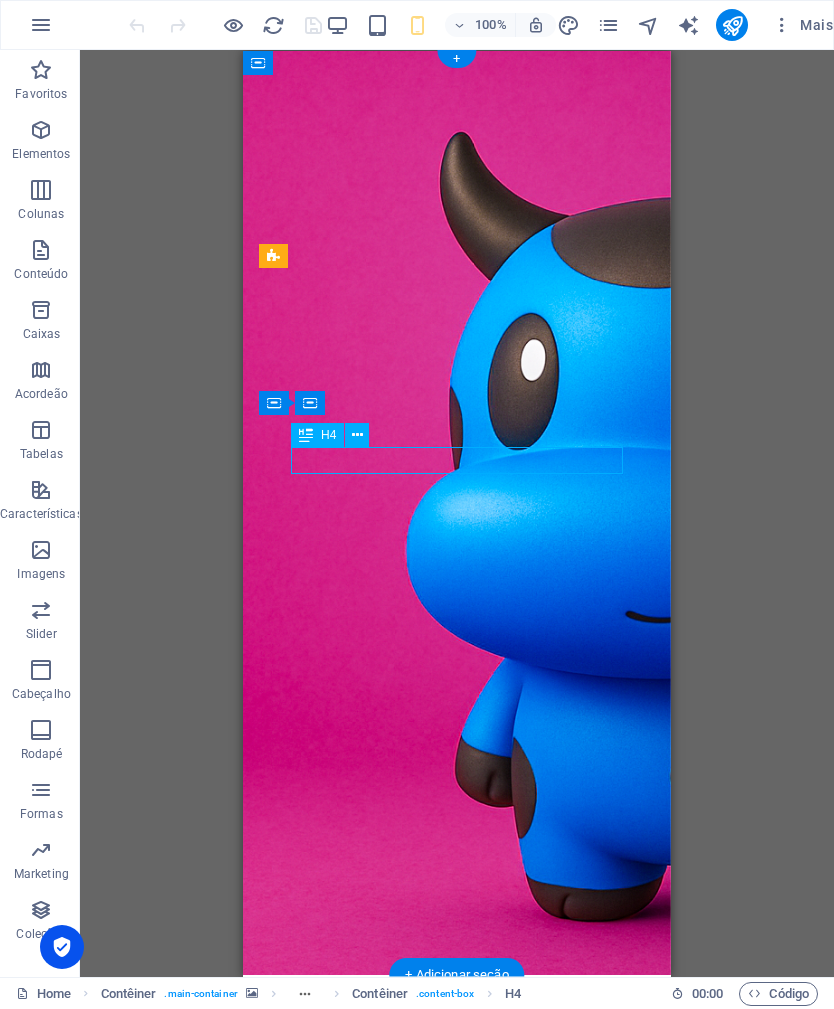 click on "associação MILK Lorem ipsum dolor sit amet, consetetur sadipscing elitr, sed diam nonumy eirmod tempor invidunt ut labore et dolore magna aliquyam erat, sed diam voluptua. Get your Estimate now Lorem ipsum dolor sit amet consetetur." at bounding box center (457, 1208) 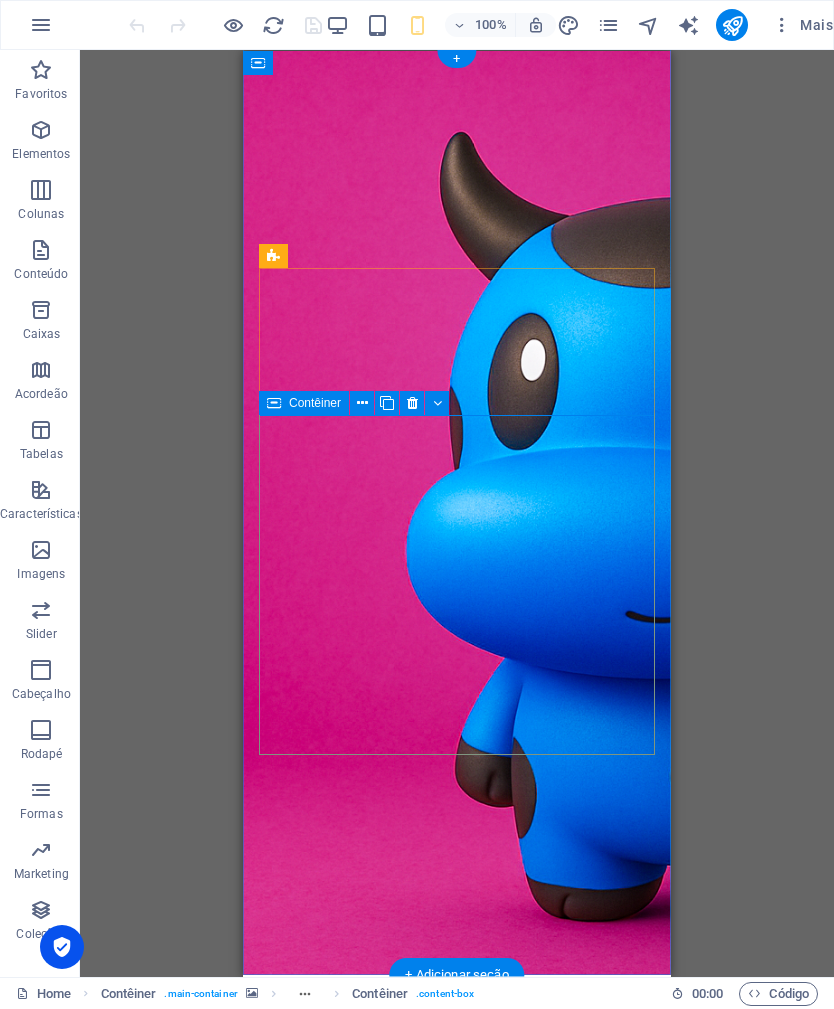click on "Contêiner" at bounding box center [304, 403] 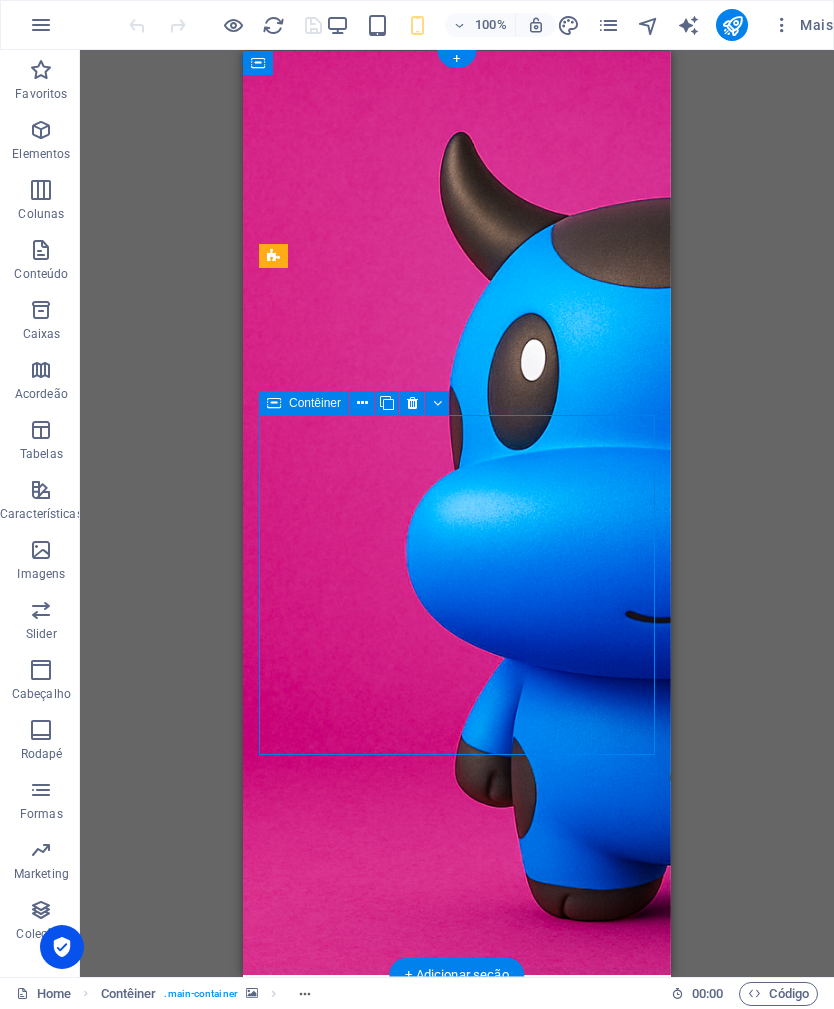 click at bounding box center [437, 403] 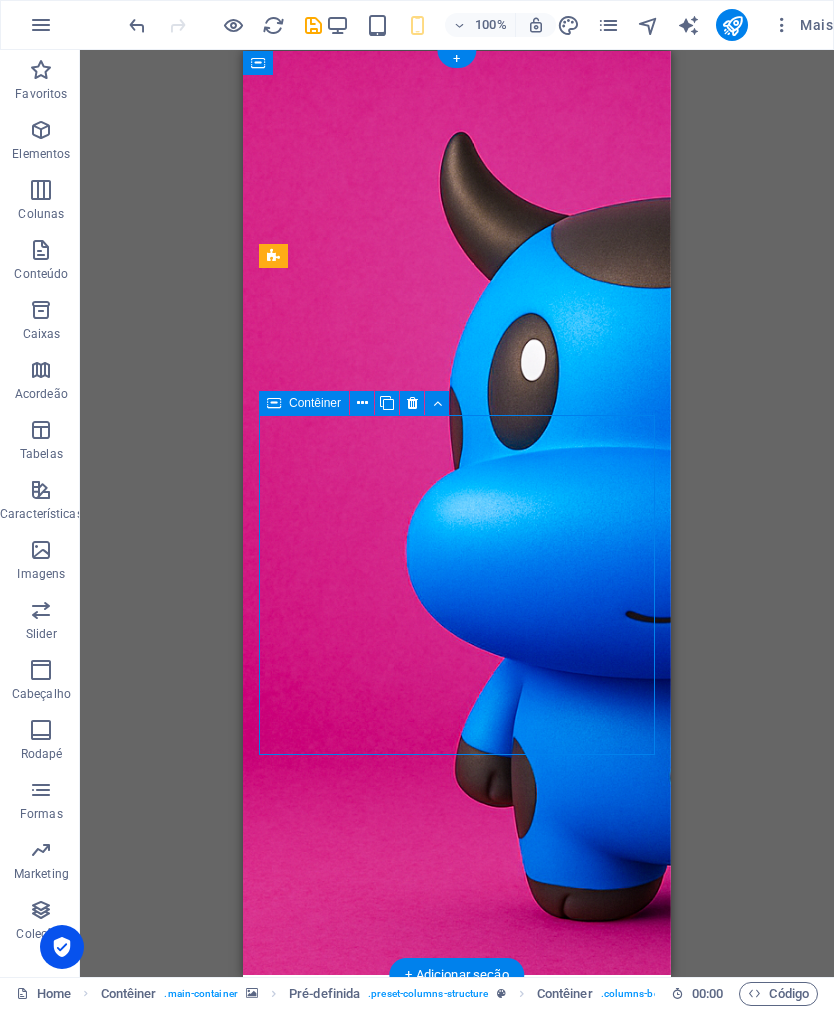 click at bounding box center (437, 403) 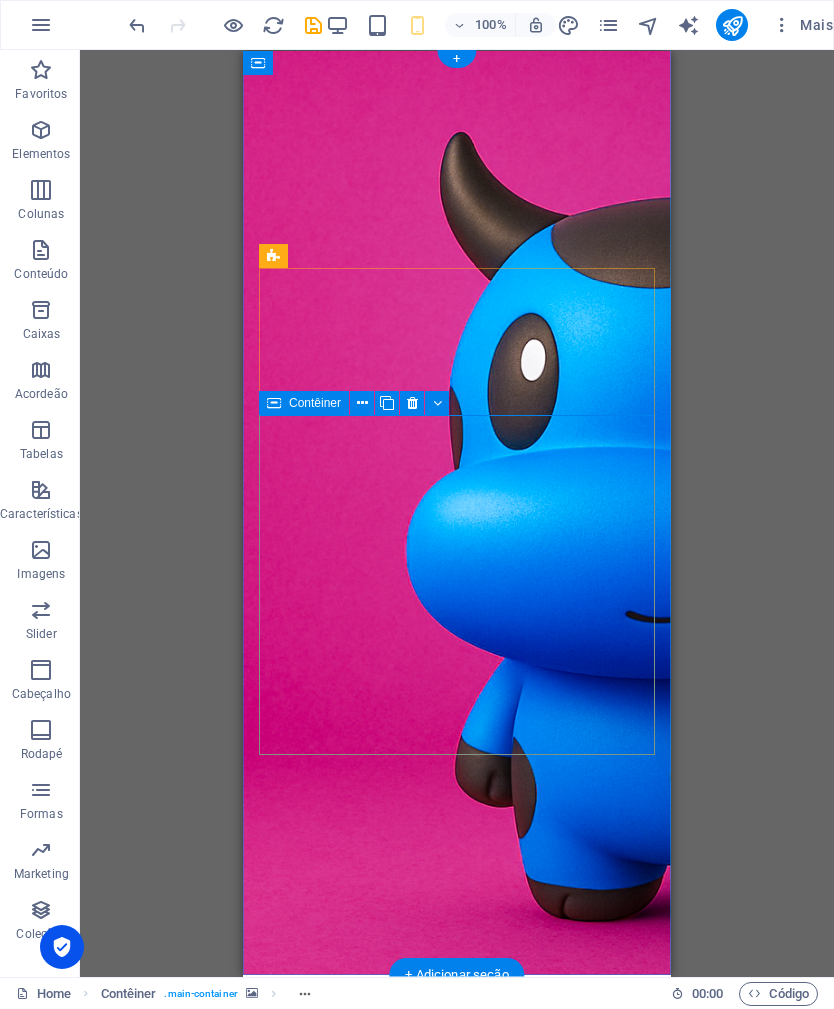 click at bounding box center [437, 403] 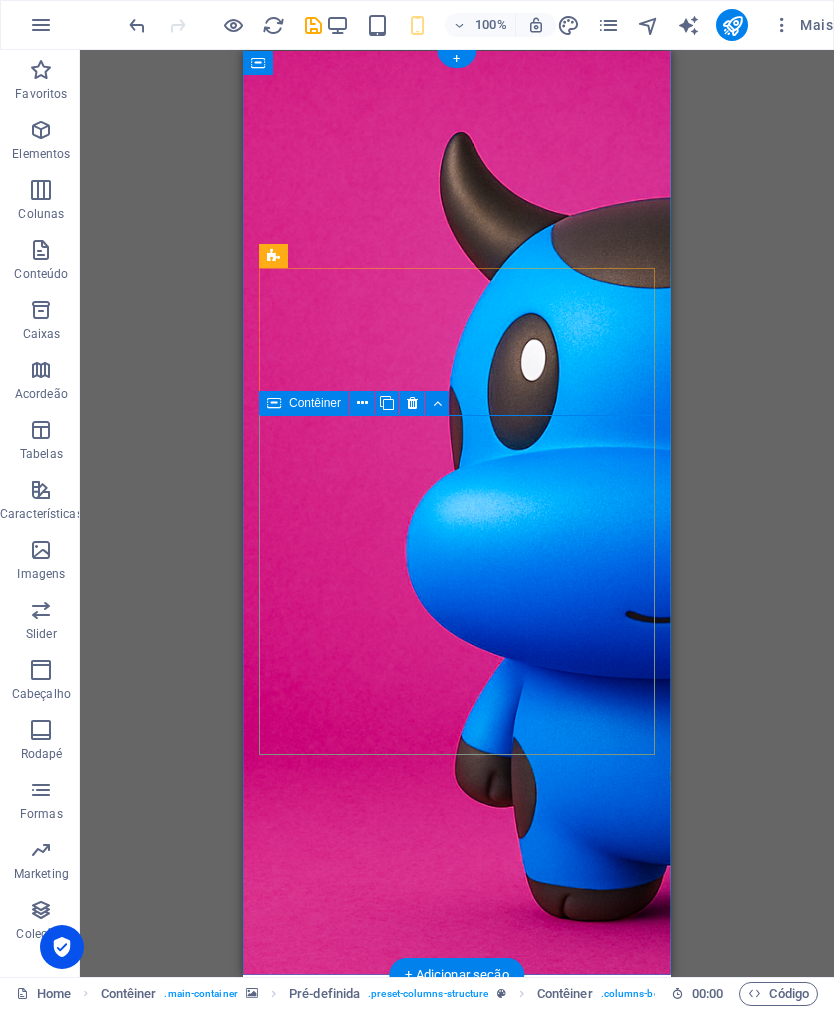 click on "associação MILK Lorem ipsum dolor sit amet, consetetur sadipscing elitr, sed diam nonumy eirmod tempor invidunt ut labore et dolore magna aliquyam erat, sed diam voluptua. Get your Estimate now Lorem ipsum dolor sit amet consetetur." at bounding box center [457, 1345] 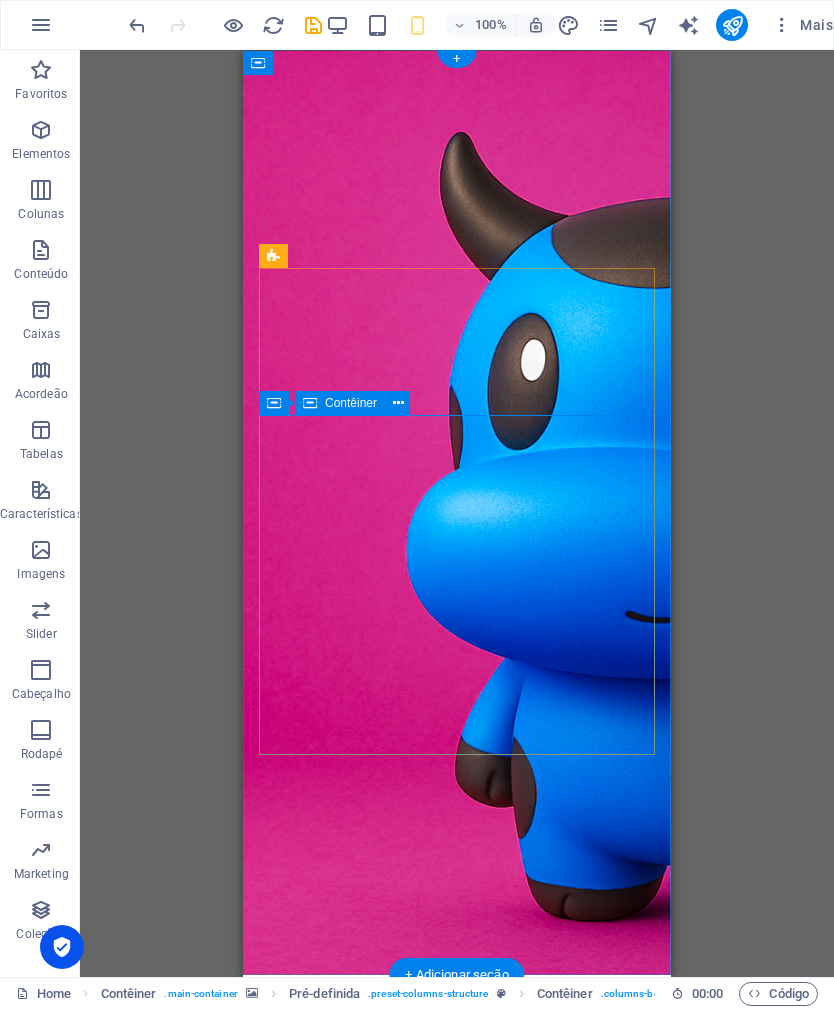 click on "associação MILK" at bounding box center (457, 1220) 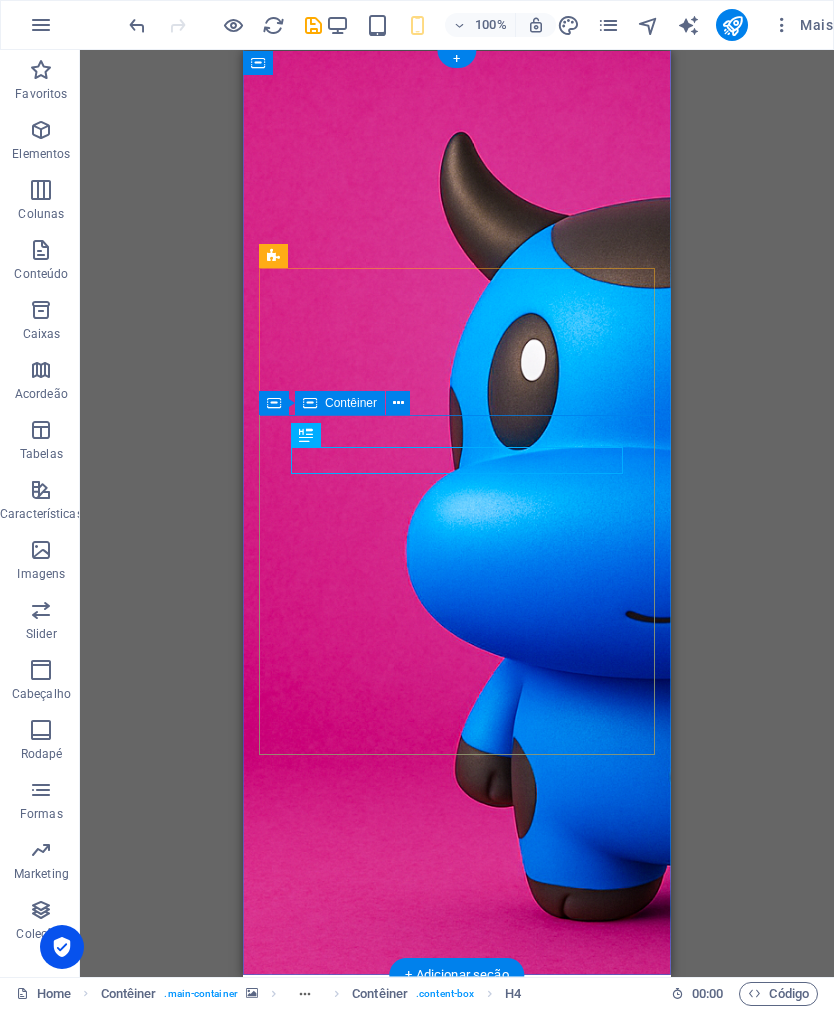 click on "associação MILK Lorem ipsum dolor sit amet, consetetur sadipscing elitr, sed diam nonumy eirmod tempor invidunt ut labore et dolore magna aliquyam erat, sed diam voluptua. Get your Estimate now Lorem ipsum dolor sit amet consetetur." at bounding box center [457, 1345] 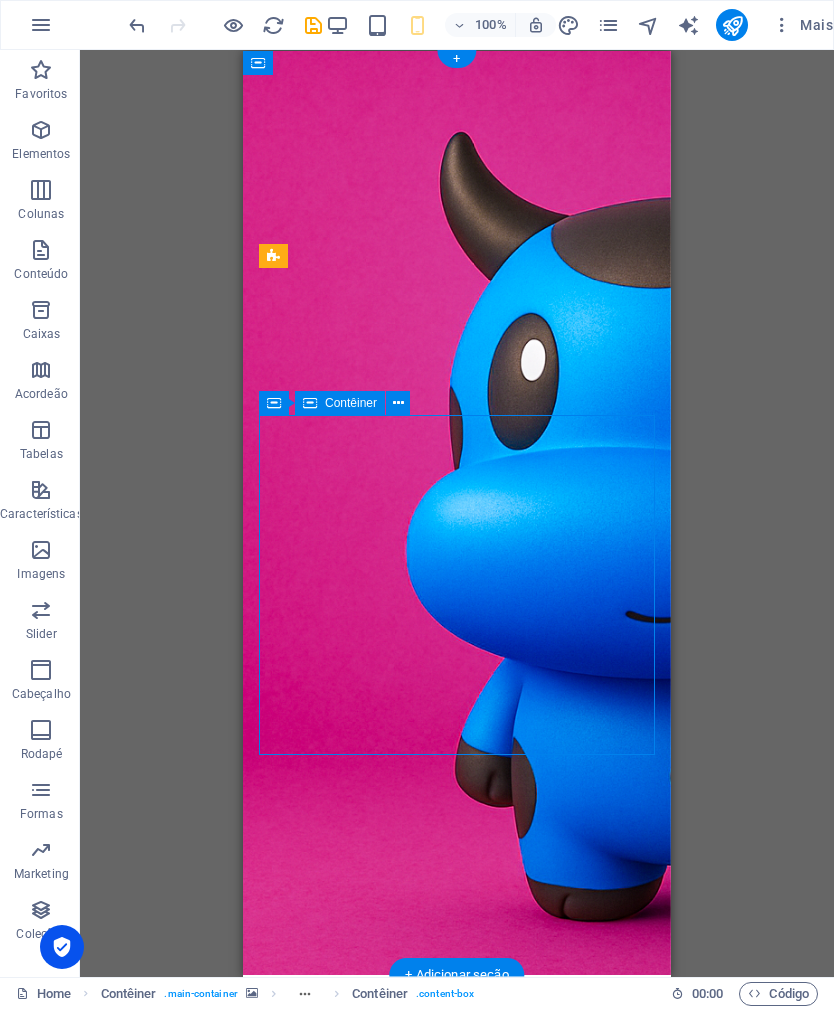 click on "associação MILK Lorem ipsum dolor sit amet, consetetur sadipscing elitr, sed diam nonumy eirmod tempor invidunt ut labore et dolore magna aliquyam erat, sed diam voluptua. Get your Estimate now Lorem ipsum dolor sit amet consetetur." at bounding box center [457, 1345] 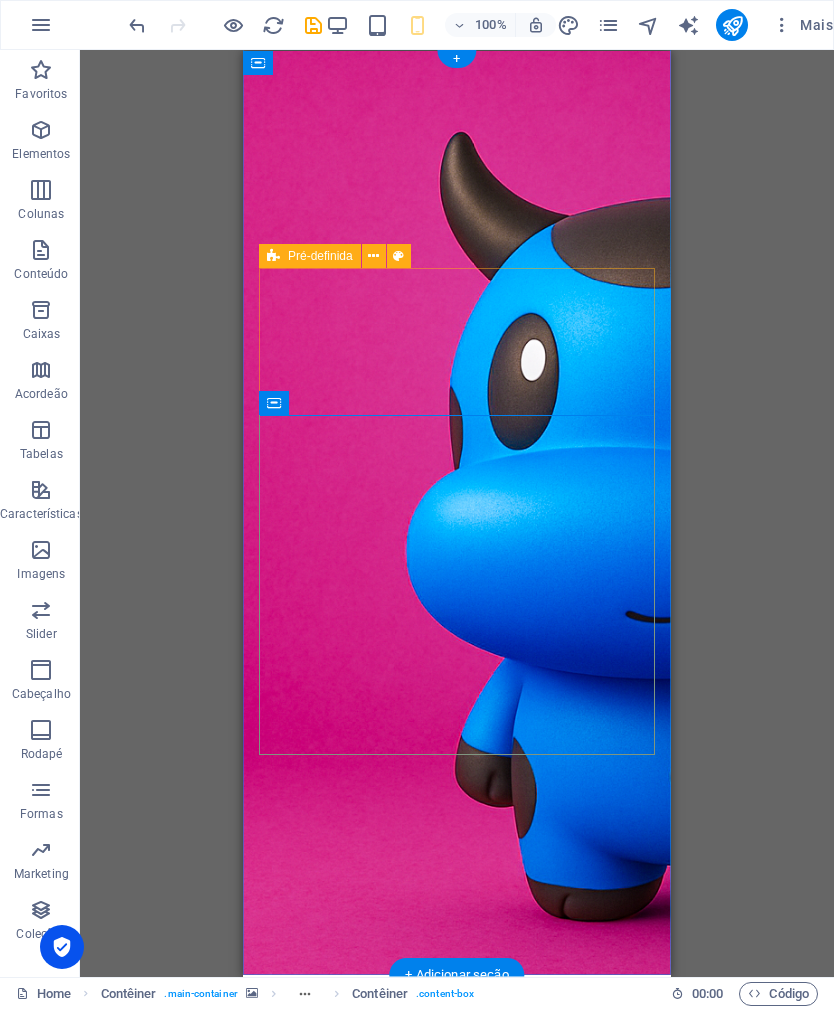 click at bounding box center (373, 256) 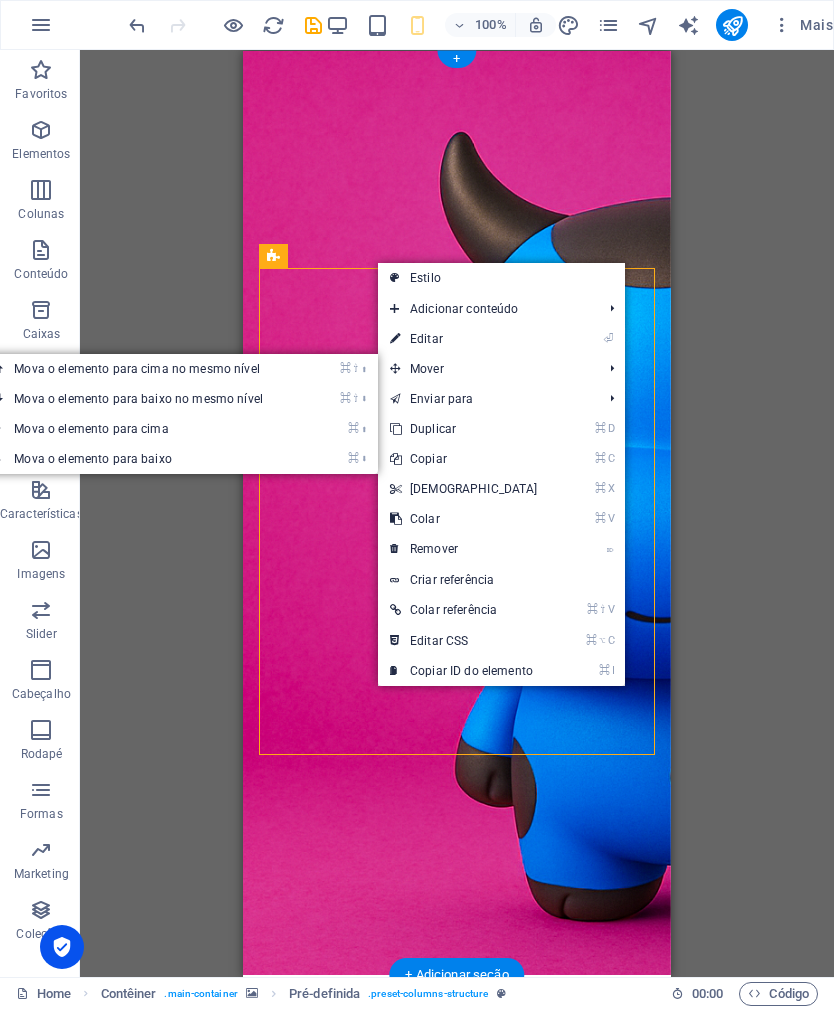 click on "⌘ ⇧ ⬇  Mova o elemento para baixo no mesmo nível" at bounding box center [142, 399] 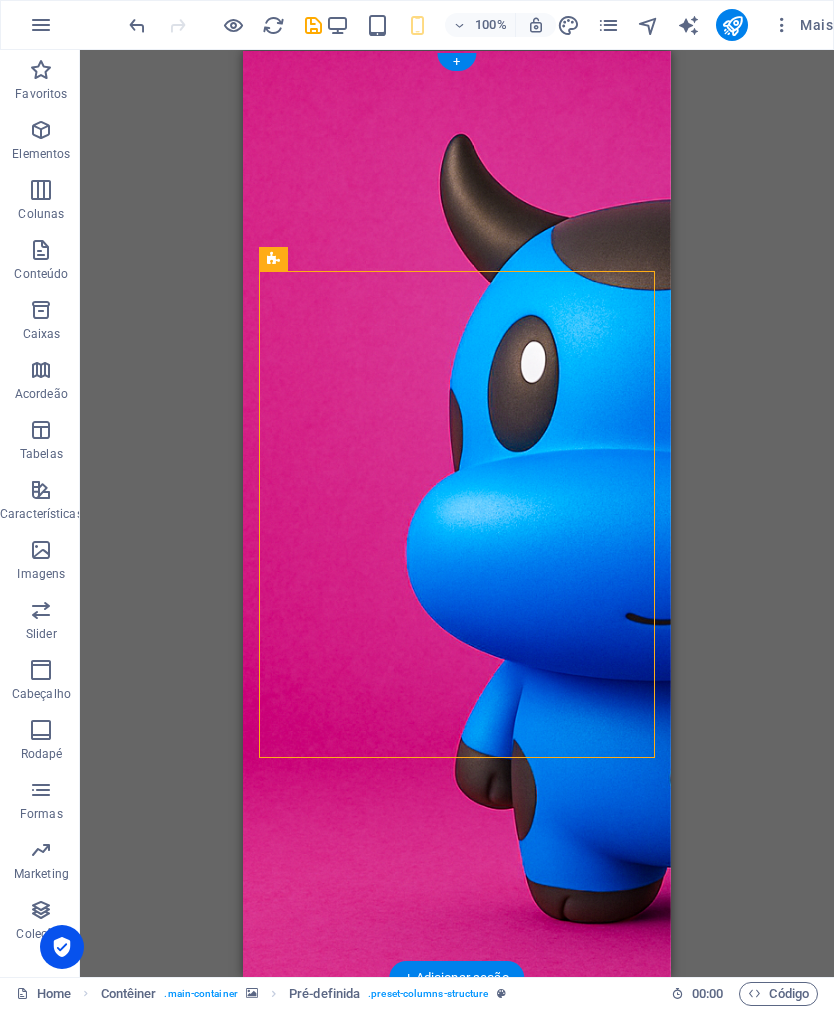 scroll, scrollTop: 0, scrollLeft: 0, axis: both 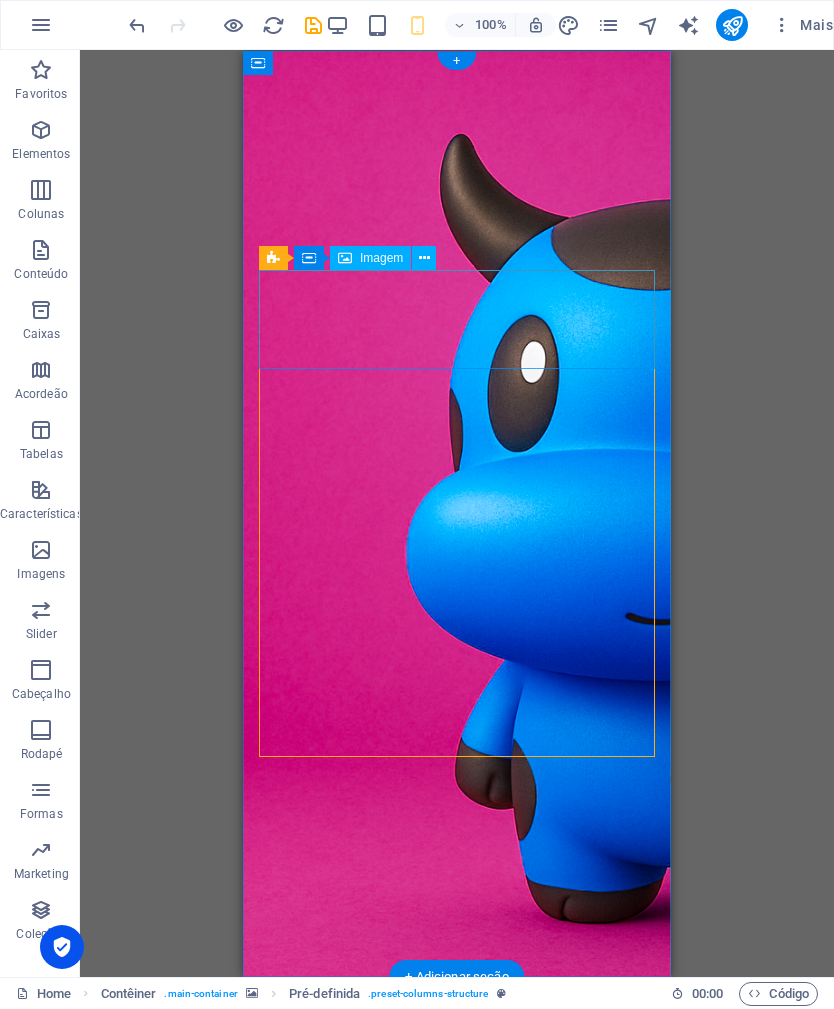 click at bounding box center (457, 1096) 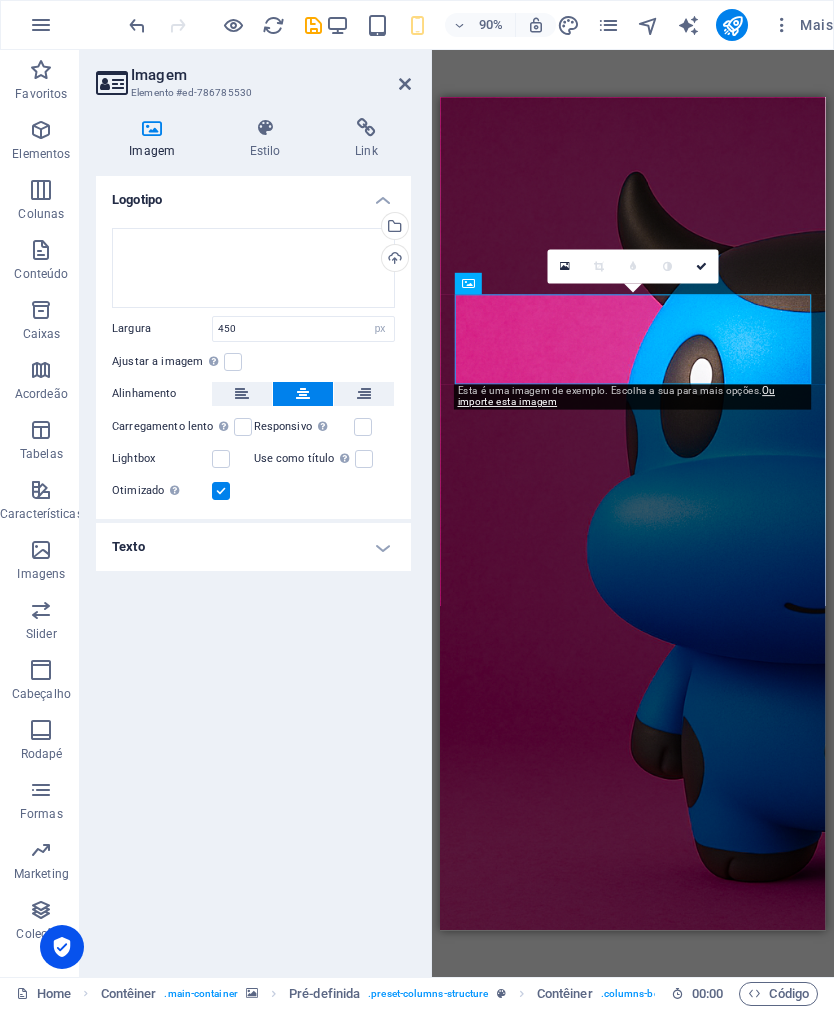 click at bounding box center [654, 559] 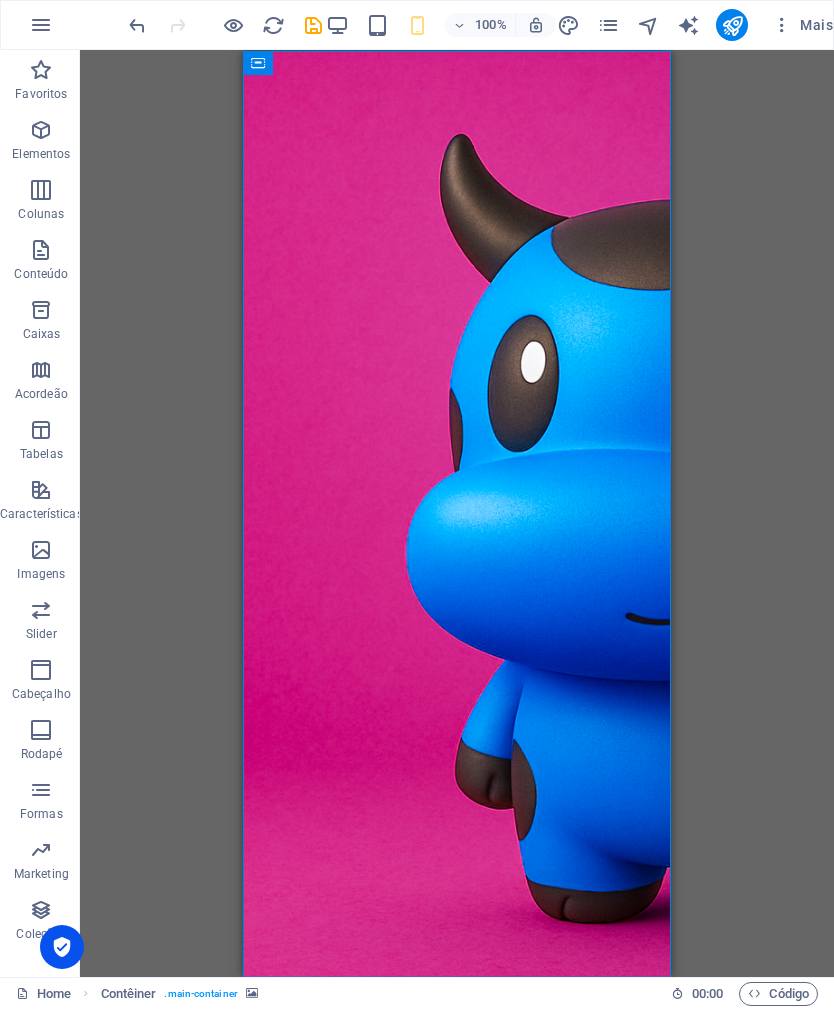 click at bounding box center (457, 1096) 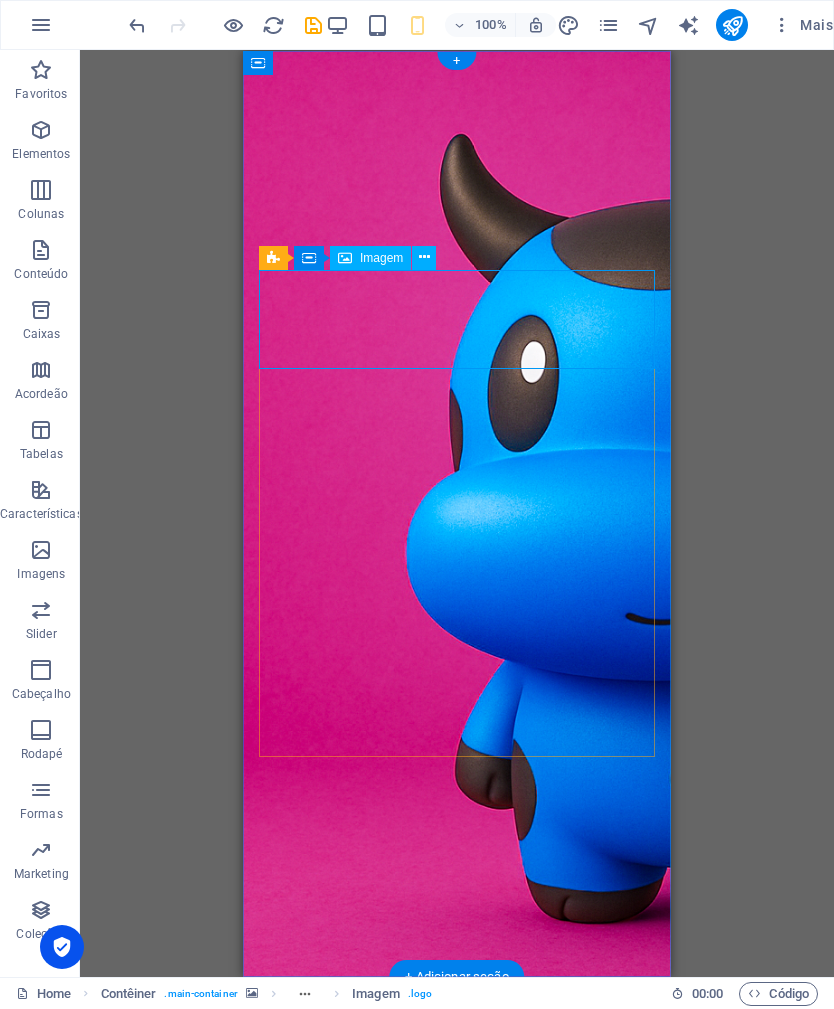 click at bounding box center [424, 258] 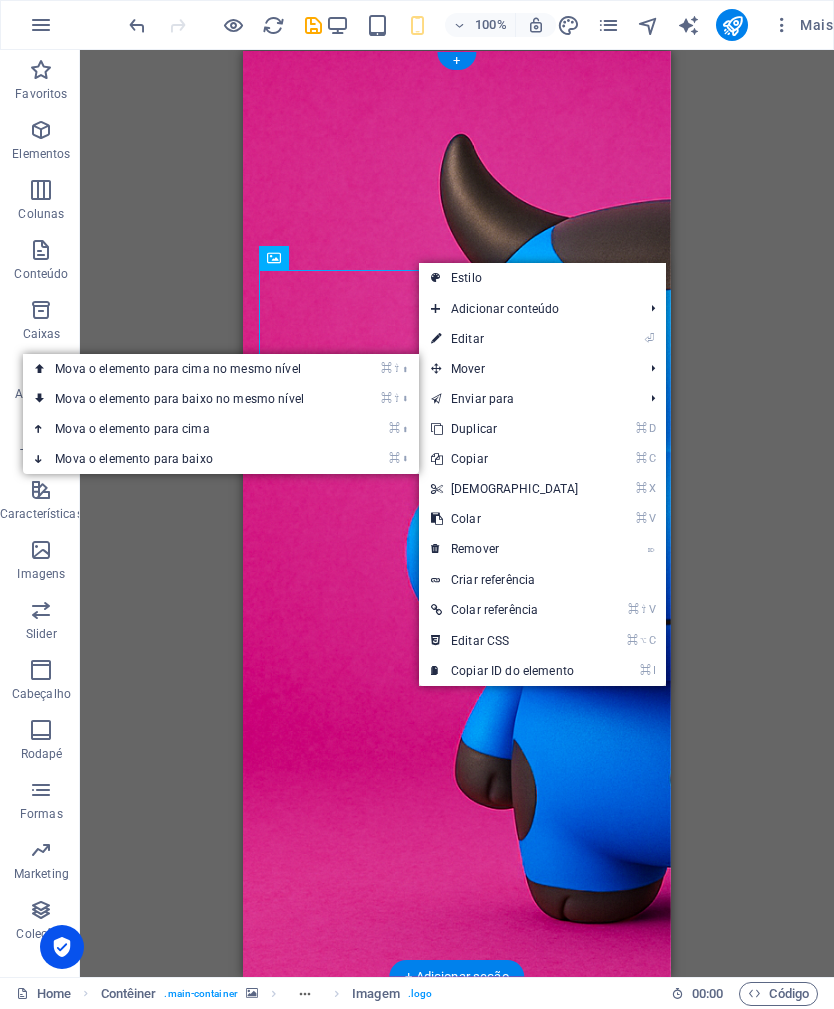click on "⌘ ⇧ ⬇  Mova o elemento para baixo no mesmo nível" at bounding box center (221, 399) 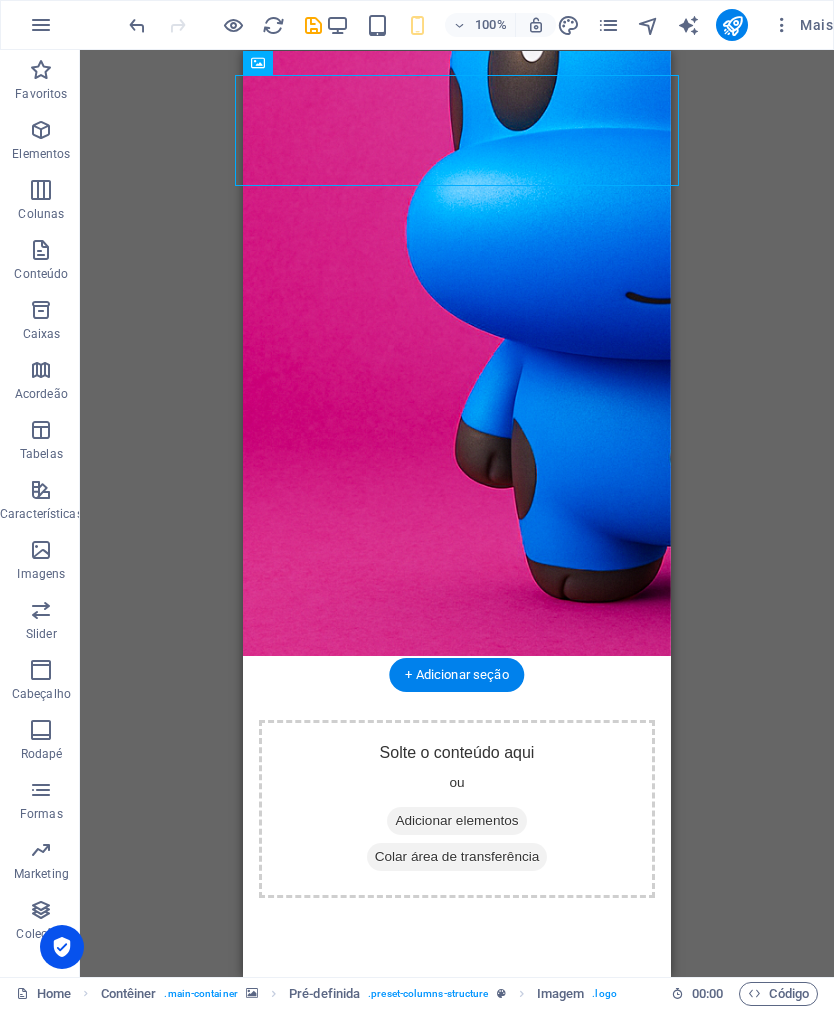 scroll, scrollTop: 330, scrollLeft: 0, axis: vertical 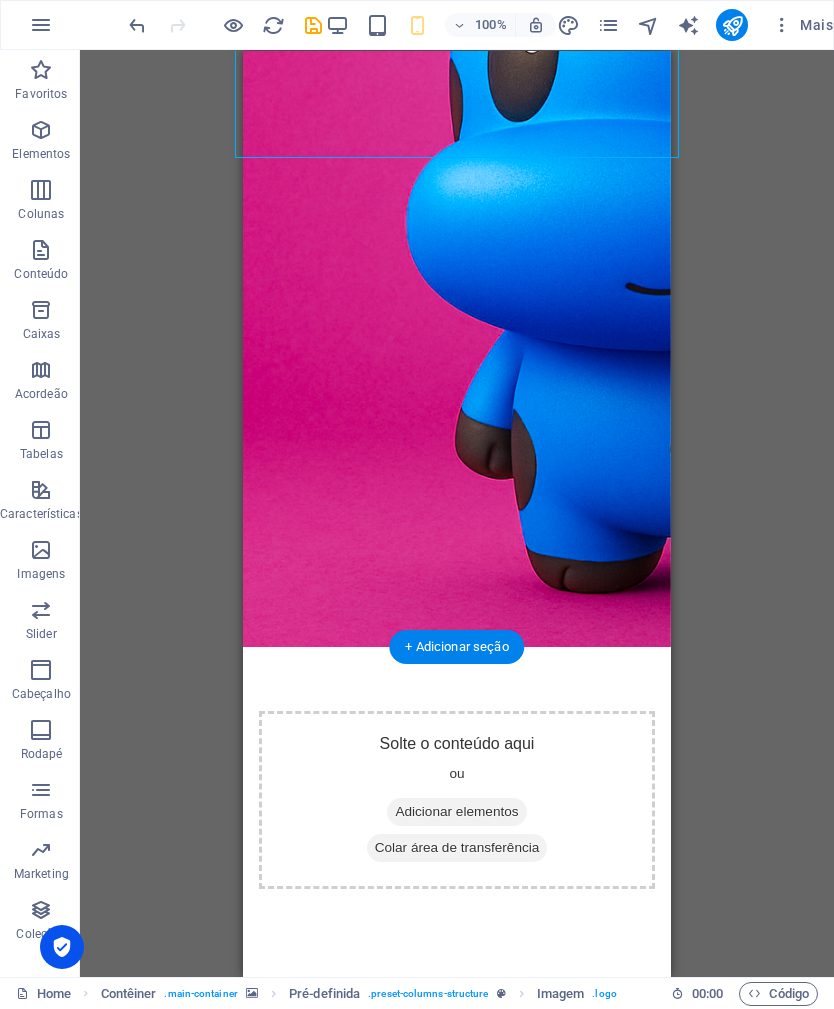 click at bounding box center [457, 183] 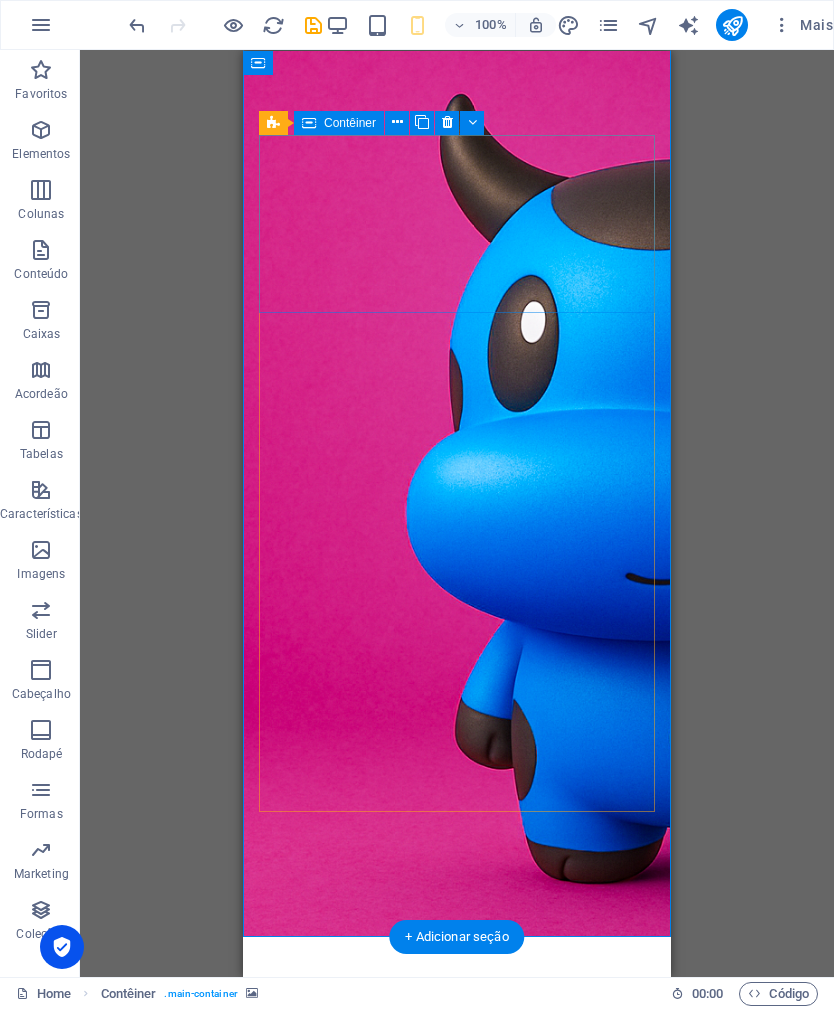 click on "Solte o conteúdo aqui ou  Adicionar elementos  Colar área de transferência" at bounding box center [457, 1089] 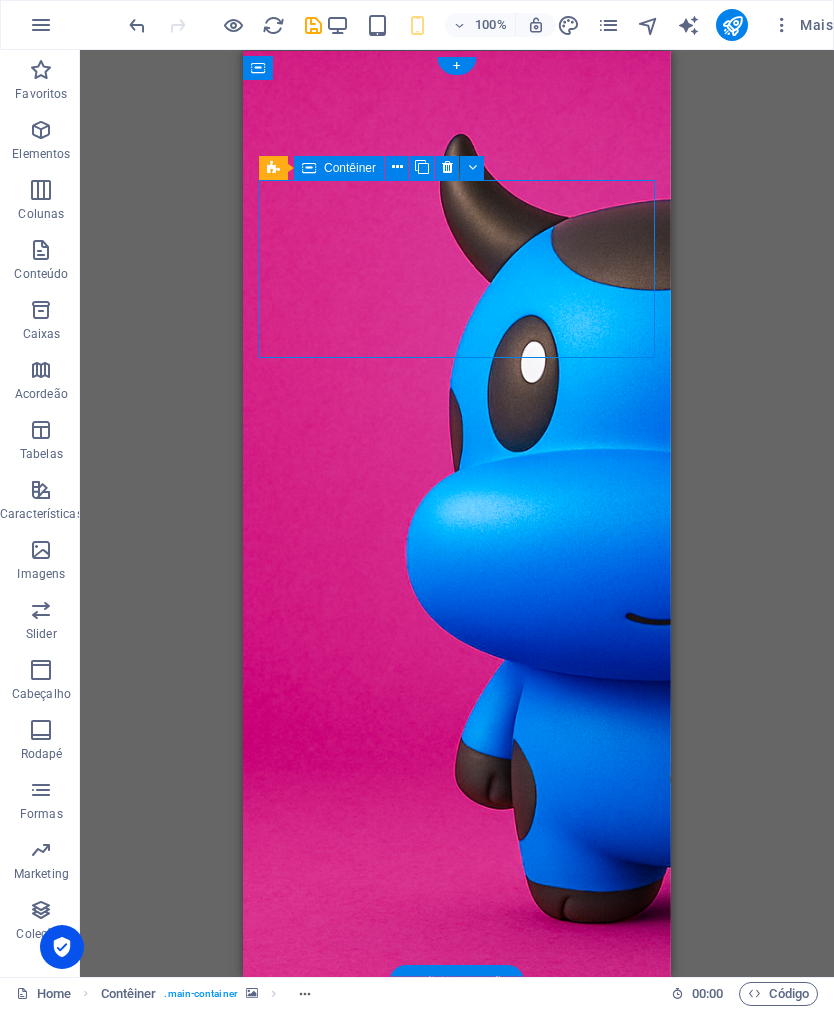 scroll, scrollTop: 0, scrollLeft: 0, axis: both 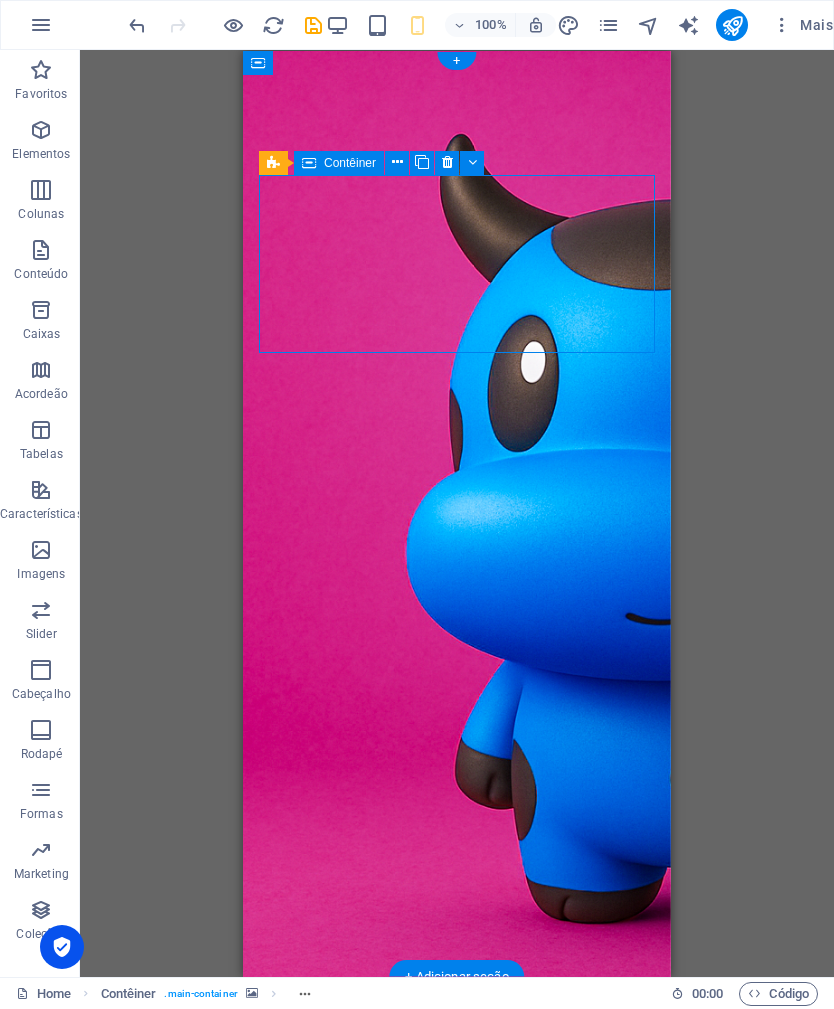 click at bounding box center (137, 25) 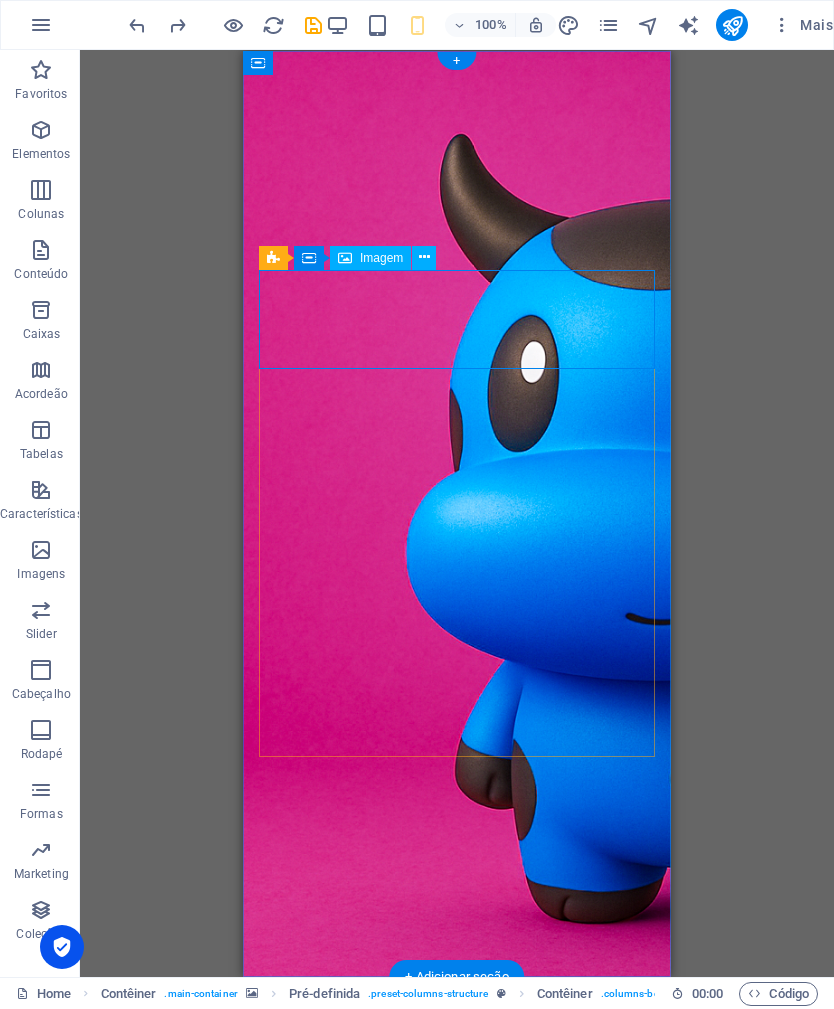 click at bounding box center (457, 1096) 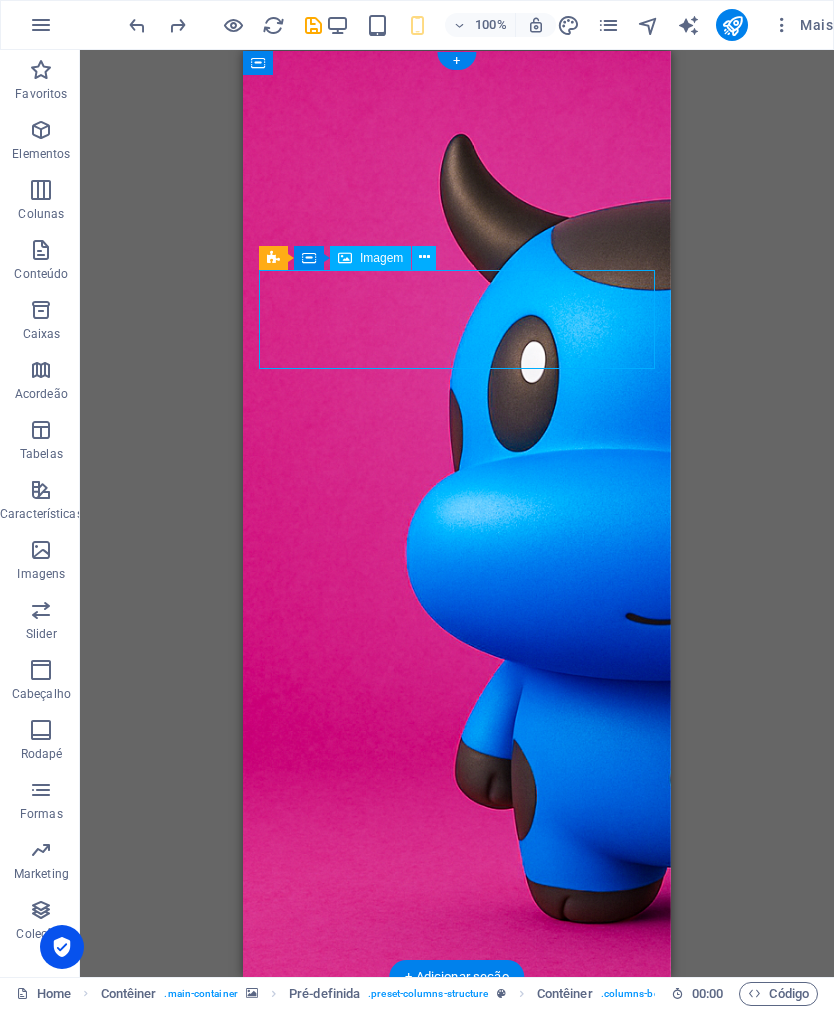 click at bounding box center (457, 1096) 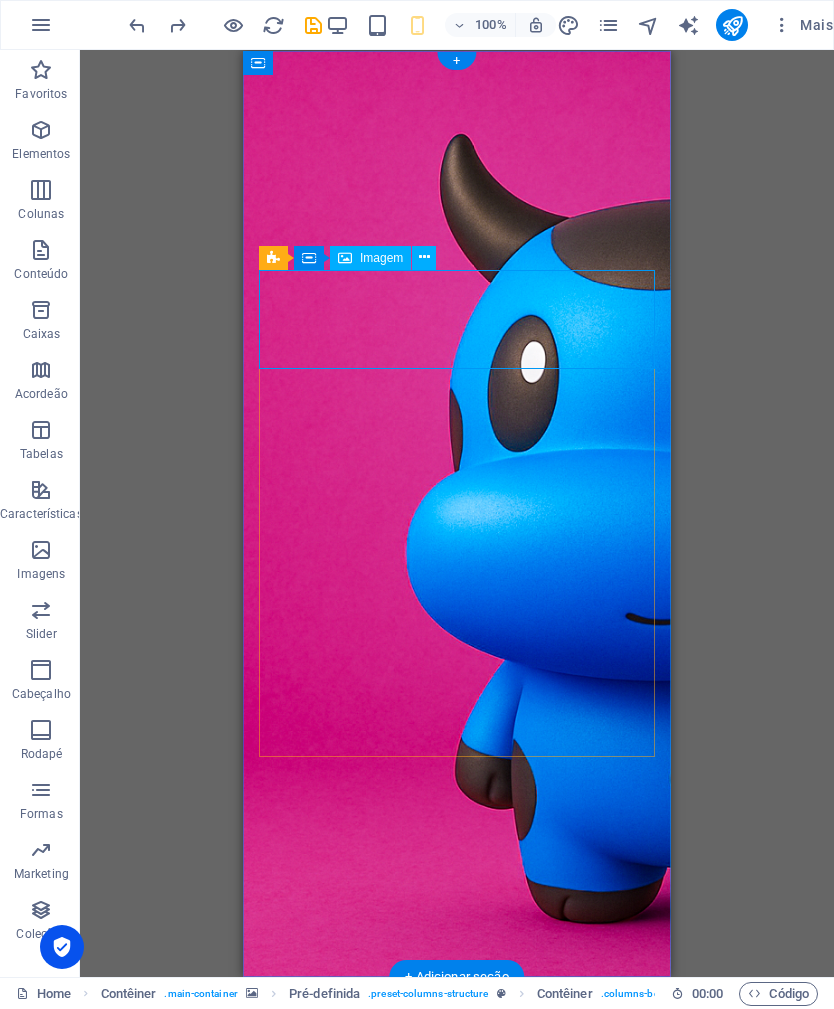click at bounding box center [424, 257] 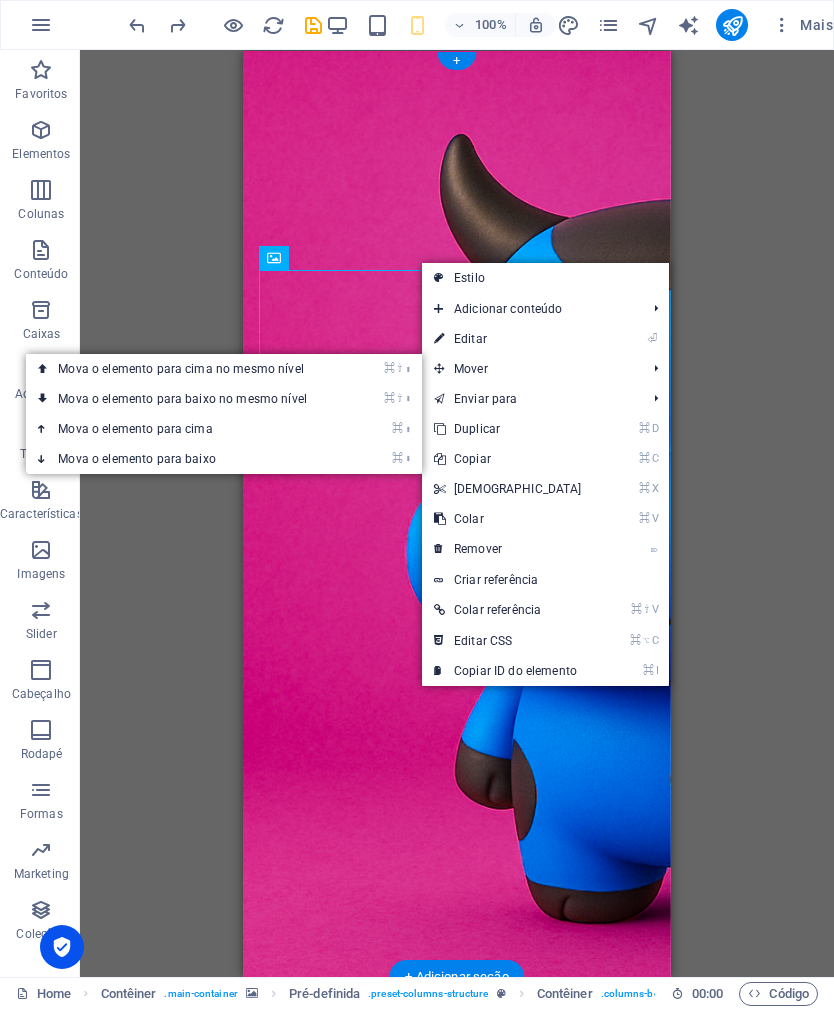 click on "⌘ ⬇  Mova o elemento para baixo" at bounding box center [186, 459] 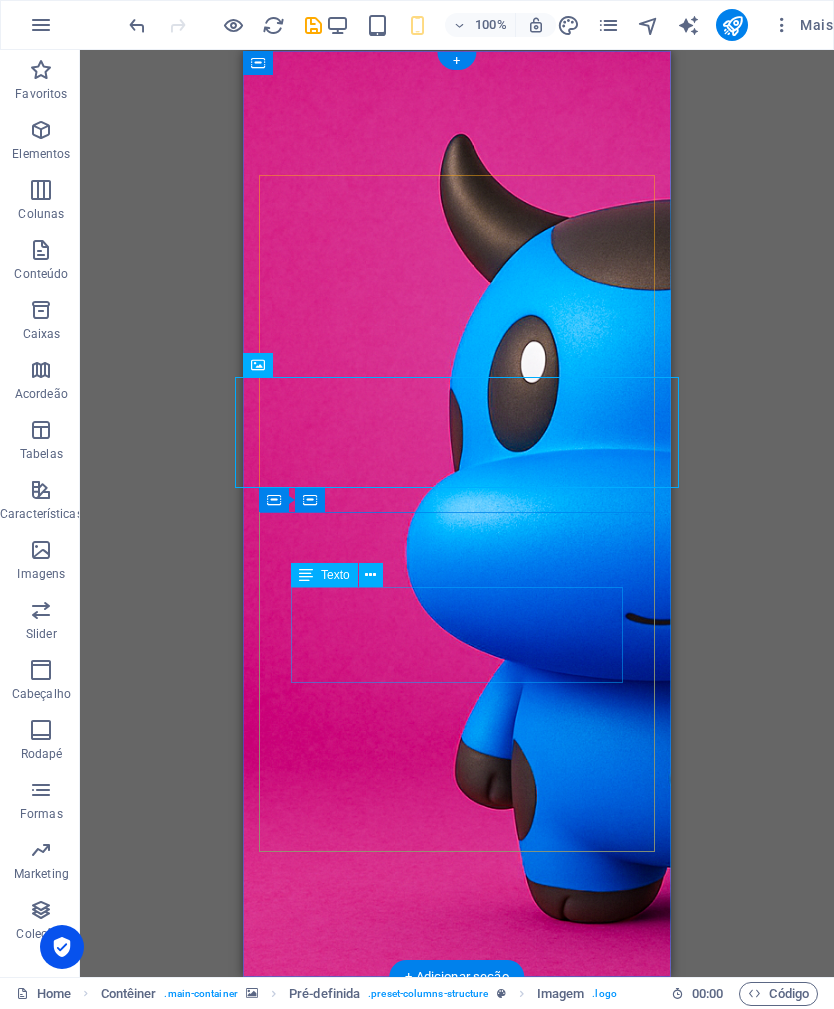 click on "Lorem ipsum dolor sit amet, consetetur sadipscing elitr, sed diam nonumy eirmod tempor invidunt ut labore et dolore magna aliquyam erat, sed diam voluptua." at bounding box center (457, 1502) 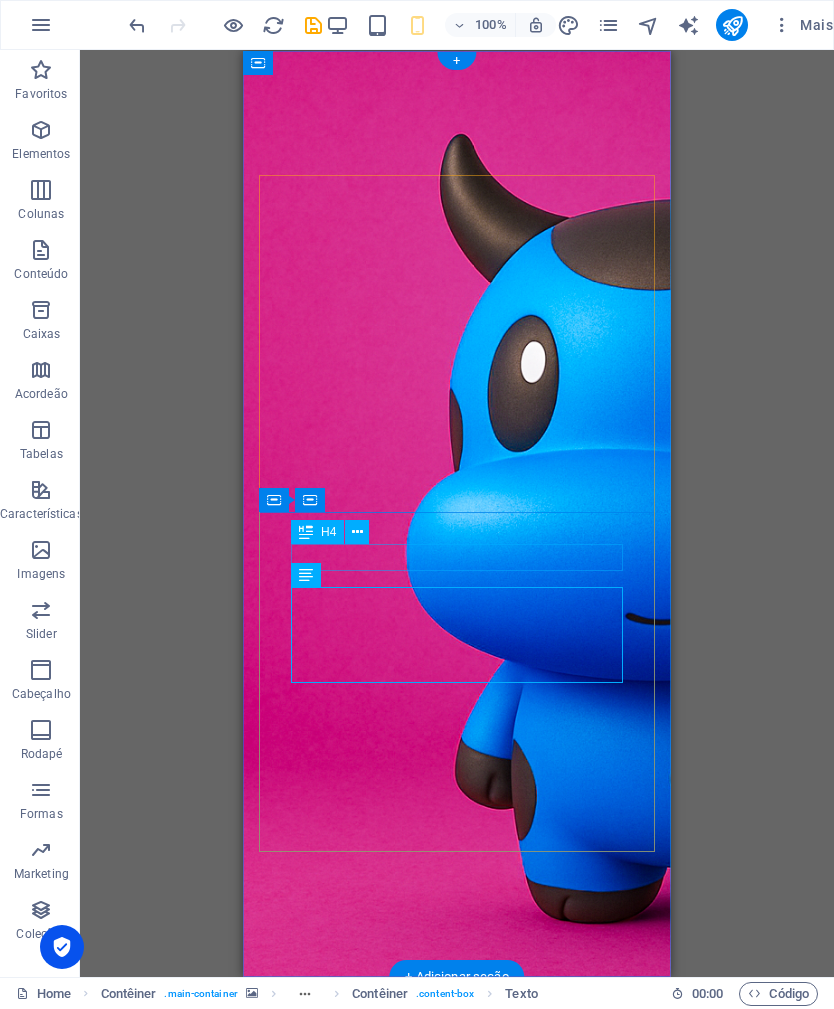 click on "associação MILK" at bounding box center [457, 1424] 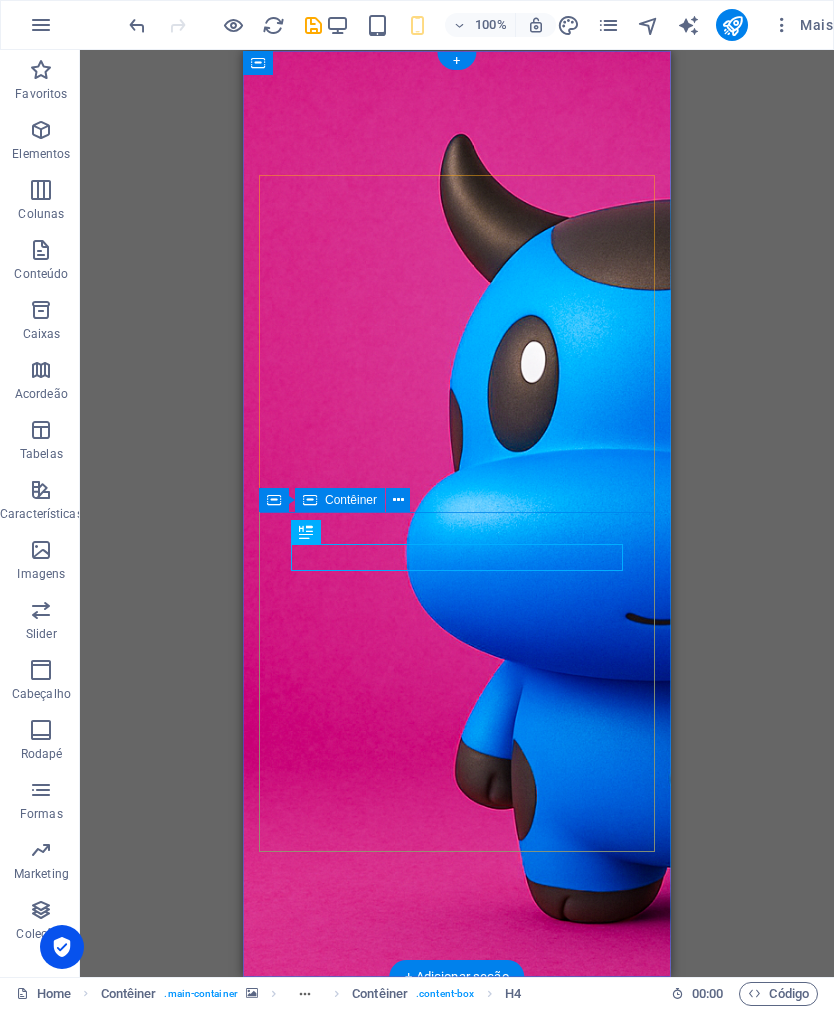 click on "associação MILK Lorem ipsum dolor sit amet, consetetur sadipscing elitr, sed diam nonumy eirmod tempor invidunt ut labore et dolore magna aliquyam erat, sed diam voluptua. Get your Estimate now Lorem ipsum dolor sit amet consetetur." at bounding box center (457, 1549) 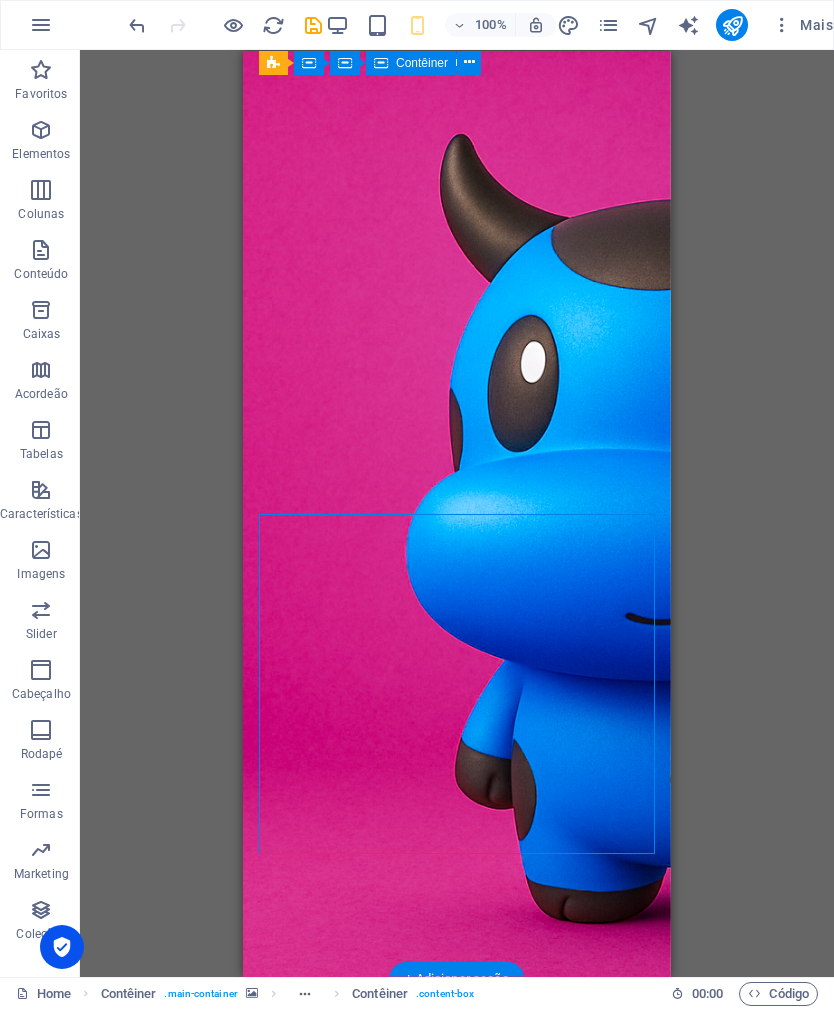 scroll, scrollTop: 0, scrollLeft: 0, axis: both 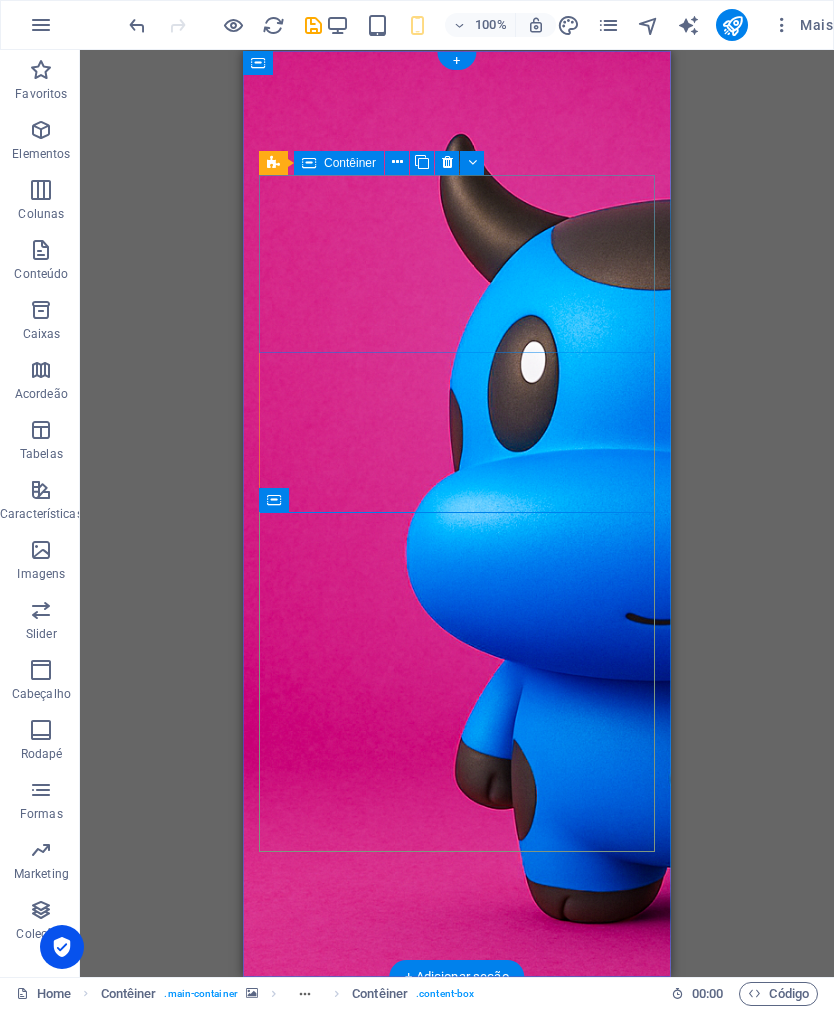 click on "Solte o conteúdo aqui ou  Adicionar elementos  Colar área de transferência" at bounding box center (457, 1129) 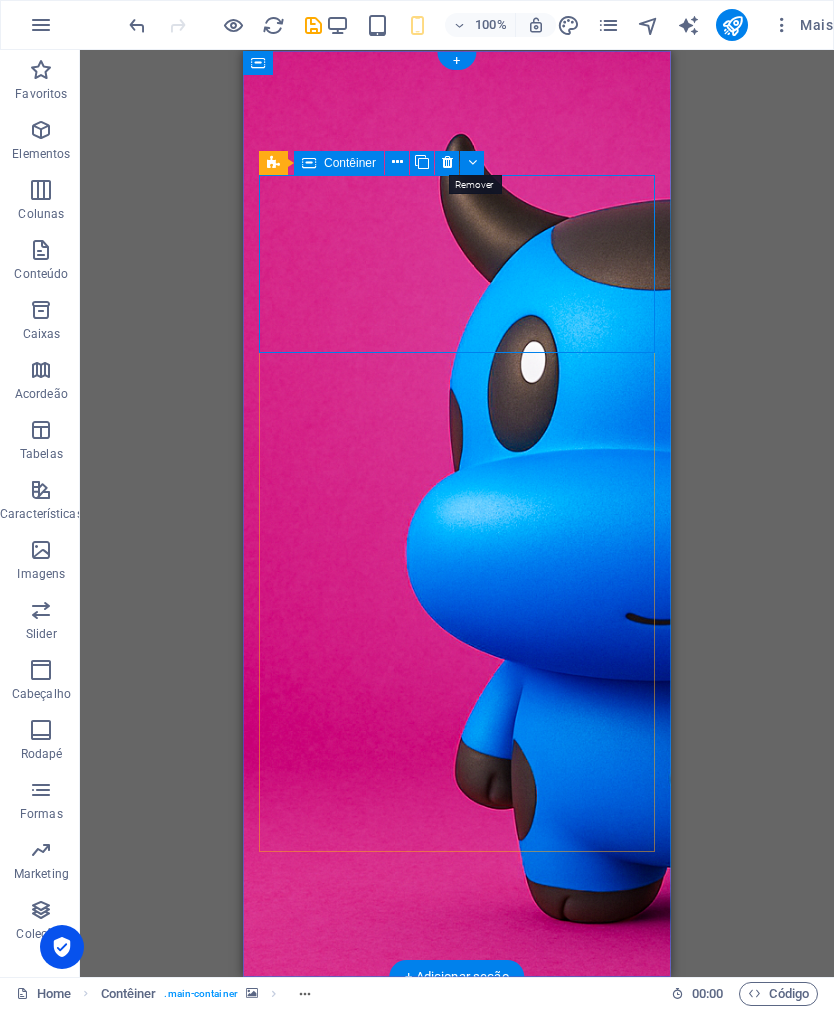 click at bounding box center (447, 162) 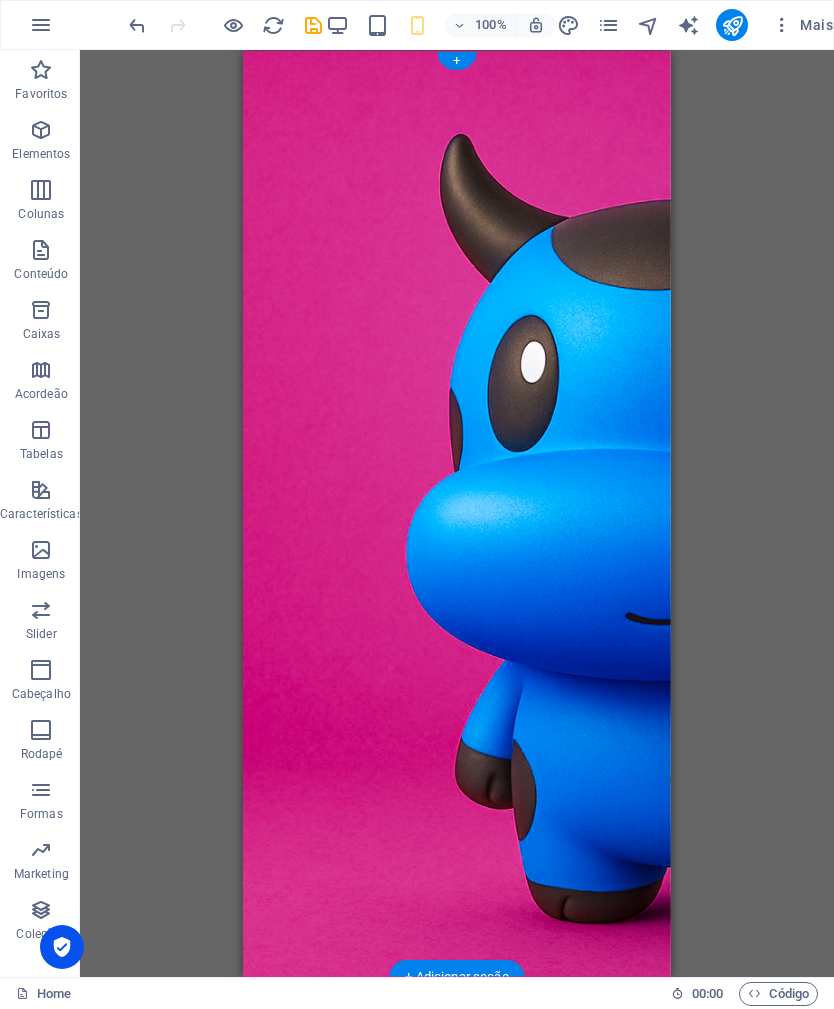 click at bounding box center (457, 1072) 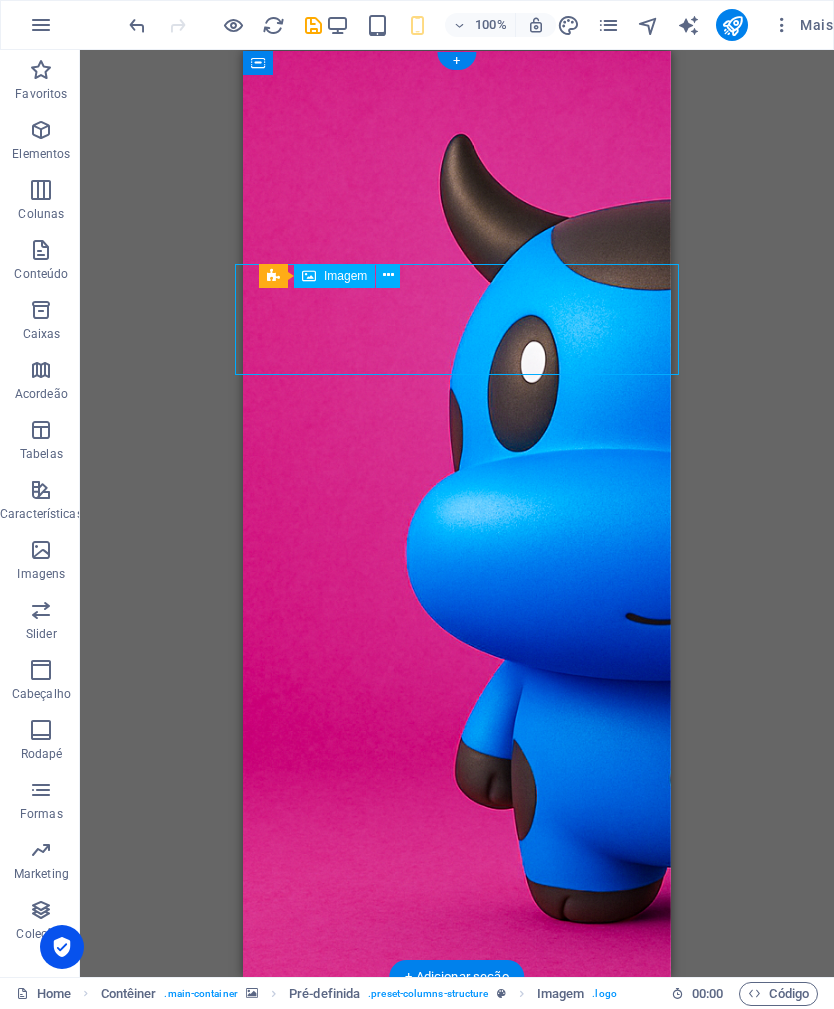 click on "associação MILK Lorem ipsum dolor sit amet, consetetur sadipscing elitr, sed diam nonumy eirmod tempor invidunt ut labore et dolore magna aliquyam erat, sed diam voluptua. Get your Estimate now Lorem ipsum dolor sit amet consetetur." at bounding box center (457, 1323) 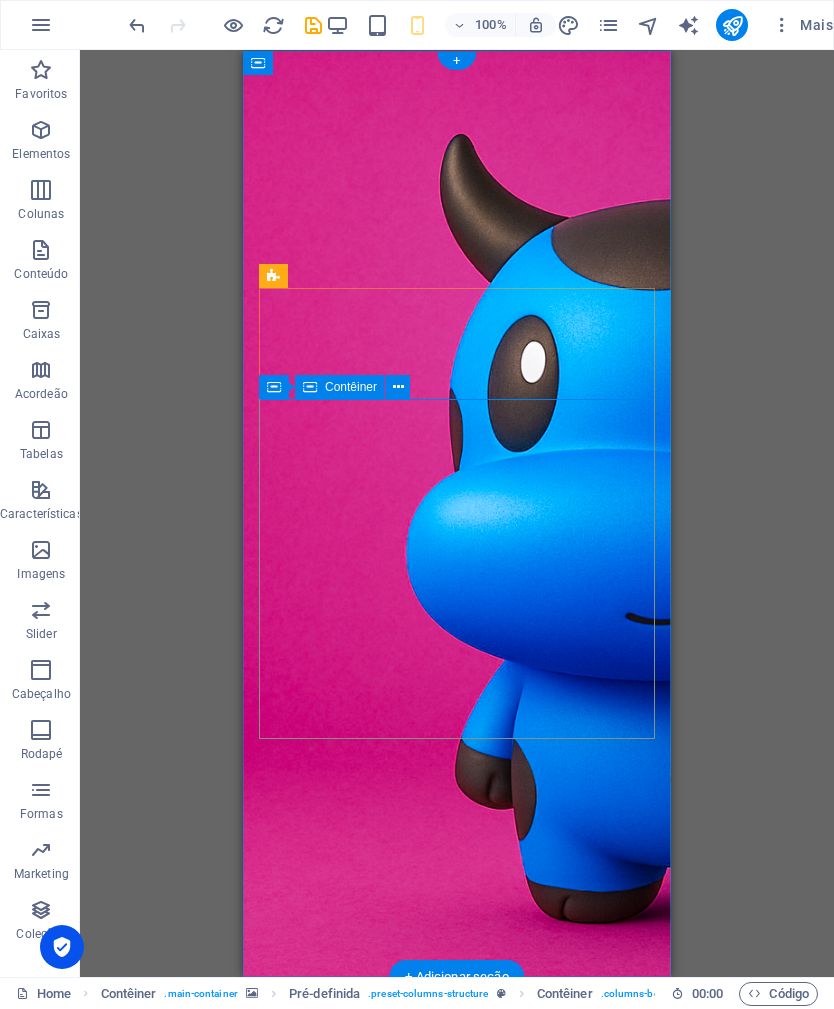 click at bounding box center [398, 387] 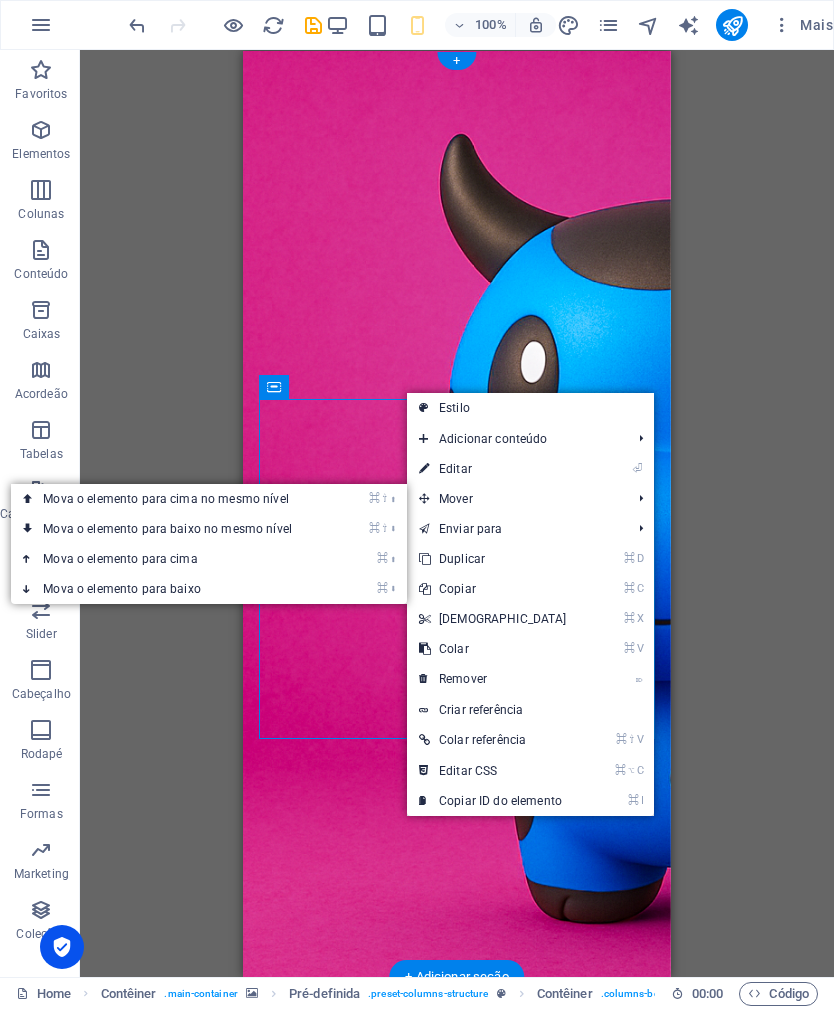 click on "⌘ ⇧ ⬆  Mova o elemento para cima no mesmo nível" at bounding box center (171, 499) 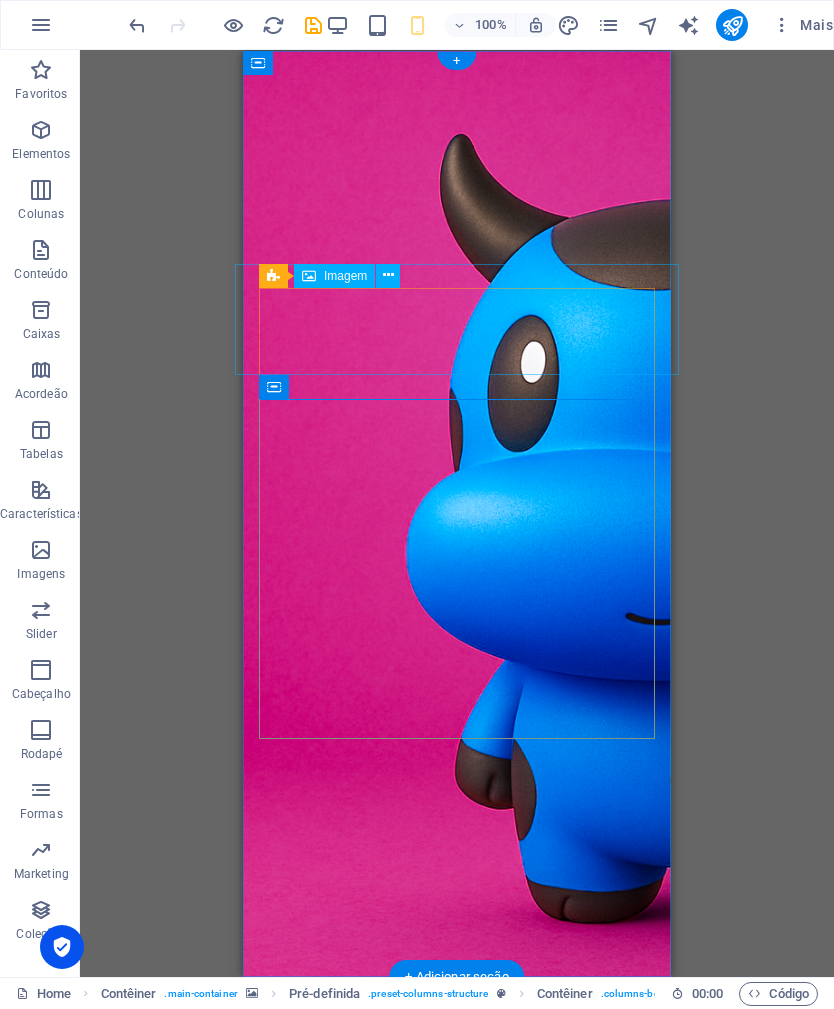 click at bounding box center [457, 1072] 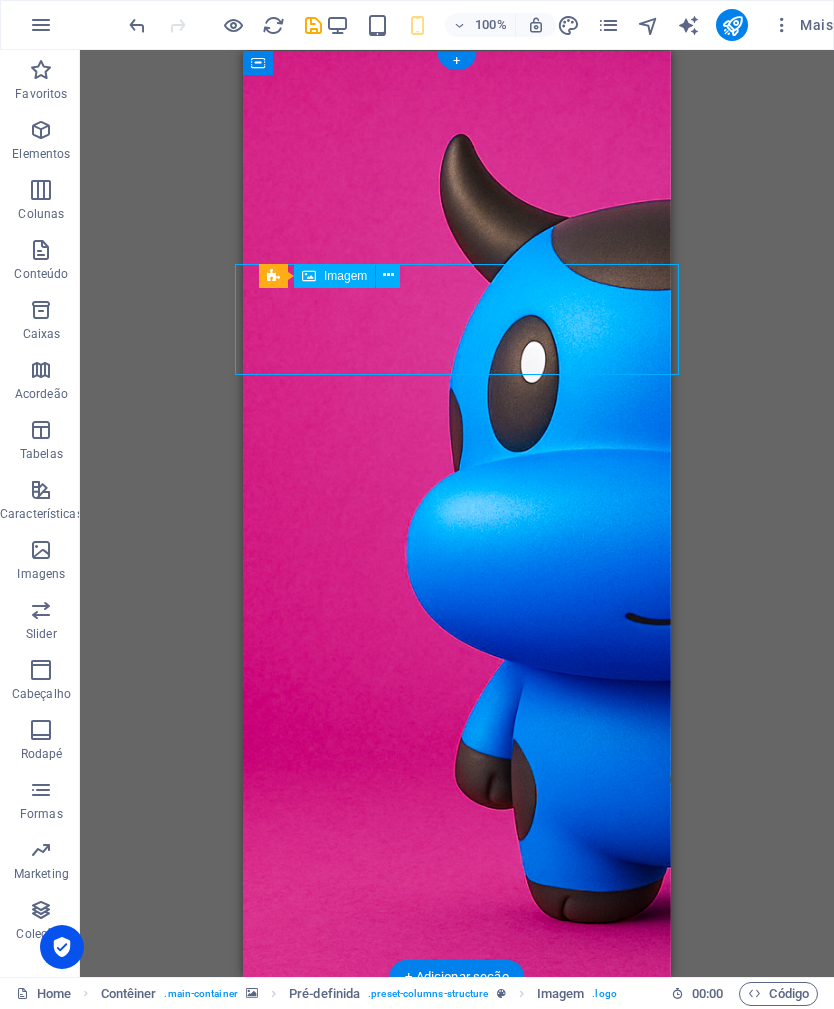 scroll, scrollTop: 0, scrollLeft: 0, axis: both 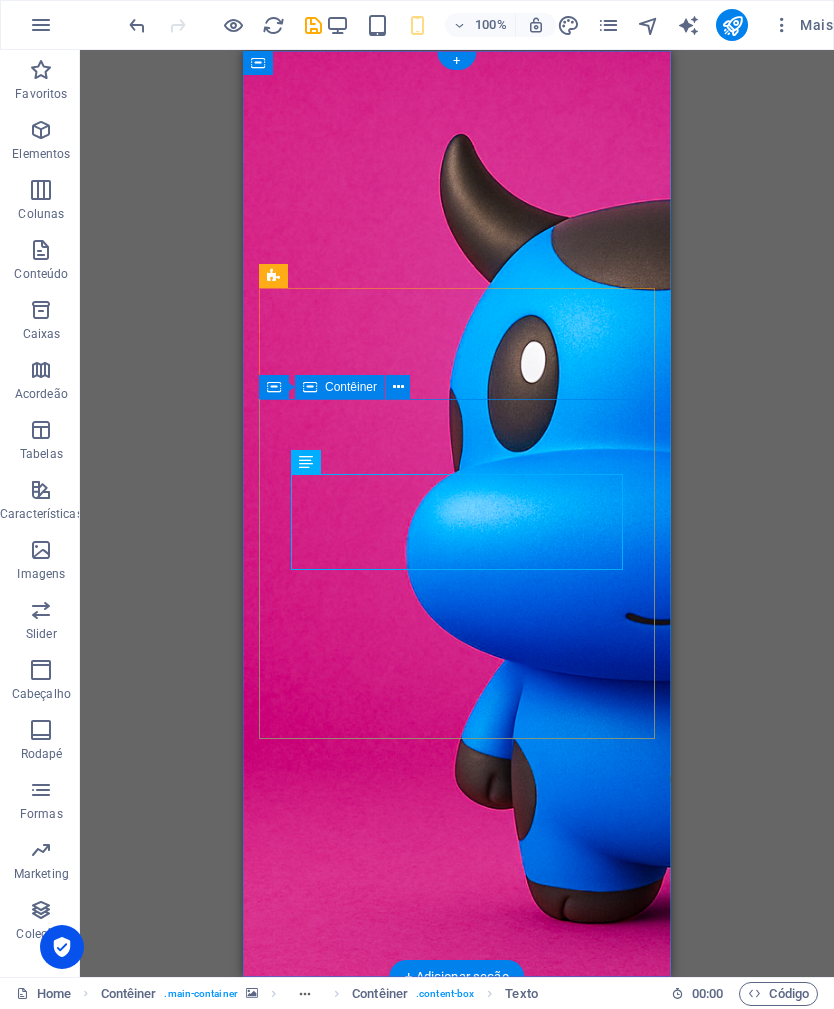 click on "associação MILK Lorem ipsum dolor sit amet, consetetur sadipscing elitr, sed diam nonumy eirmod tempor invidunt ut labore et dolore magna aliquyam erat, sed diam voluptua. Get your Estimate now Lorem ipsum dolor sit amet consetetur." at bounding box center (457, 1323) 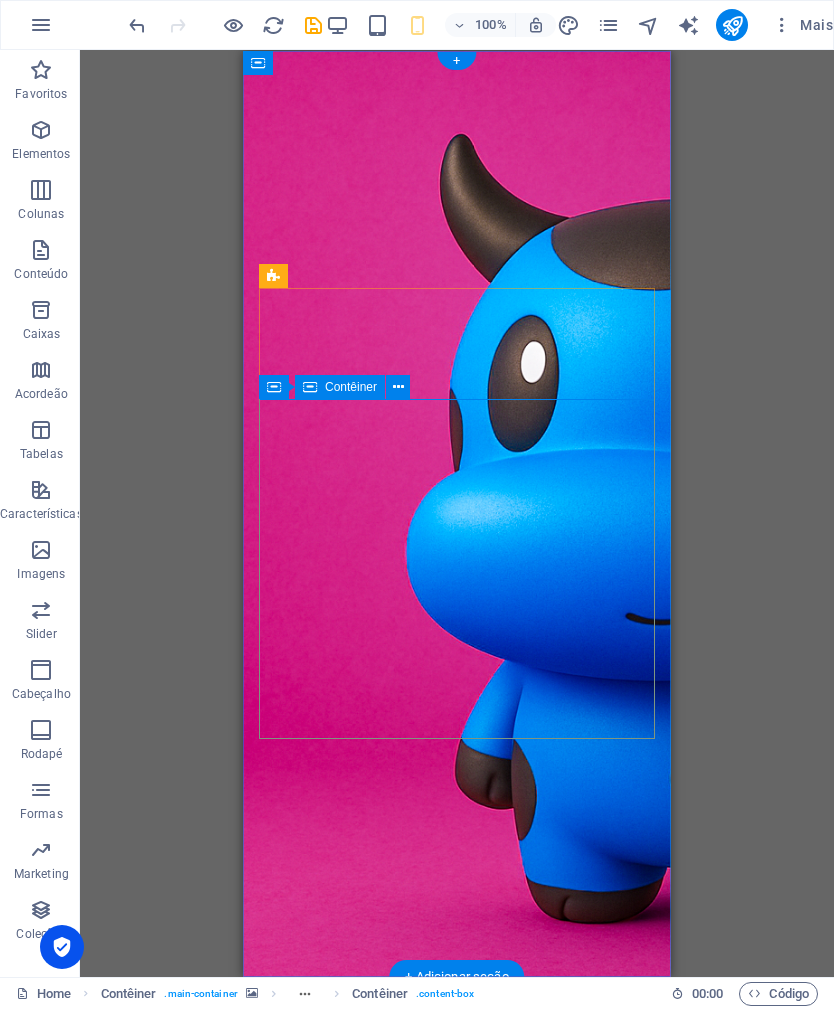 click at bounding box center (398, 387) 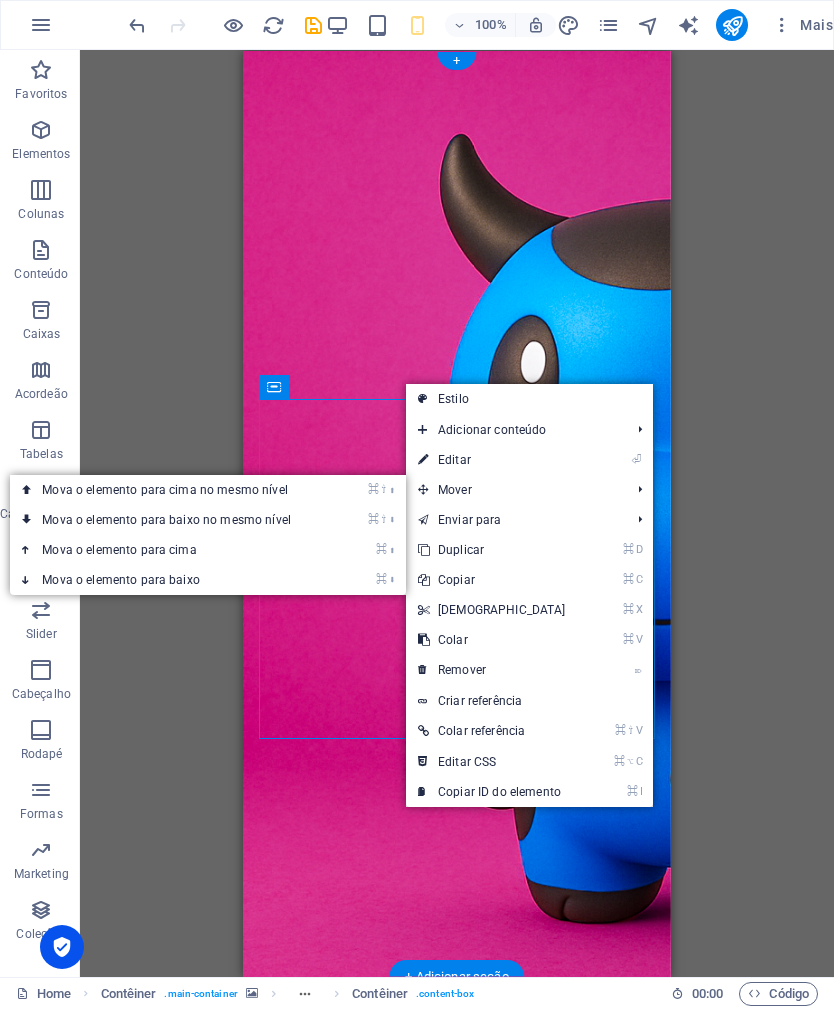 click on "⌘ ⬆  Mova o elemento para cima" at bounding box center [170, 550] 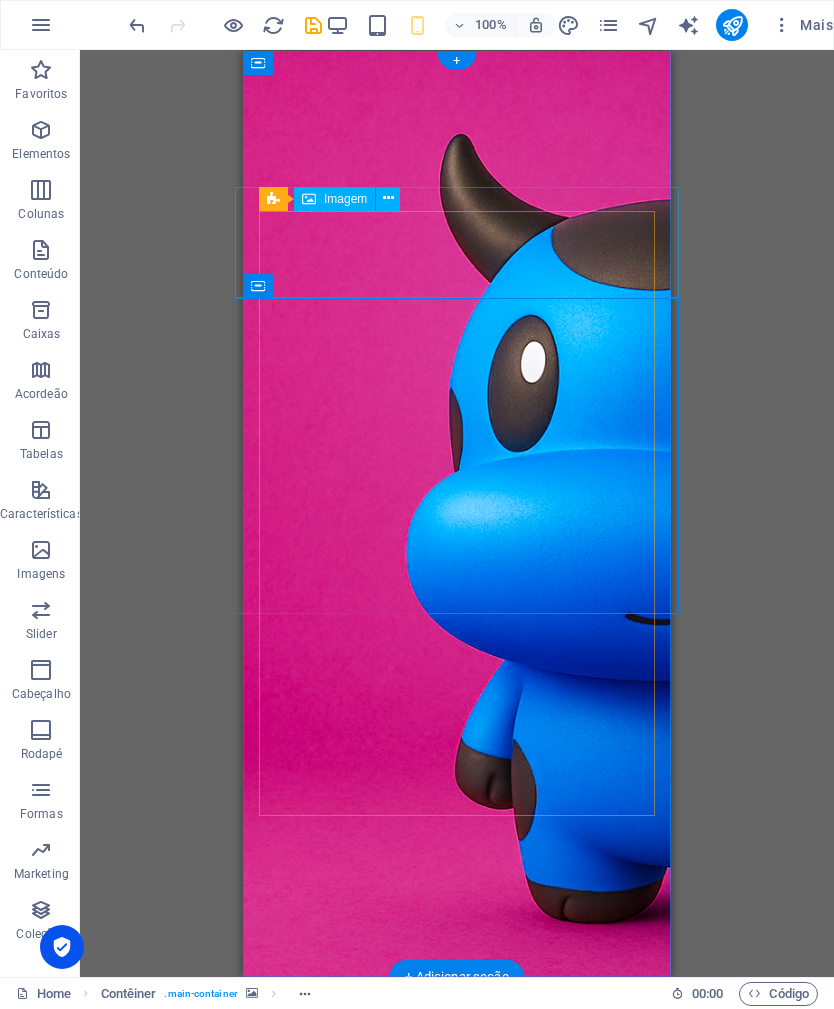 click at bounding box center [457, 1072] 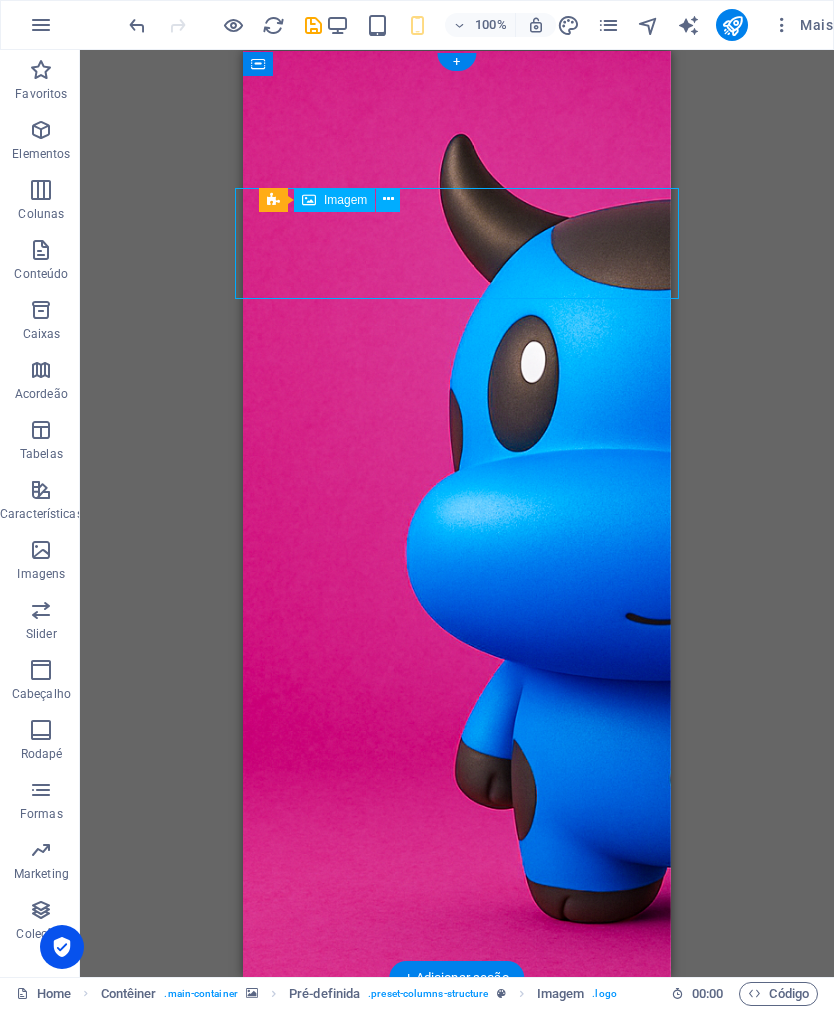 scroll, scrollTop: 0, scrollLeft: 0, axis: both 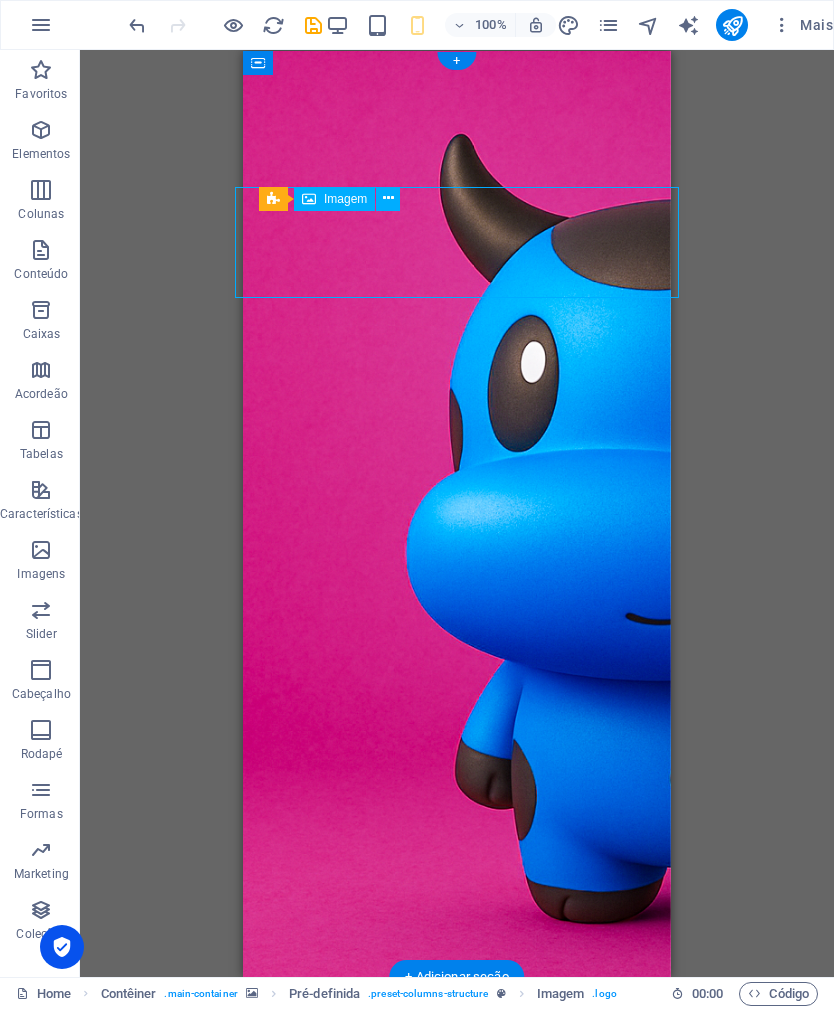 click at bounding box center [457, 1072] 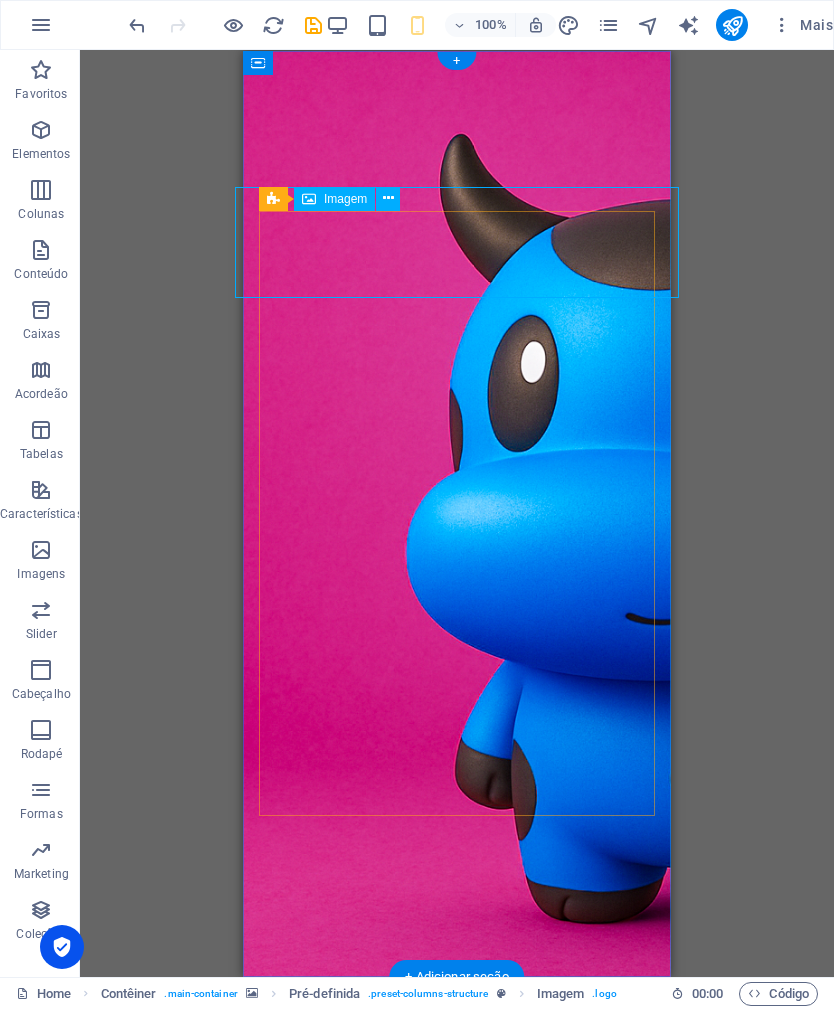 click at bounding box center [388, 198] 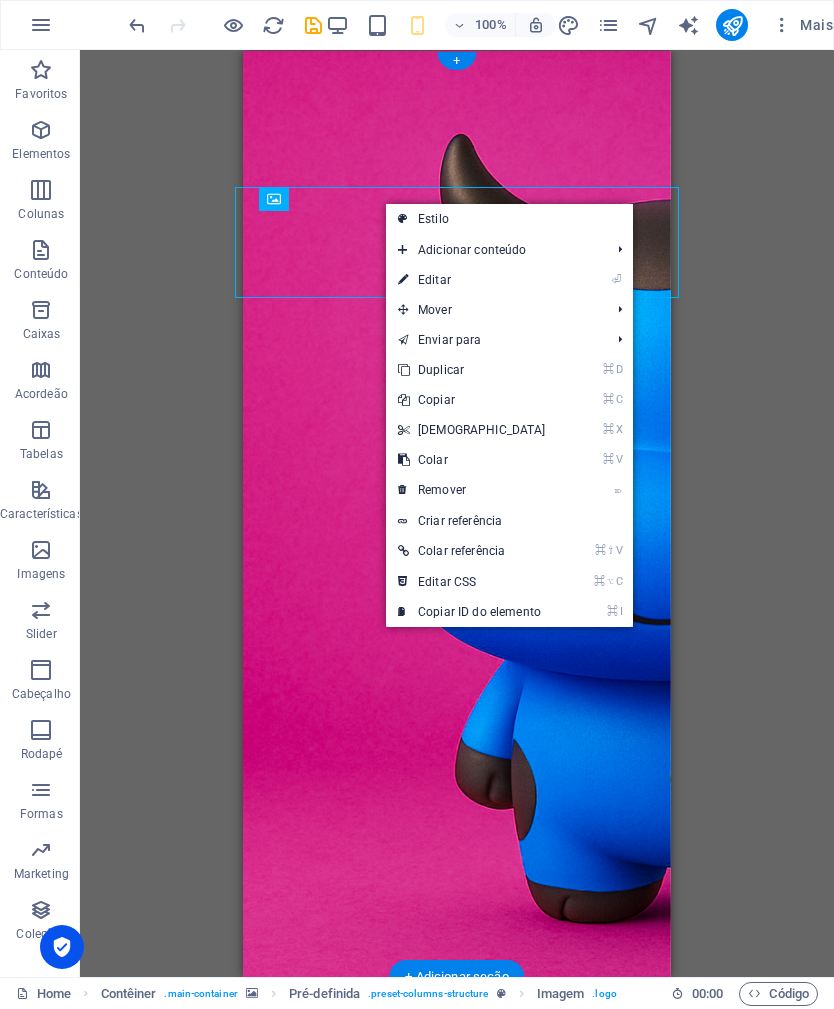 click on "⌦  Remover" at bounding box center (472, 490) 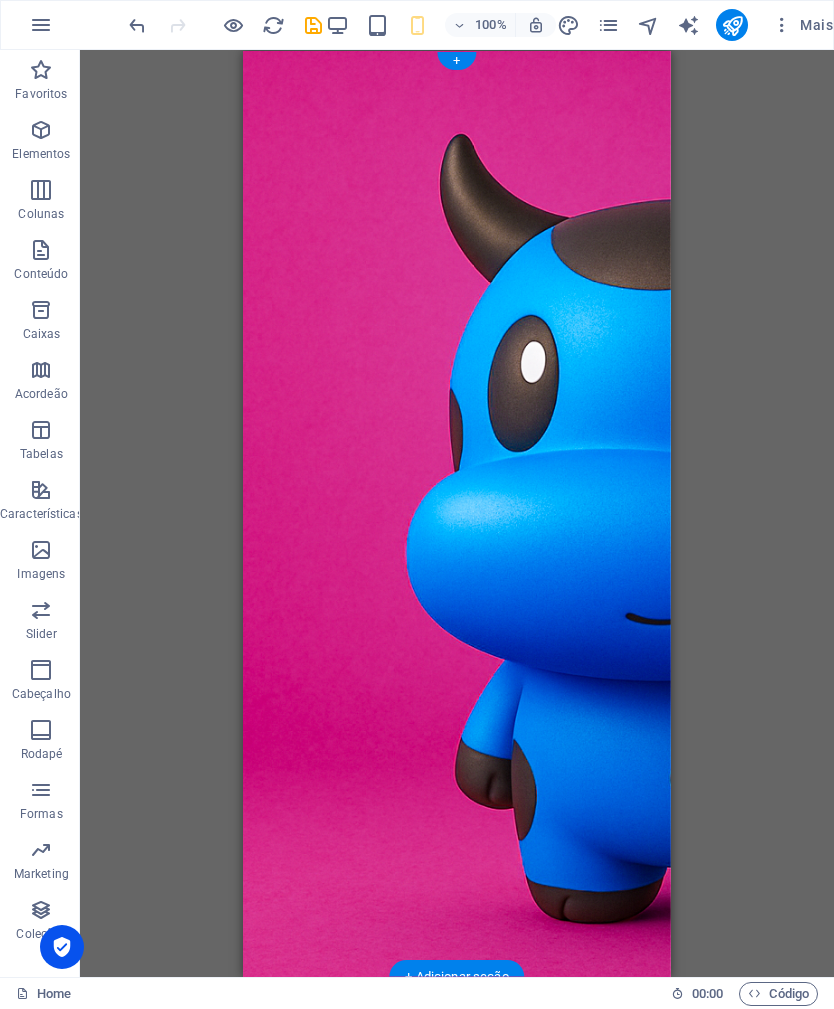 click at bounding box center [732, 25] 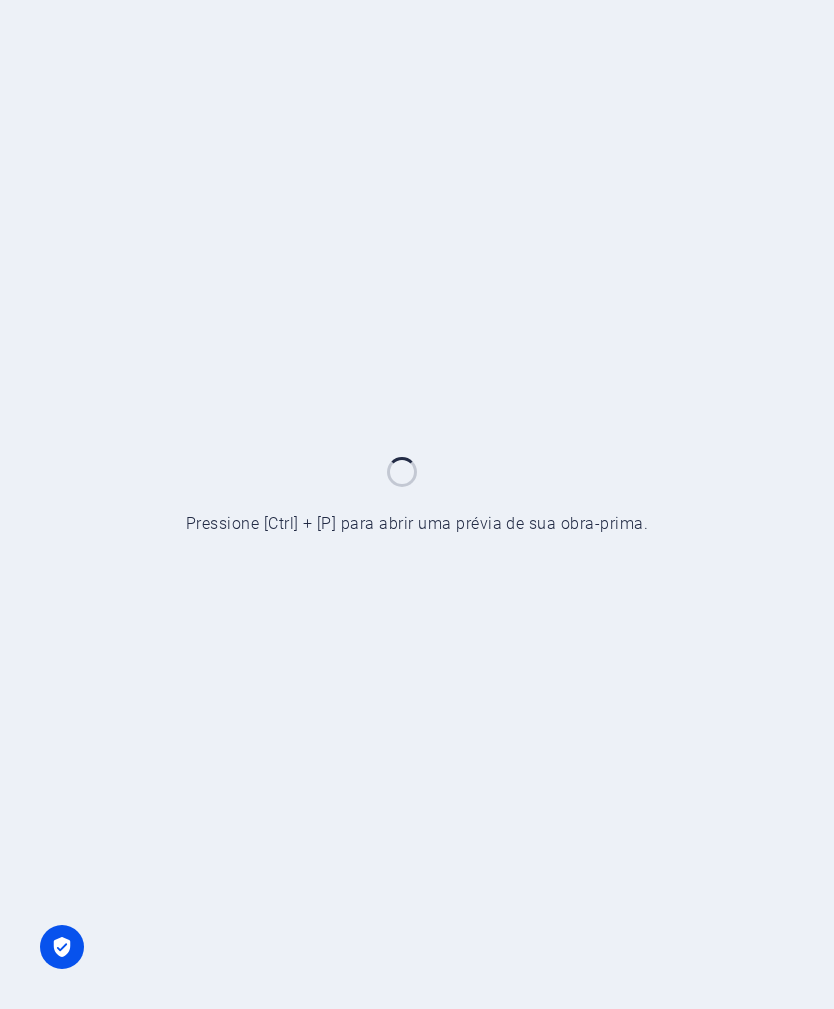 scroll, scrollTop: 0, scrollLeft: 0, axis: both 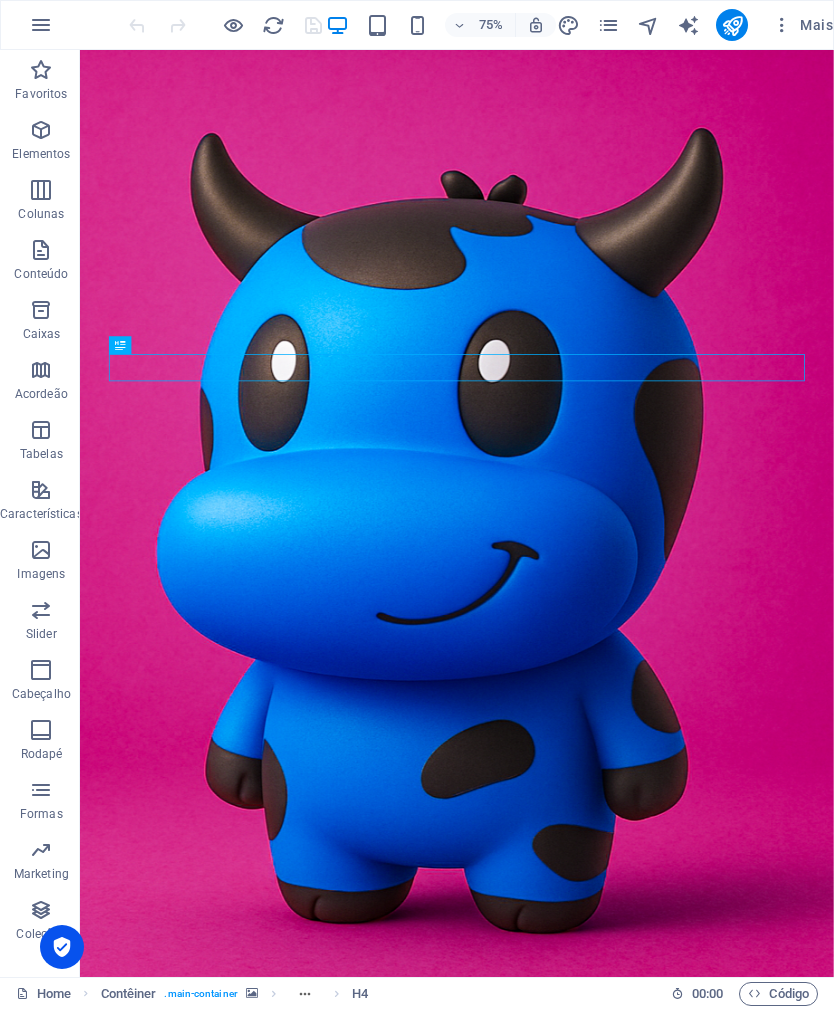 click at bounding box center [732, 25] 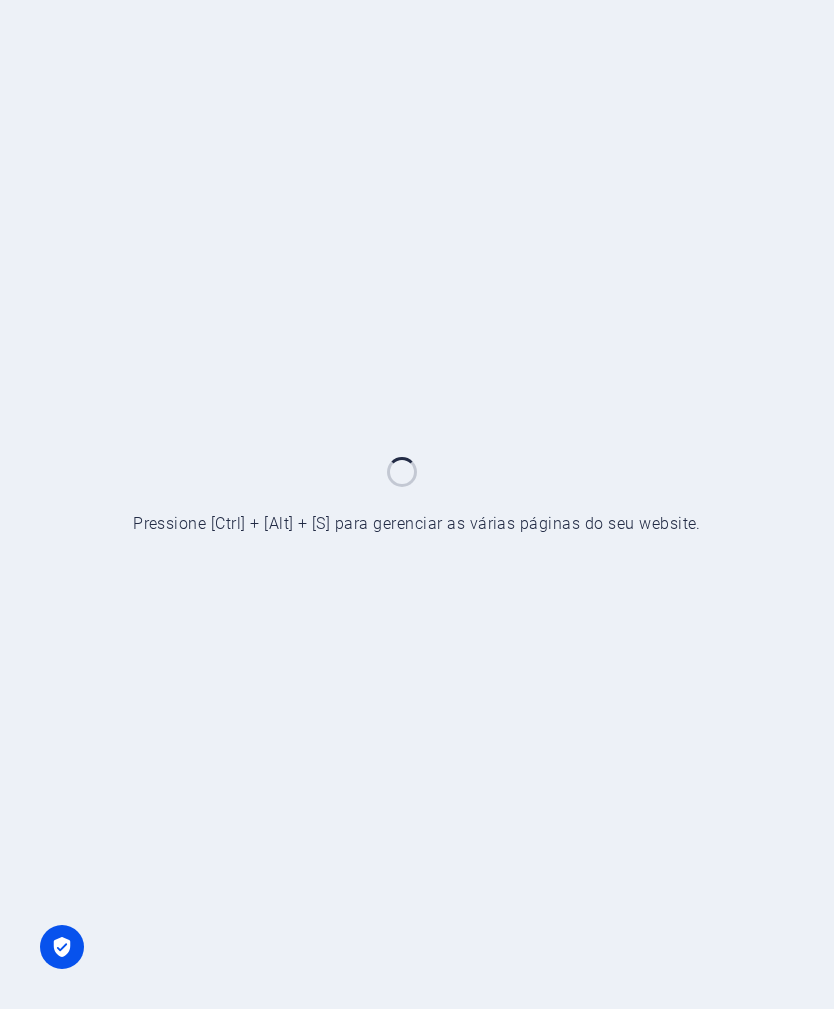 scroll, scrollTop: 0, scrollLeft: 0, axis: both 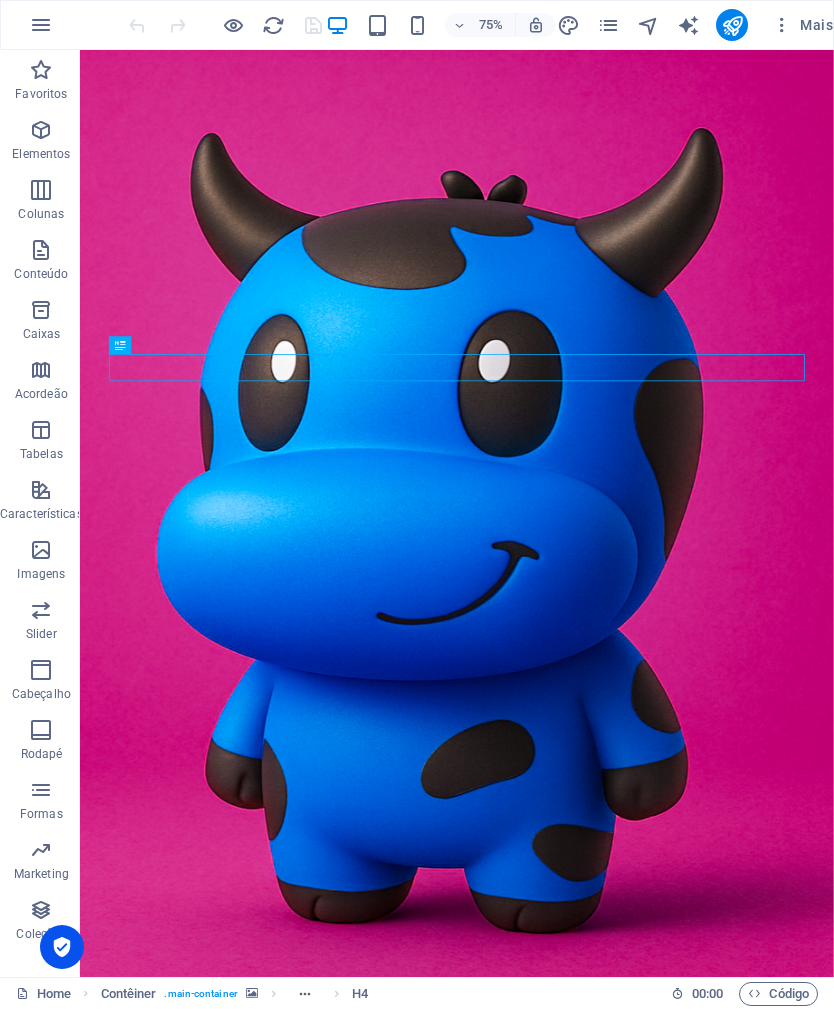click on "Solte o conteúdo aqui ou  Adicionar elementos  Colar área de transferência" at bounding box center [583, 1738] 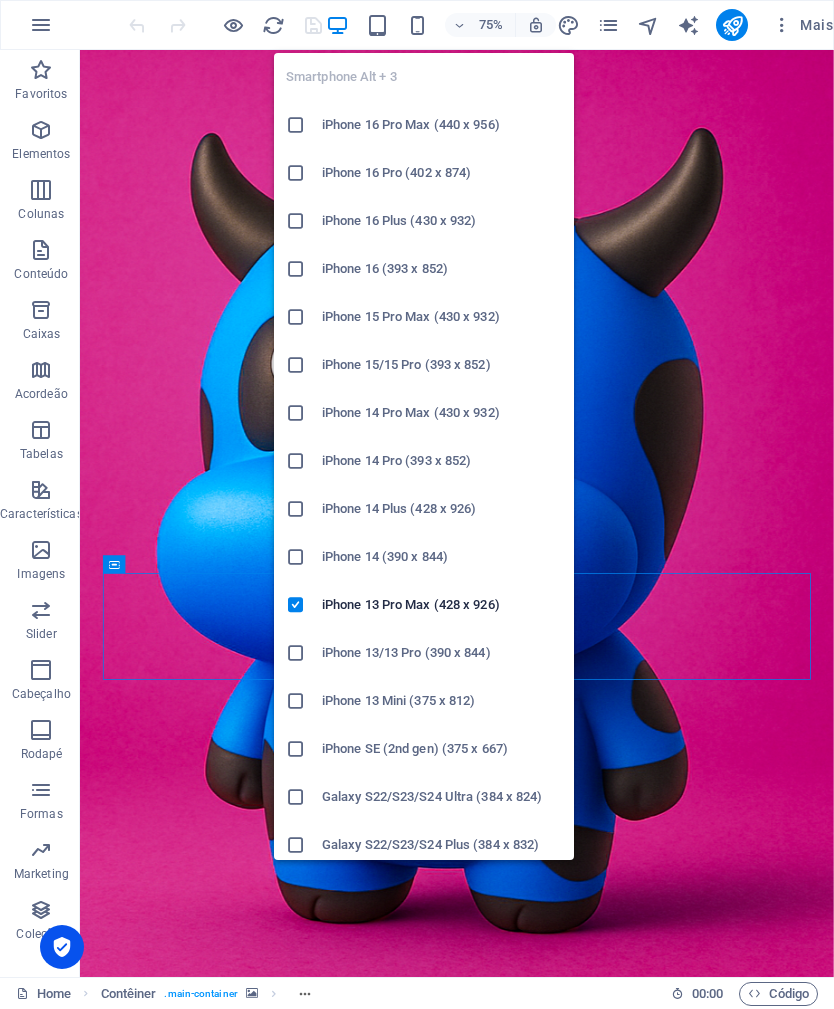 click on "iPhone 13 Pro Max (428 x 926)" at bounding box center (442, 605) 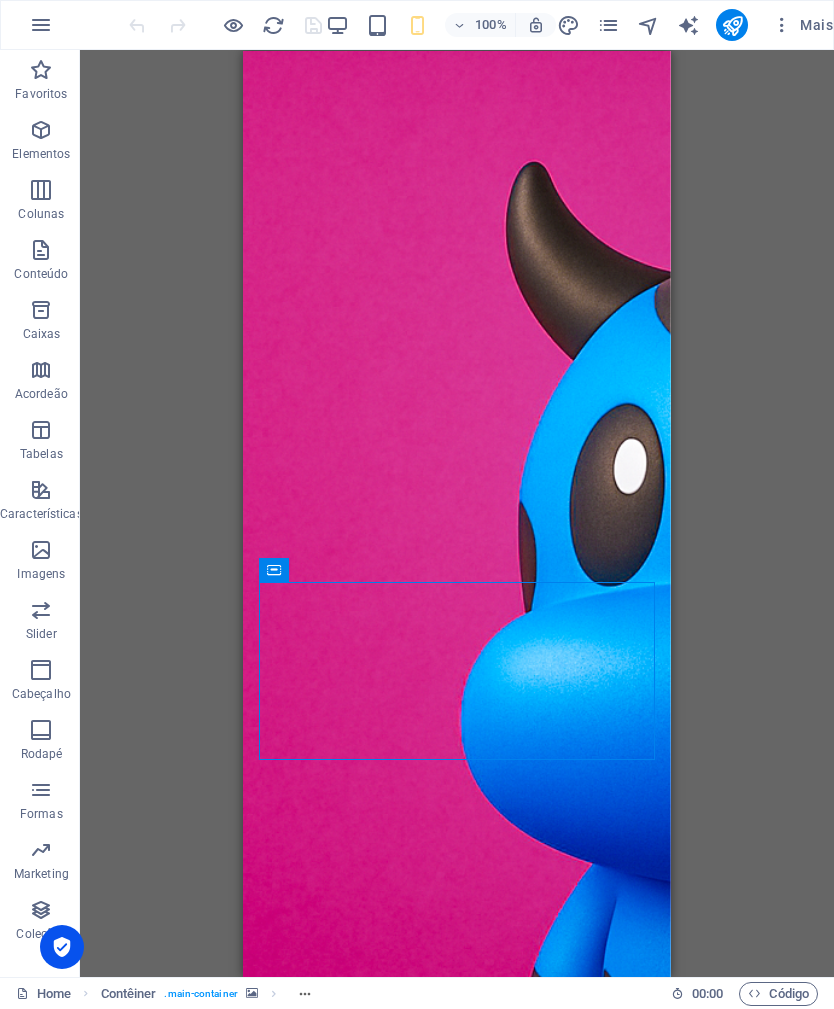 click at bounding box center (457, 668) 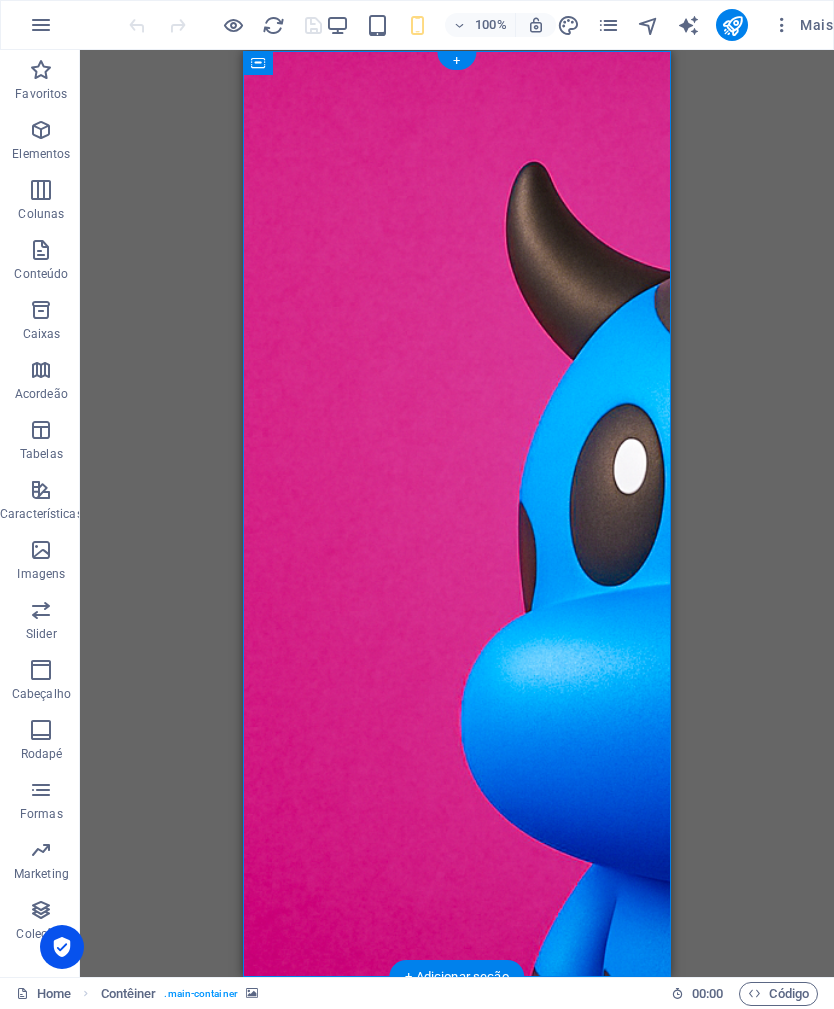 click at bounding box center (457, 668) 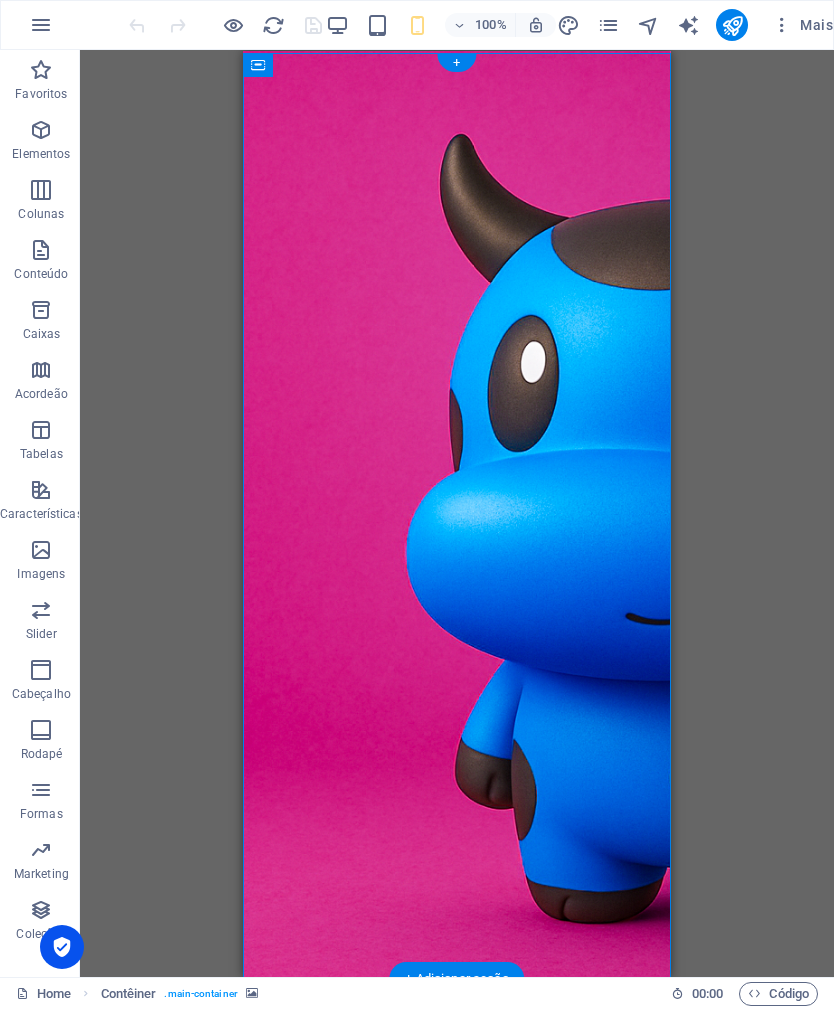 scroll, scrollTop: 0, scrollLeft: 0, axis: both 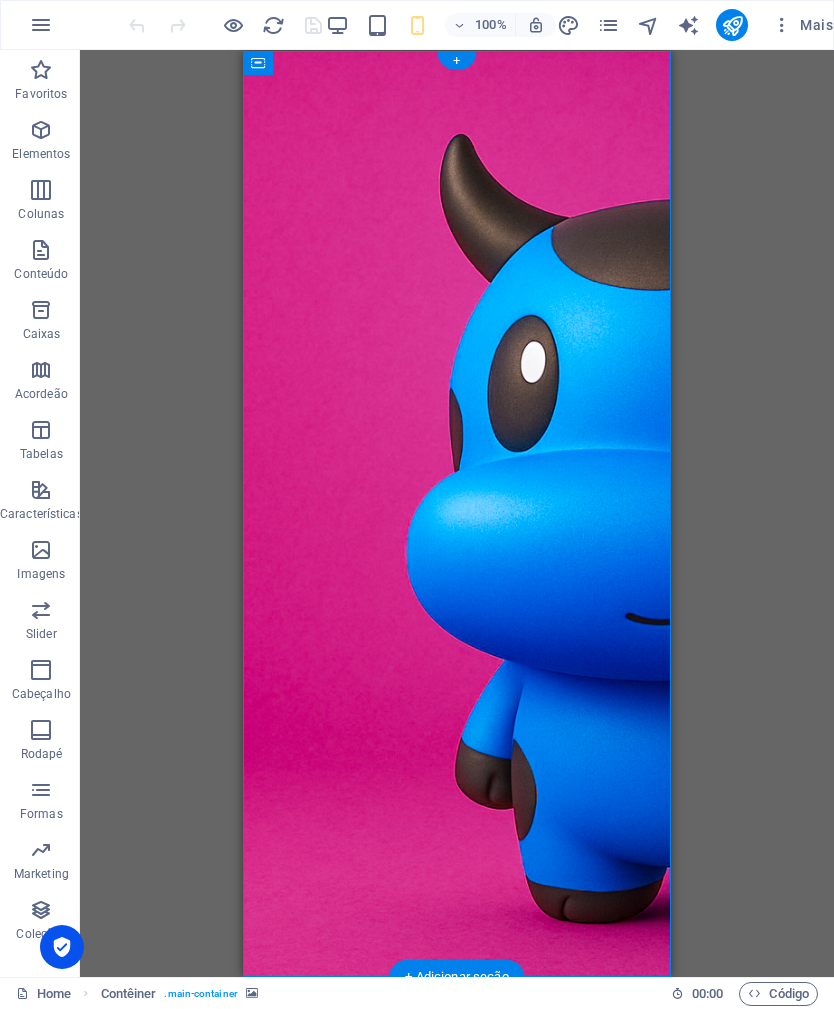 click at bounding box center [457, 513] 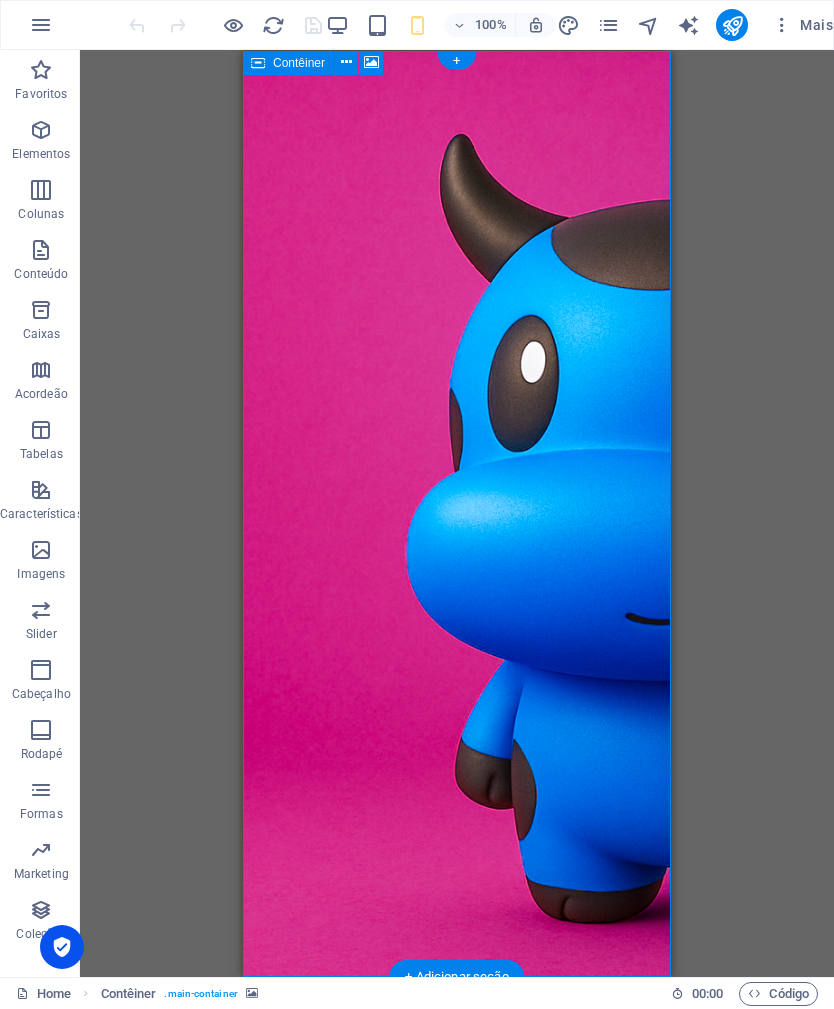 click at bounding box center [371, 63] 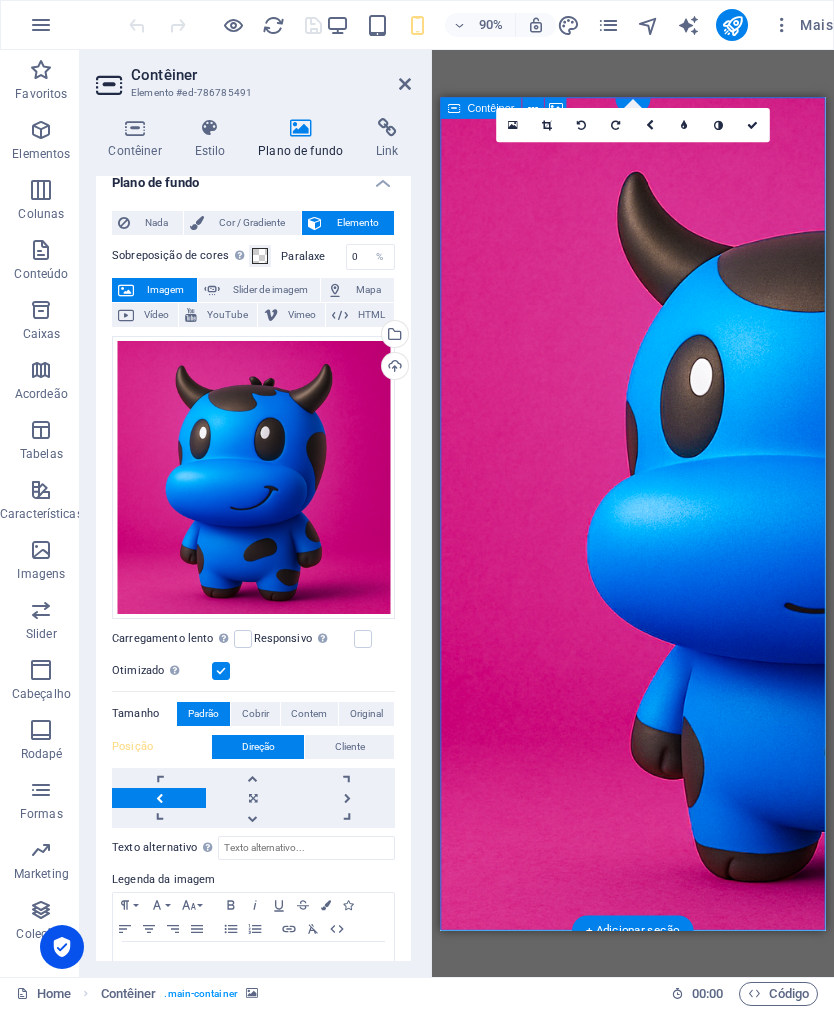 scroll, scrollTop: 29, scrollLeft: 0, axis: vertical 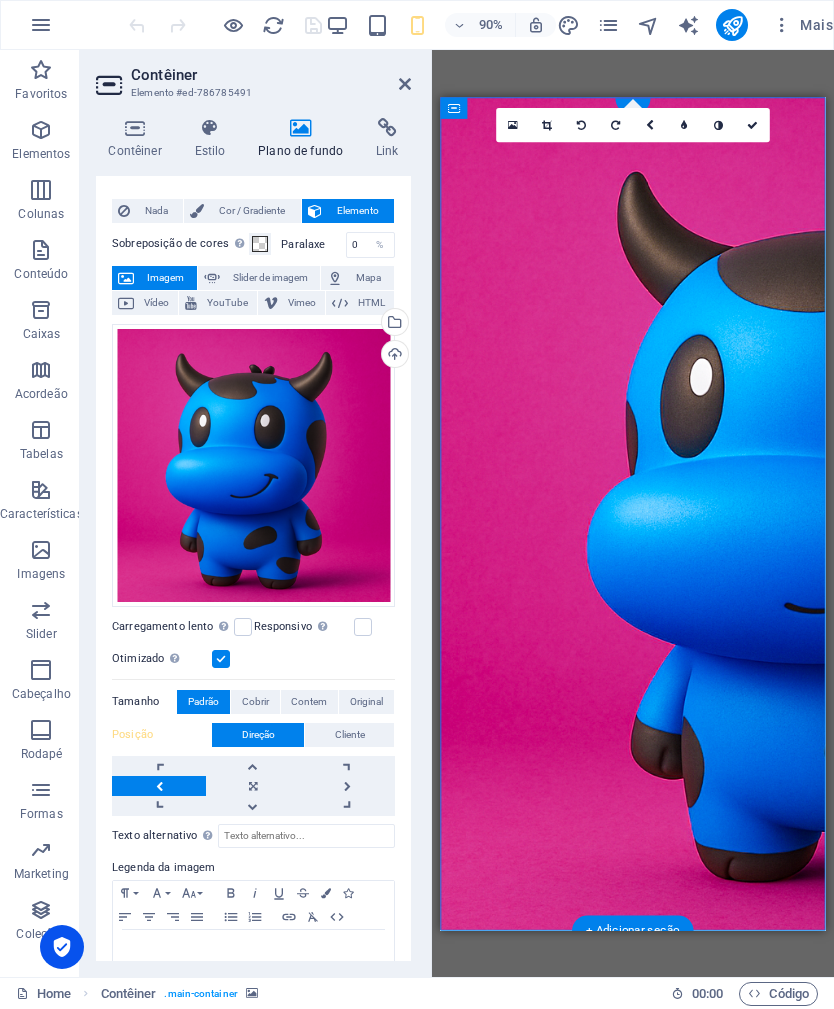 click at bounding box center [363, 627] 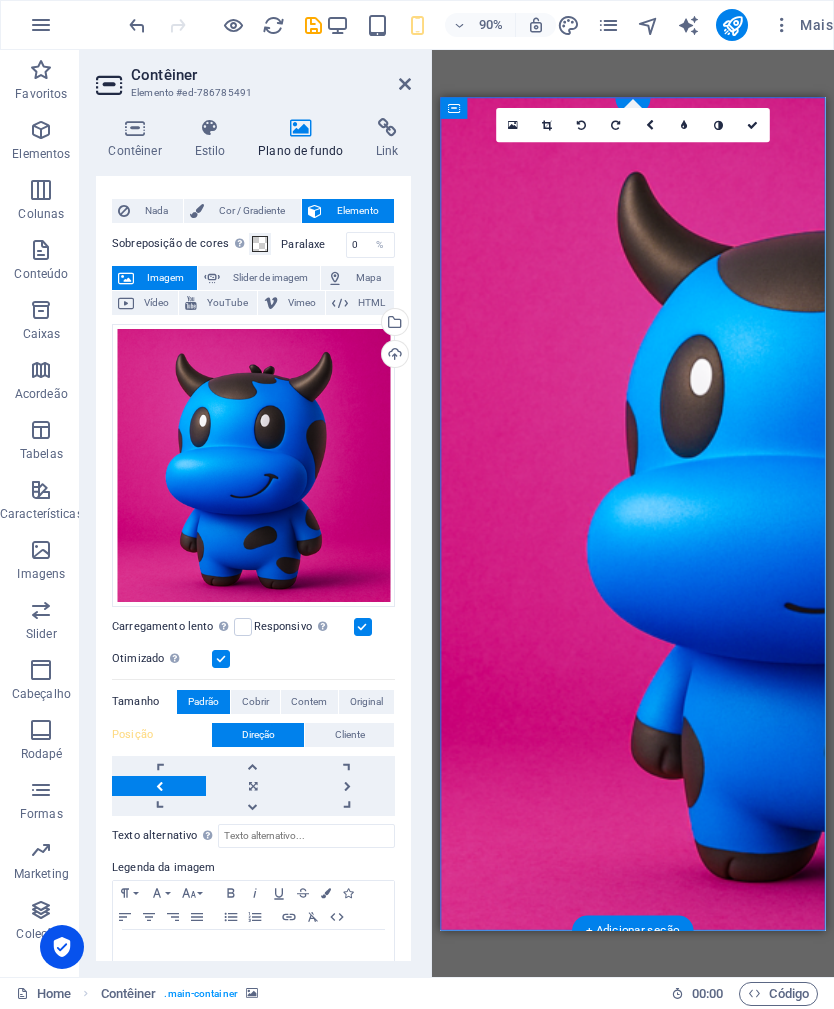 click on "Cliente" at bounding box center (350, 735) 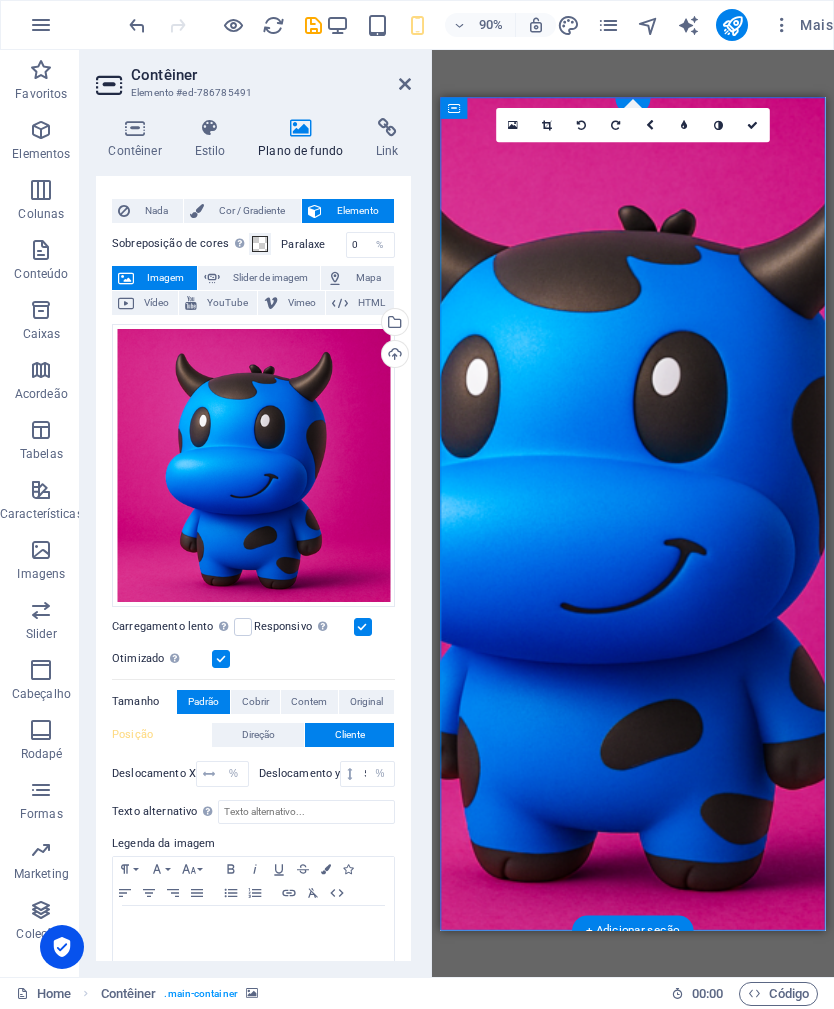 click on "Cobrir" at bounding box center [255, 702] 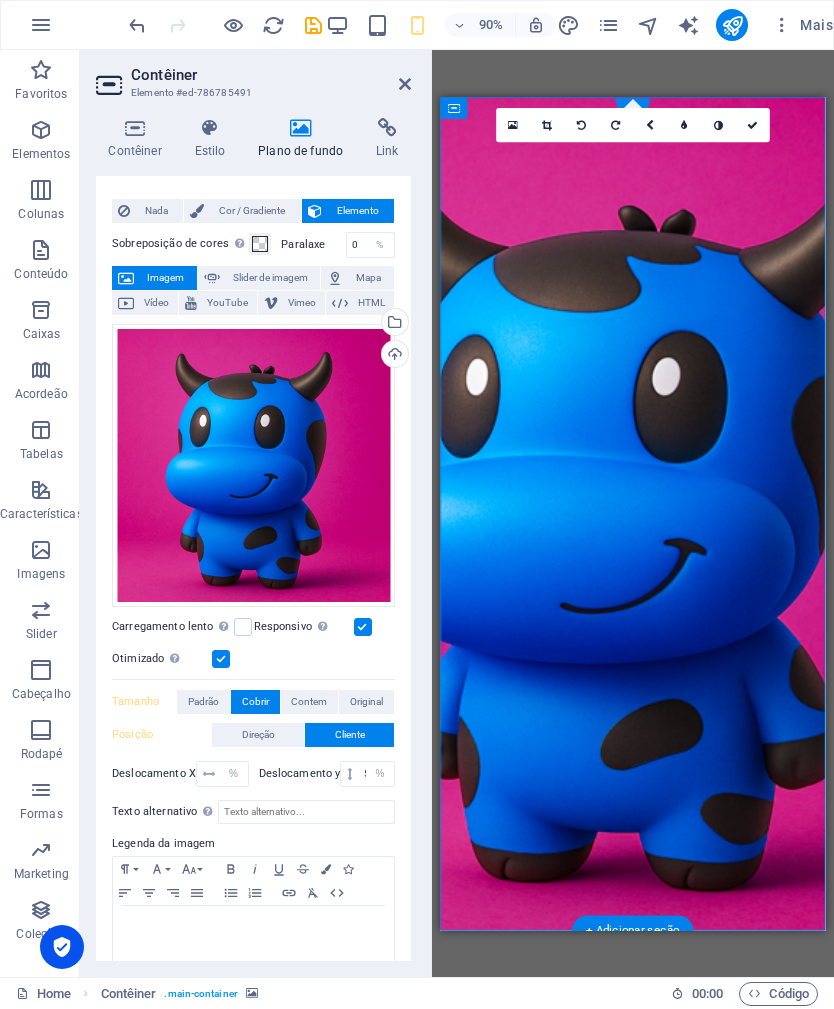 click on "Contem" at bounding box center (309, 702) 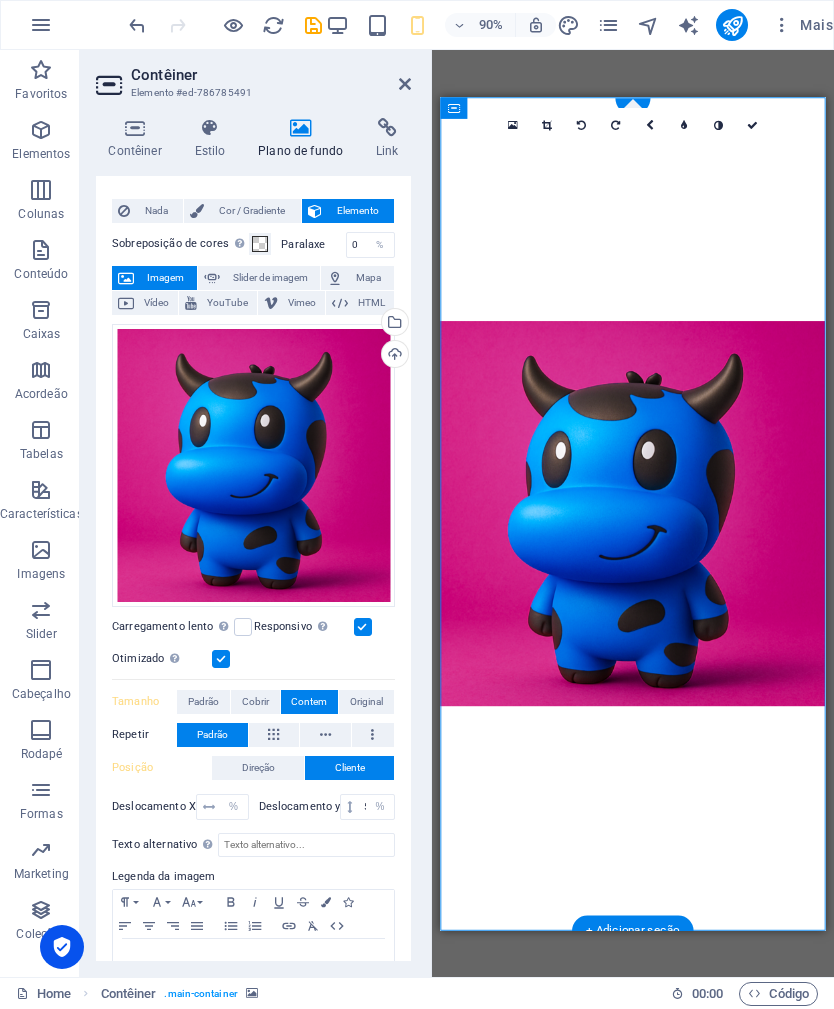 click on "Original" at bounding box center [366, 702] 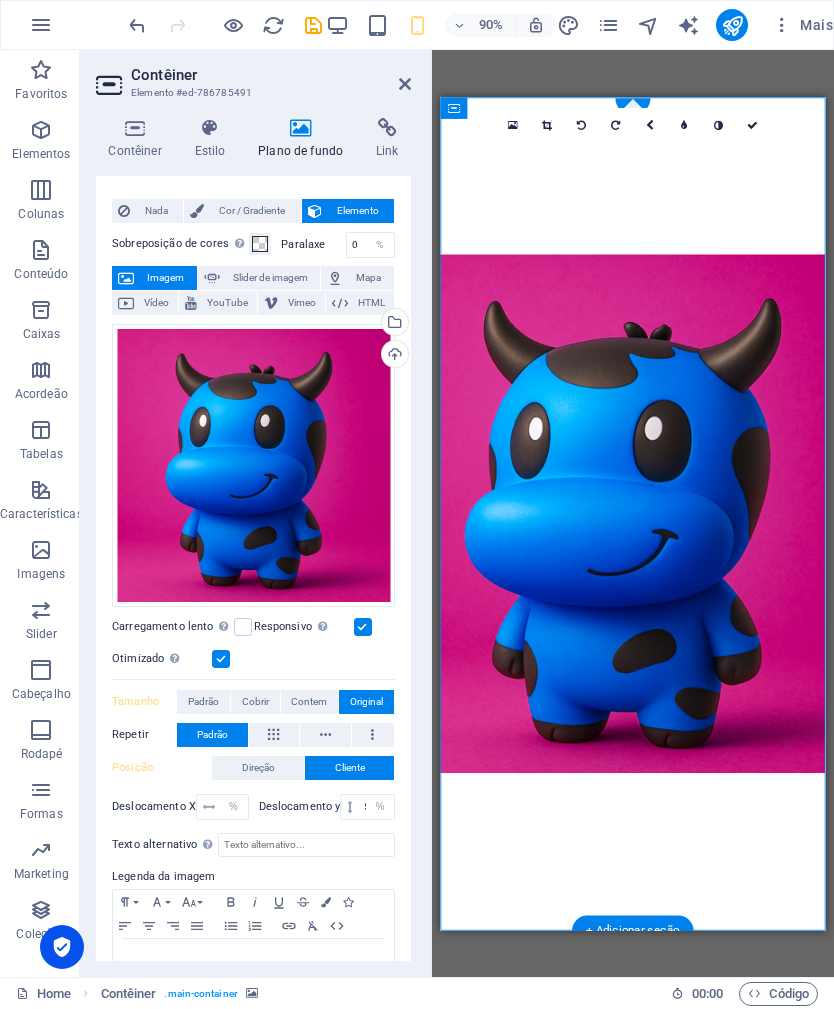 click at bounding box center (273, 735) 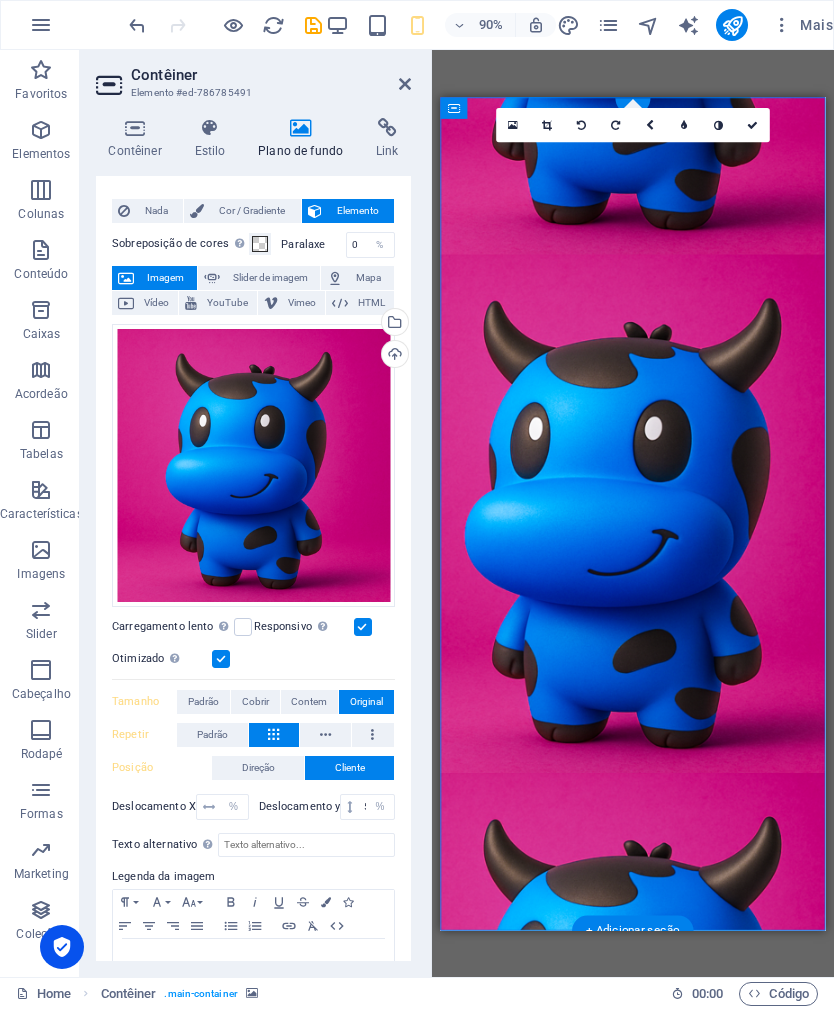 click at bounding box center (325, 735) 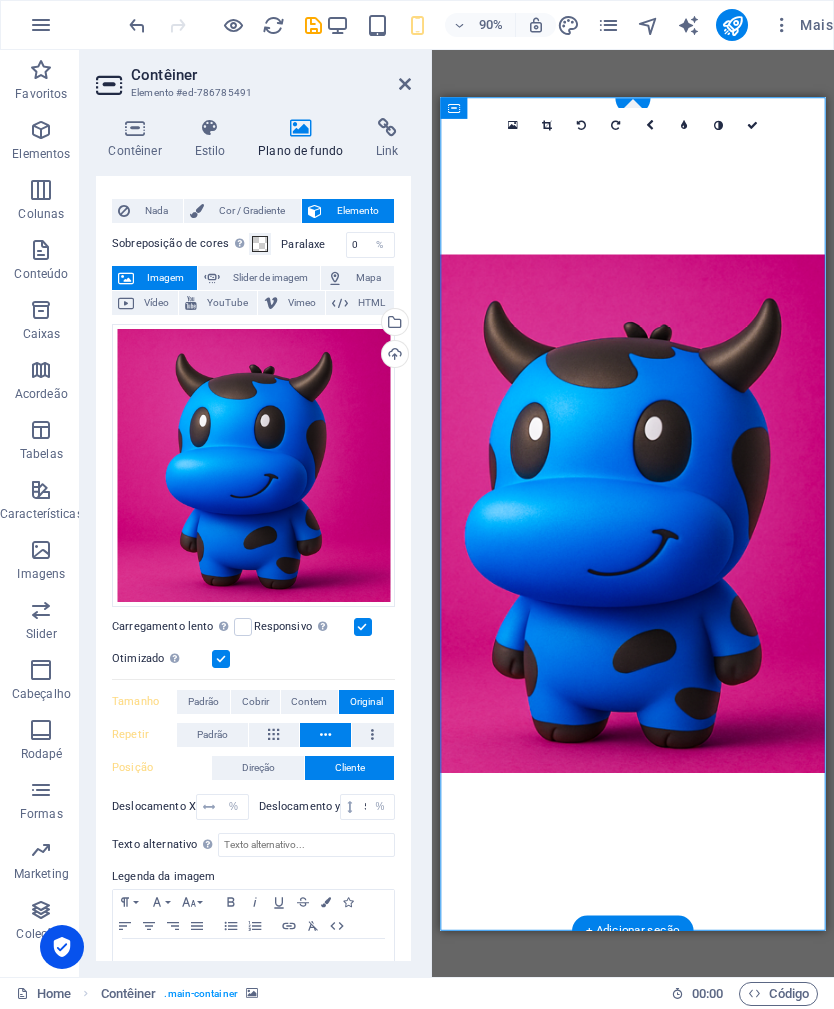 click at bounding box center (373, 735) 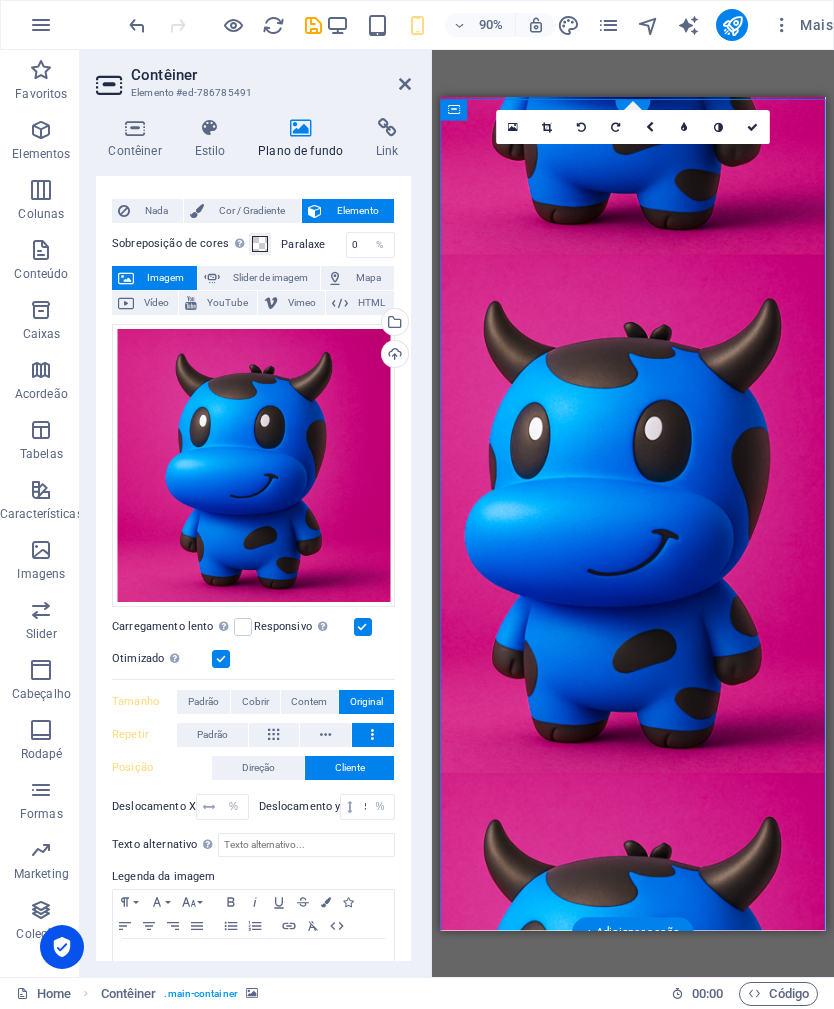 scroll, scrollTop: 0, scrollLeft: 0, axis: both 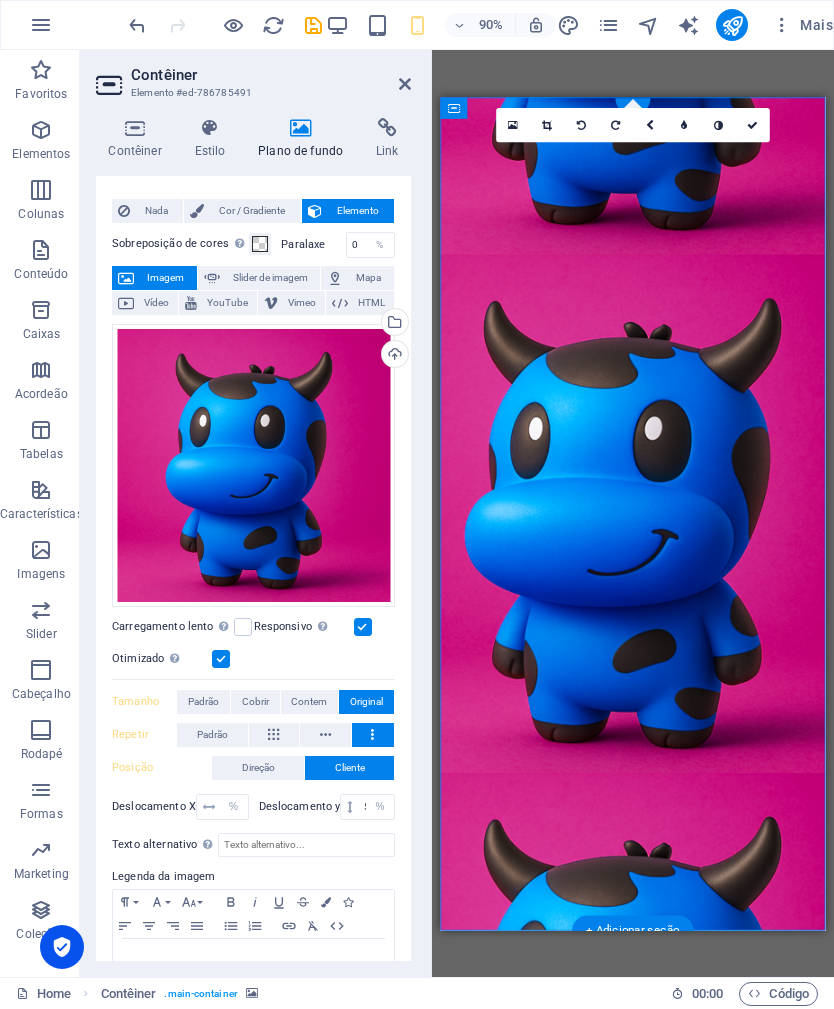 click at bounding box center (274, 735) 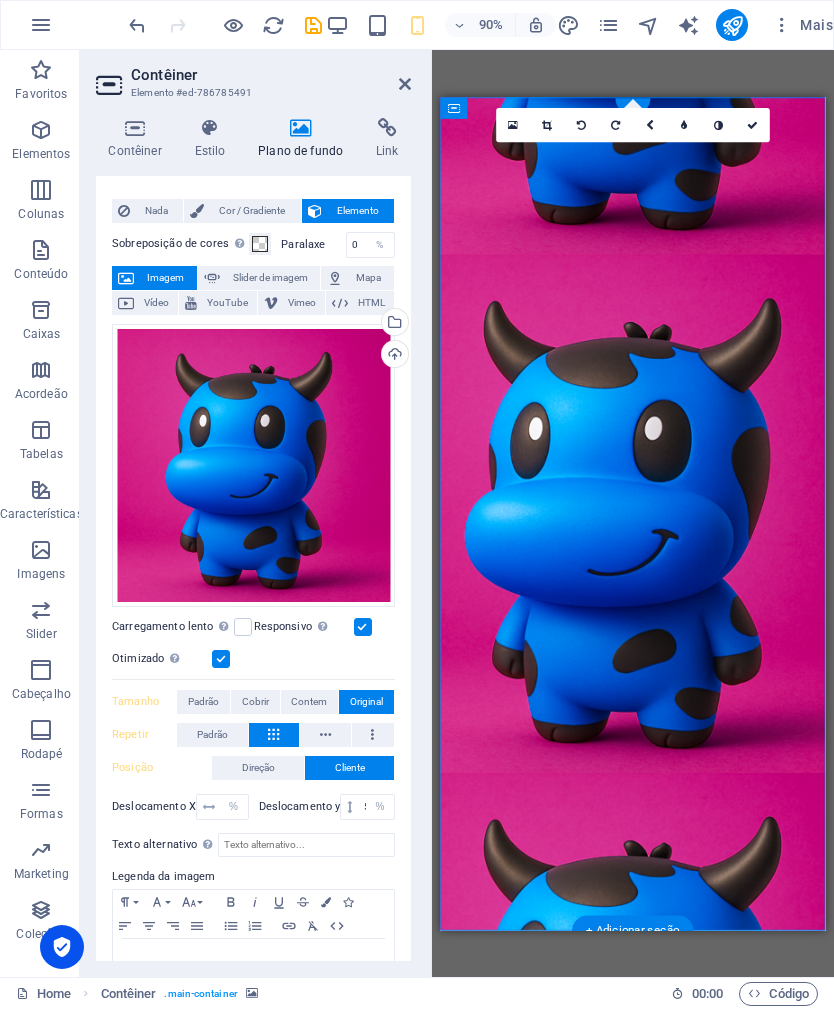click at bounding box center (325, 735) 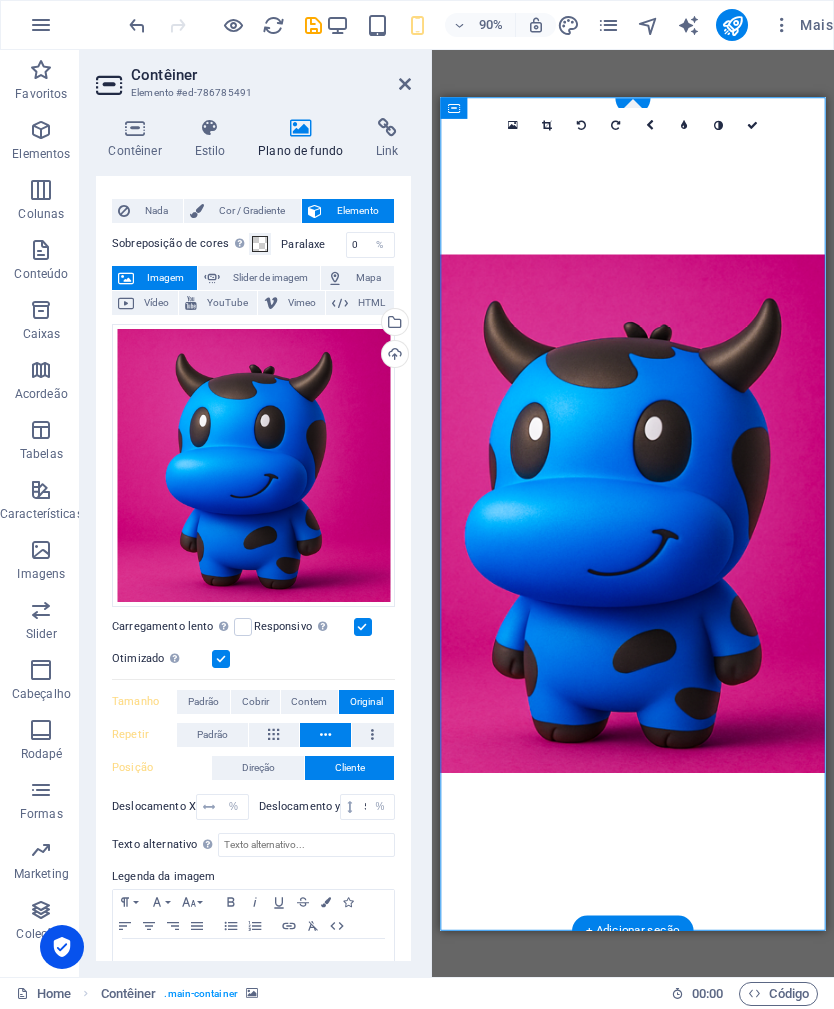 click on "Padrão" at bounding box center (212, 735) 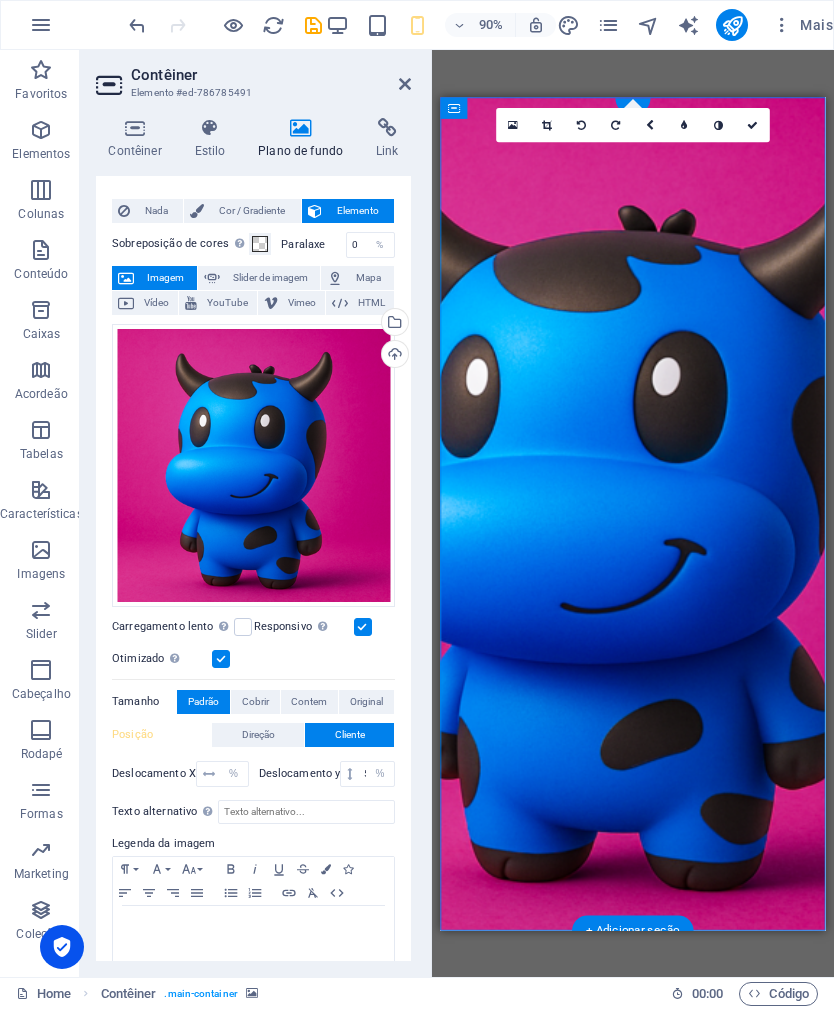 click at bounding box center (654, 559) 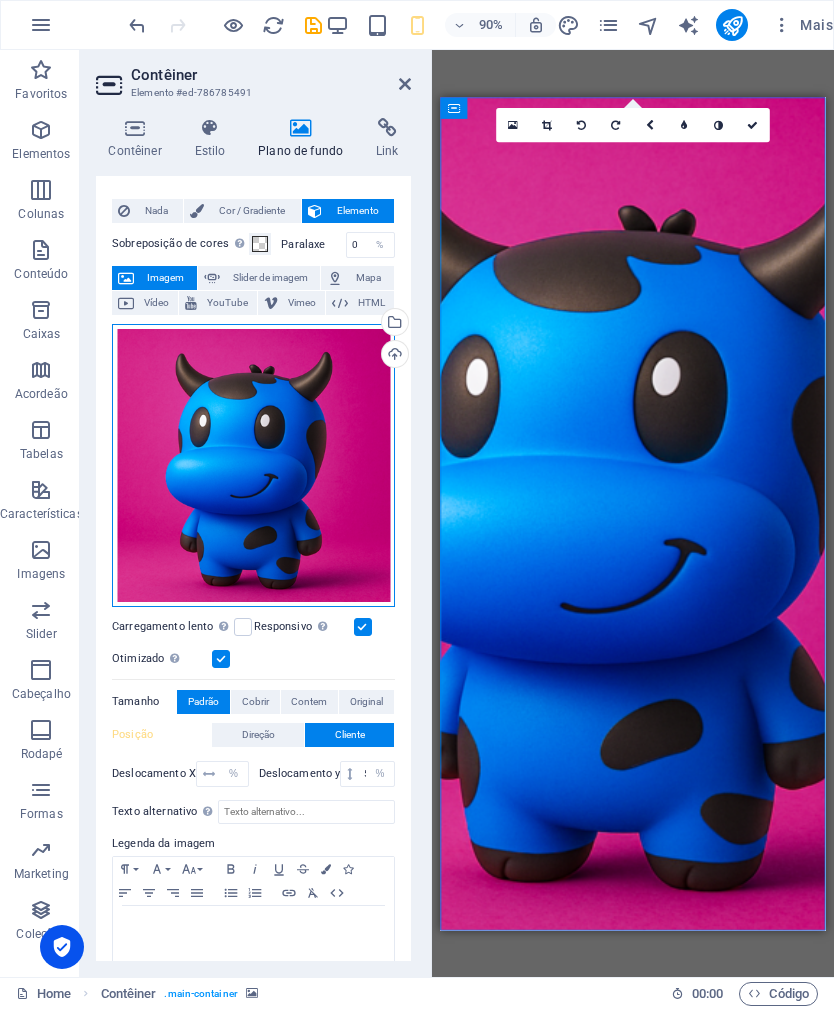 click on "Arraste os arquivos aqui, clique para escolher os arquivos ou selecione os arquivos em Arquivos ou em nossa galeria de fotos e vídeos gratuitos" at bounding box center [253, 465] 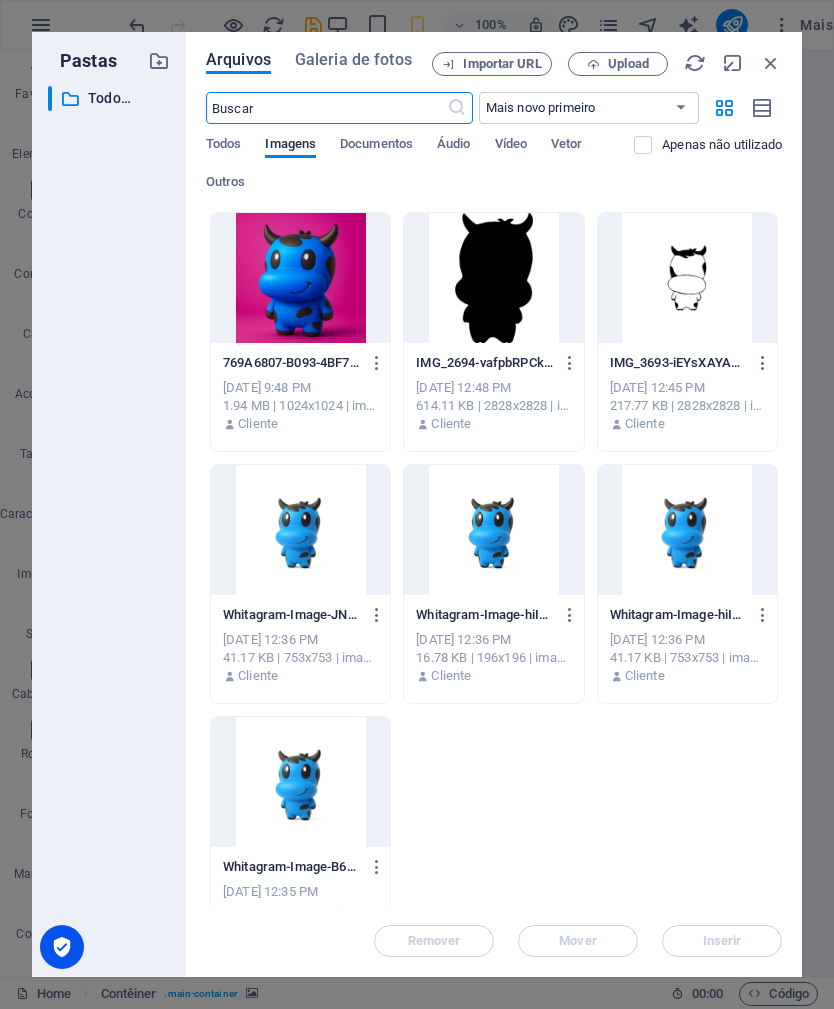 click on "Upload" at bounding box center (628, 64) 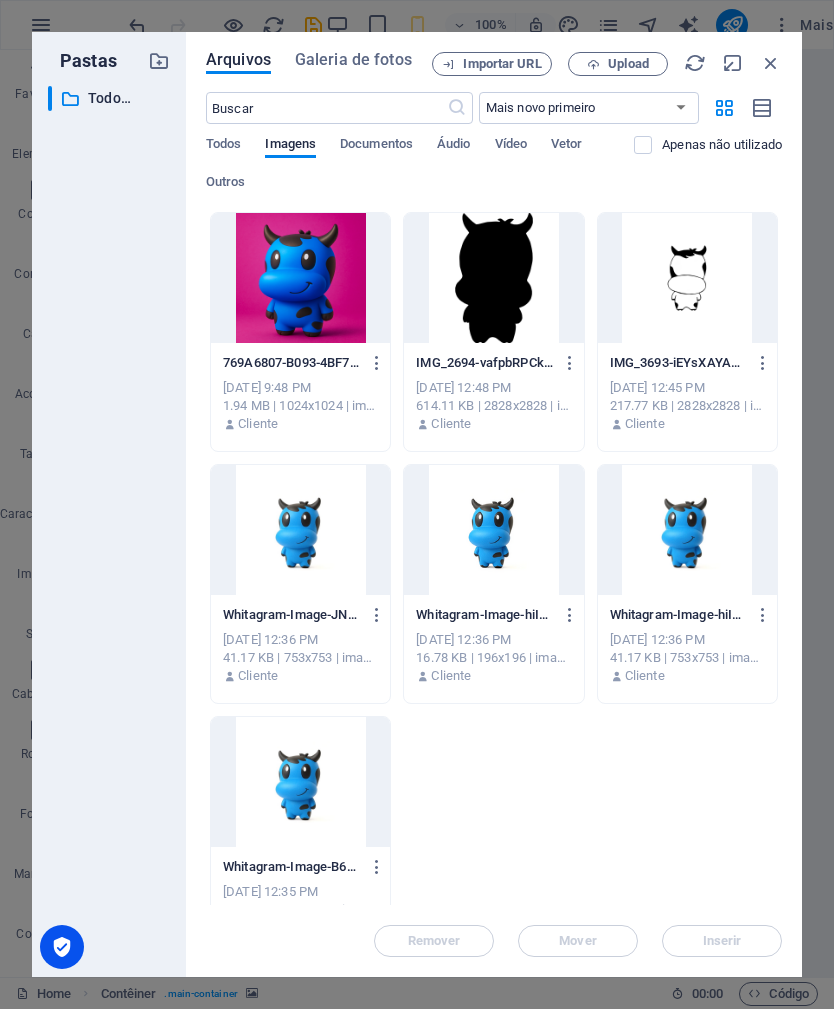 click at bounding box center (687, 530) 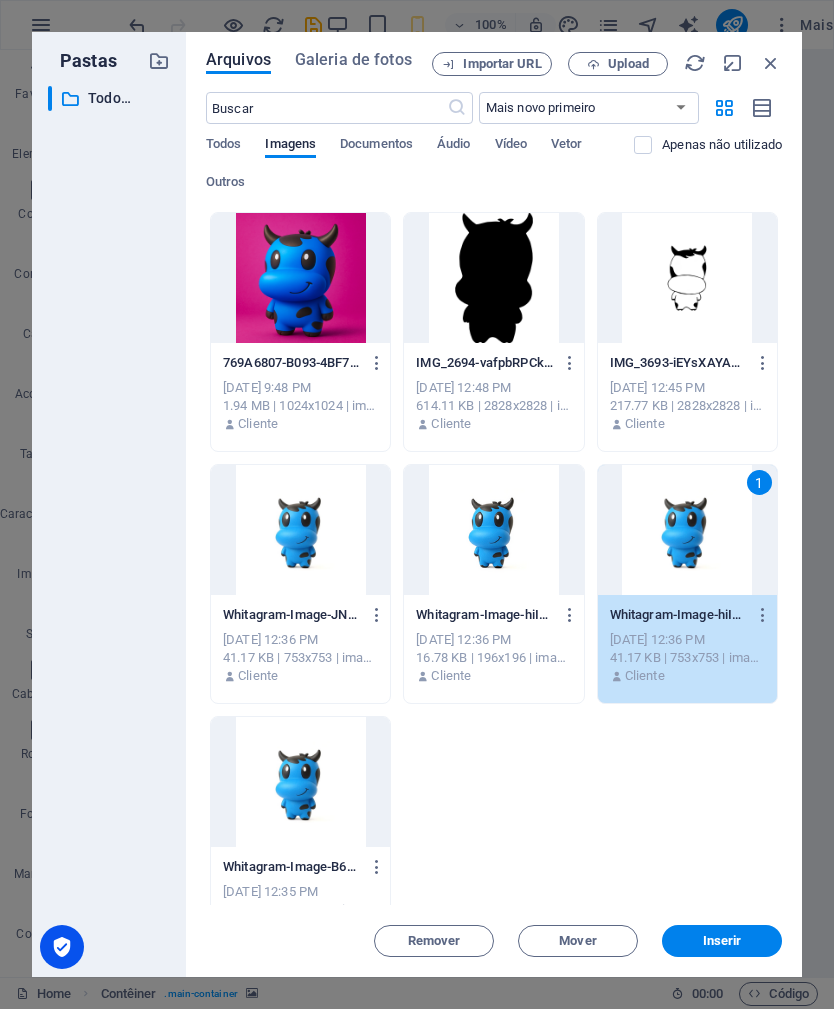 click on "Inserir" at bounding box center (722, 941) 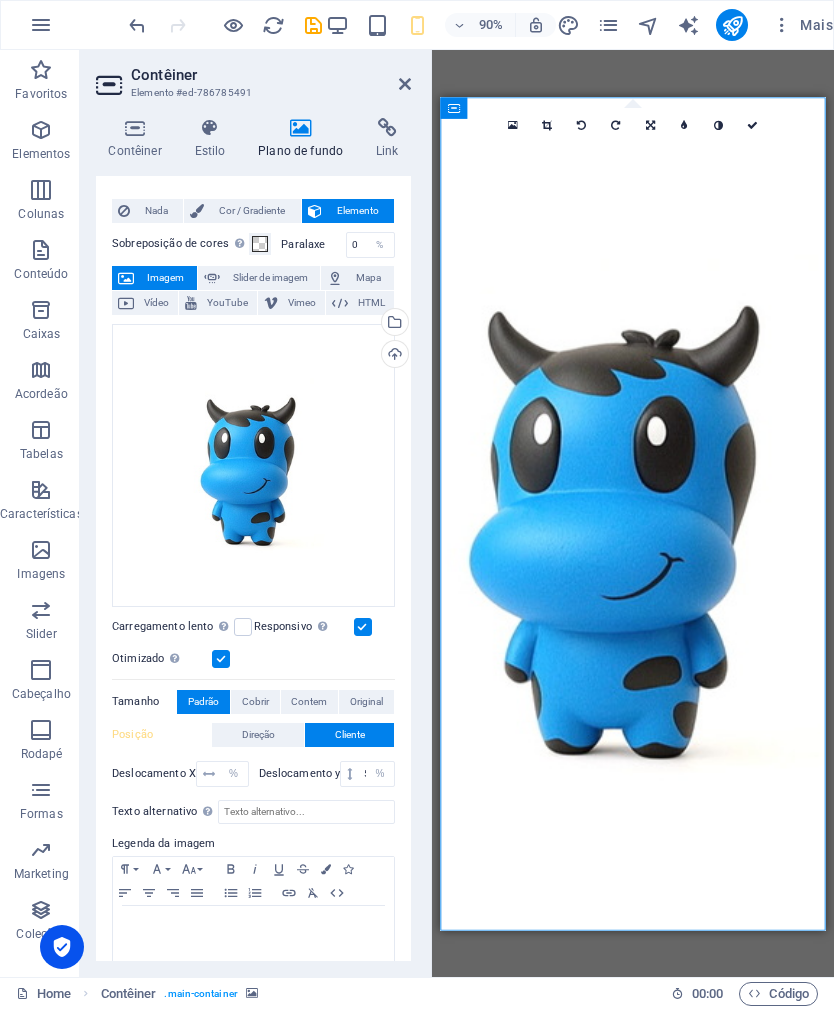 click on "Cobrir" at bounding box center [255, 702] 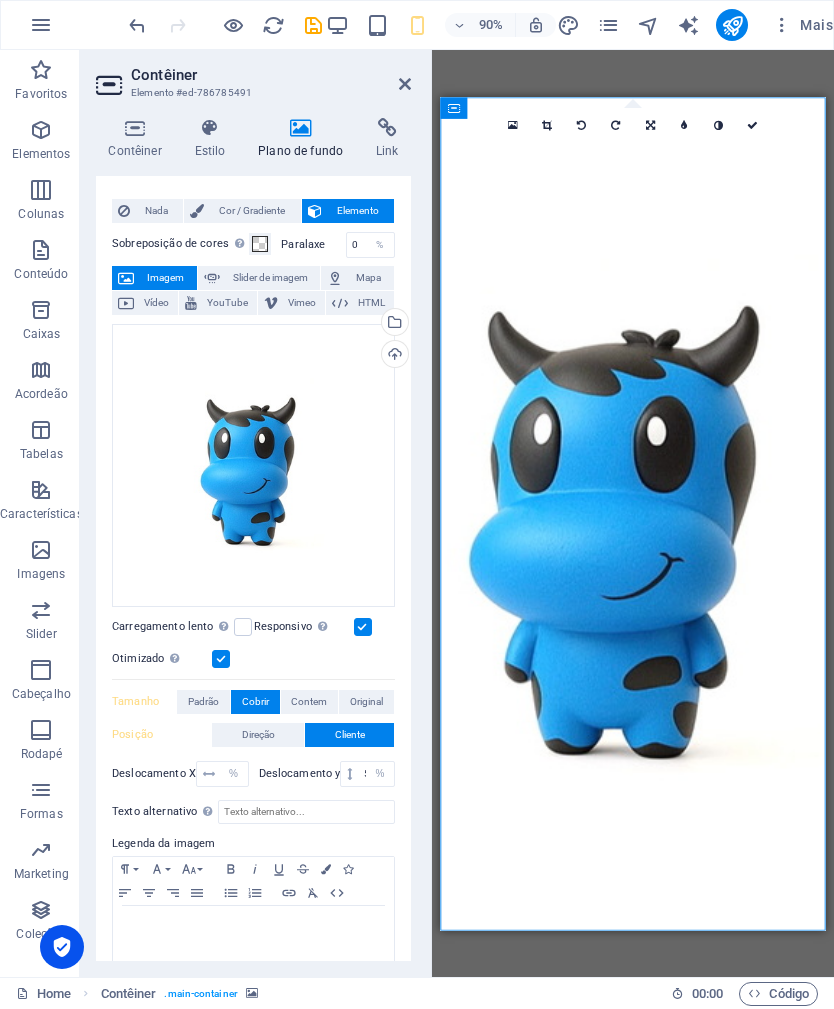 click on "Direção" at bounding box center (258, 735) 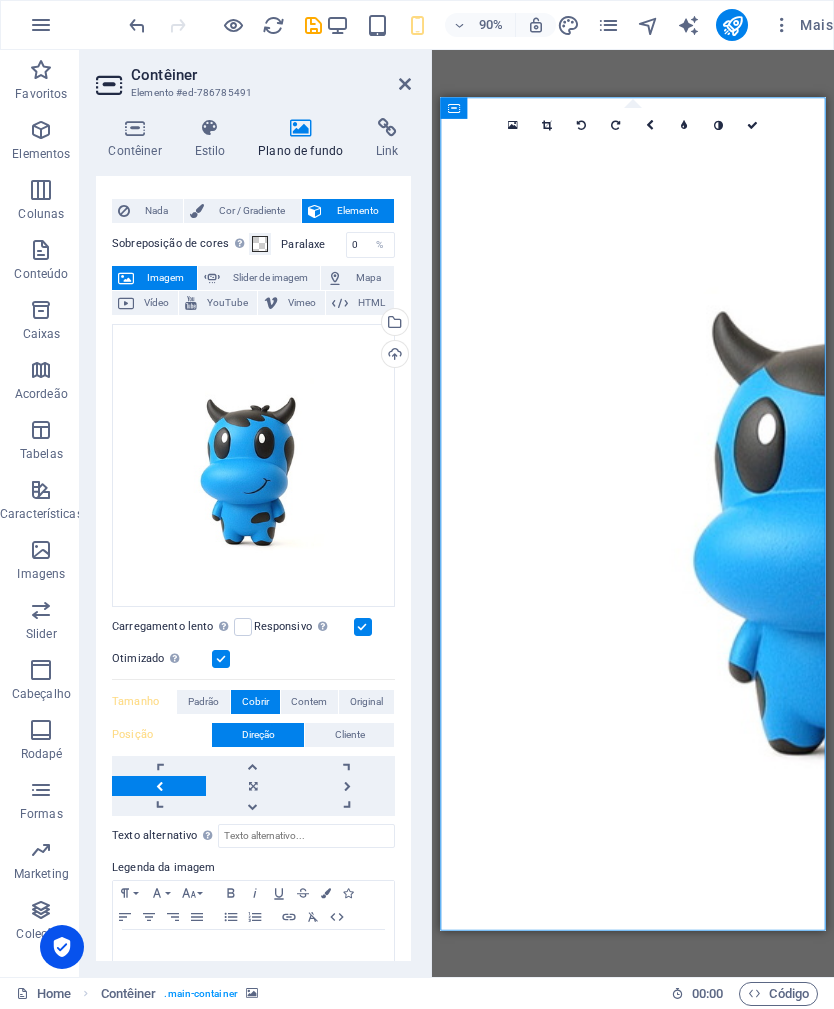 click on "Cliente" at bounding box center [350, 735] 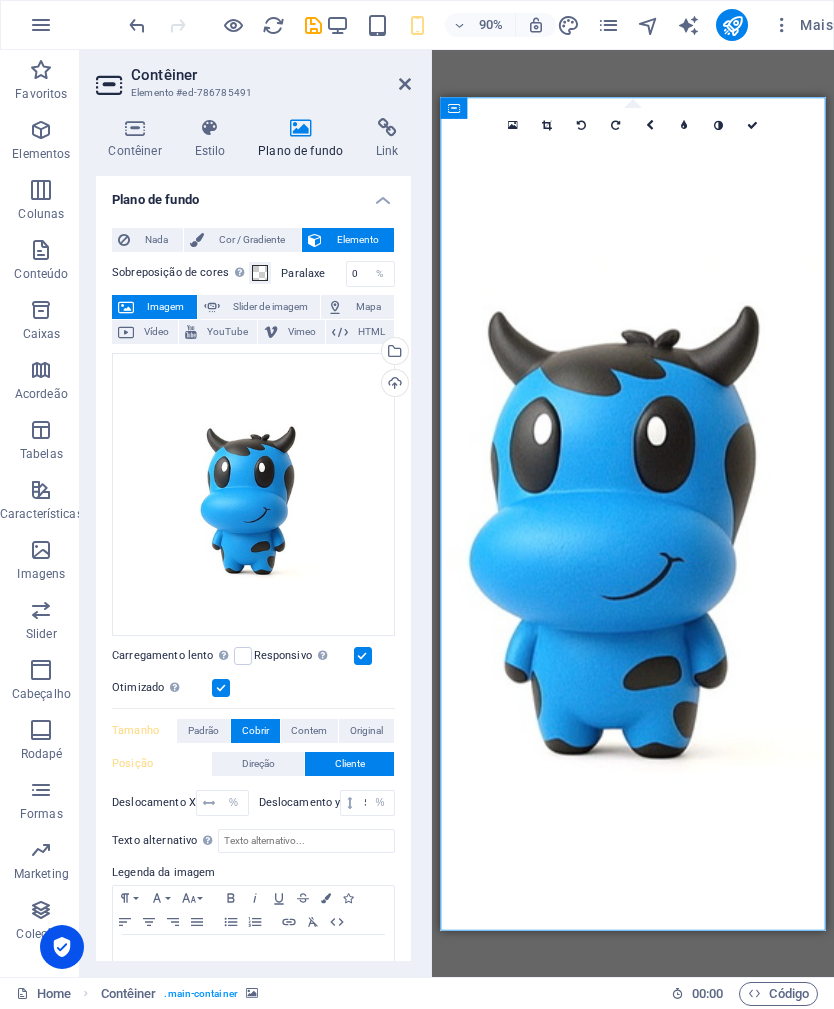 scroll, scrollTop: 0, scrollLeft: 0, axis: both 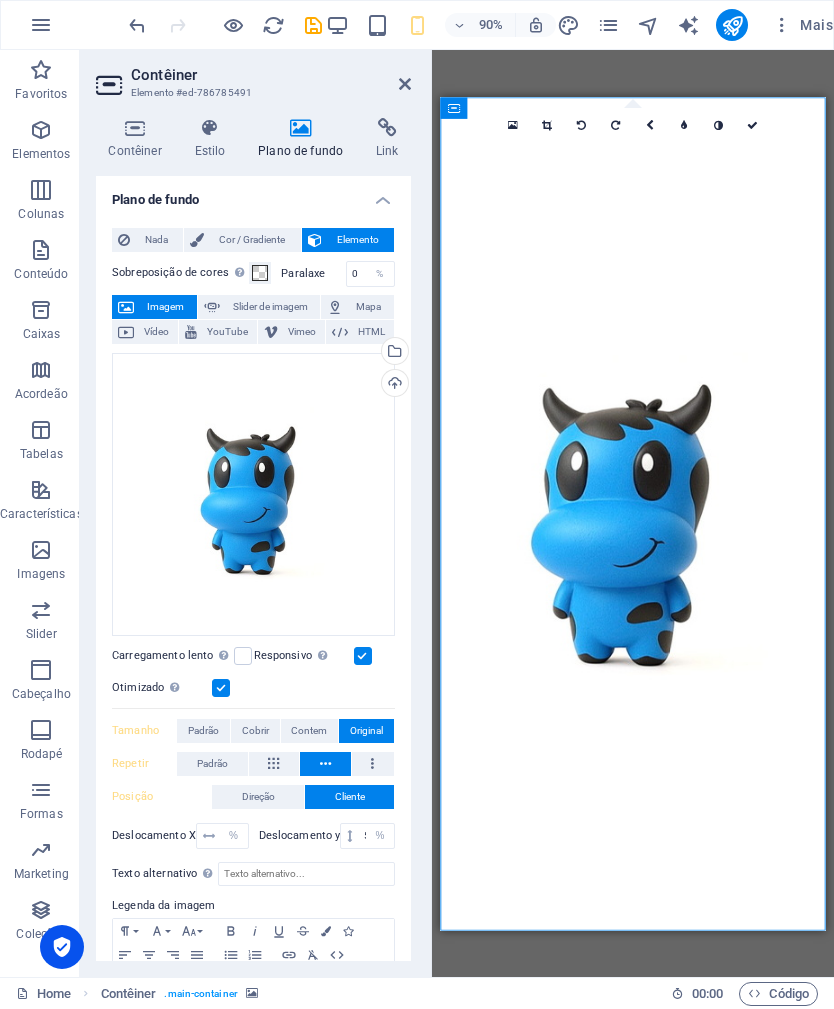 click on "Padrão" at bounding box center (212, 764) 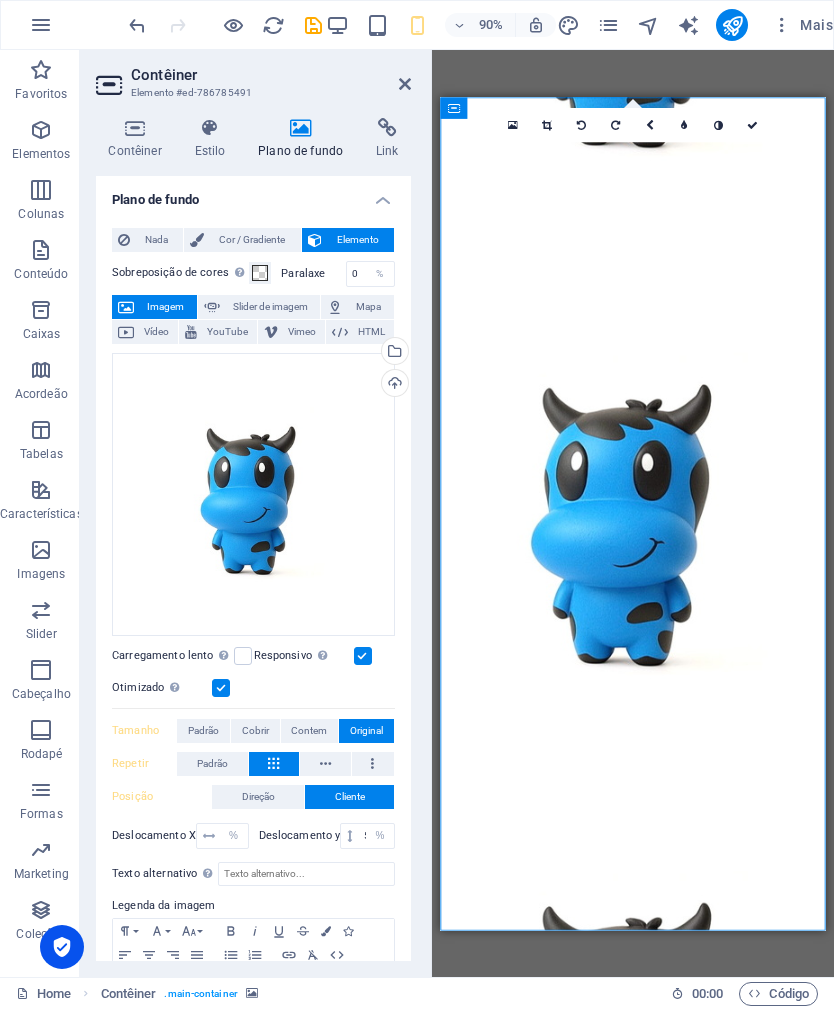 click at bounding box center (373, 764) 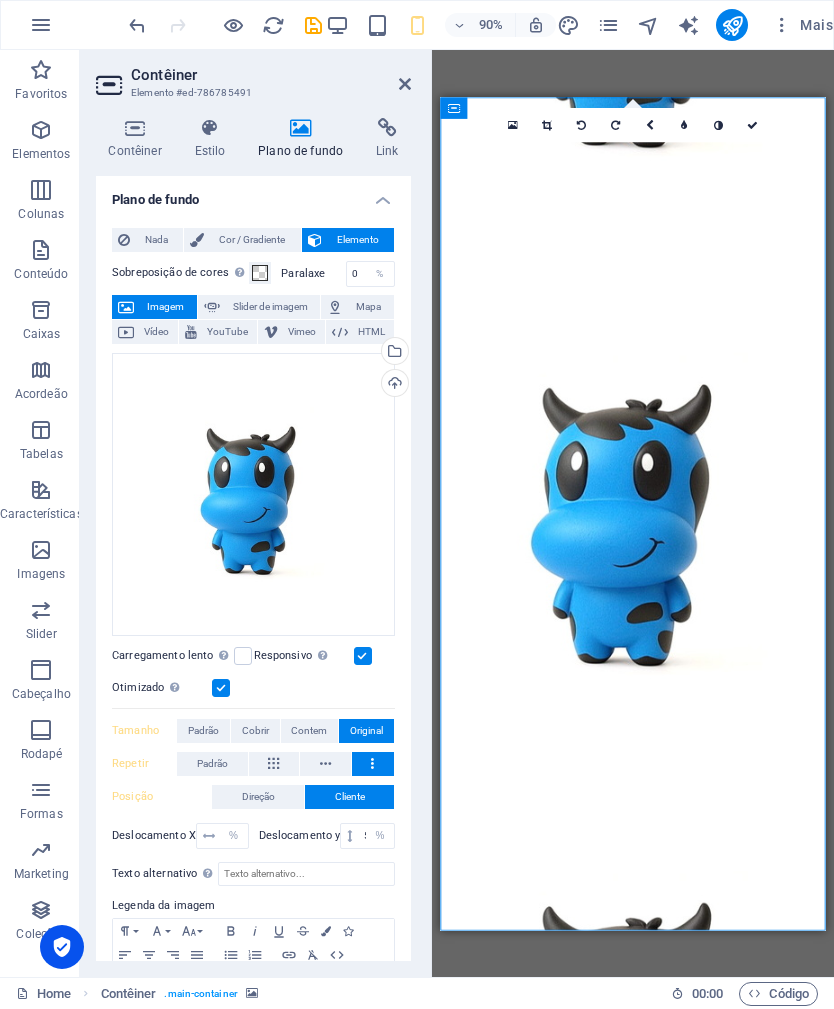 click on "Padrão" at bounding box center [212, 764] 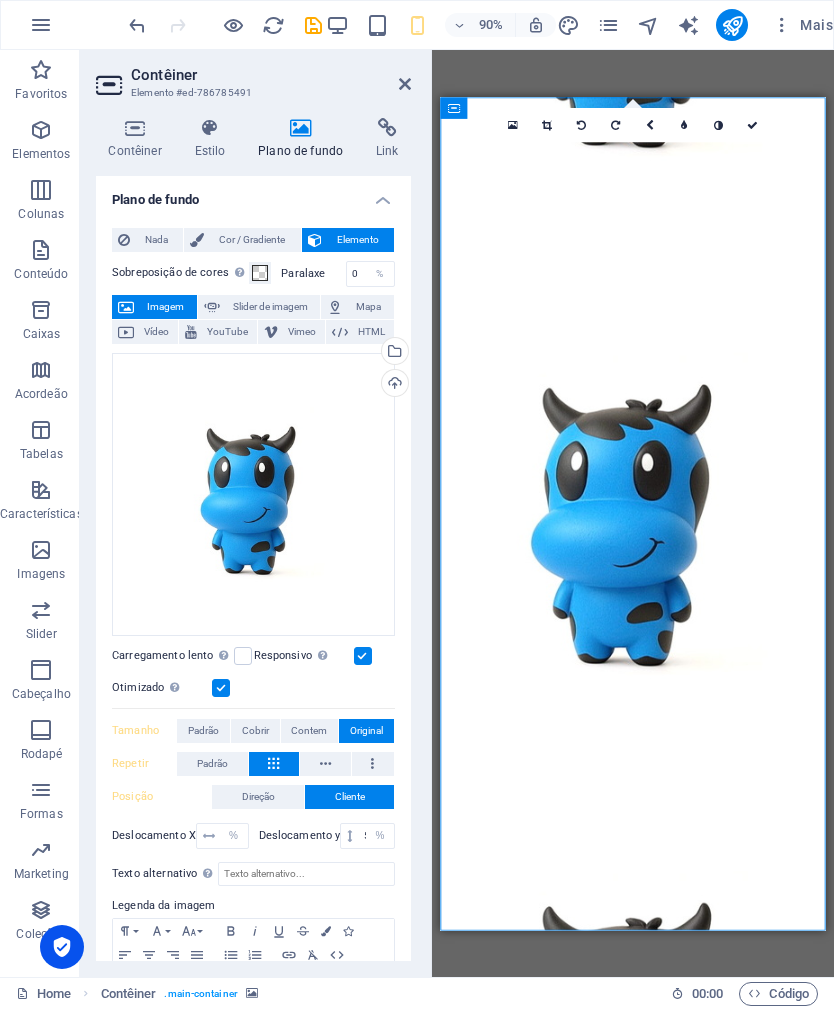 click on "Contem" at bounding box center (310, 731) 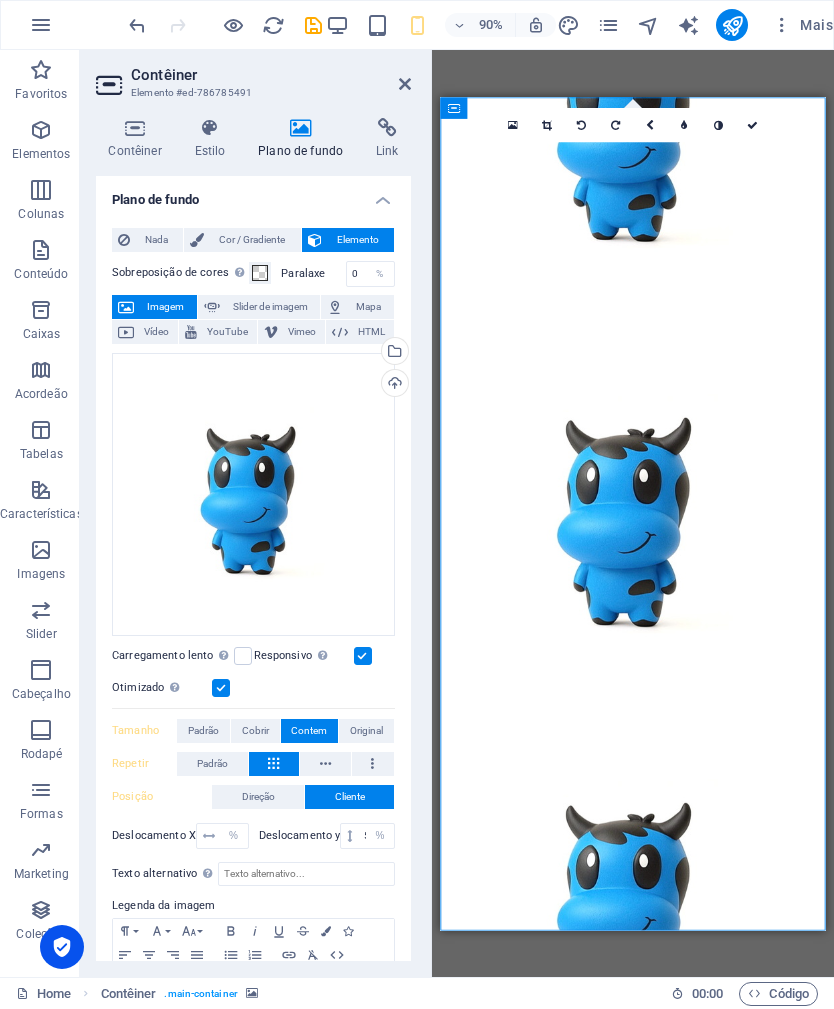 click on "Padrão" at bounding box center (203, 731) 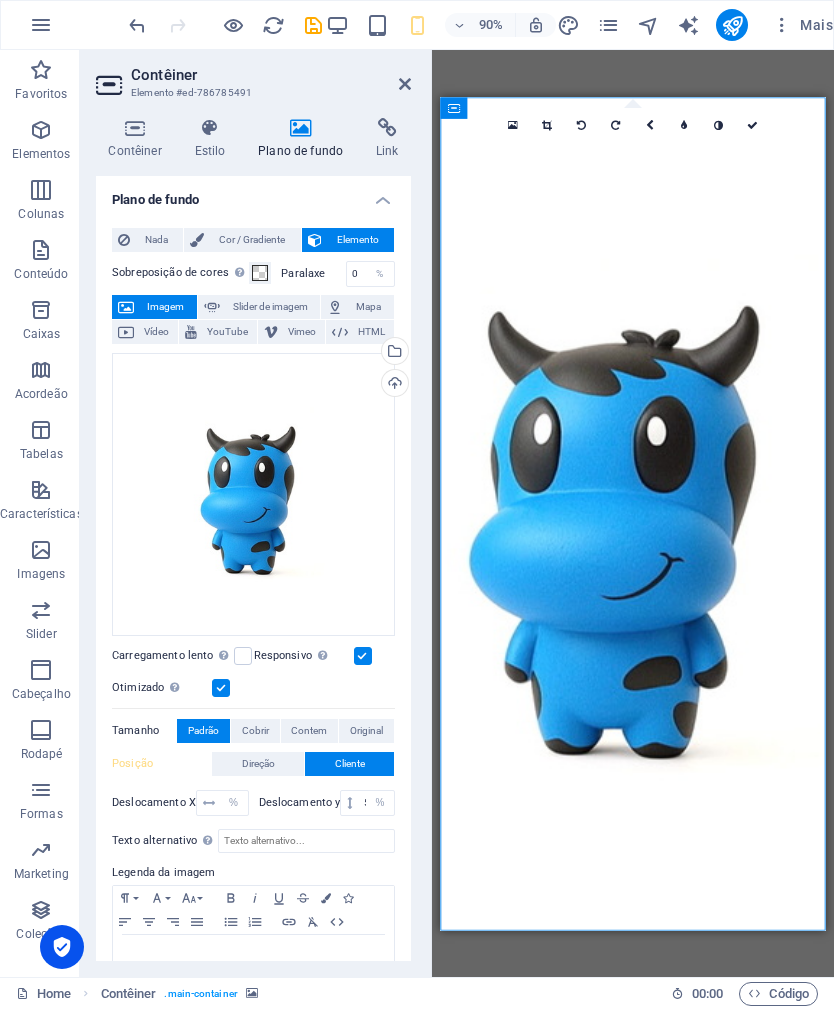 click on "Cobrir" at bounding box center [255, 731] 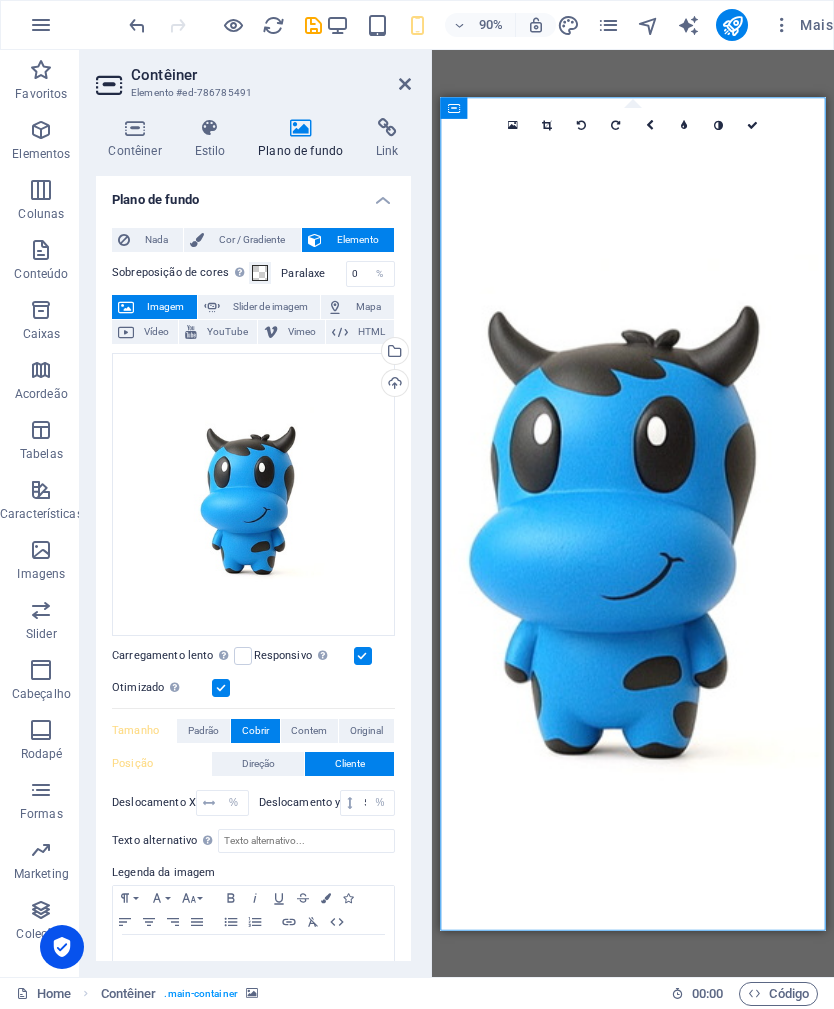 click on "Contem" at bounding box center (309, 731) 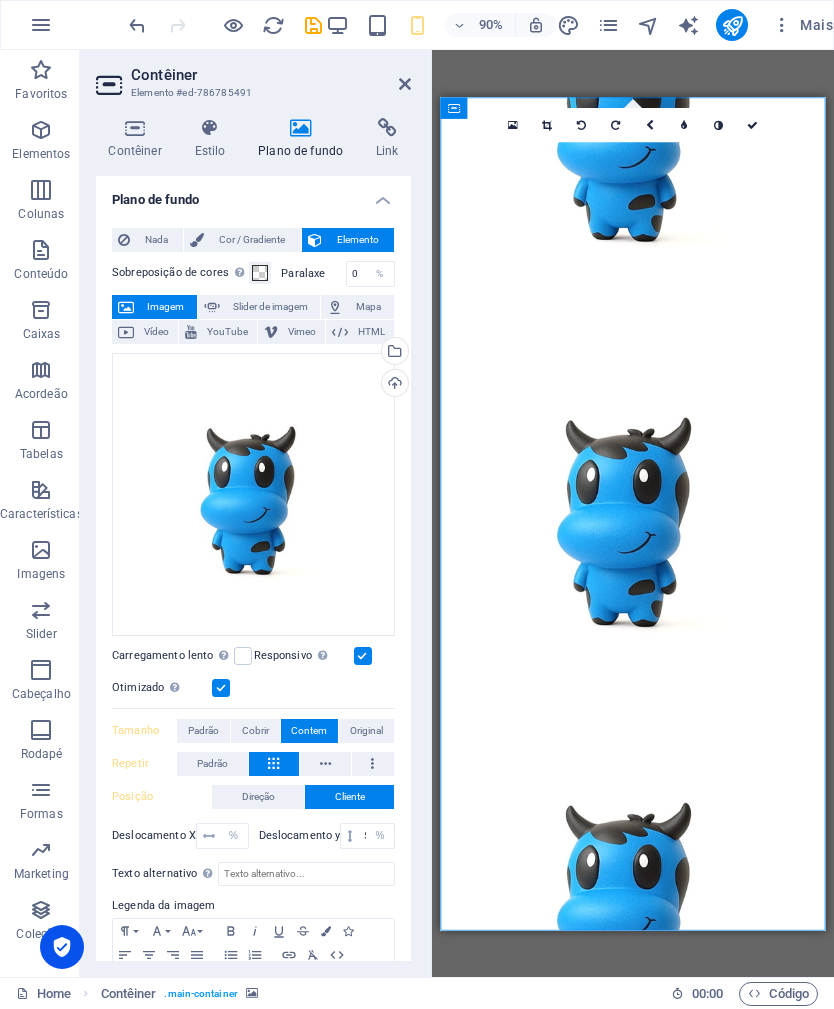 click at bounding box center (372, 764) 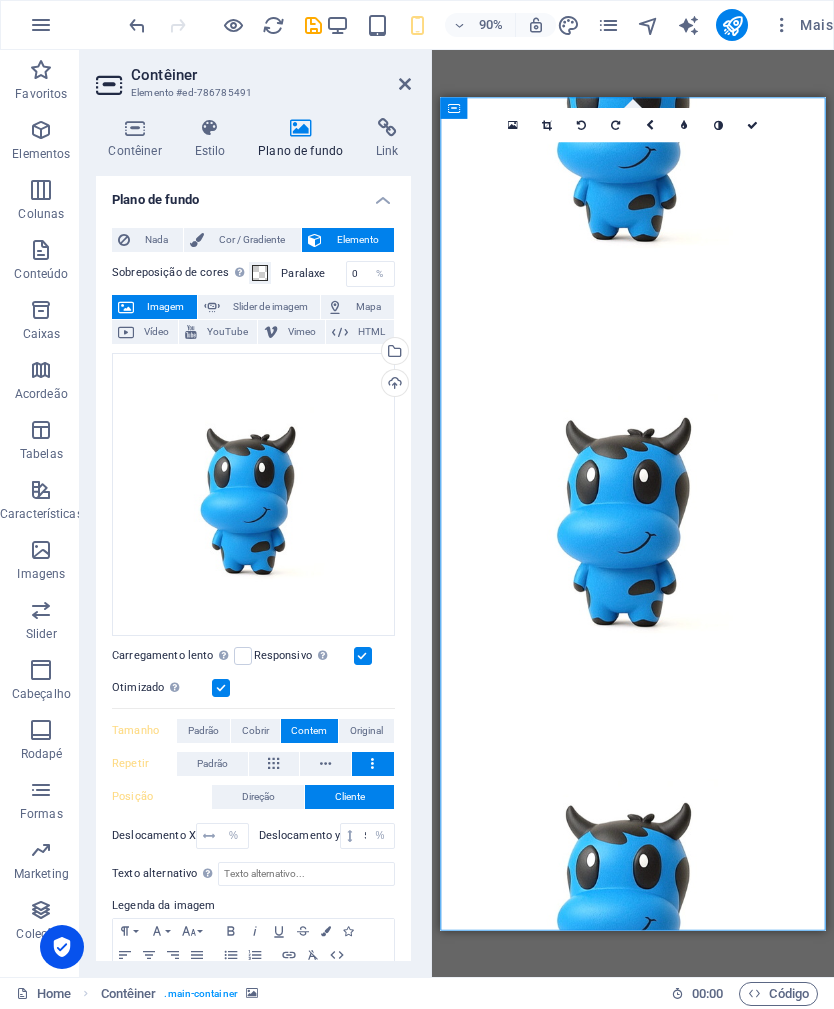 click at bounding box center (325, 764) 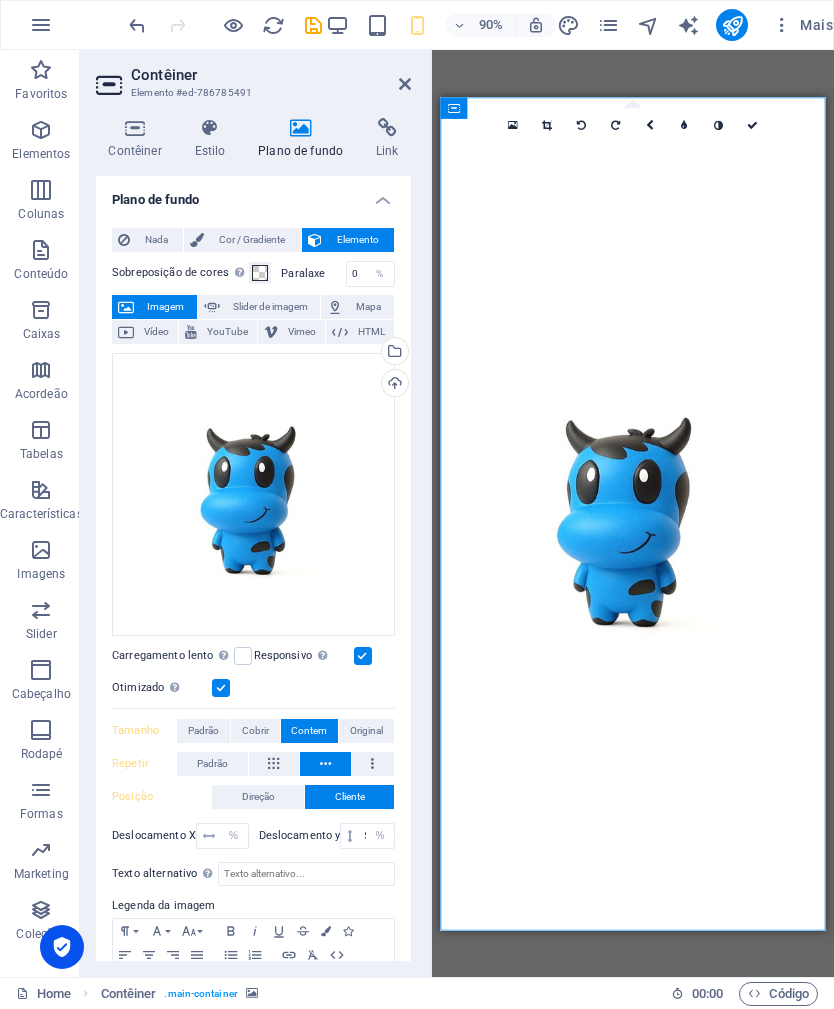 click on "Direção" at bounding box center (258, 797) 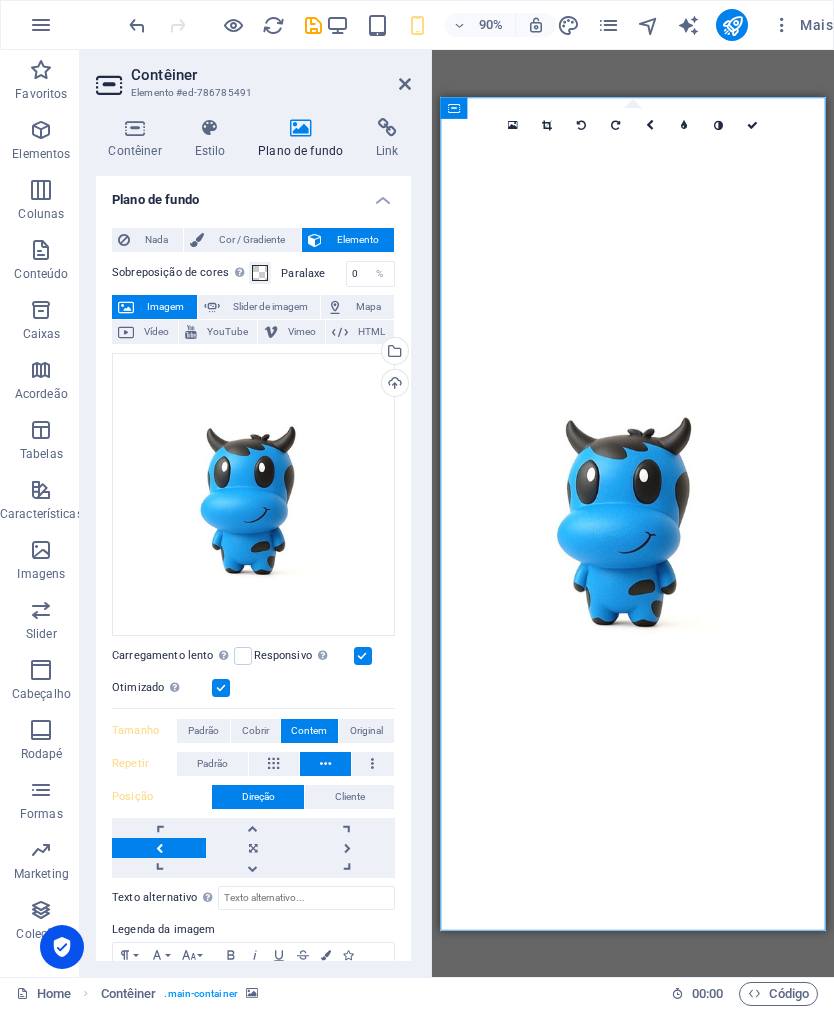 click at bounding box center [253, 848] 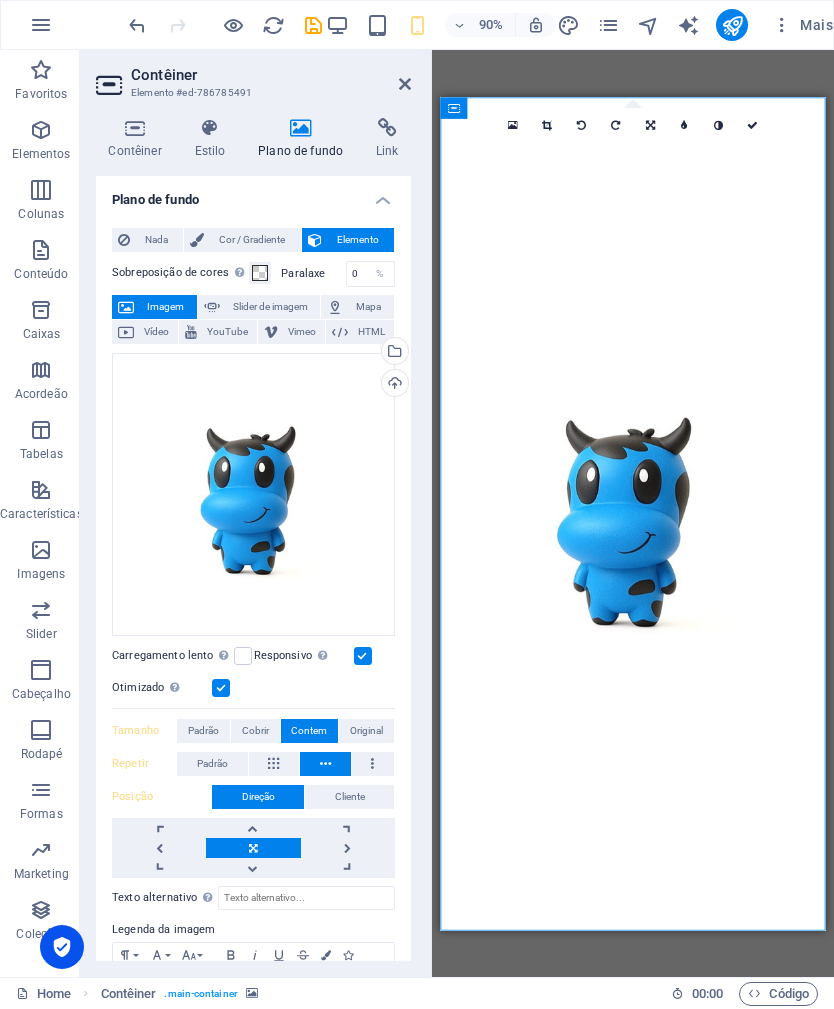 click at bounding box center [273, 764] 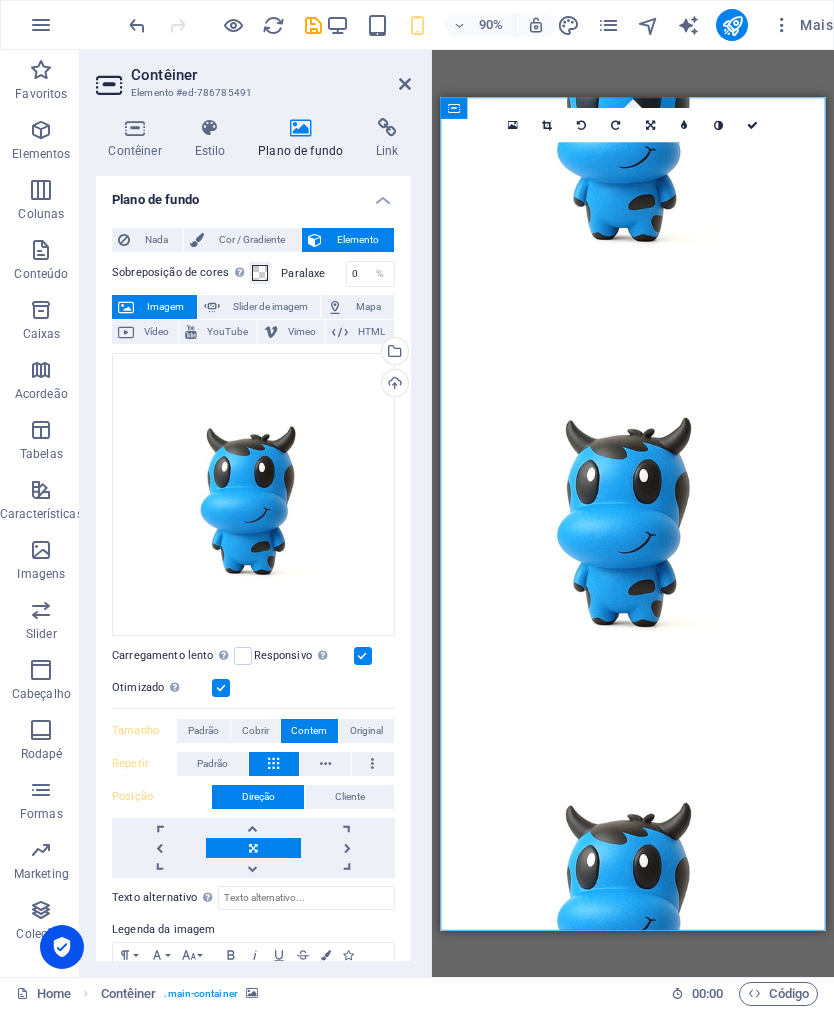click at bounding box center [159, 848] 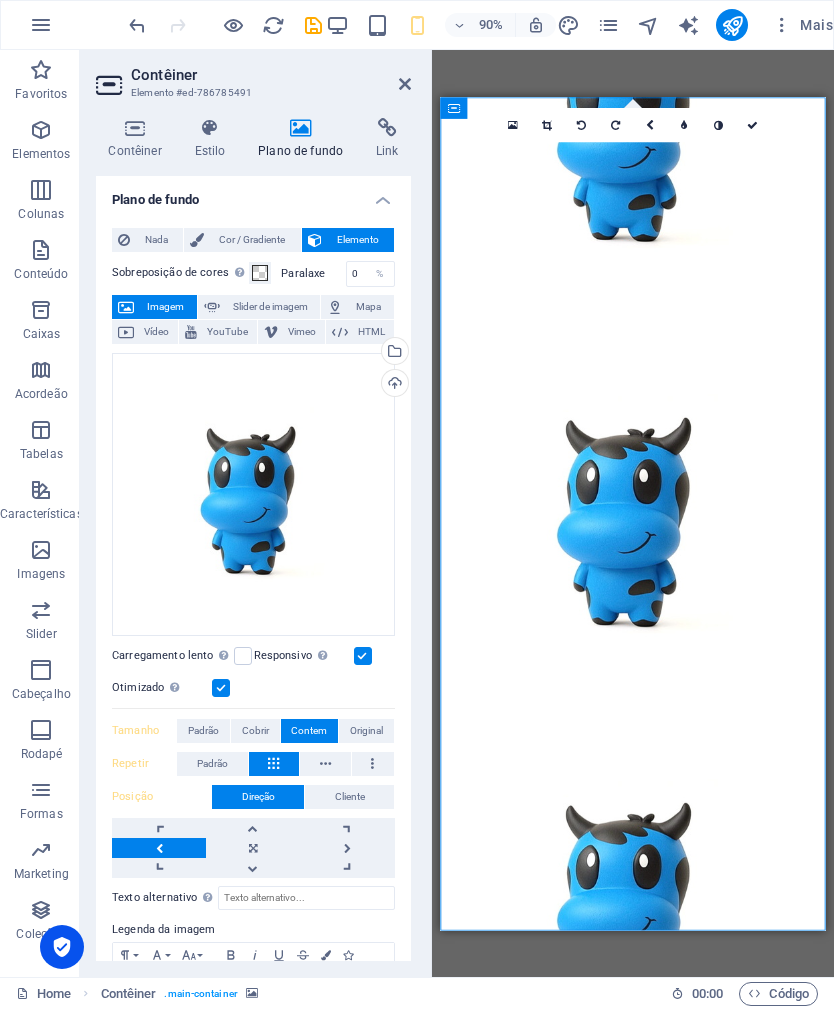 click at bounding box center (159, 848) 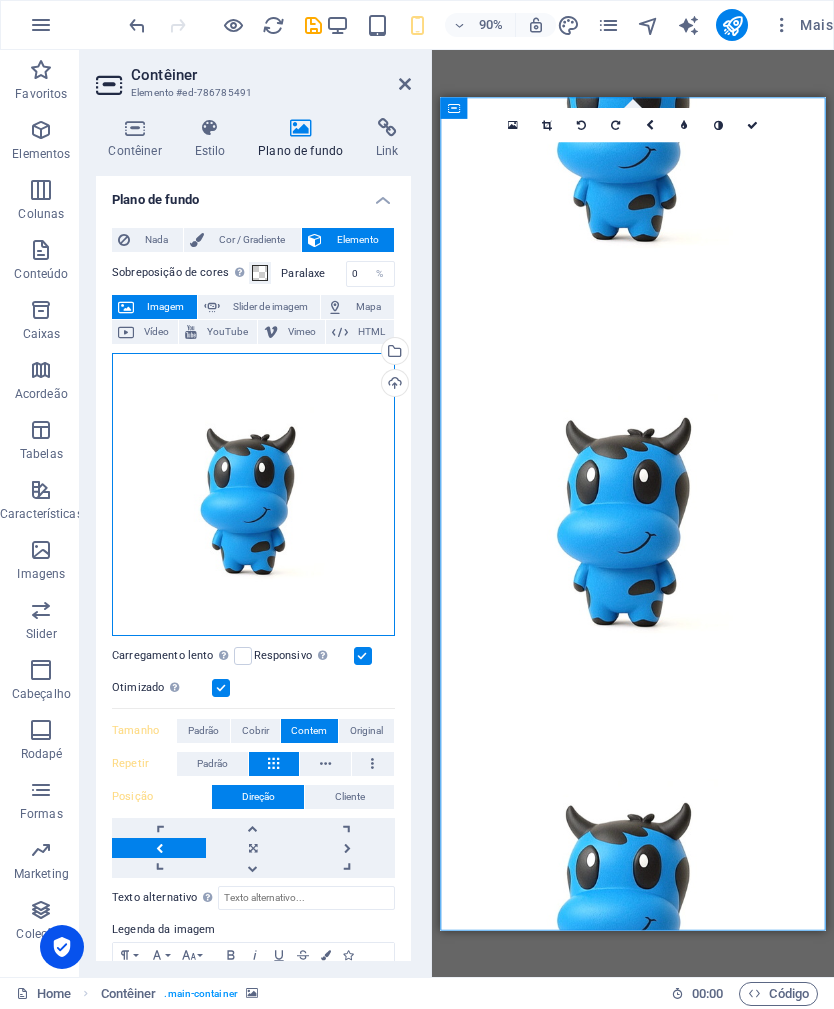 click on "Arraste os arquivos aqui, clique para escolher os arquivos ou selecione os arquivos em Arquivos ou em nossa galeria de fotos e vídeos gratuitos" at bounding box center (253, 494) 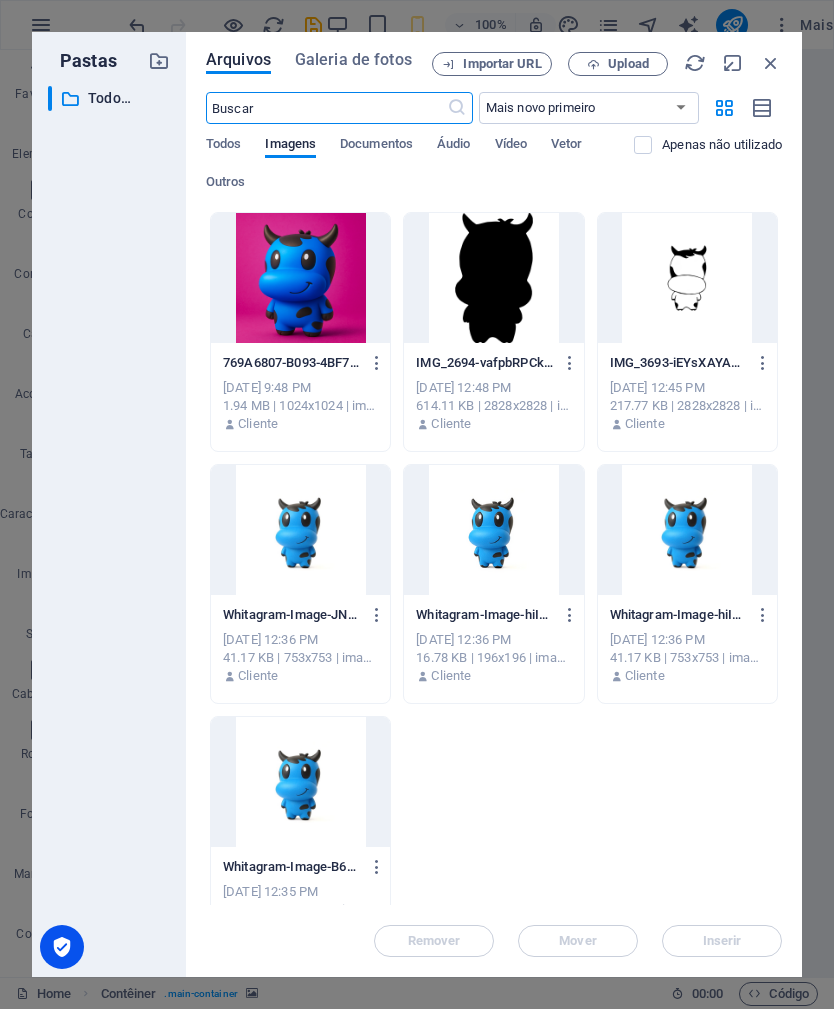 click at bounding box center [771, 63] 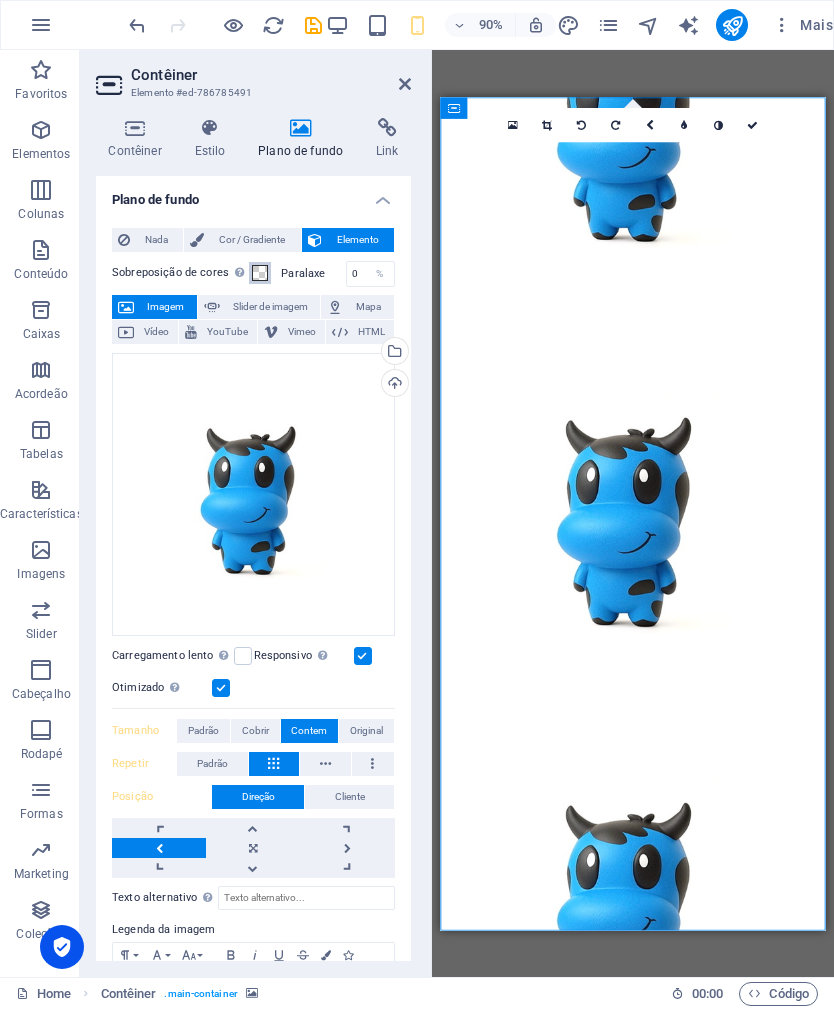 click at bounding box center (260, 273) 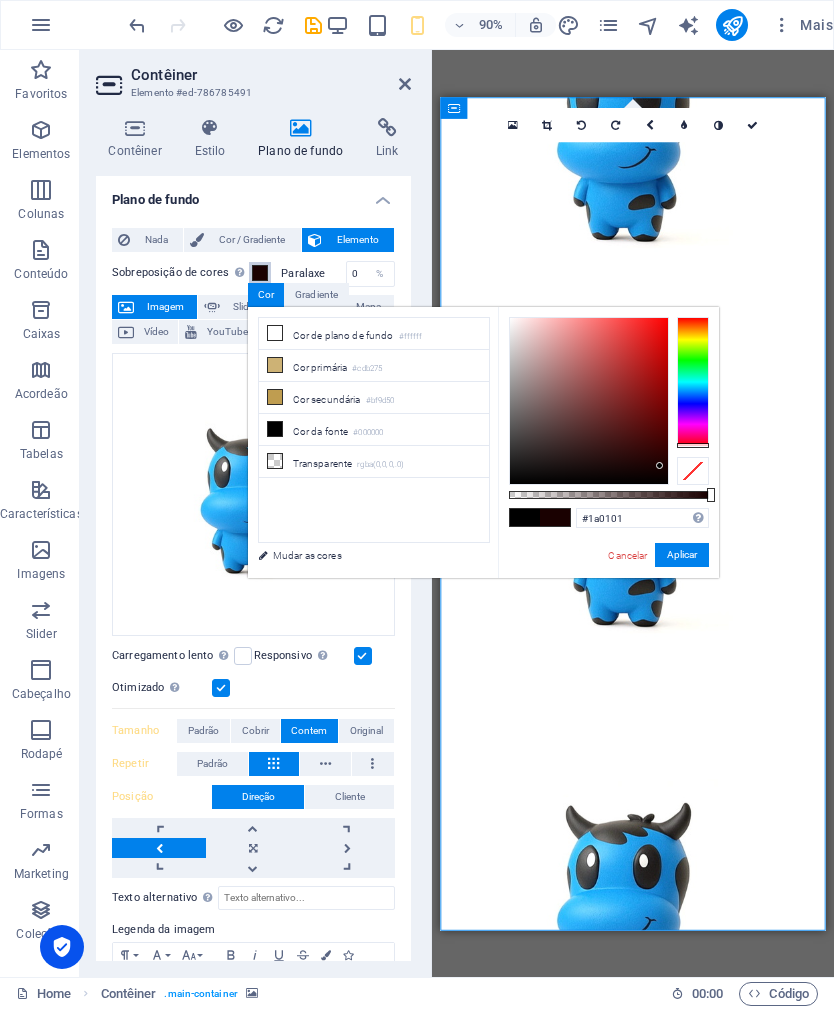 click at bounding box center (693, 382) 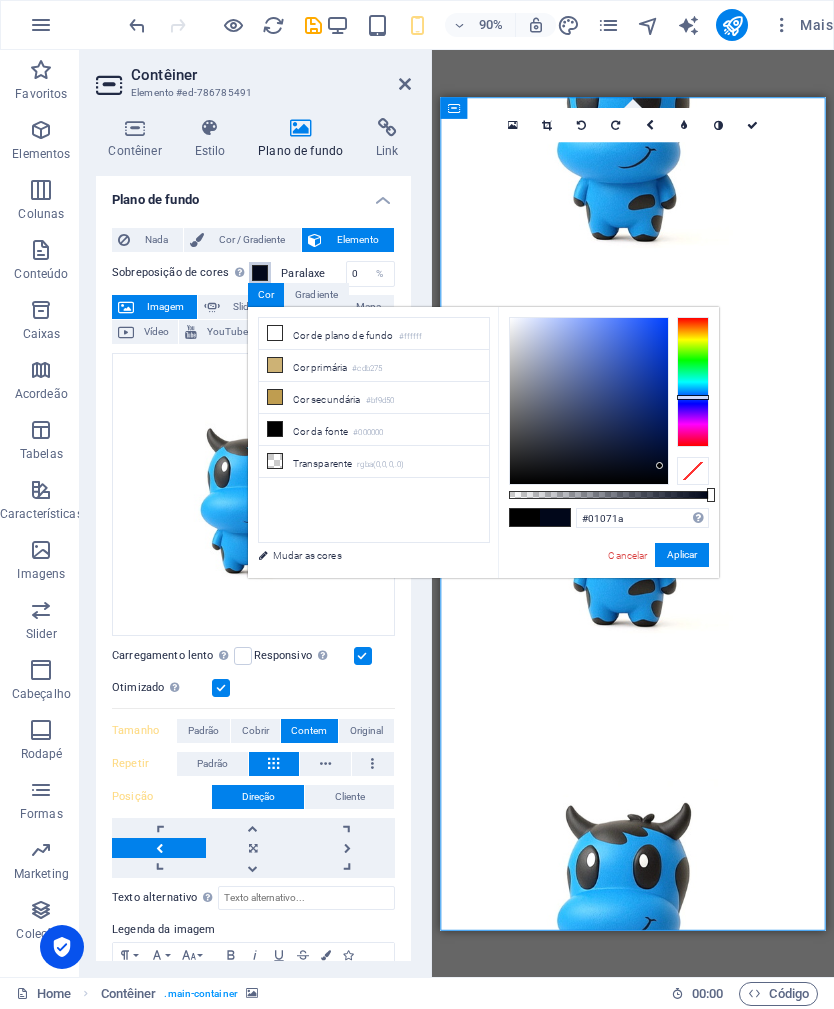 click at bounding box center (693, 382) 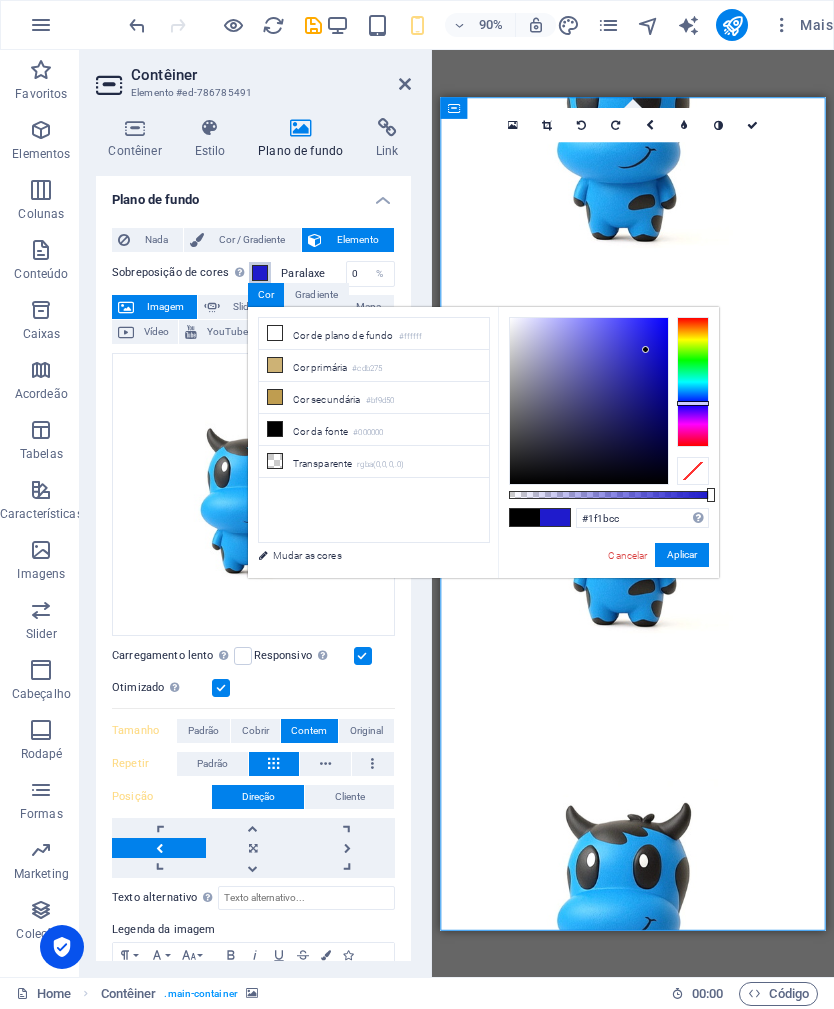 type on "#1b1ecc" 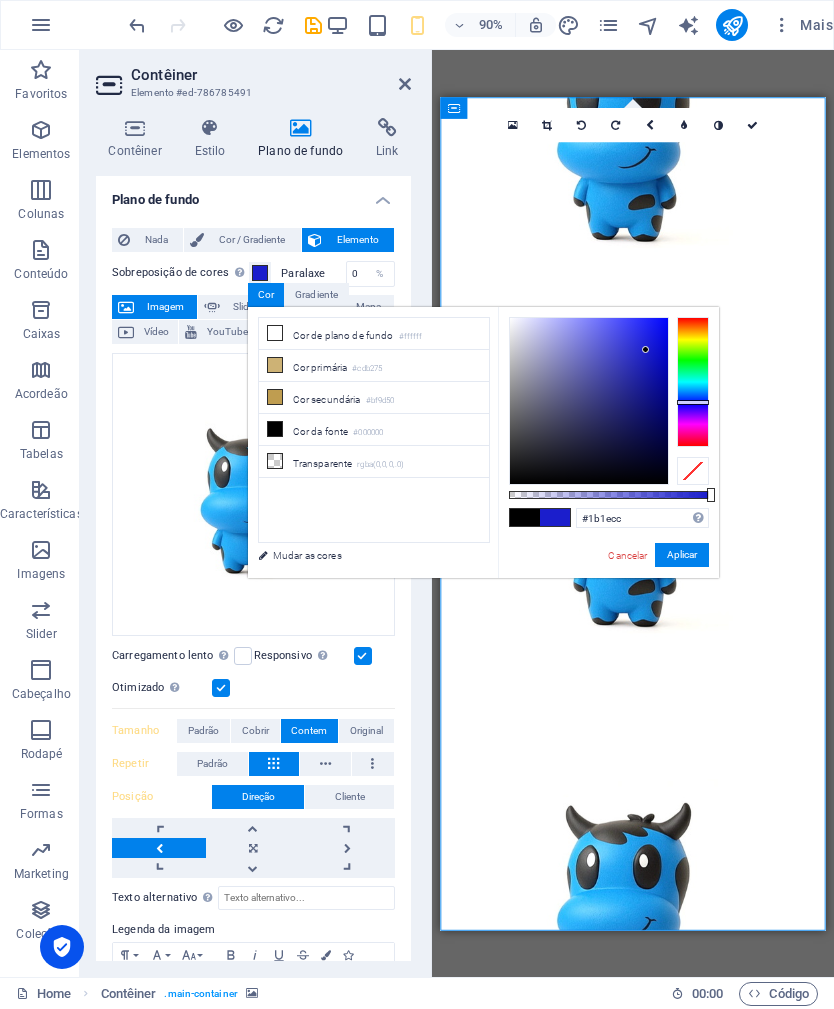 click at bounding box center (654, 559) 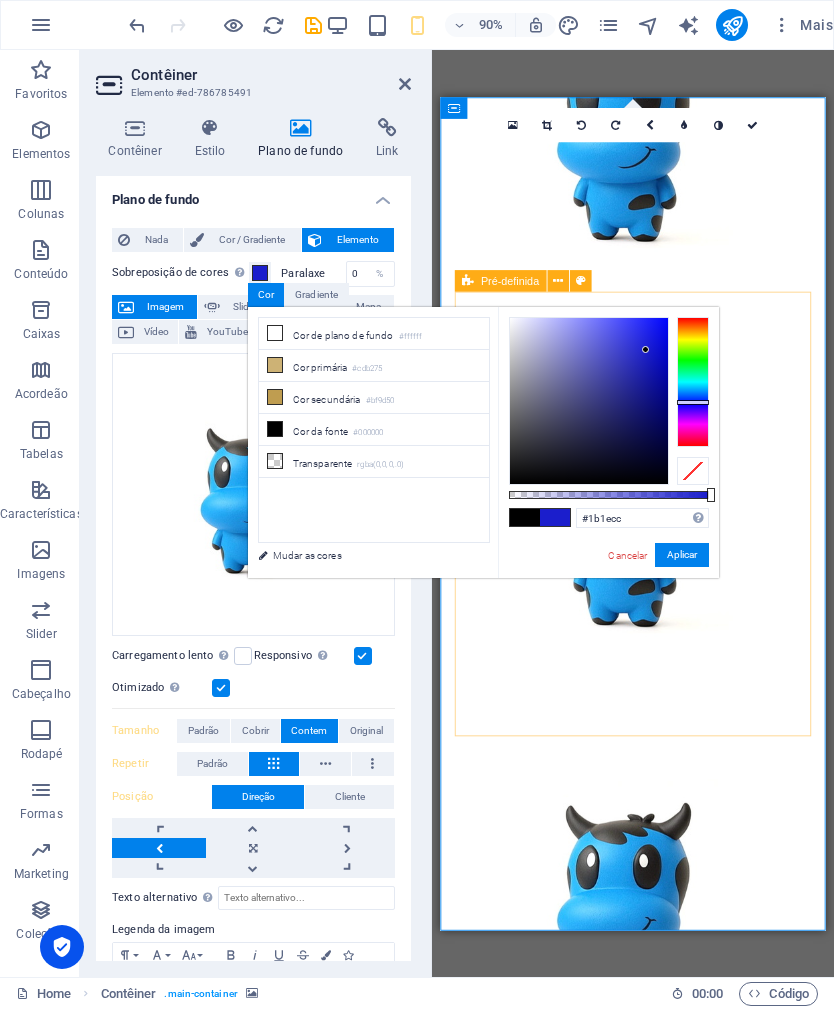 click on "Aplicar" at bounding box center (682, 555) 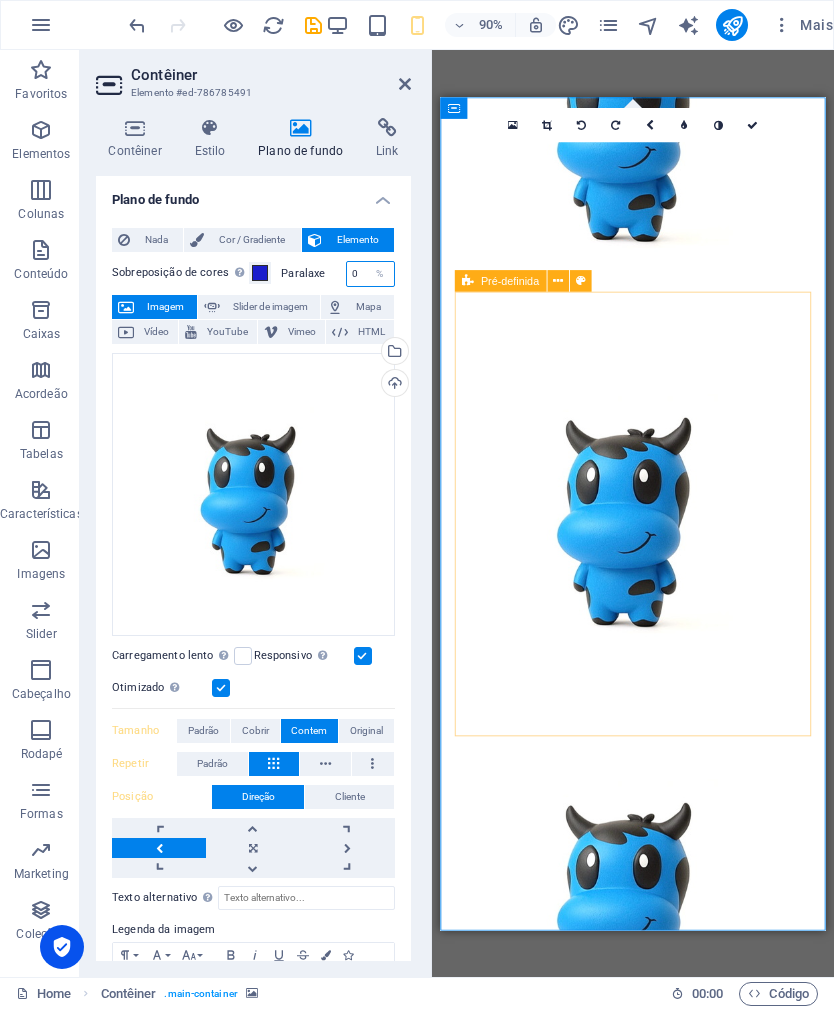 click on "0" at bounding box center (370, 274) 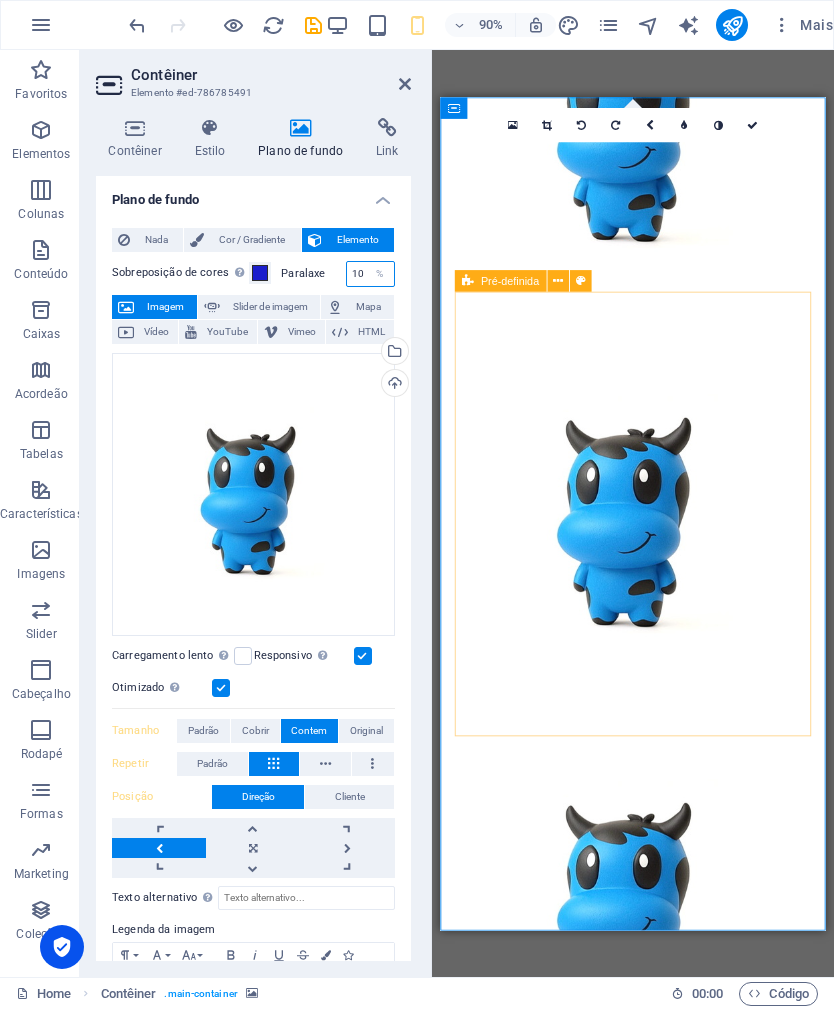 type on "10" 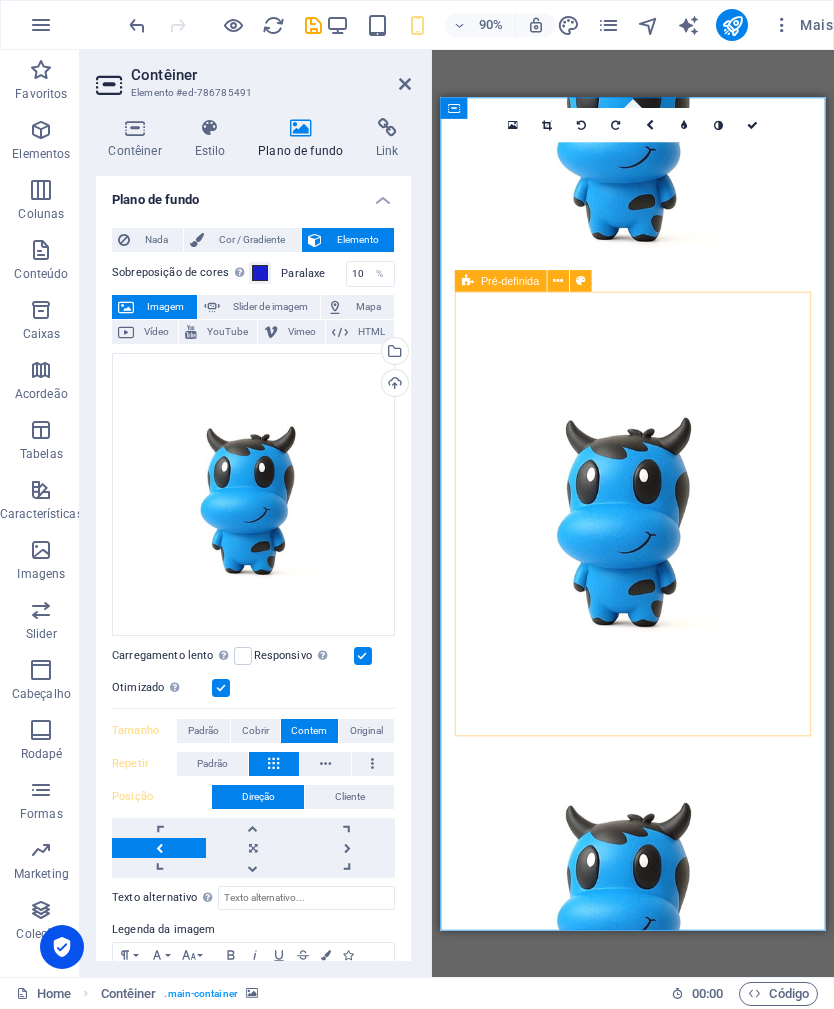 click at bounding box center [513, 125] 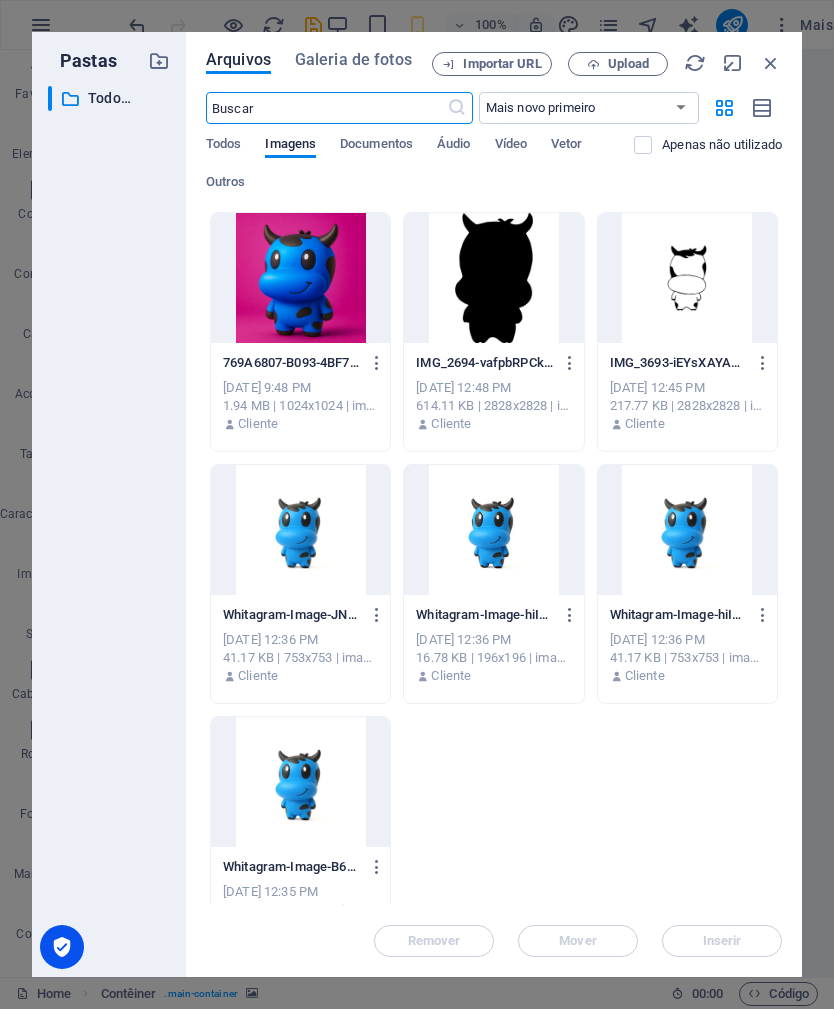 click at bounding box center [687, 530] 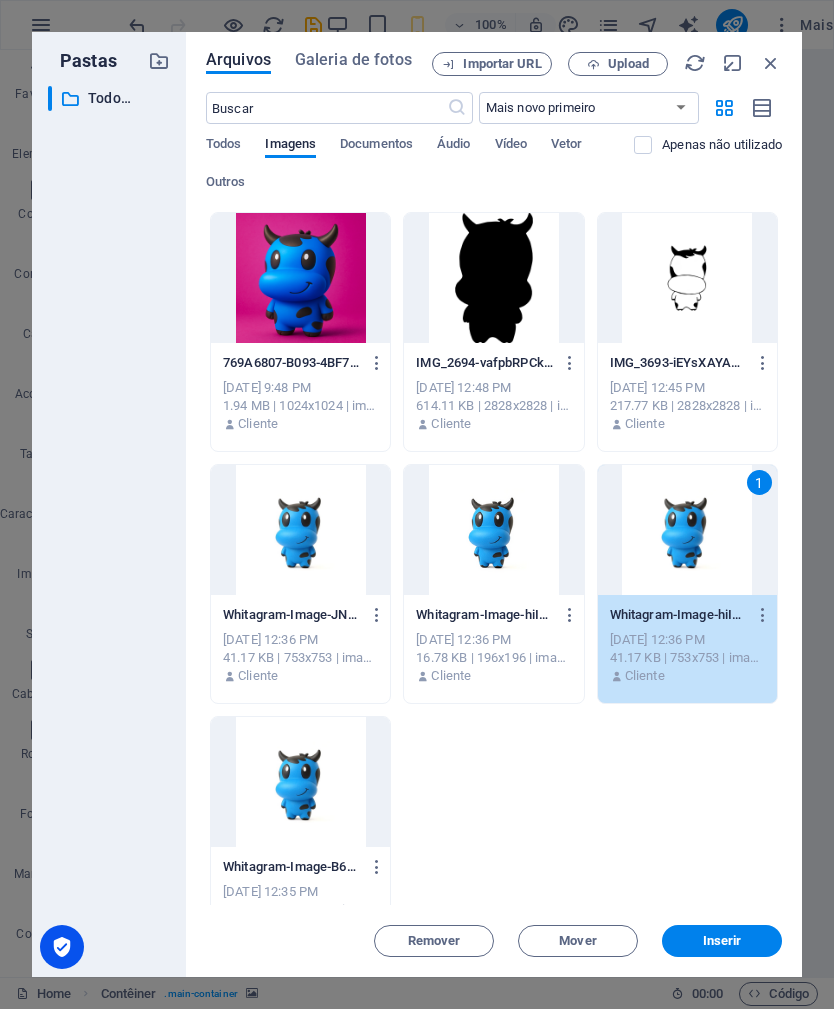 click on "Inserir" at bounding box center (722, 941) 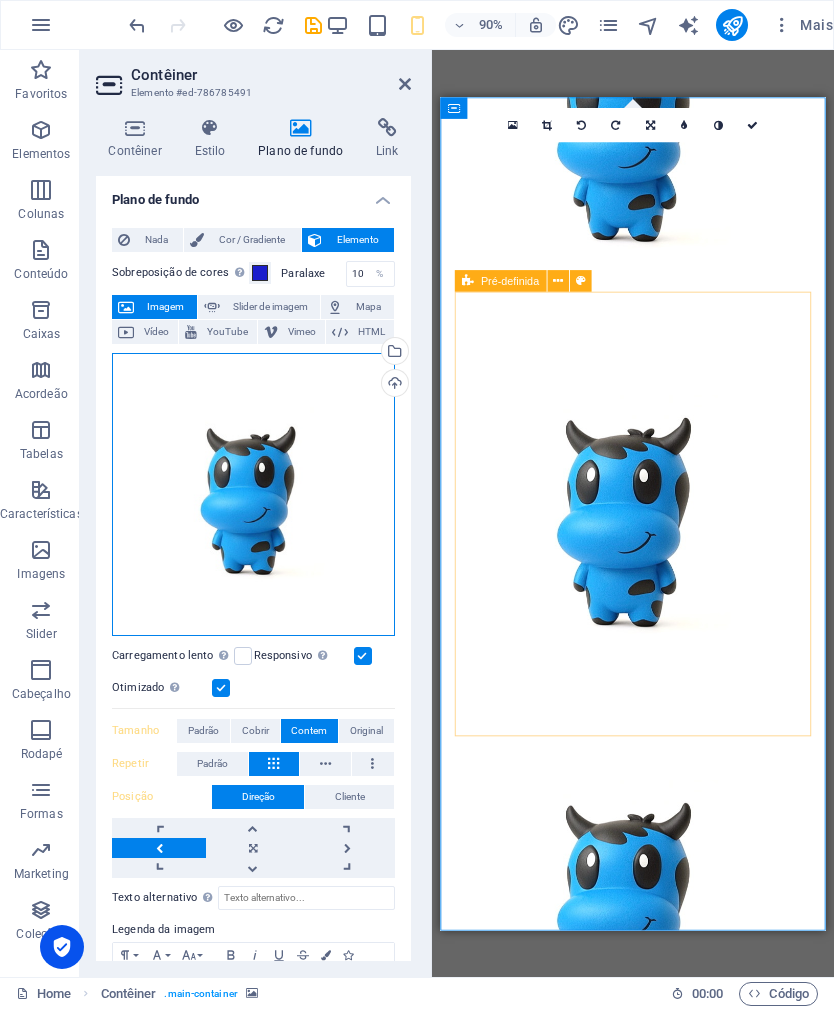 click on "Arraste os arquivos aqui, clique para escolher os arquivos ou selecione os arquivos em Arquivos ou em nossa galeria de fotos e vídeos gratuitos" at bounding box center (253, 494) 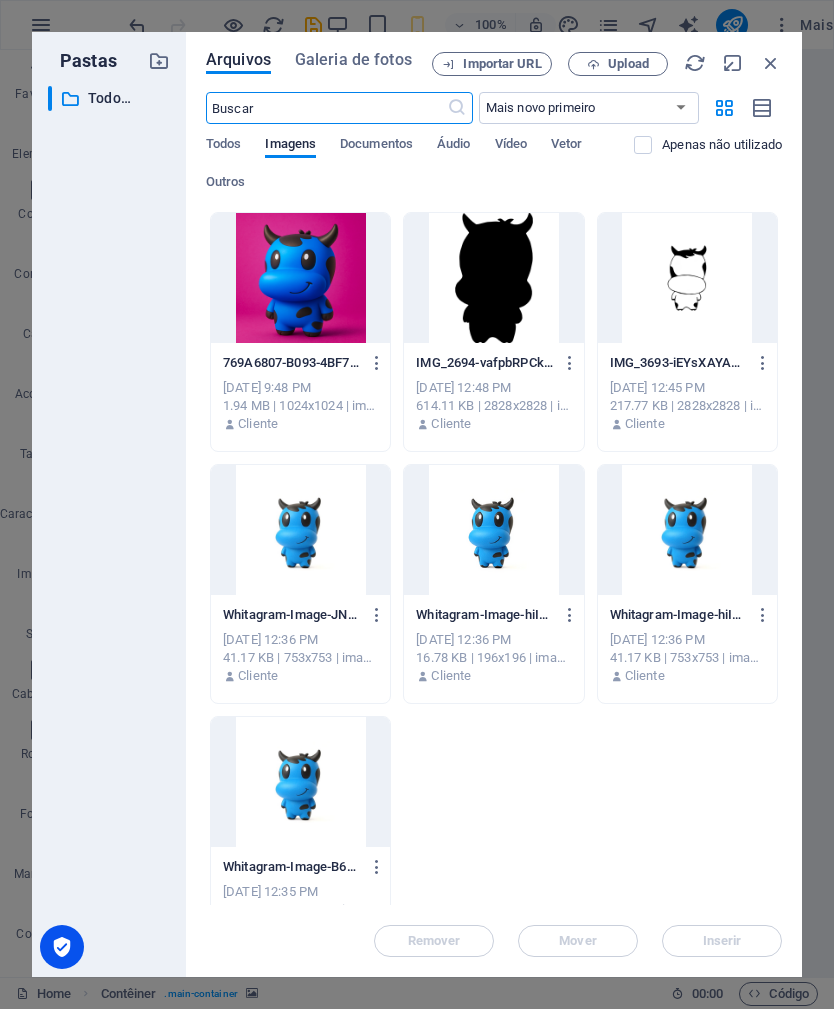 click on "Pastas" at bounding box center (82, 61) 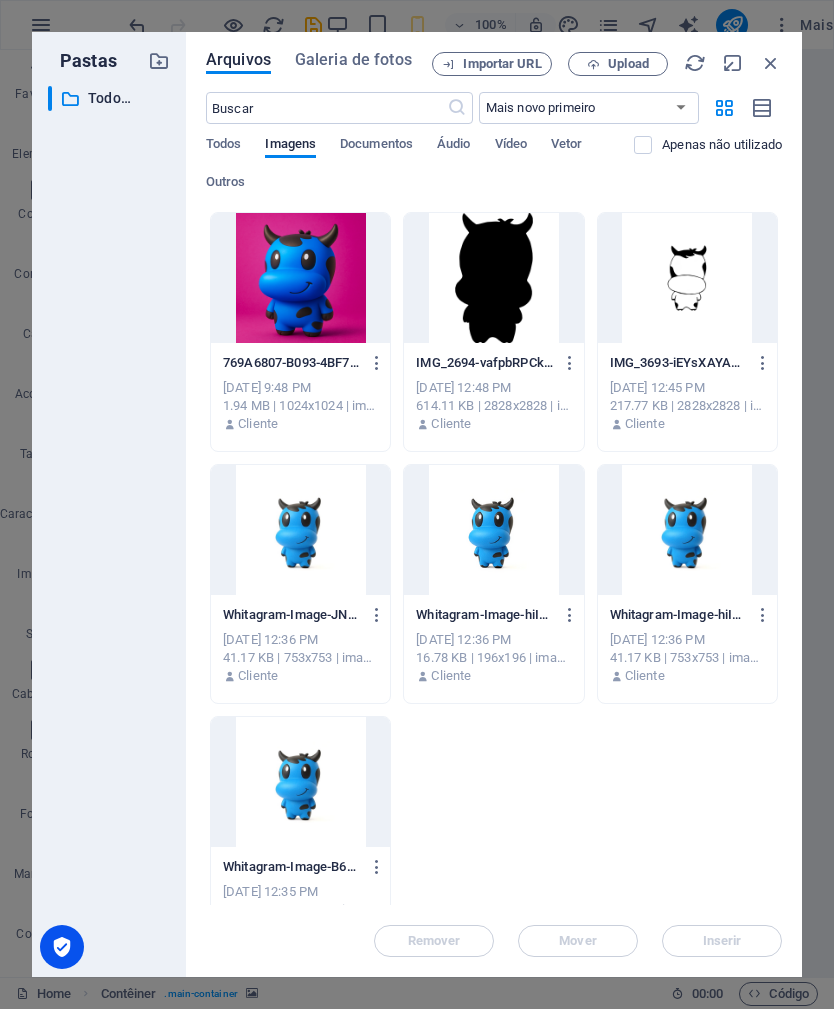 click at bounding box center [771, 63] 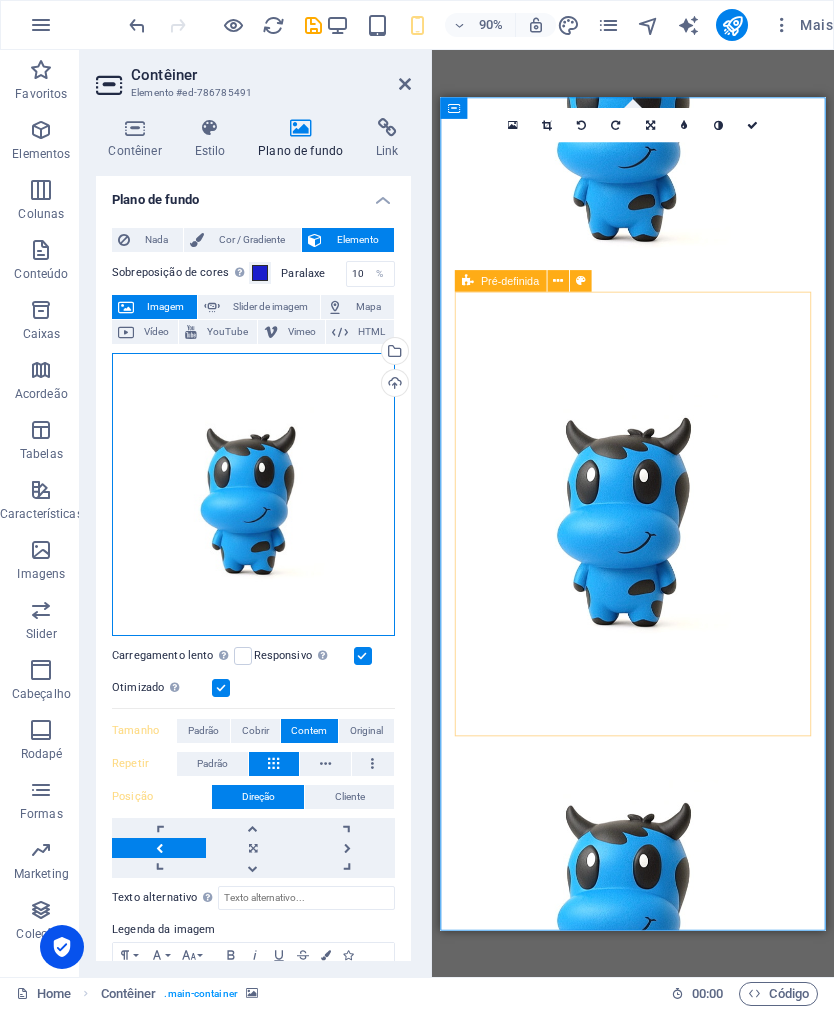 click on "Arraste os arquivos aqui, clique para escolher os arquivos ou selecione os arquivos em Arquivos ou em nossa galeria de fotos e vídeos gratuitos" at bounding box center [253, 494] 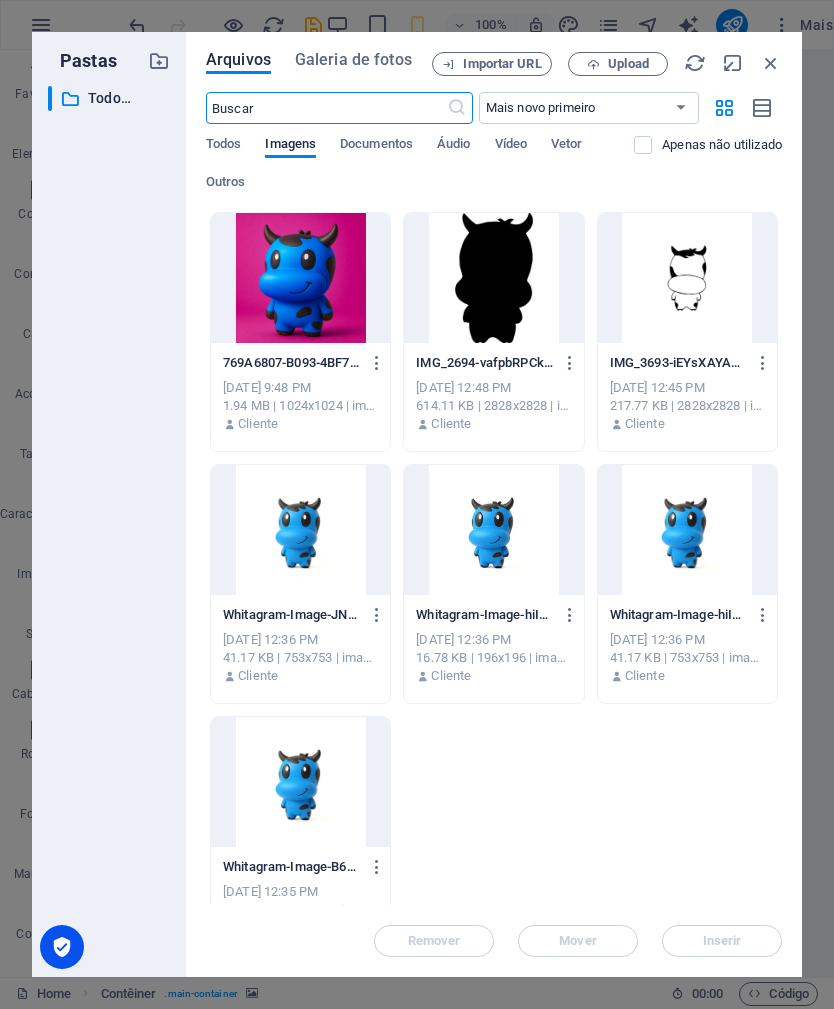 click at bounding box center [687, 530] 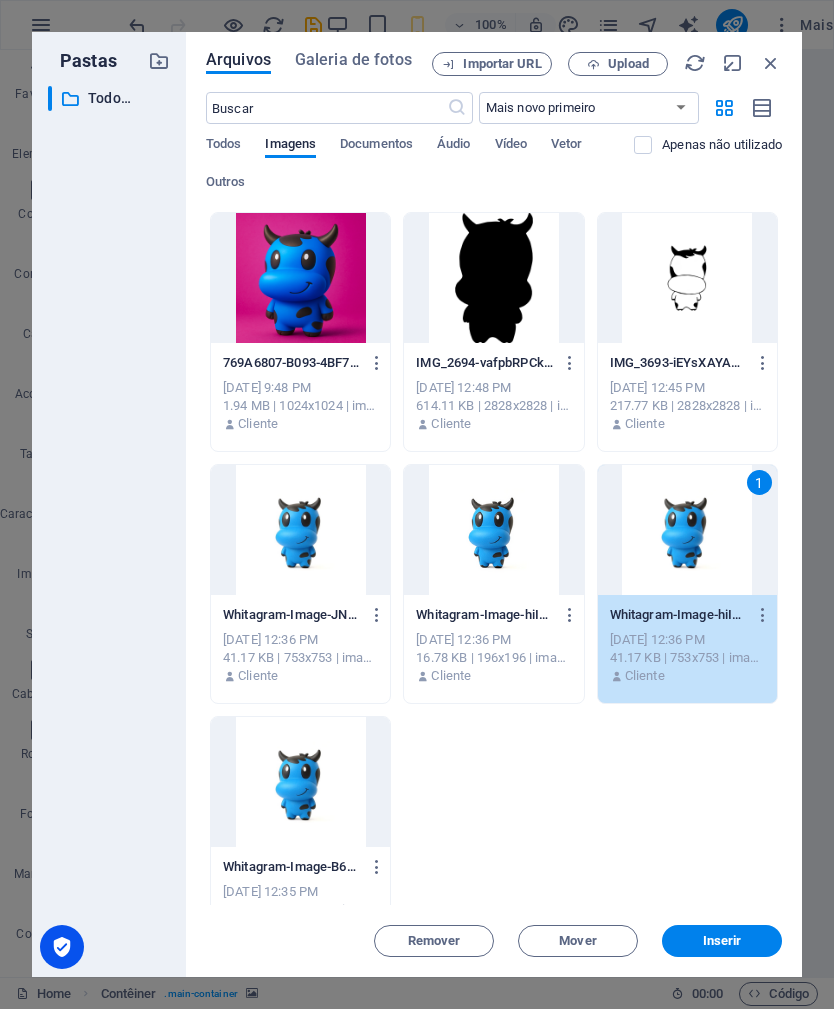 click on "Inserir" at bounding box center [722, 941] 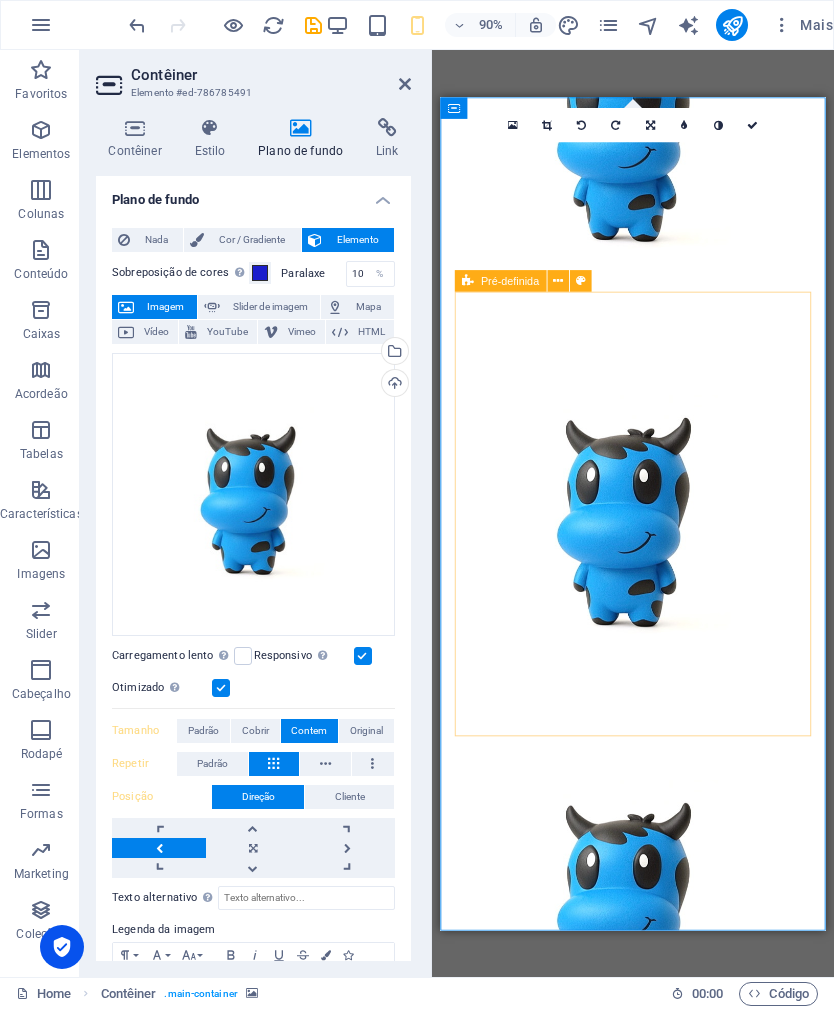 click on "Cor / Gradiente" at bounding box center (252, 240) 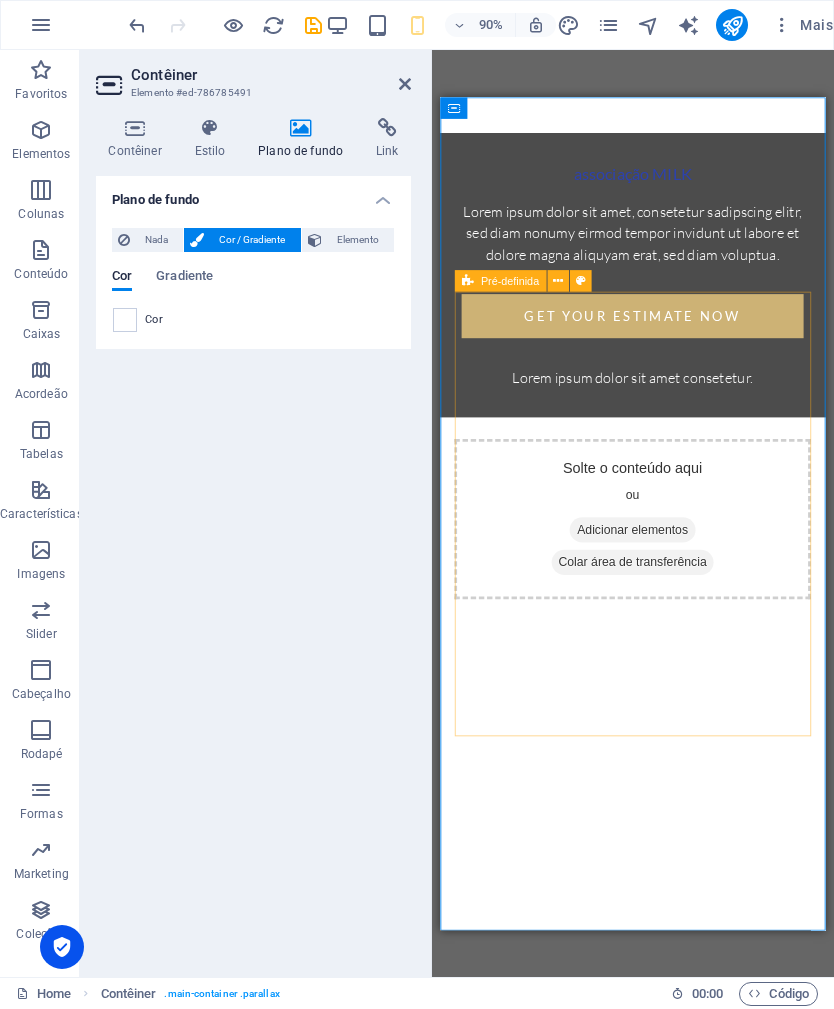 click on "Elemento" at bounding box center [358, 240] 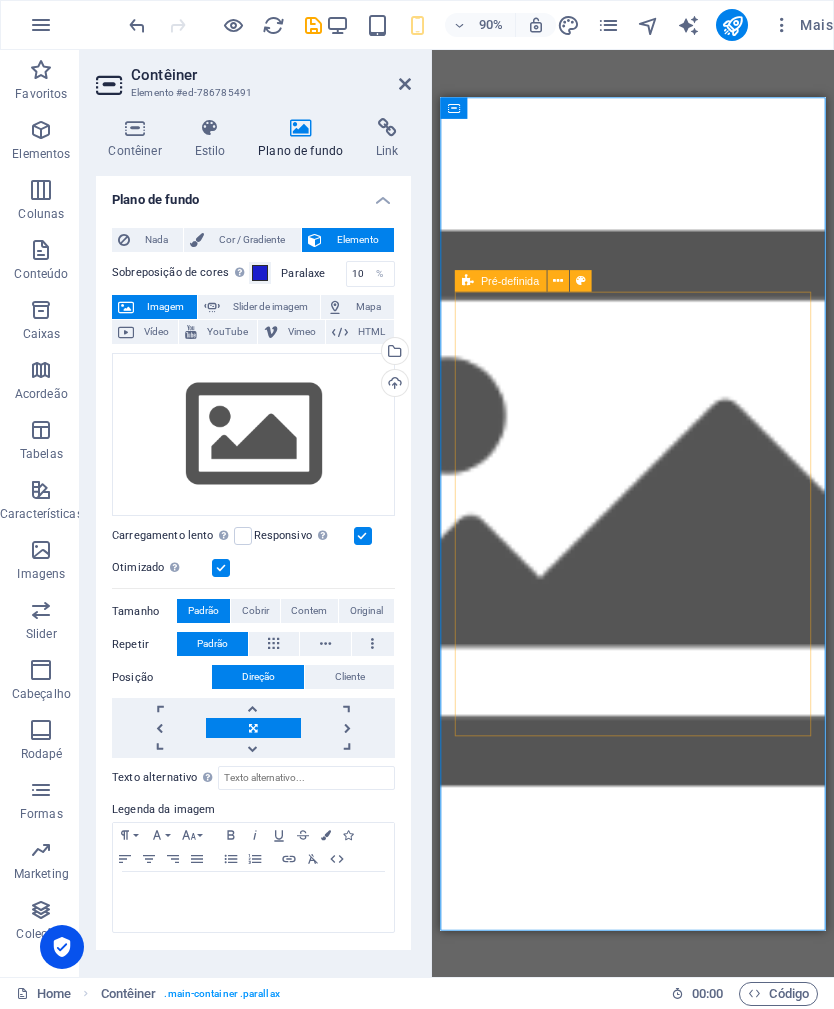 click at bounding box center [274, 644] 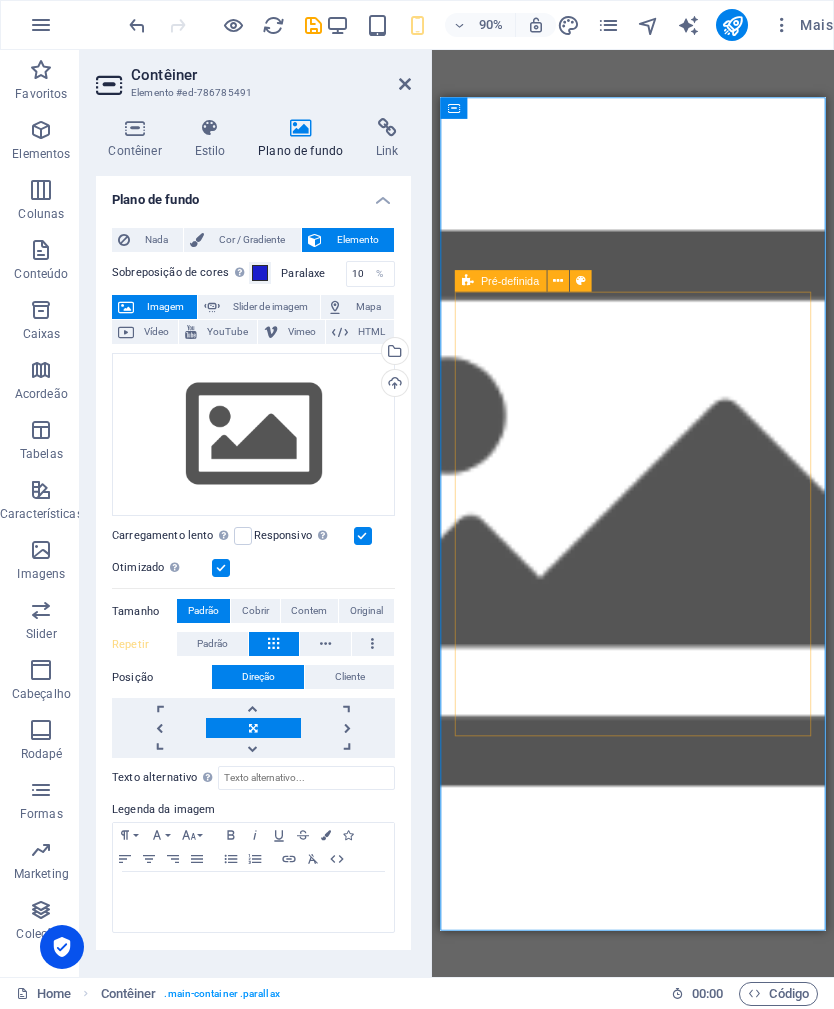 click on "Cobrir" at bounding box center (255, 611) 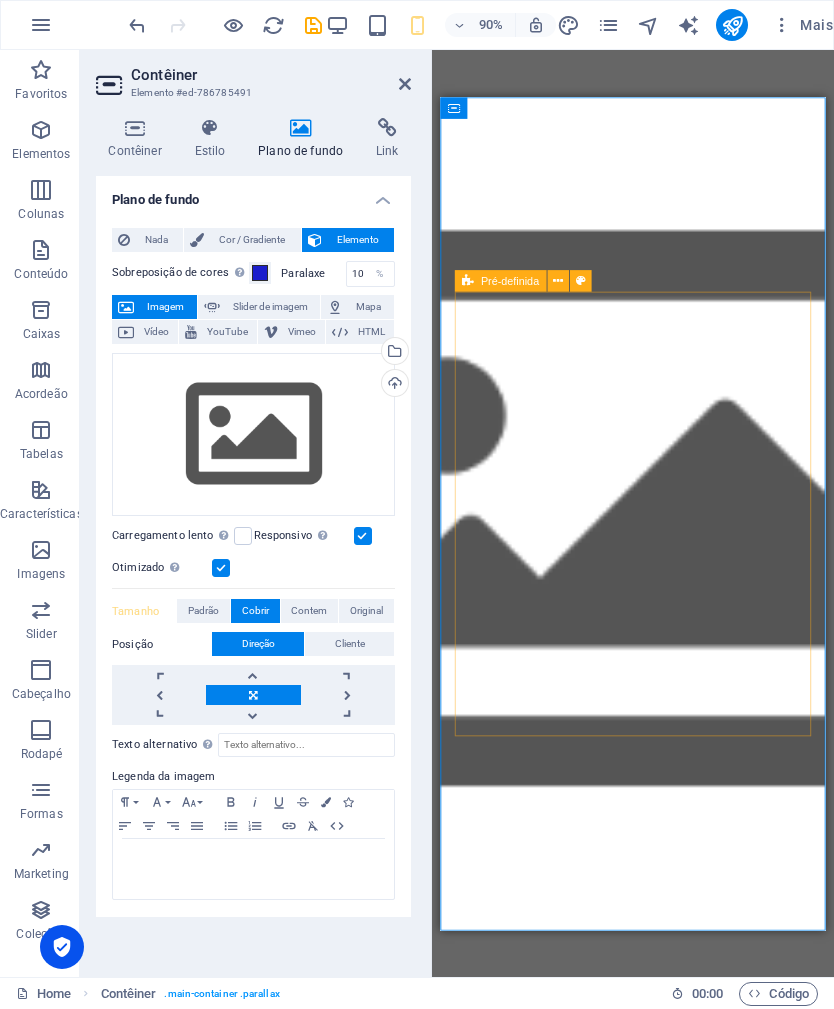 click on "Arraste os arquivos aqui, clique para escolher os arquivos ou selecione os arquivos em Arquivos ou em nossa galeria de fotos e vídeos gratuitos Selecione arquivos do gerenciador de arquivos, galeria de fotos ou faça upload de arquivo(s) Upload Carregamento lento Carregar imagens após o carregamento da página melhora a velocidade da página. Responsivo Carregar automaticamente imagens de retina e tamanhos otimizados para smartphones. Otimizado As imagens são compactadas para melhorar a velocidade da página. Tamanho Padrão Cobrir Contem Original Repetir Padrão Posição Direção Cliente Deslocamento X 50 px rem % vh vw Deslocamento y 50 px rem % vh vw" at bounding box center [253, 535] 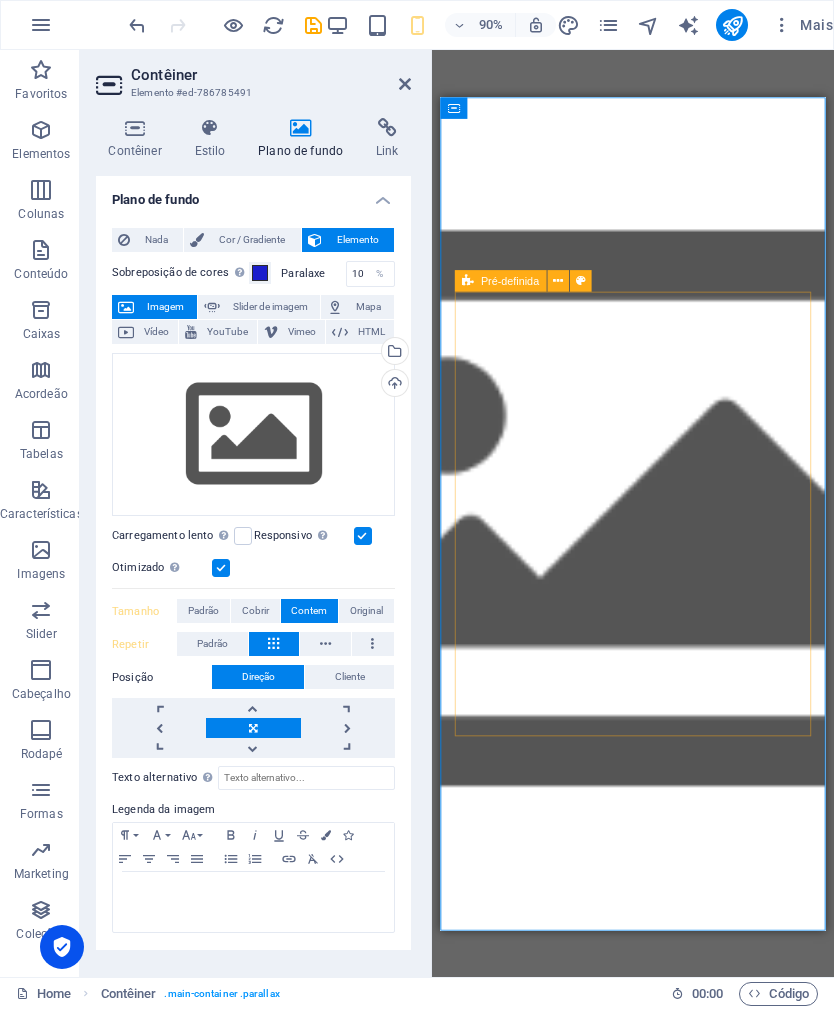 click on "Original" at bounding box center (366, 611) 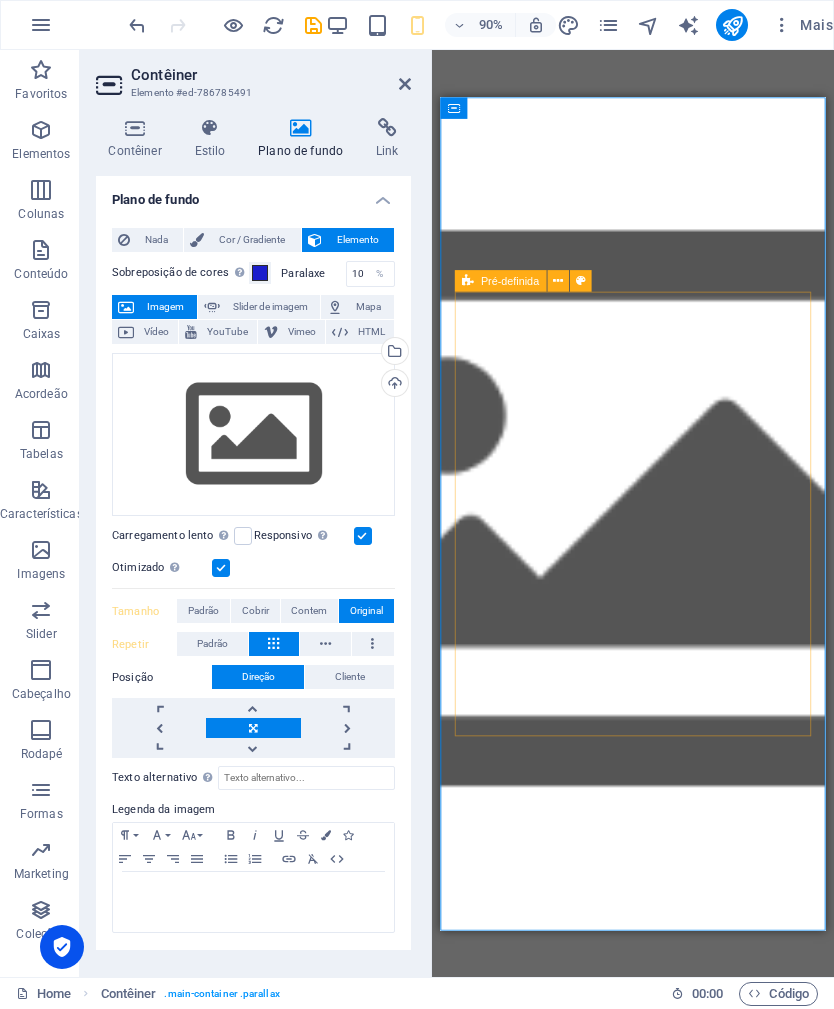 click on "Elemento #ed-786785491" at bounding box center (251, 93) 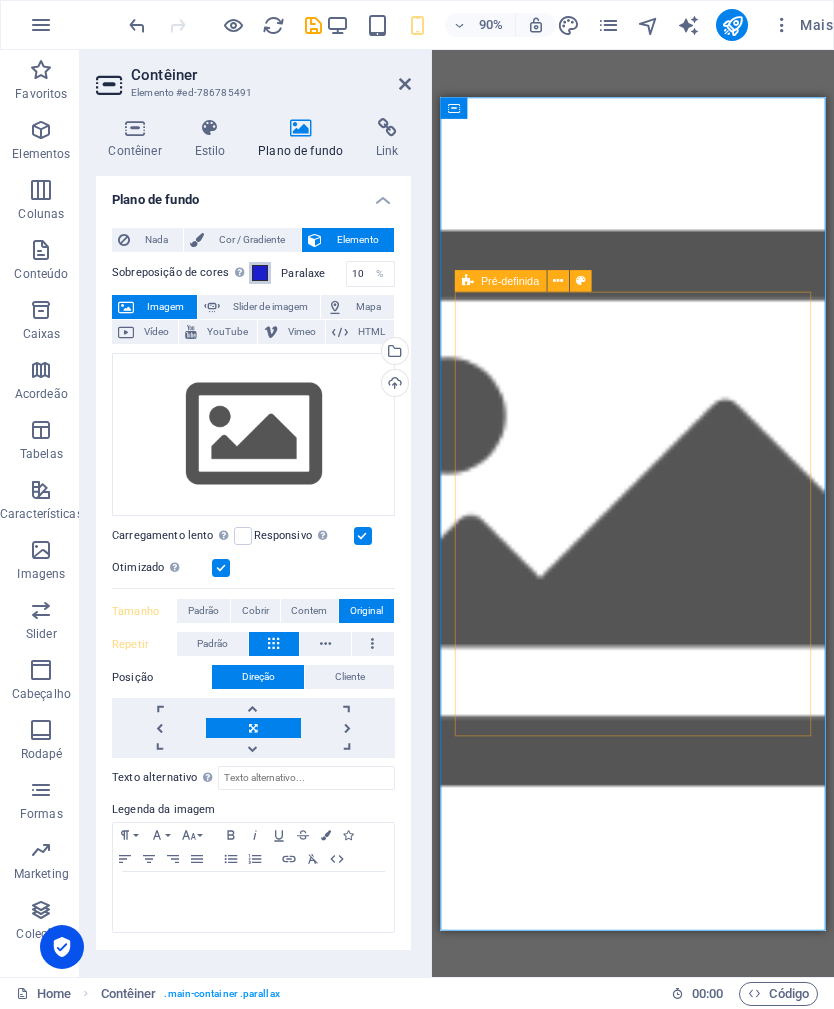 click at bounding box center [260, 273] 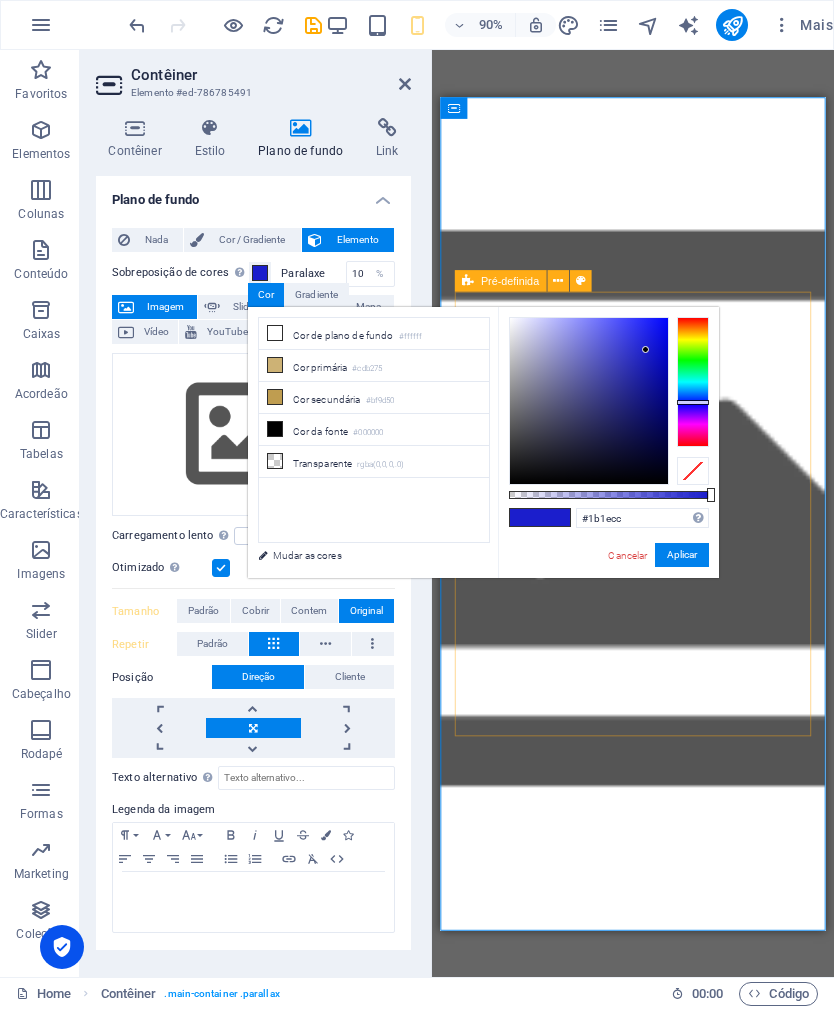 click on "rgba(0,0,0,.0)" at bounding box center [380, 465] 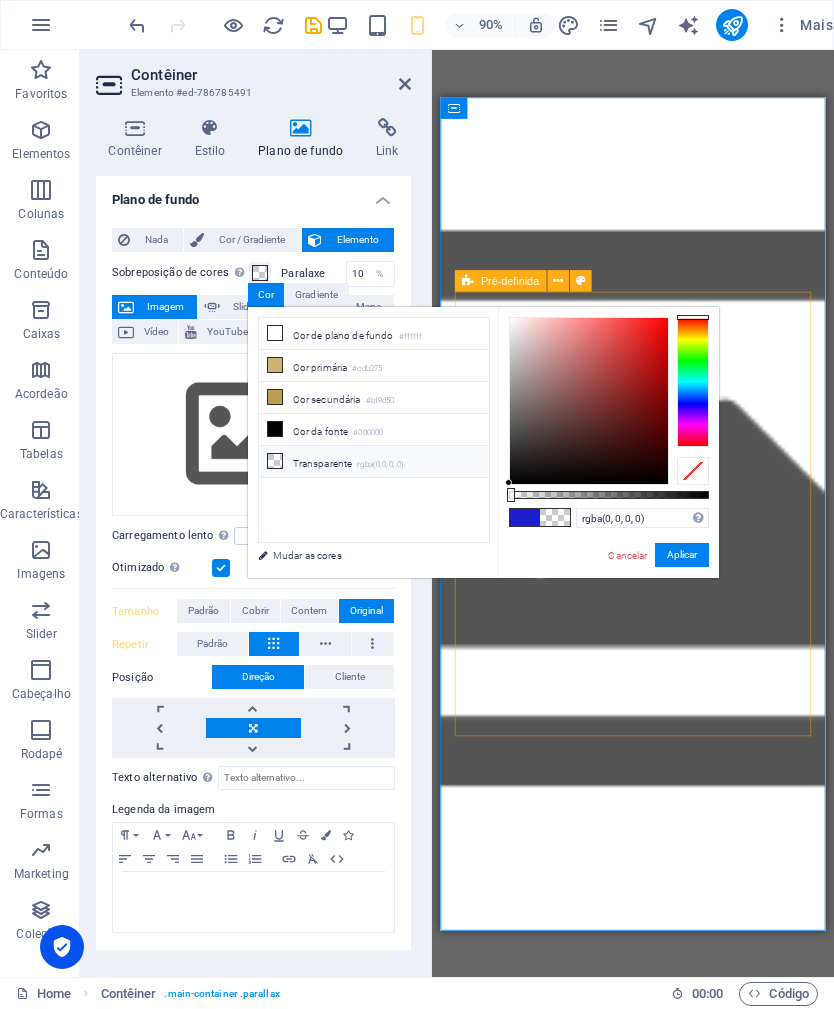 click on "Cor da fonte
#000000" at bounding box center (374, 430) 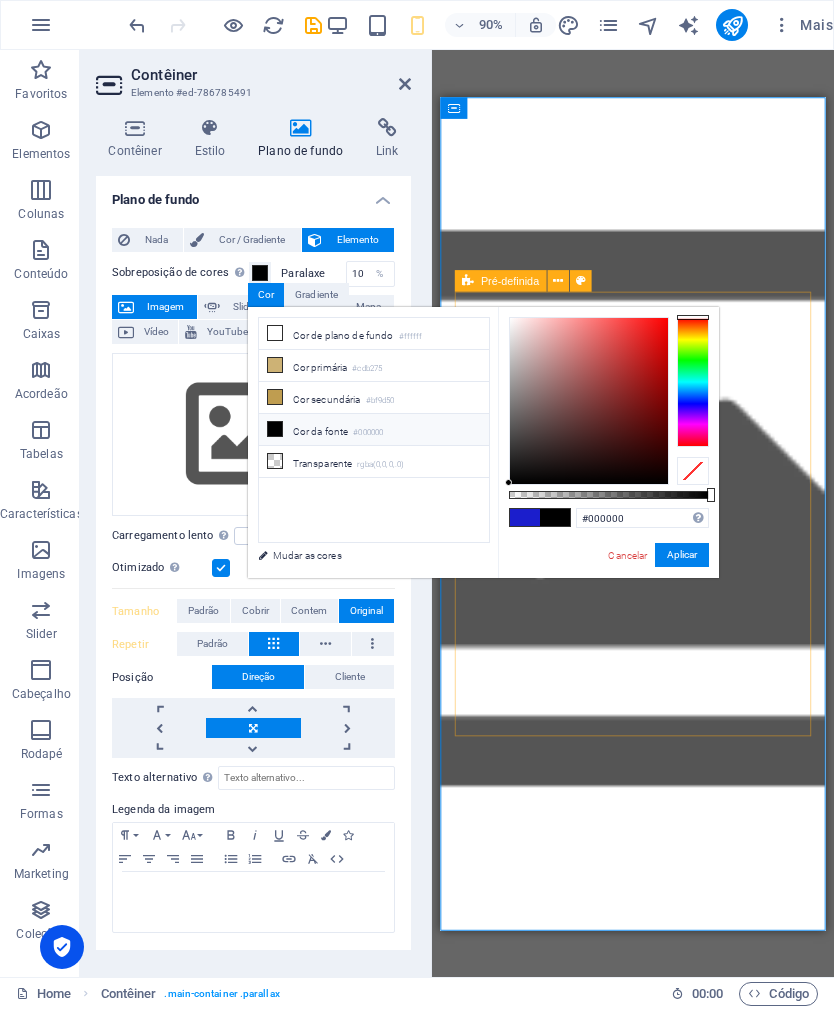 click on "Cor secundária
#bf9d50" at bounding box center (374, 398) 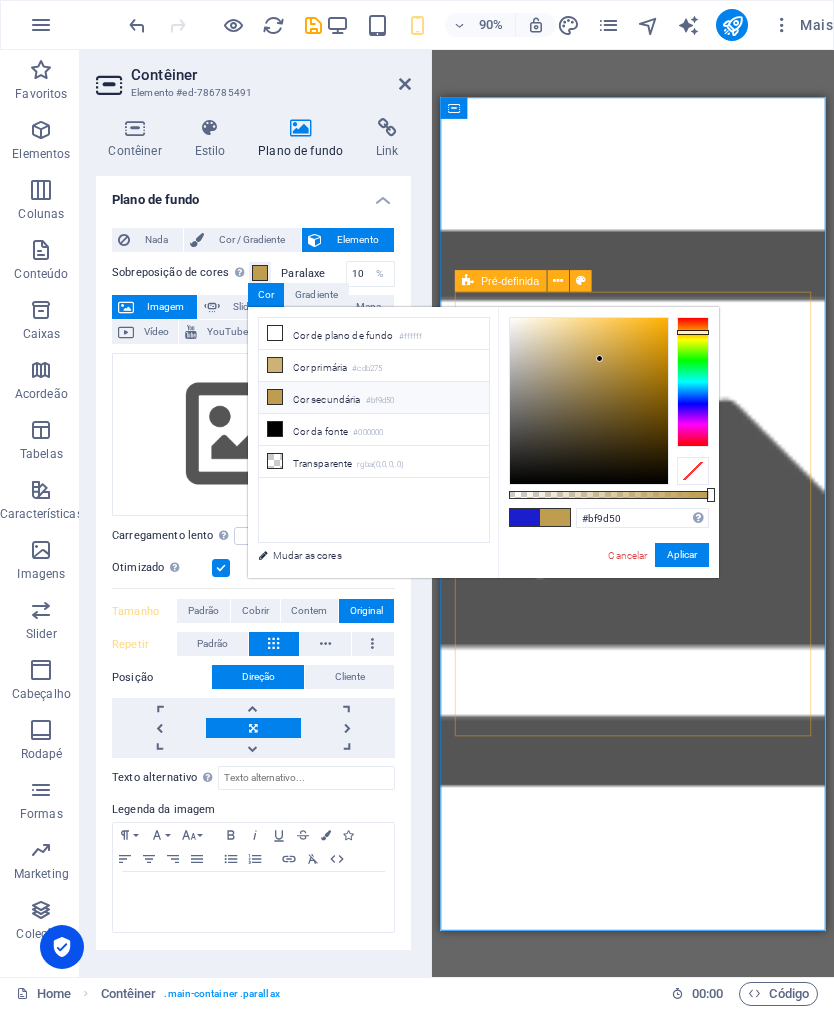 click on "Cor primária
#cdb275" at bounding box center [374, 366] 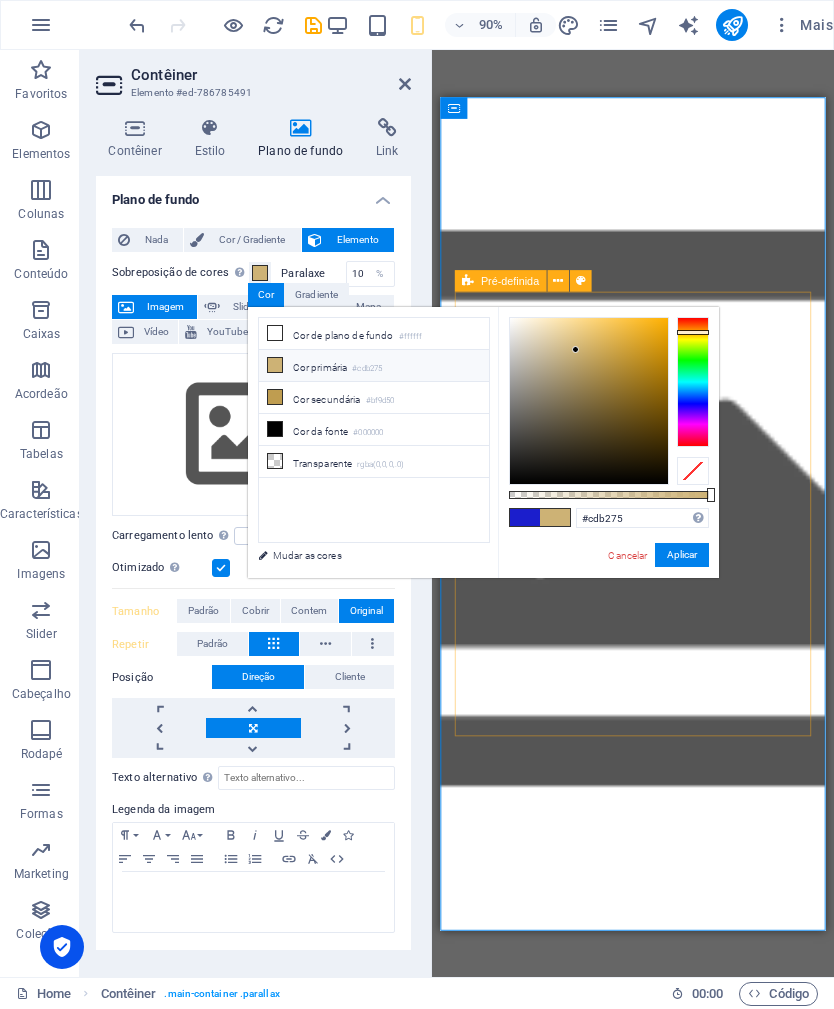 click on "Cor de plano de fundo
#ffffff" at bounding box center [374, 334] 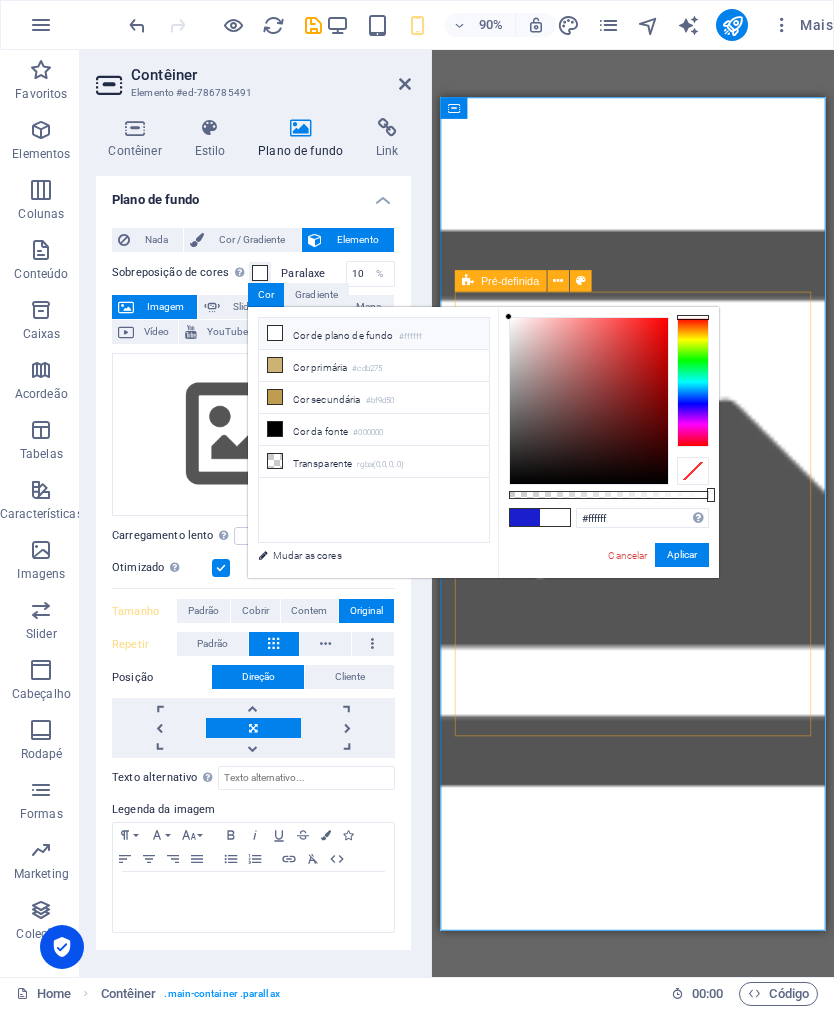 click at bounding box center (137, 25) 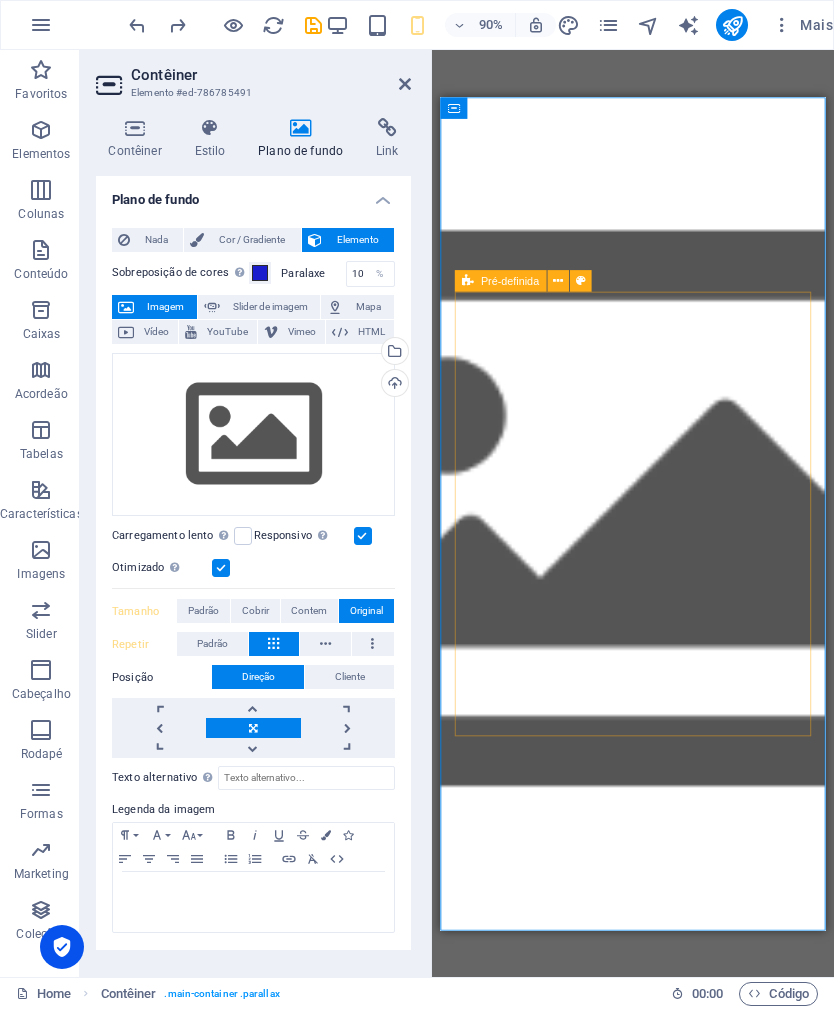 click at bounding box center [137, 25] 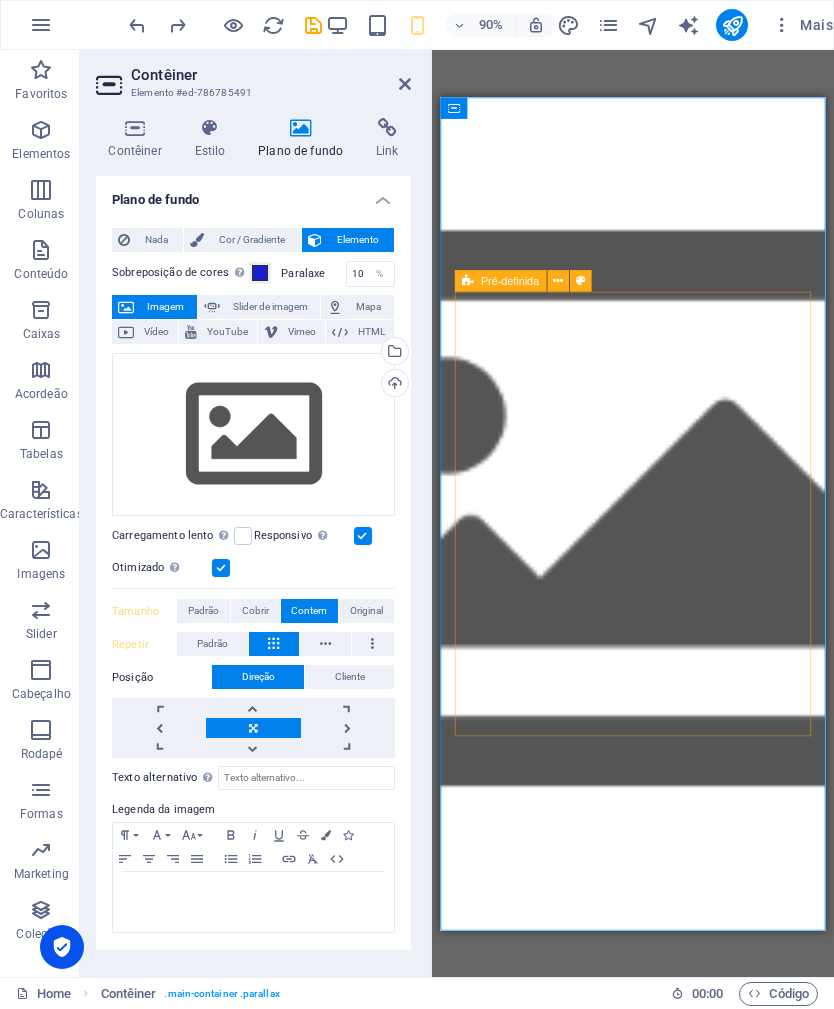 click on "90% Mais" at bounding box center (417, 25) 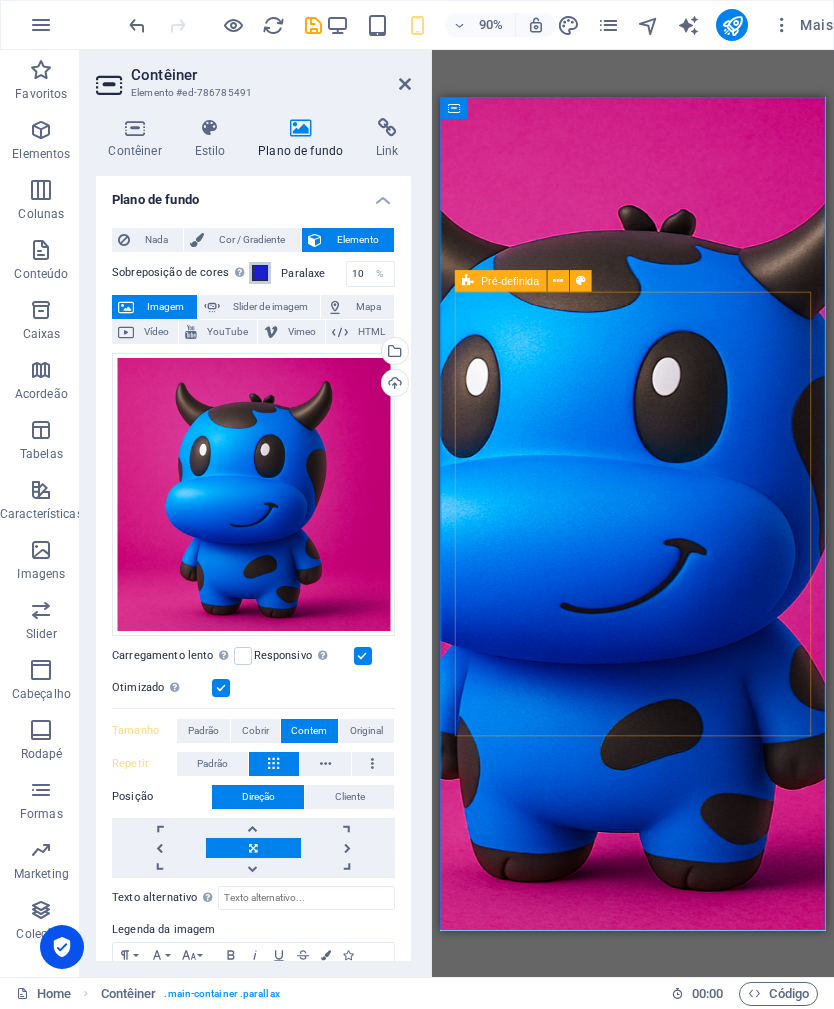 click on "Sobreposição de cores Coloca uma sobreposição sobre o plano de fundo para colori-lo" at bounding box center (260, 273) 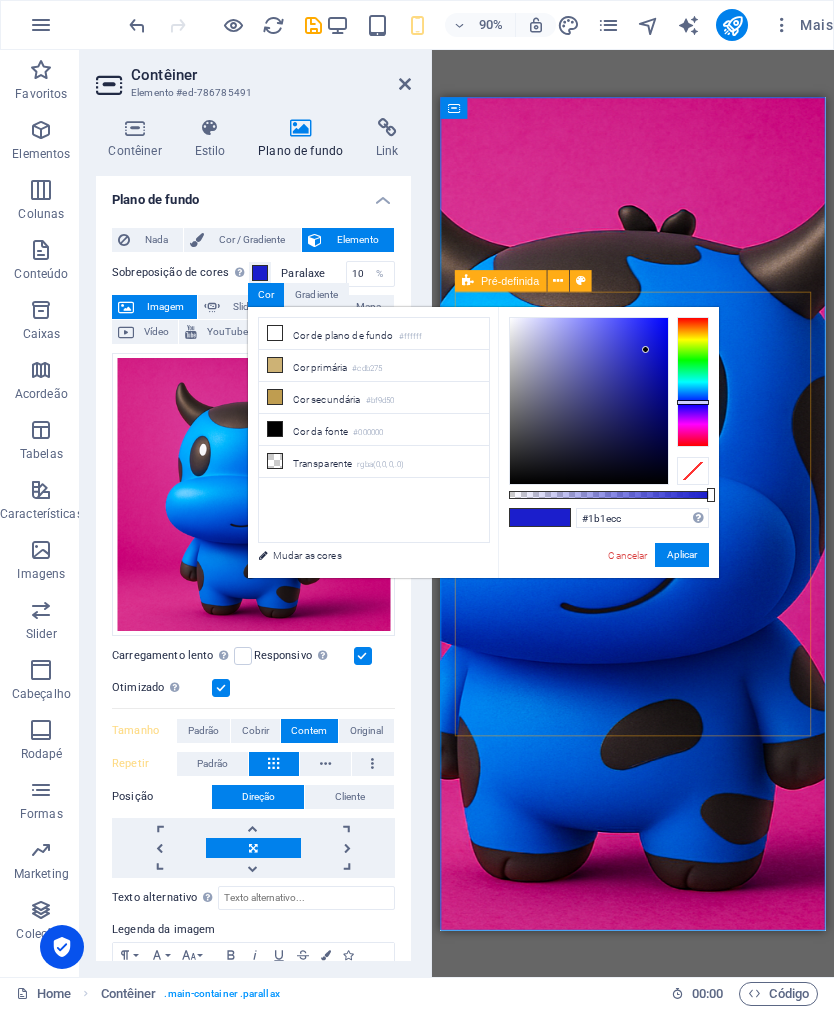 click on "Cor de plano de fundo
#ffffff" at bounding box center [374, 334] 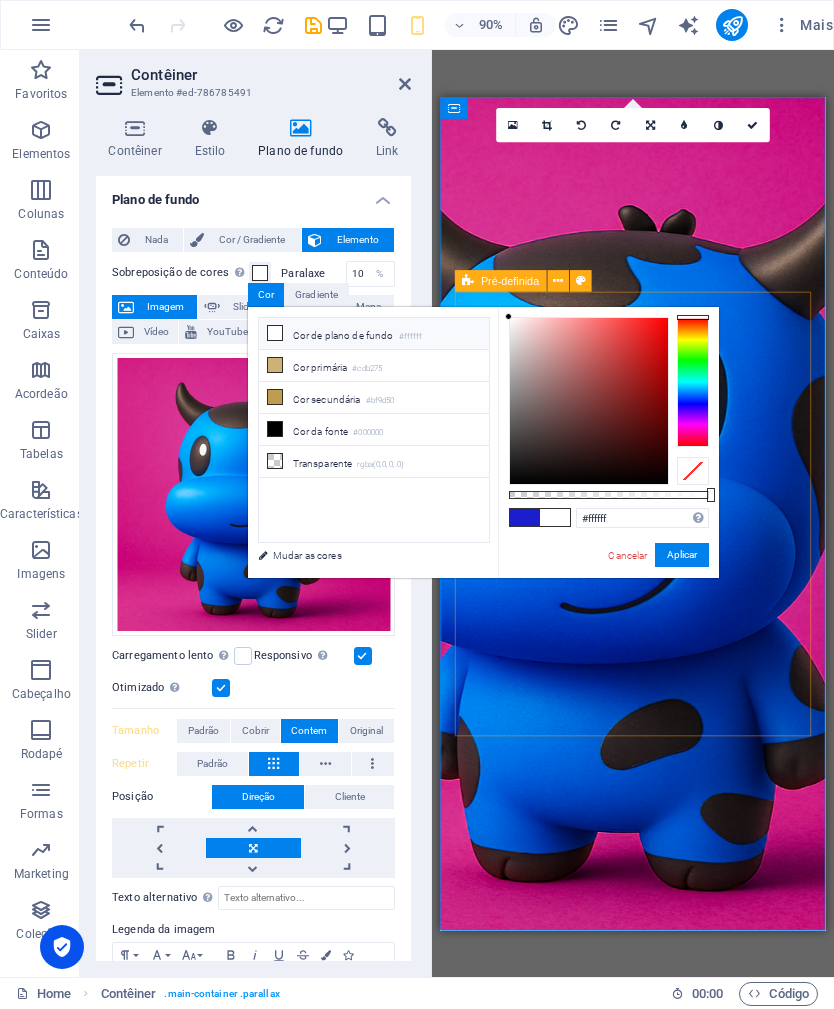 click on "Transparente
rgba(0,0,0,.0)" at bounding box center [374, 462] 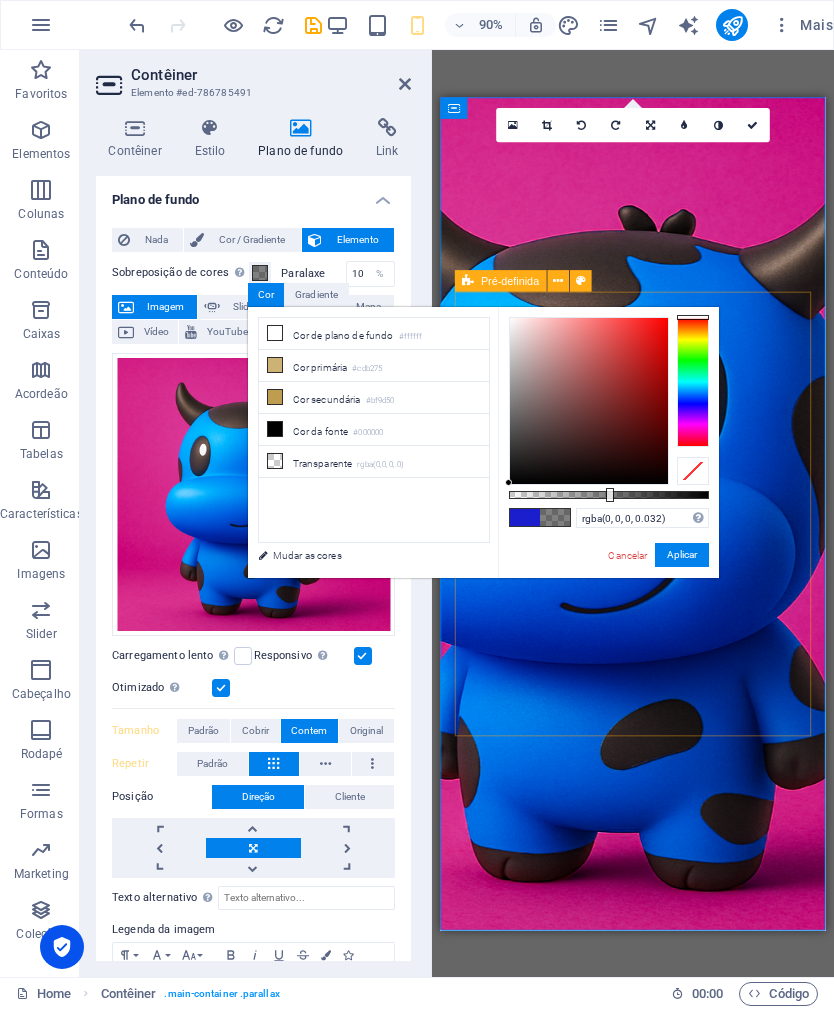 type on "rgba(0, 0, 0, 0)" 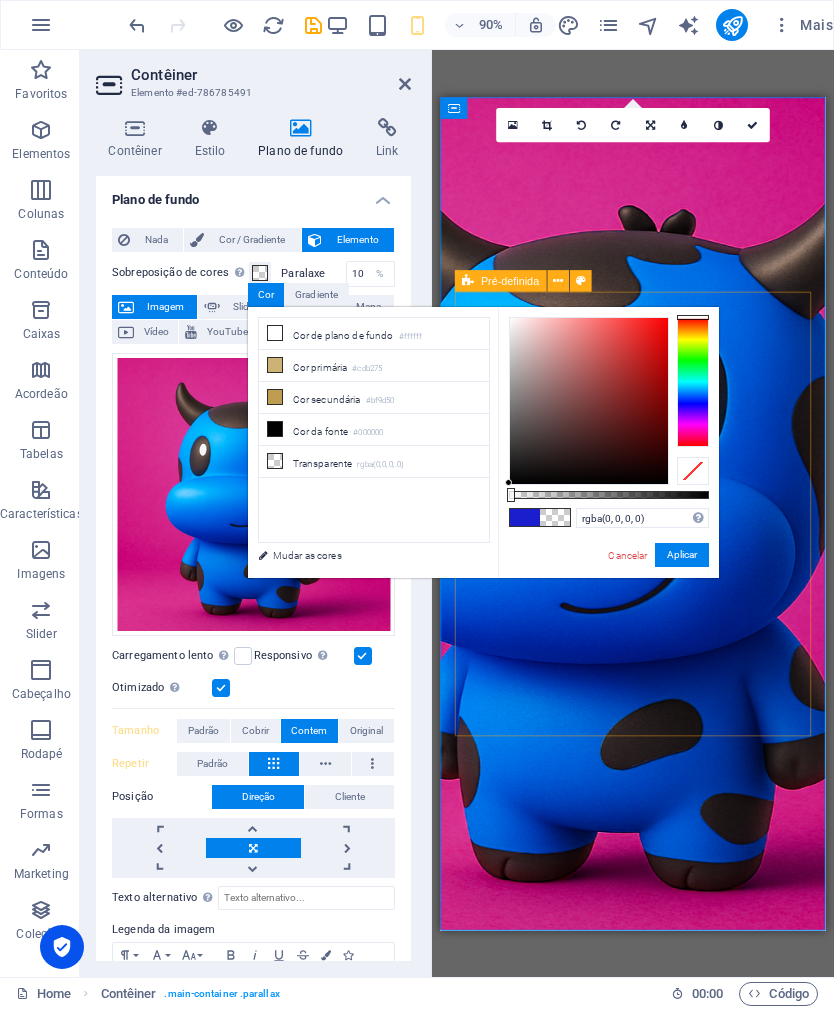 click on "Mudar as cores" at bounding box center [364, 555] 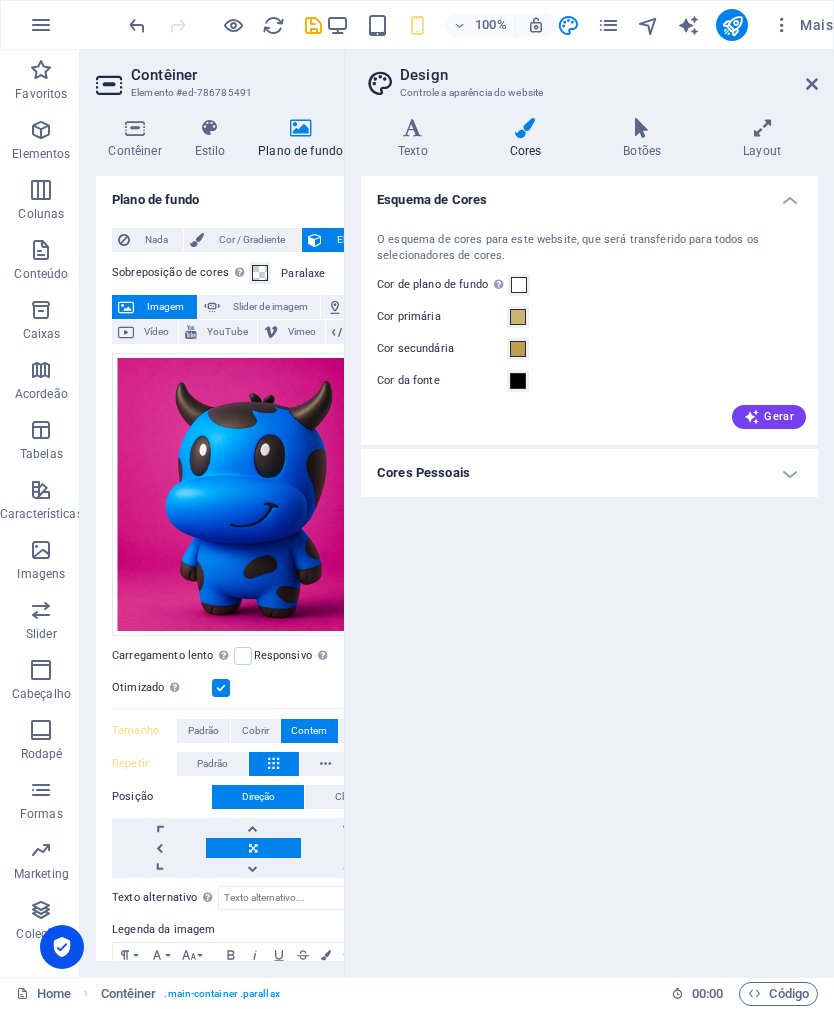 click on "Gerar" at bounding box center (769, 417) 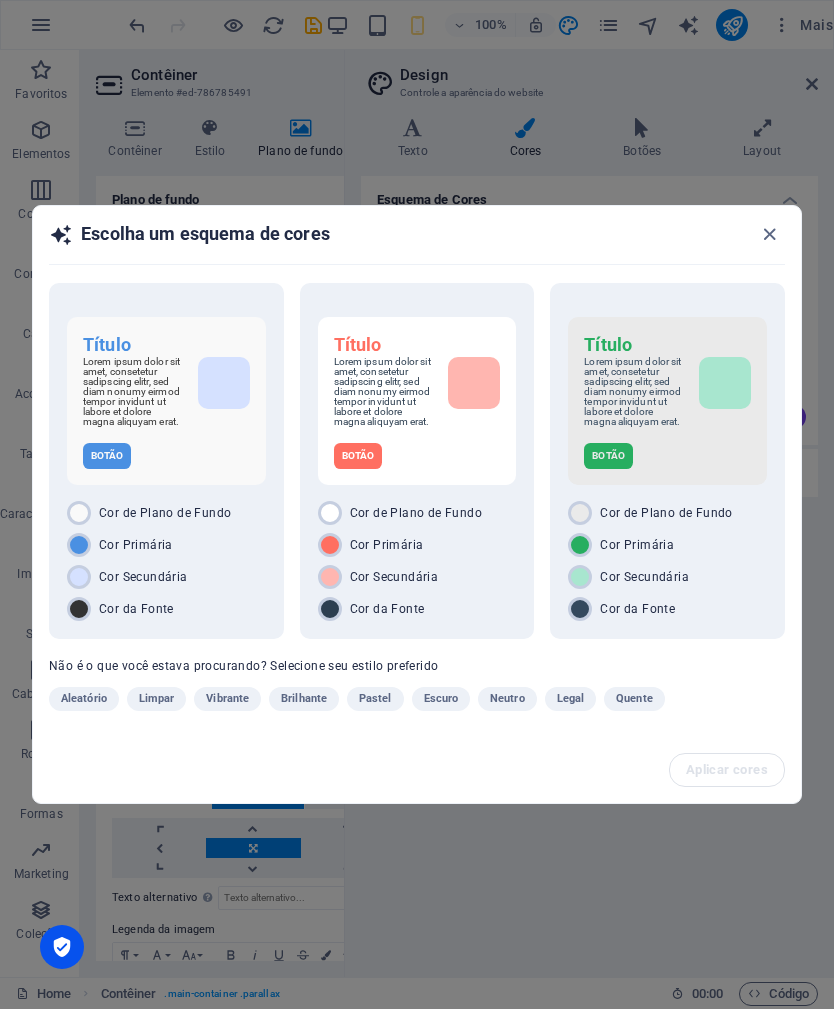 click on "Aleatório" at bounding box center [84, 699] 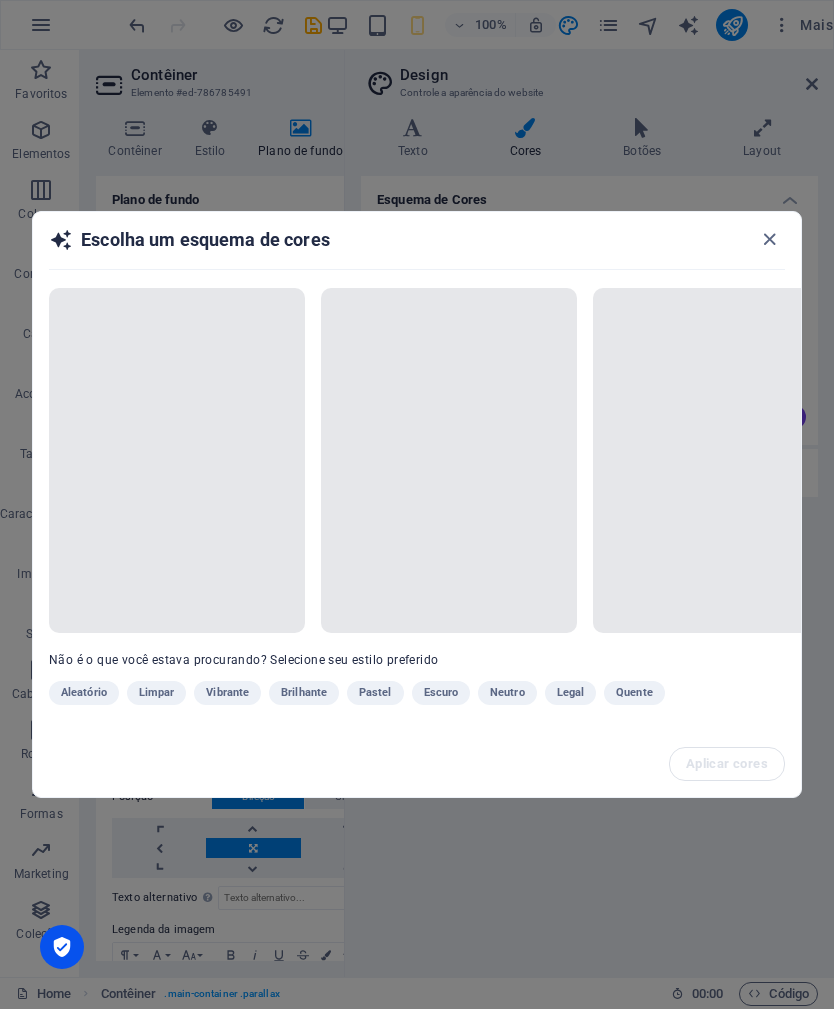 click on "Aleatório Limpar Vibrante Brilhante Pastel Escuro Neutro Legal Quente" at bounding box center (399, 697) 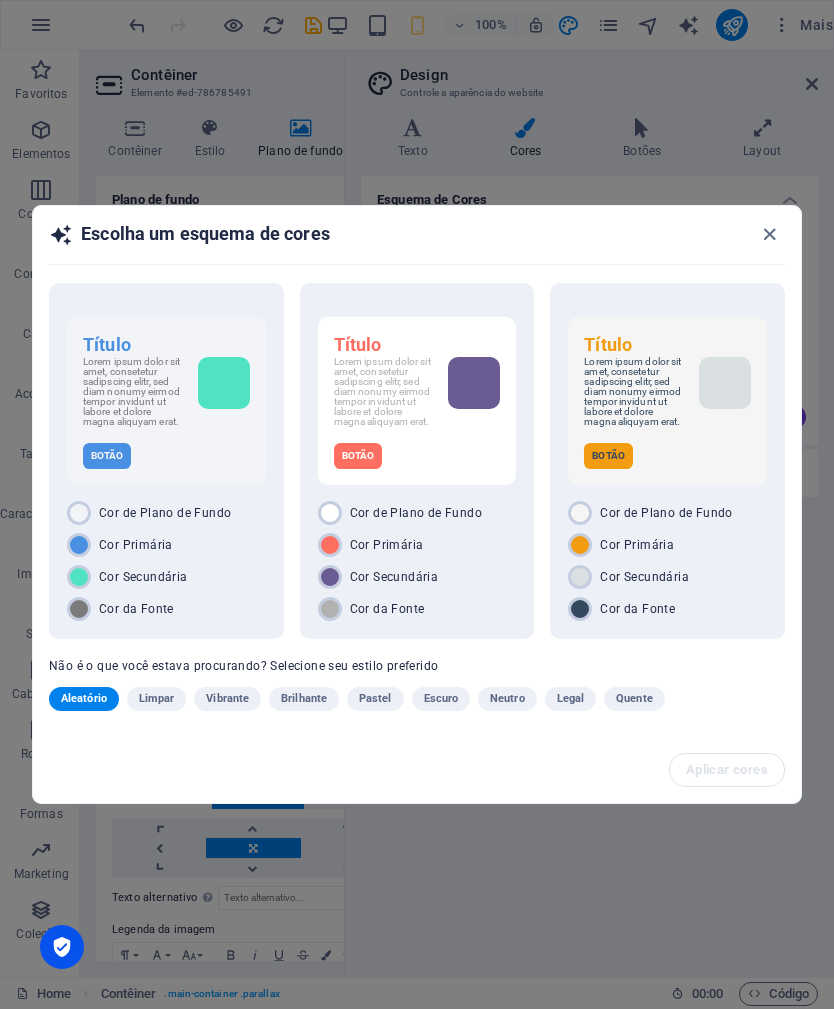 click on "Vibrante" at bounding box center (227, 699) 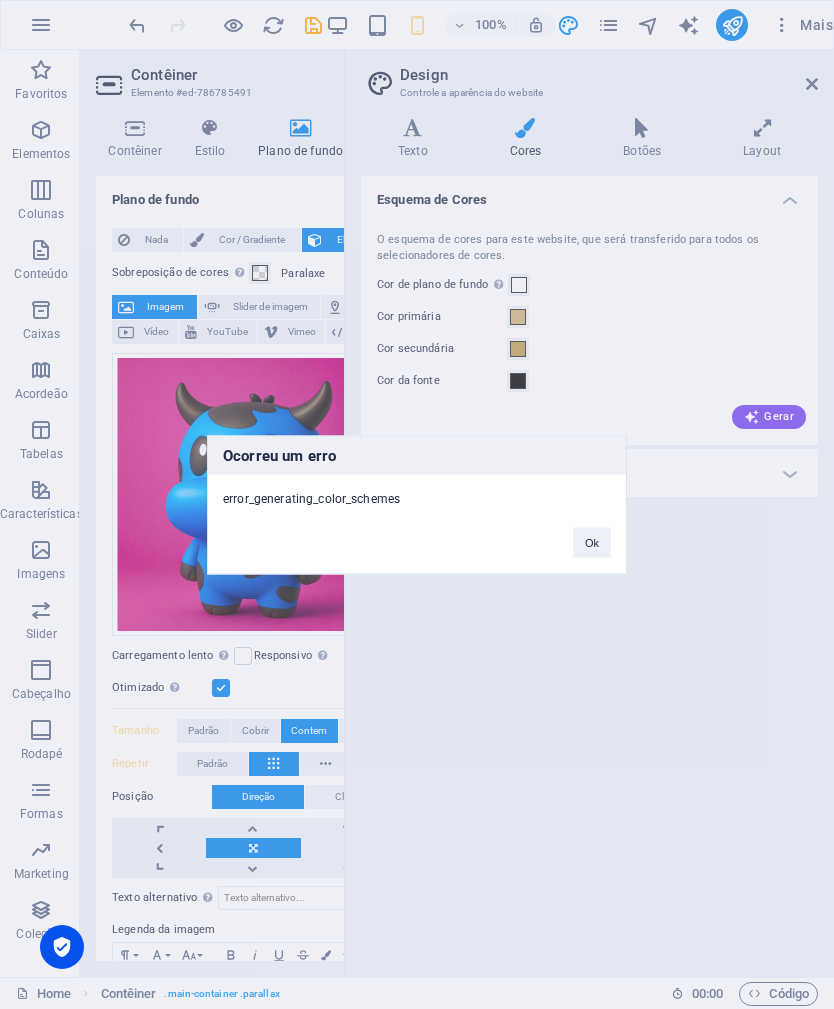 click on "Ok" at bounding box center [592, 542] 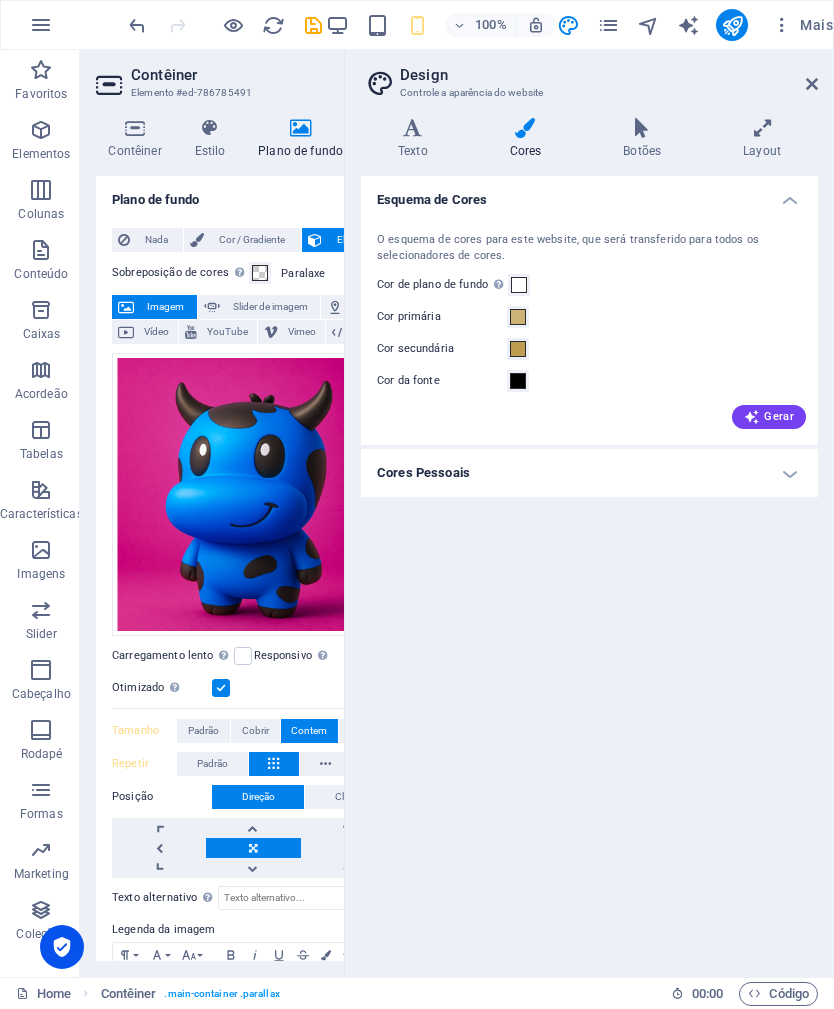 click on "Gerar" at bounding box center (769, 417) 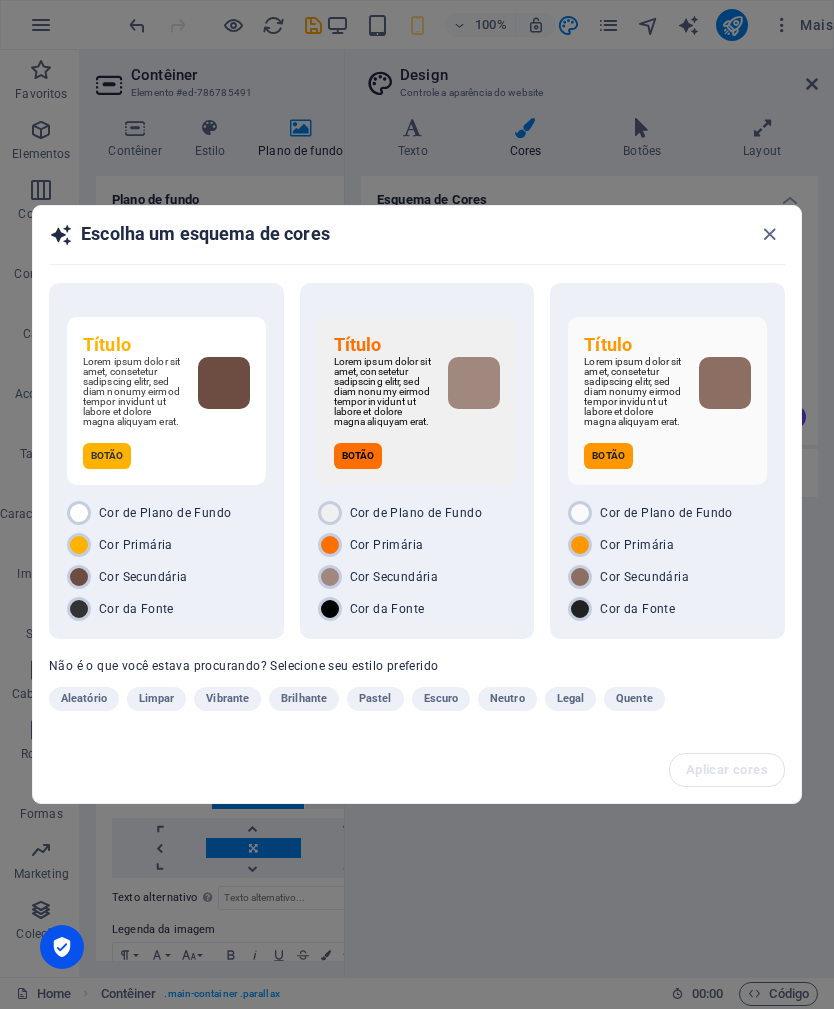 click on "Título Lorem ipsum dolor sit amet, consetetur sadipscing elitr, sed diam nonumy eirmod tempor invidunt ut labore et dolore magna aliquyam erat. Botão Cor de Plano de Fundo Cor Primária Cor Secundária Cor da Fonte Título Lorem ipsum dolor sit amet, consetetur sadipscing elitr, sed diam nonumy eirmod tempor invidunt ut labore et dolore magna aliquyam erat. Botão Cor de Plano de Fundo Cor Primária Cor Secundária Cor da Fonte Título Lorem ipsum dolor sit amet, consetetur sadipscing elitr, sed diam nonumy eirmod tempor invidunt ut labore et dolore magna aliquyam erat. Botão Cor de Plano de Fundo Cor Primária Cor Secundária Cor da Fonte Não é o que você estava procurando? Selecione seu estilo preferido Aleatório Limpar Vibrante Brilhante Pastel Escuro Neutro Legal Quente" at bounding box center [417, 509] 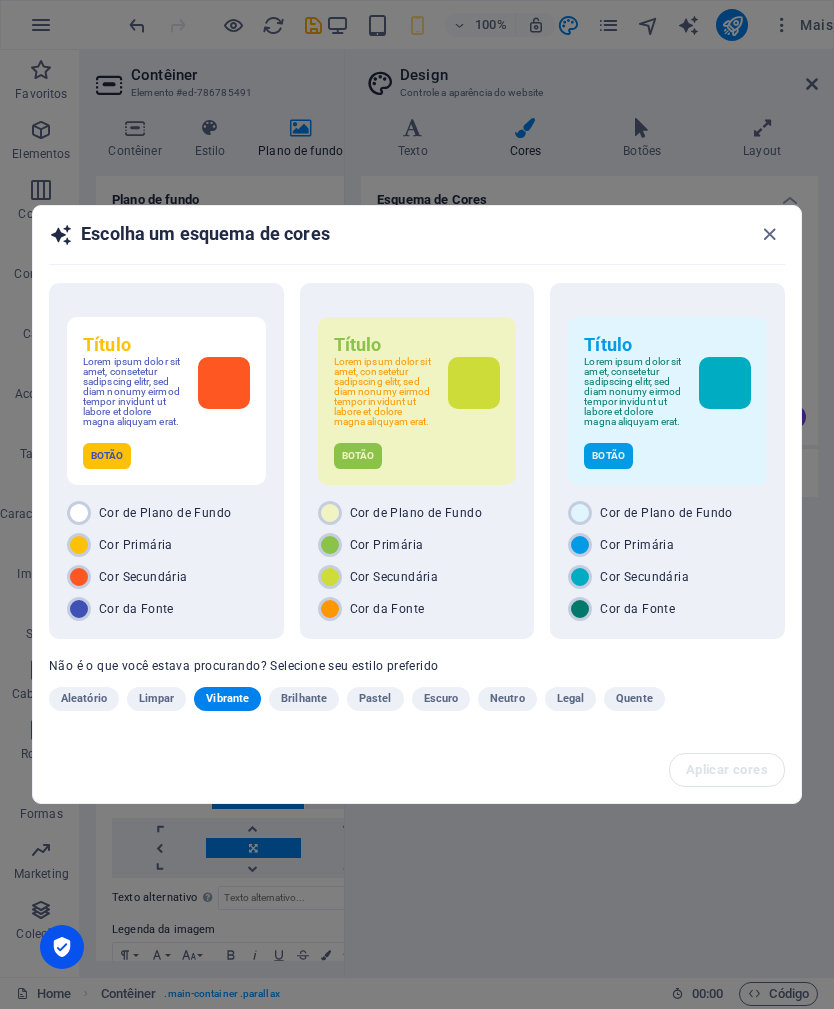 click on "Botão" at bounding box center [667, 456] 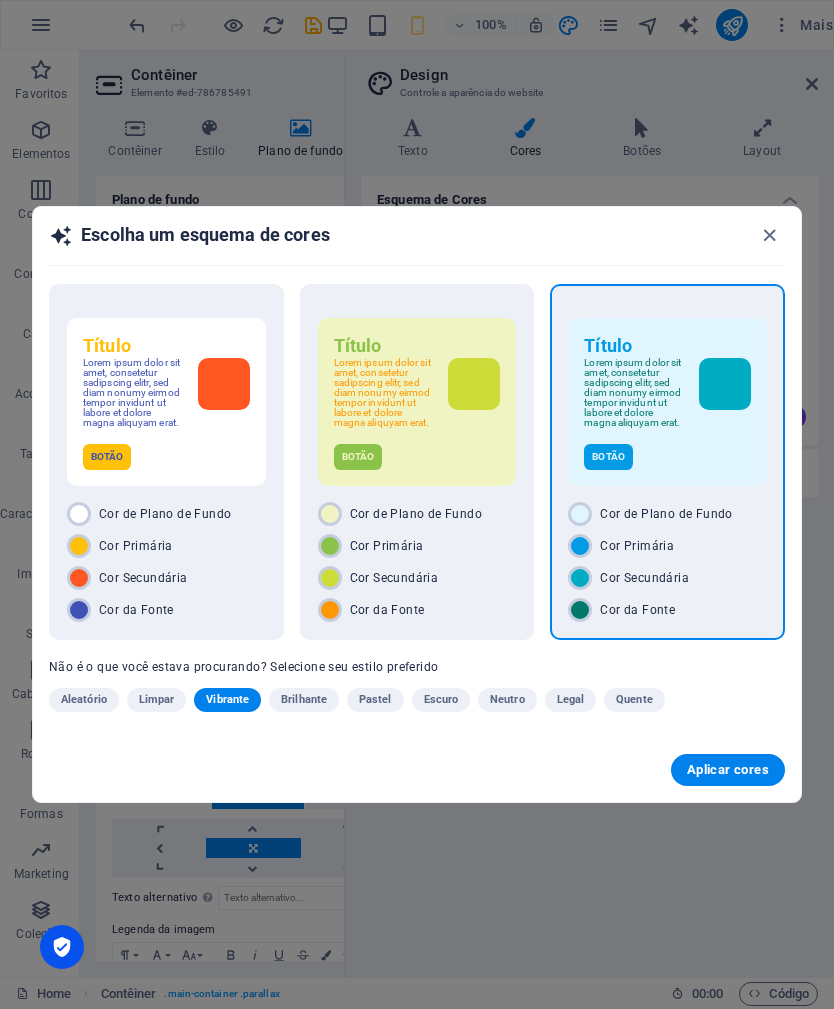 click on "Brilhante" at bounding box center [304, 700] 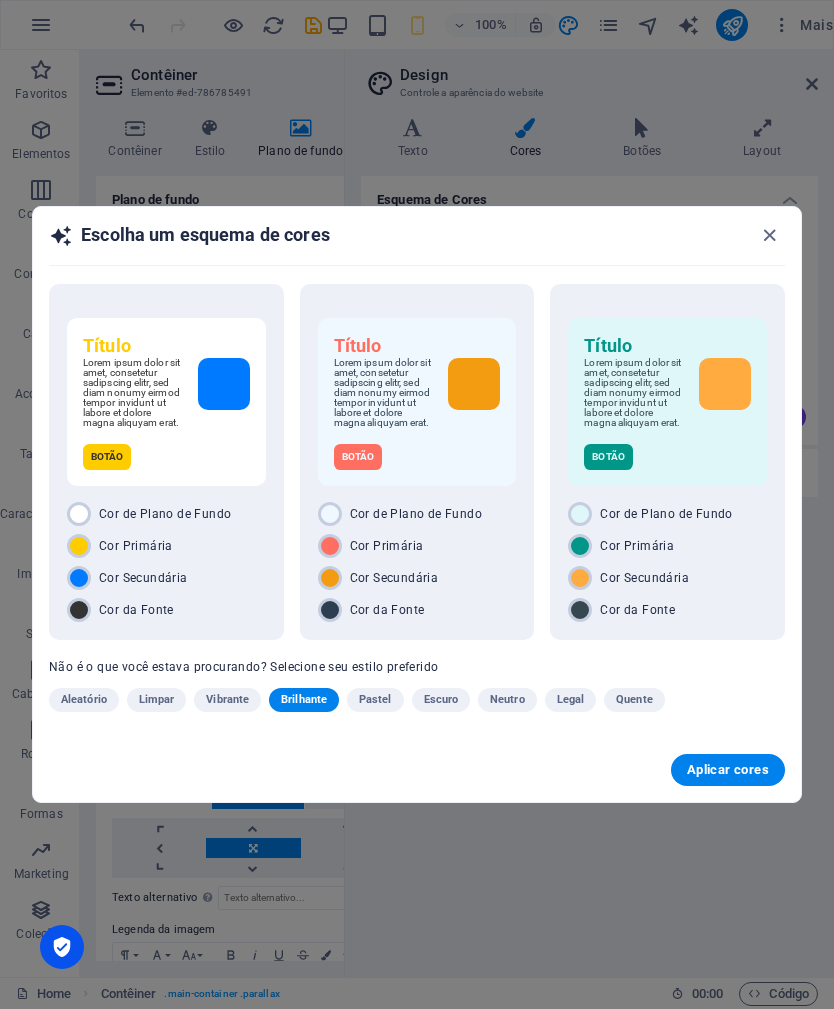 click on "Pastel" at bounding box center [375, 700] 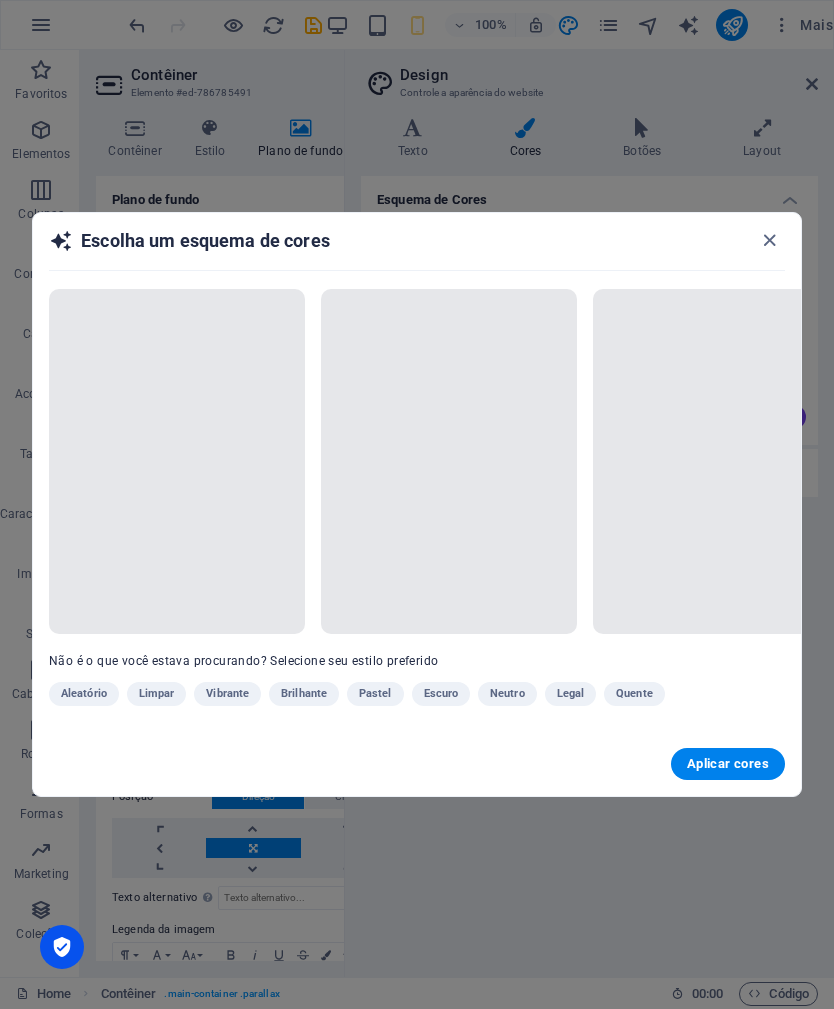 click on "Aleatório Limpar Vibrante Brilhante Pastel Escuro Neutro Legal Quente" at bounding box center (399, 698) 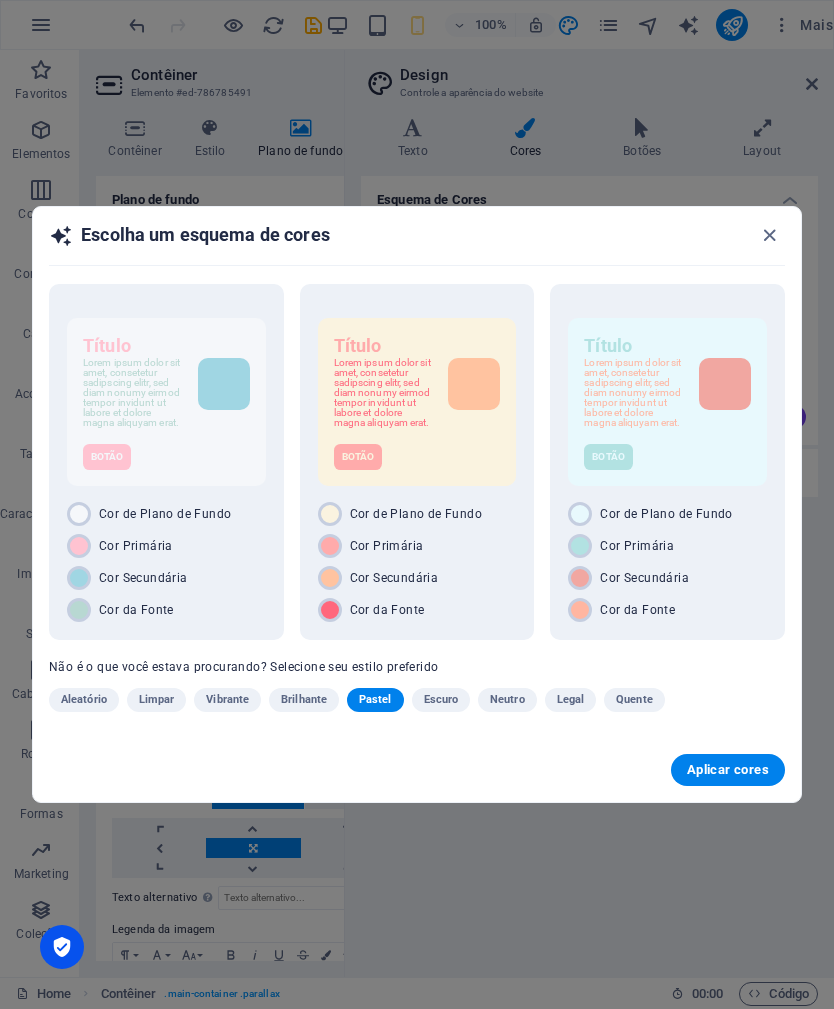 click on "Quente" at bounding box center (634, 700) 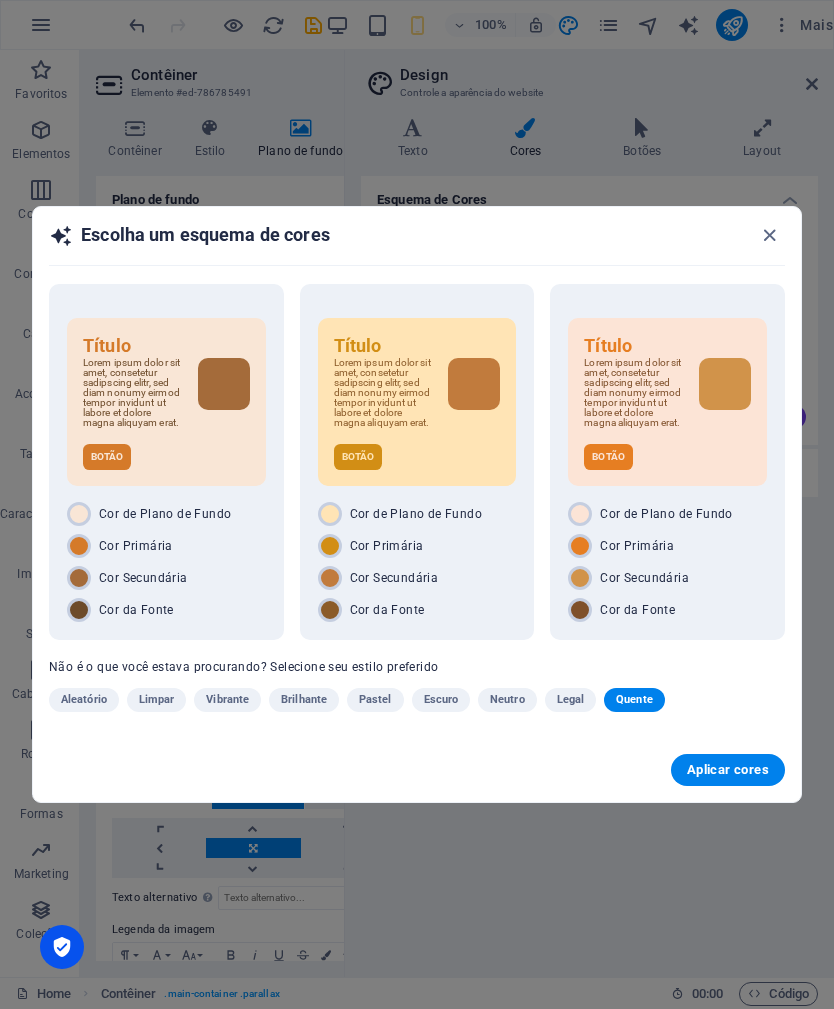 click on "Brilhante" at bounding box center (304, 700) 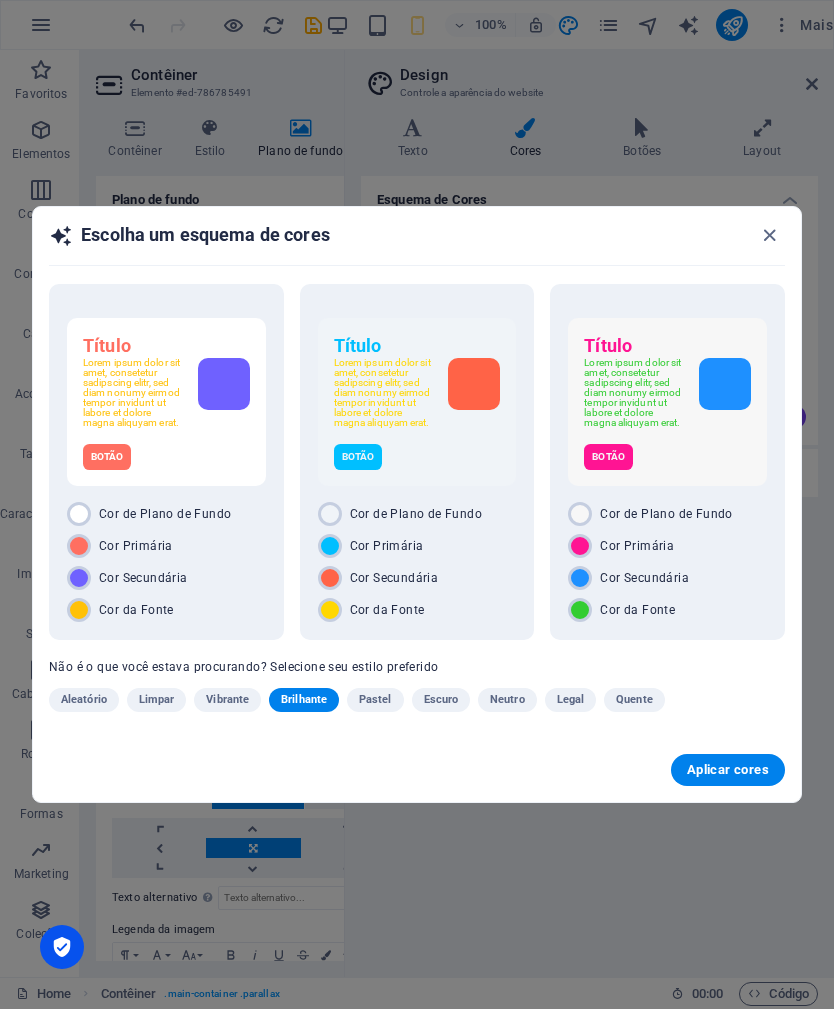 click on "Vibrante" at bounding box center [227, 700] 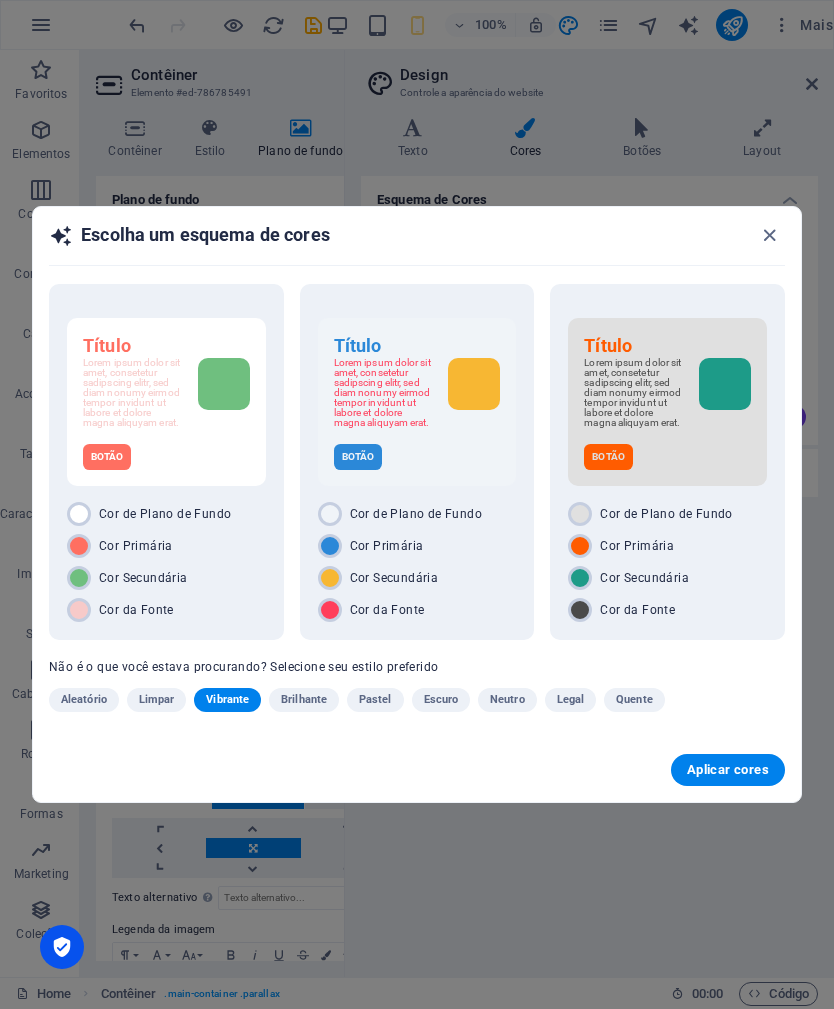click on "Brilhante" at bounding box center [304, 700] 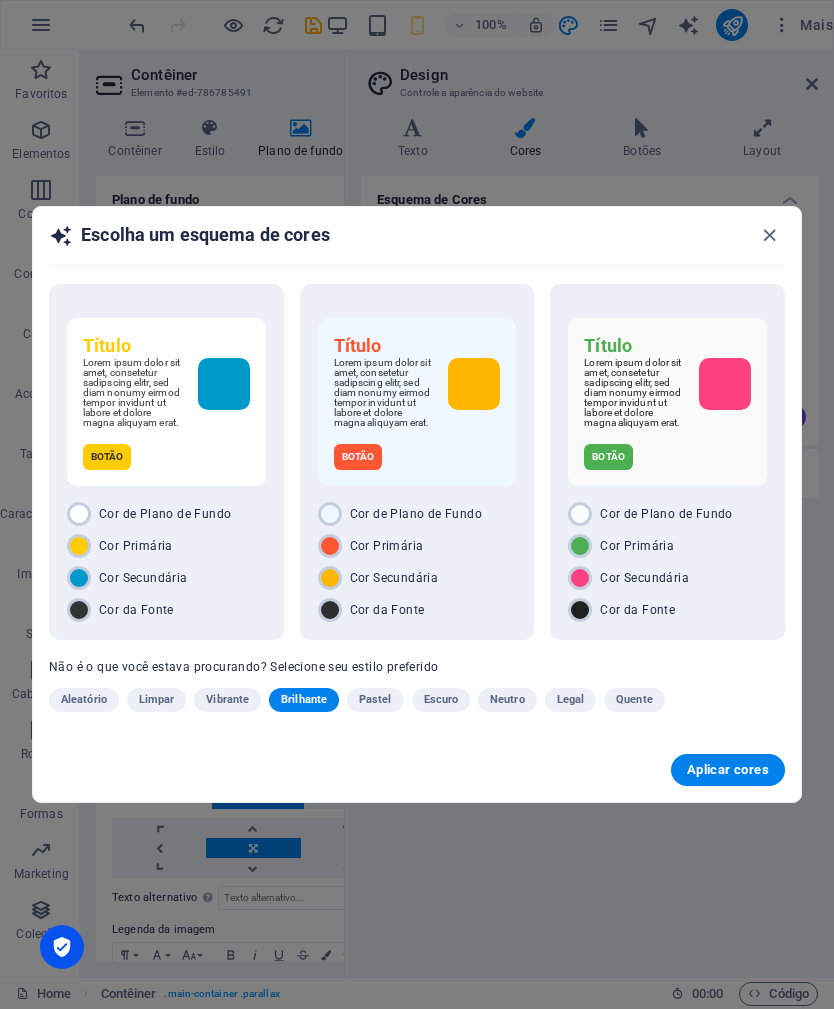 click on "Aleatório" at bounding box center [84, 700] 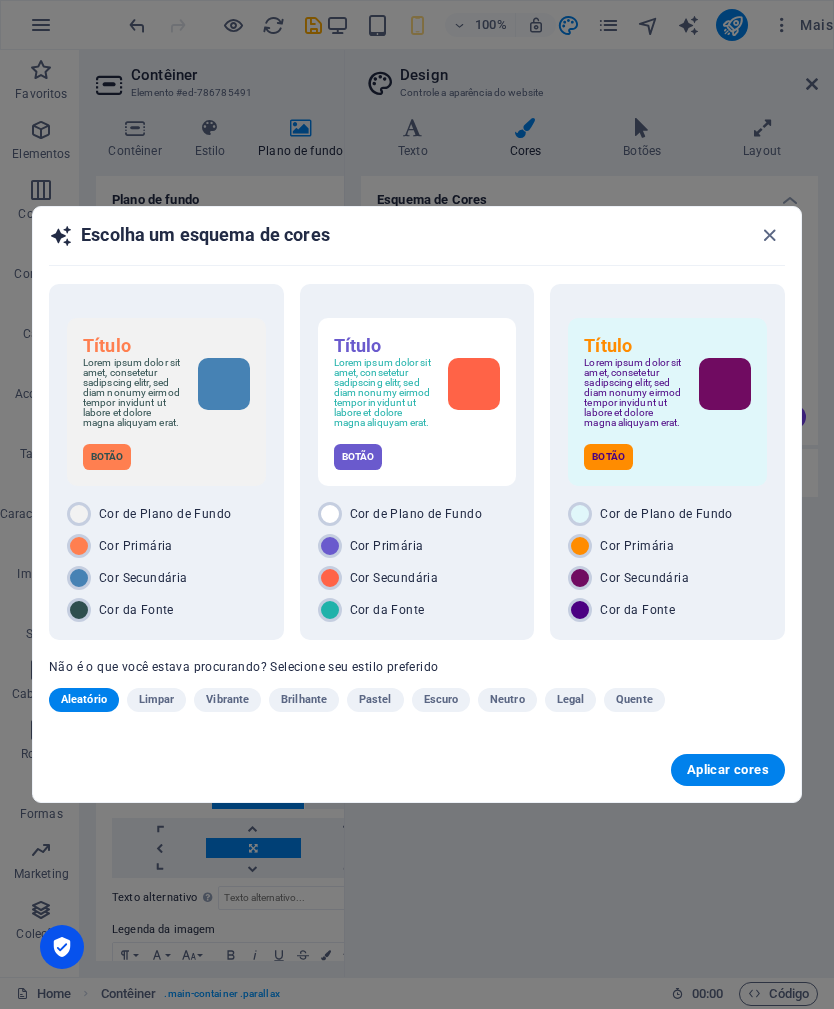click on "Limpar" at bounding box center (157, 700) 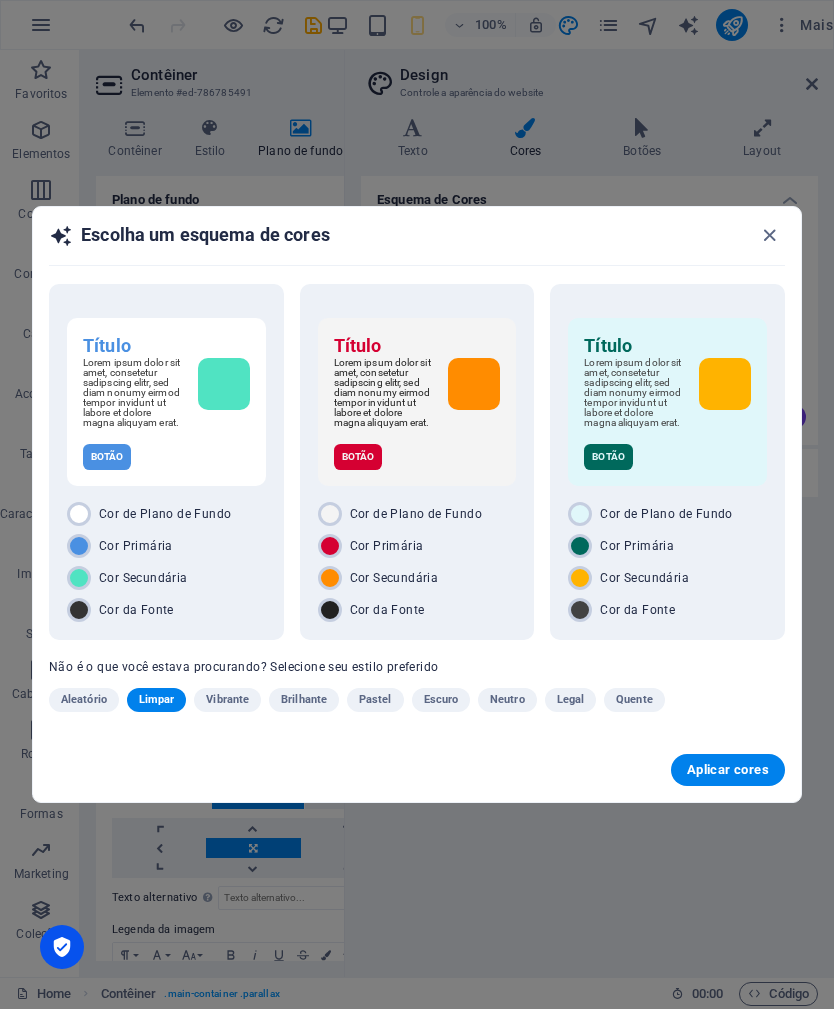 click on "Vibrante" at bounding box center [227, 700] 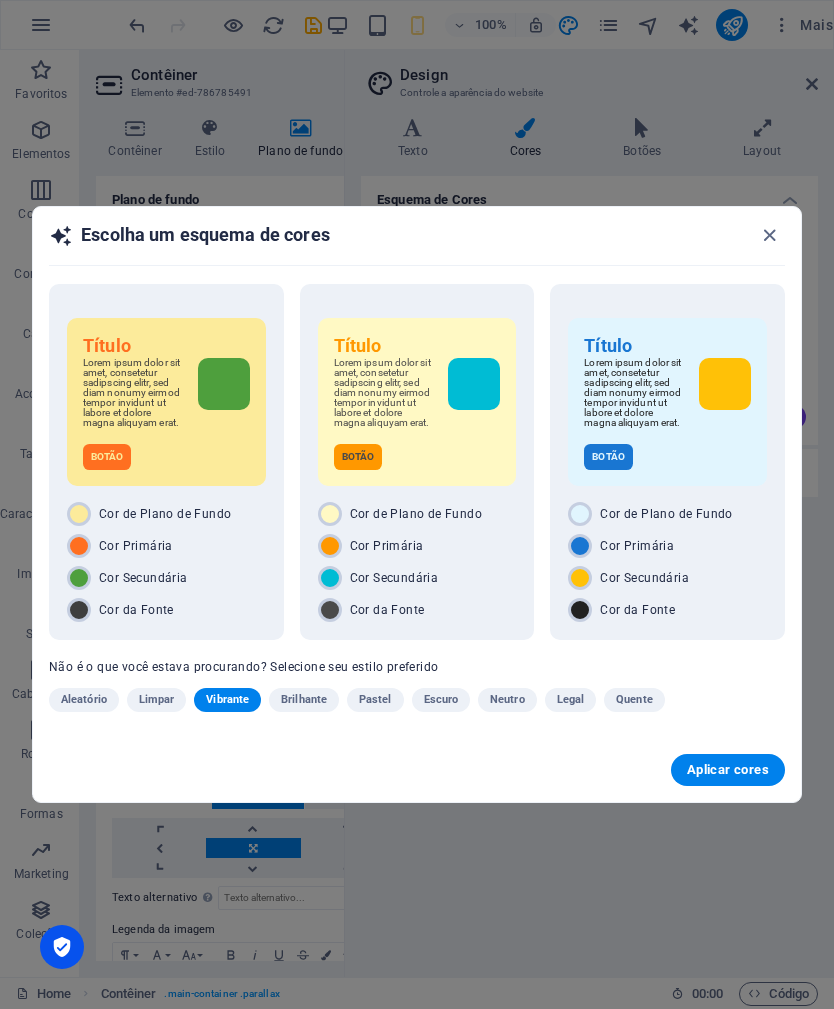click on "Brilhante" at bounding box center [304, 700] 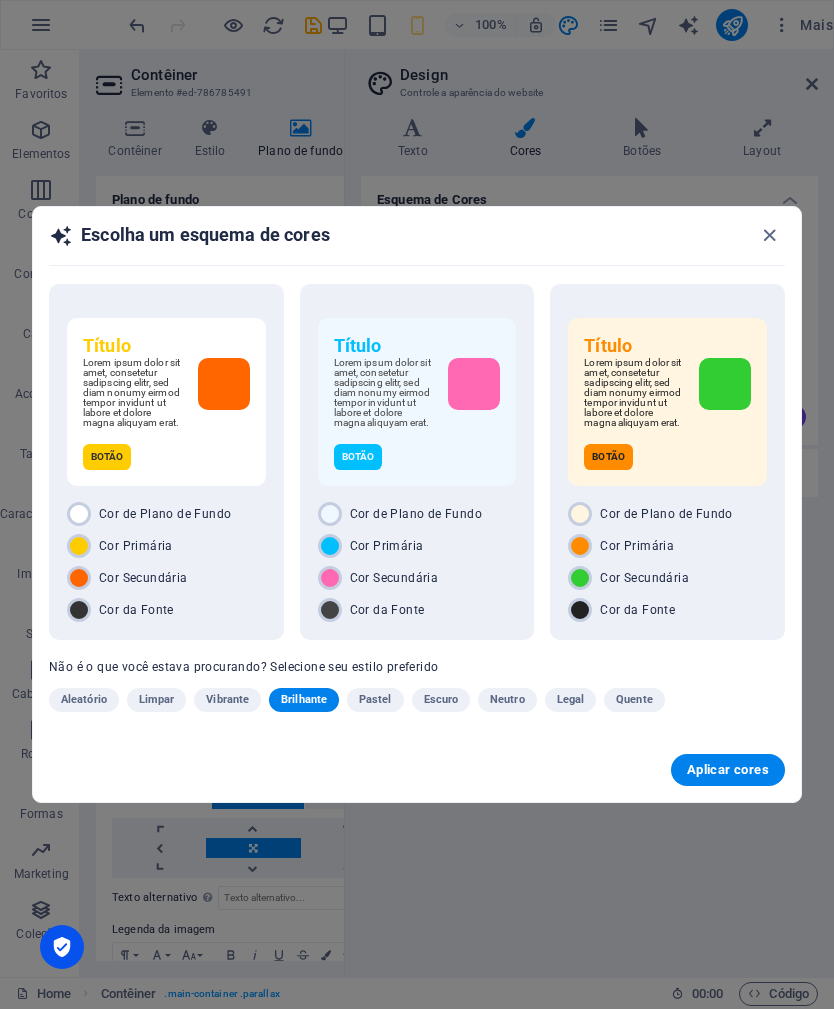 click on "Escolha um esquema de cores" at bounding box center (417, 244) 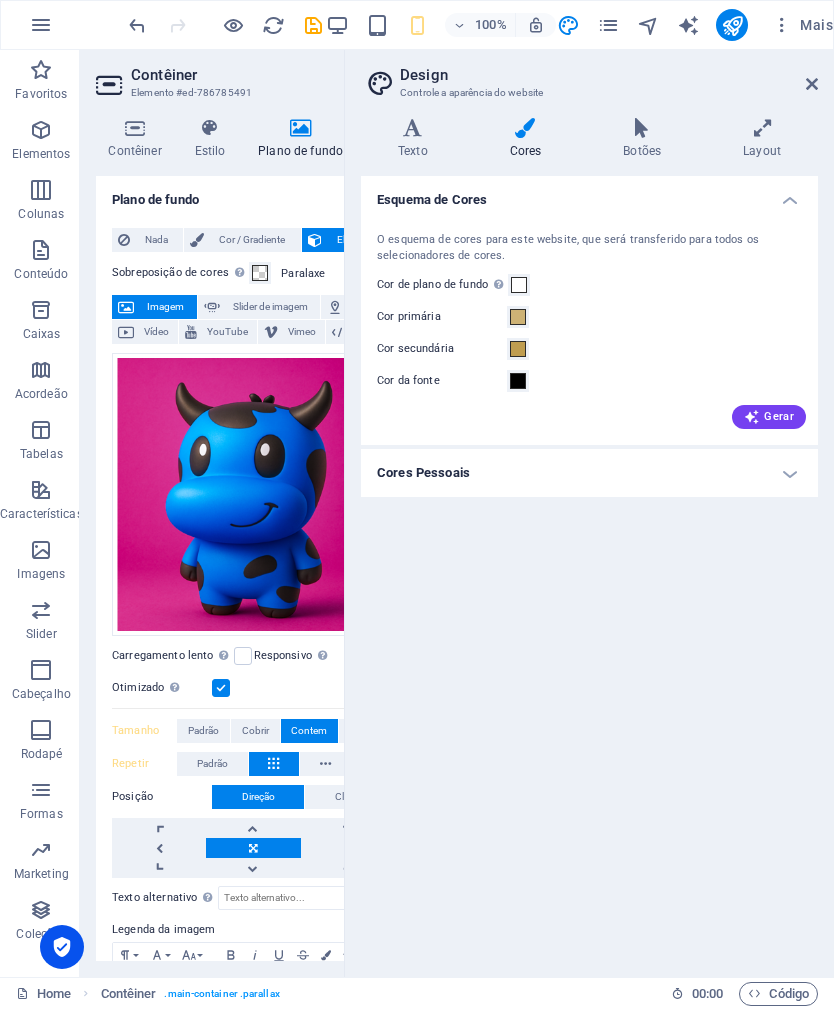 click on "Cores Pessoais" at bounding box center [589, 473] 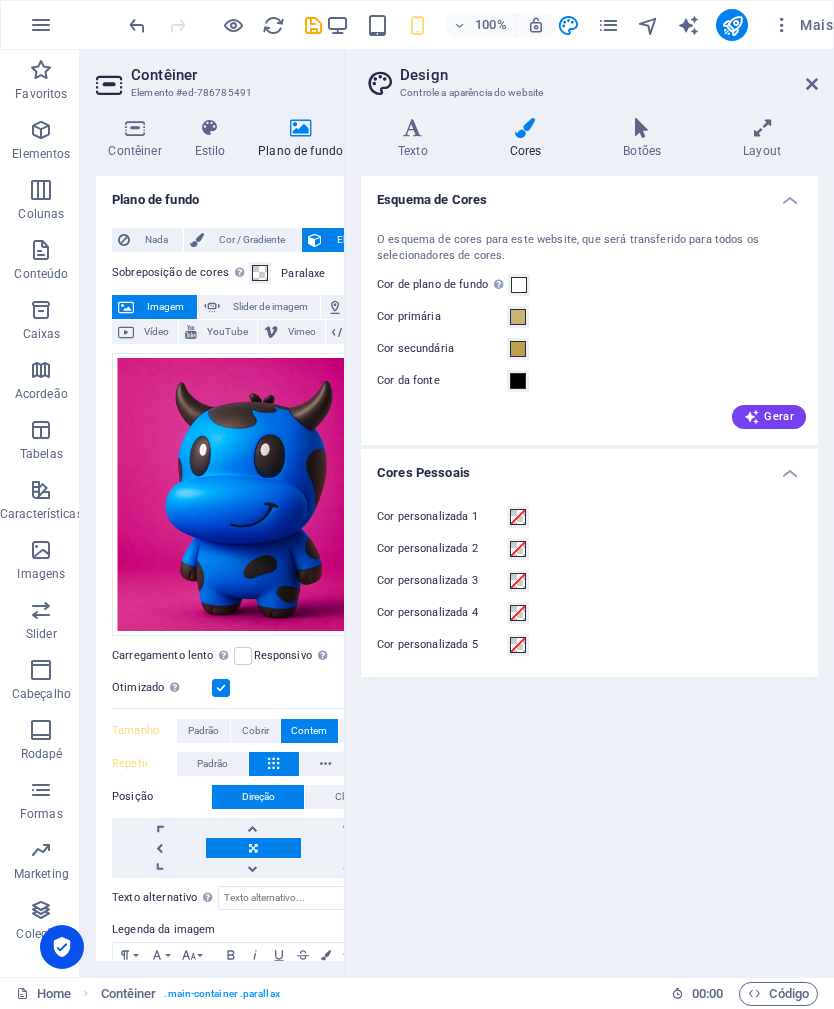 click on "Gerar" at bounding box center (769, 417) 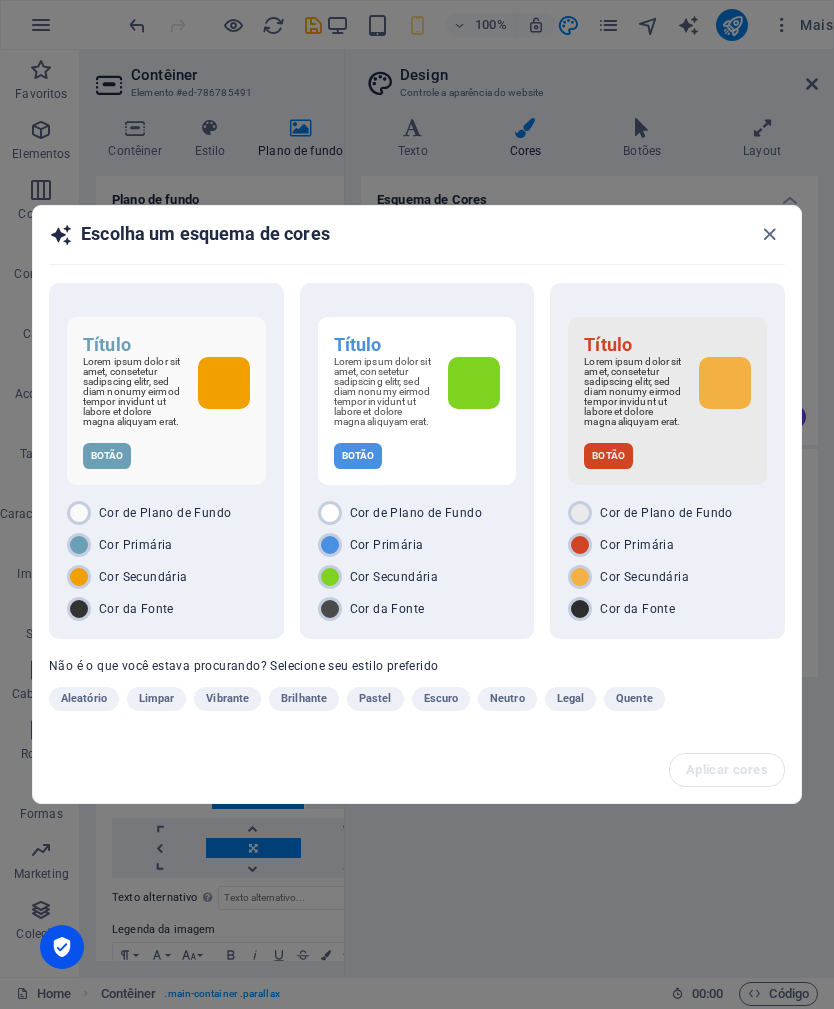 click on "Limpar" at bounding box center [157, 699] 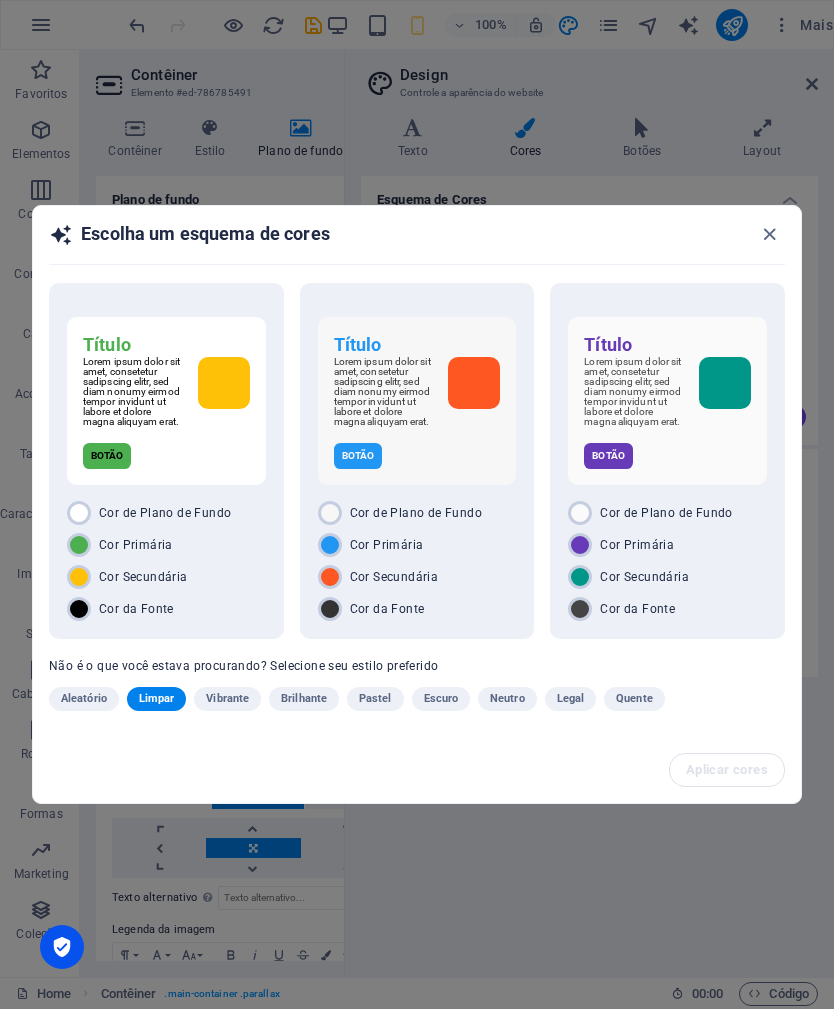 click on "Vibrante" at bounding box center (227, 699) 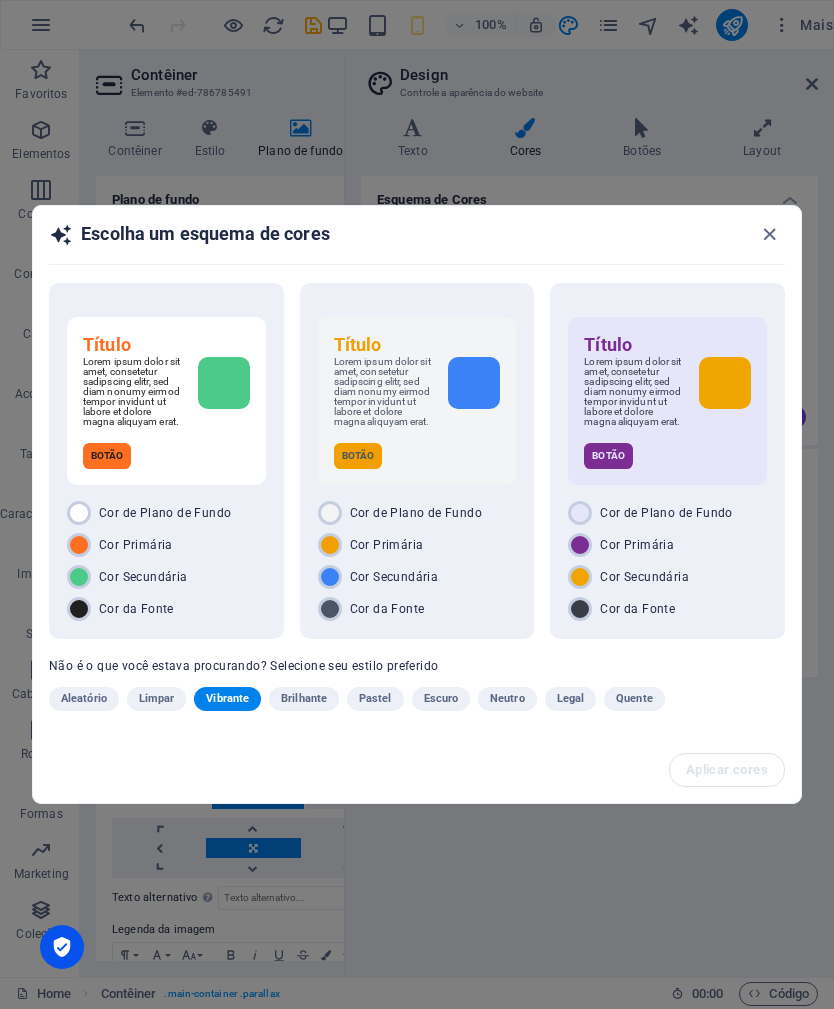 click on "Brilhante" at bounding box center (304, 699) 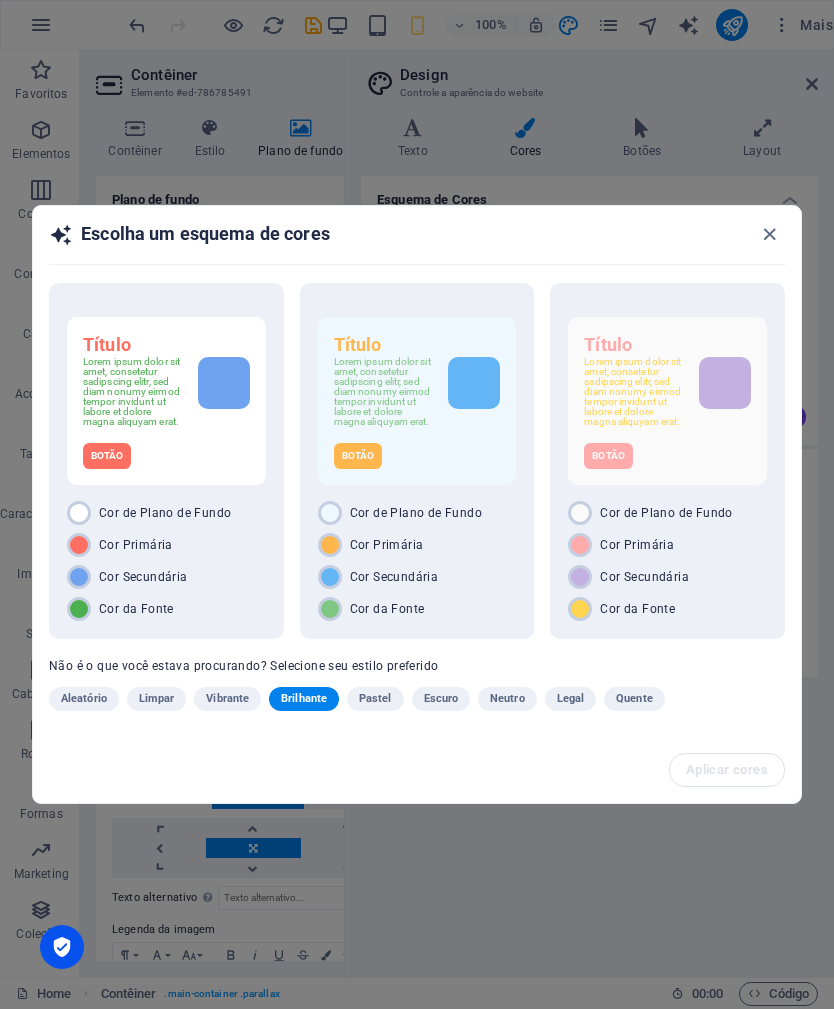 click on "Pastel" at bounding box center (375, 699) 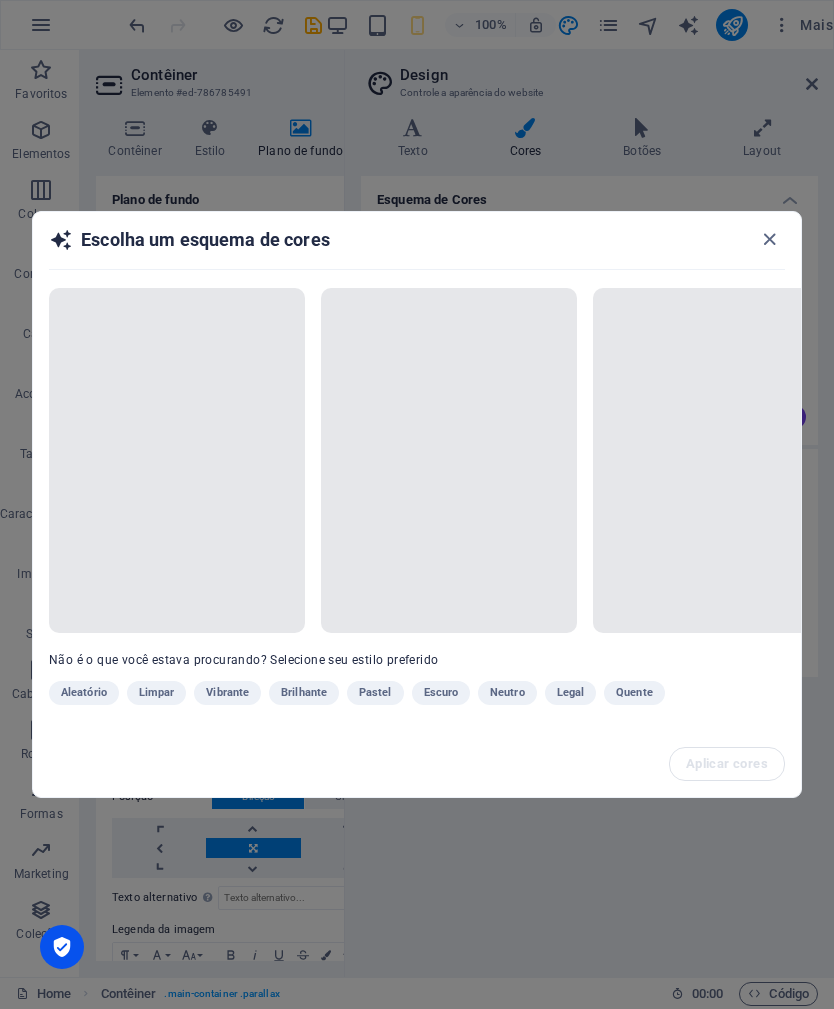 click on "Neutro" at bounding box center [507, 693] 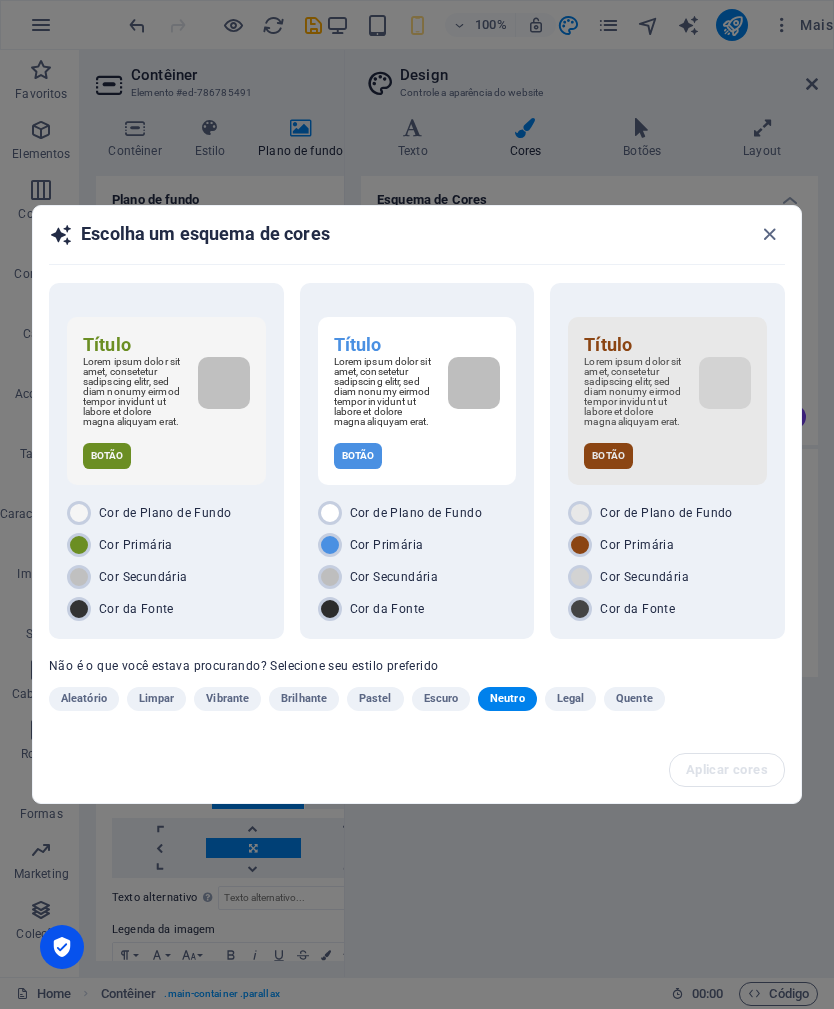 click on "Legal" at bounding box center [570, 699] 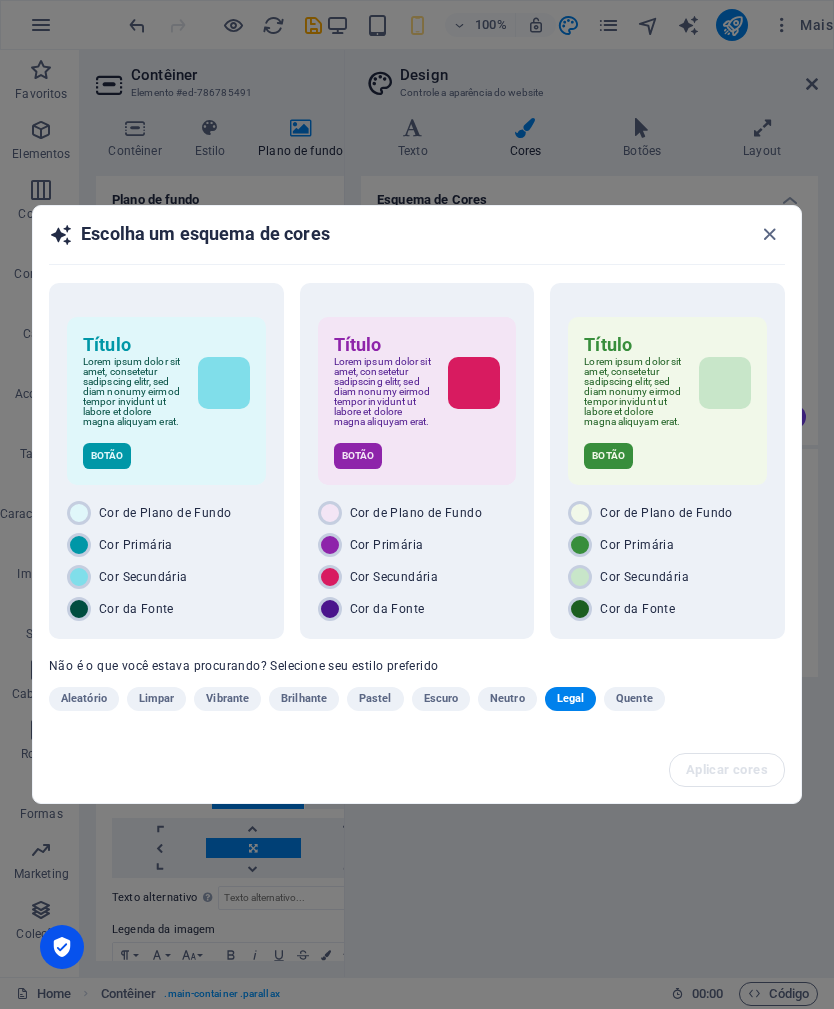 click on "Cor da Fonte" at bounding box center [136, 609] 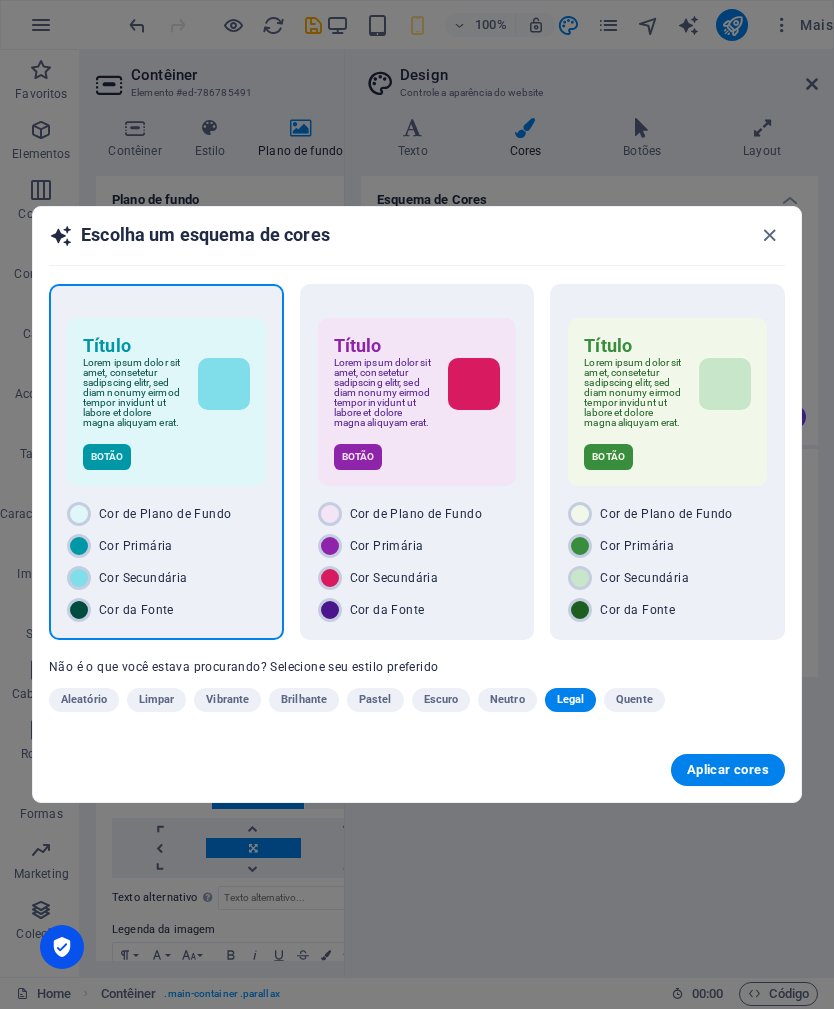 click on "Aplicar cores" at bounding box center [728, 770] 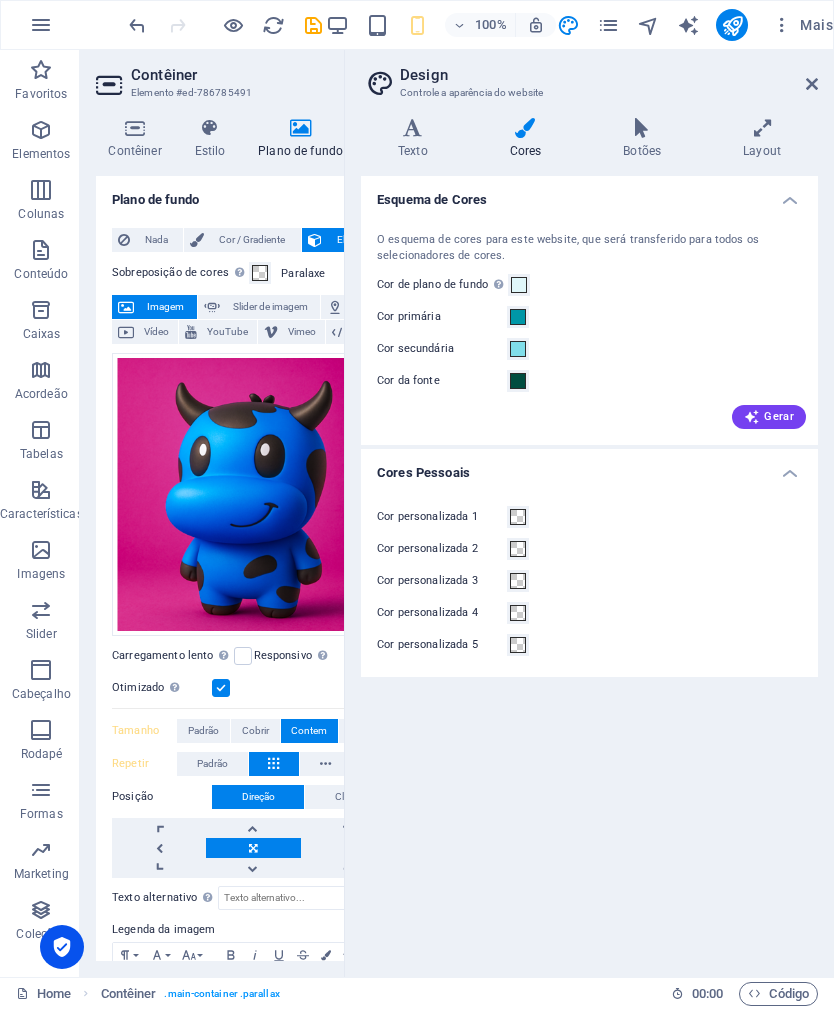 click on "Esquema de Cores" at bounding box center [589, 194] 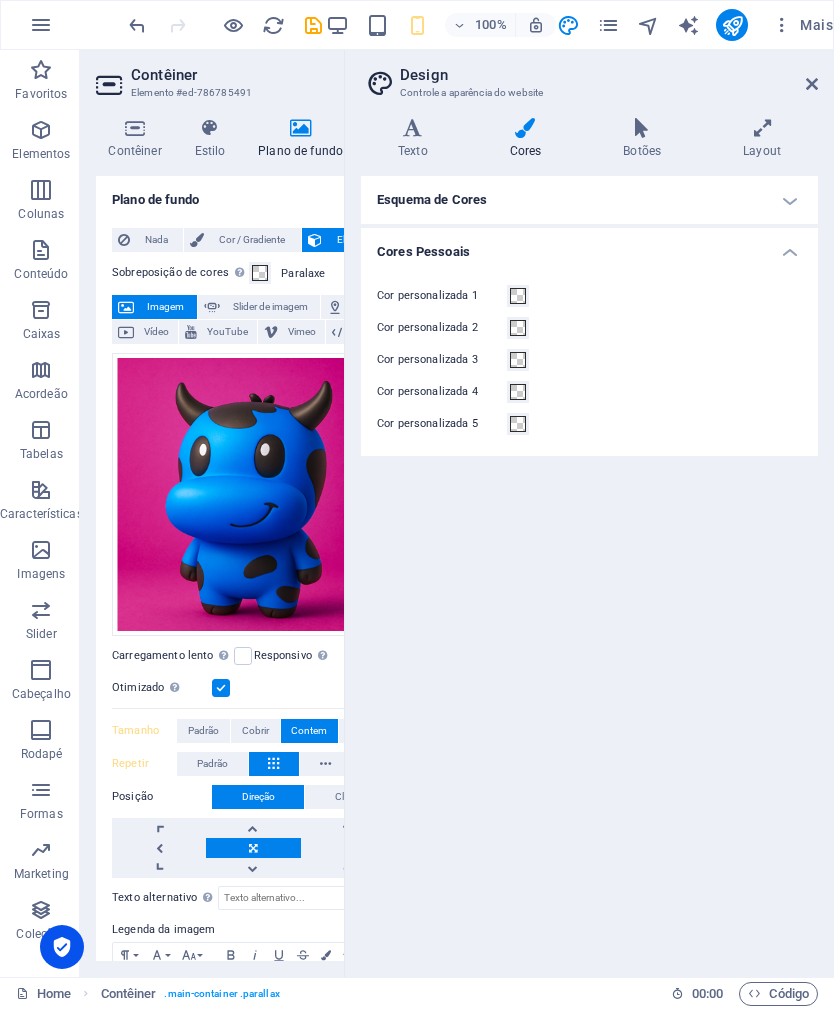 click at bounding box center [812, 84] 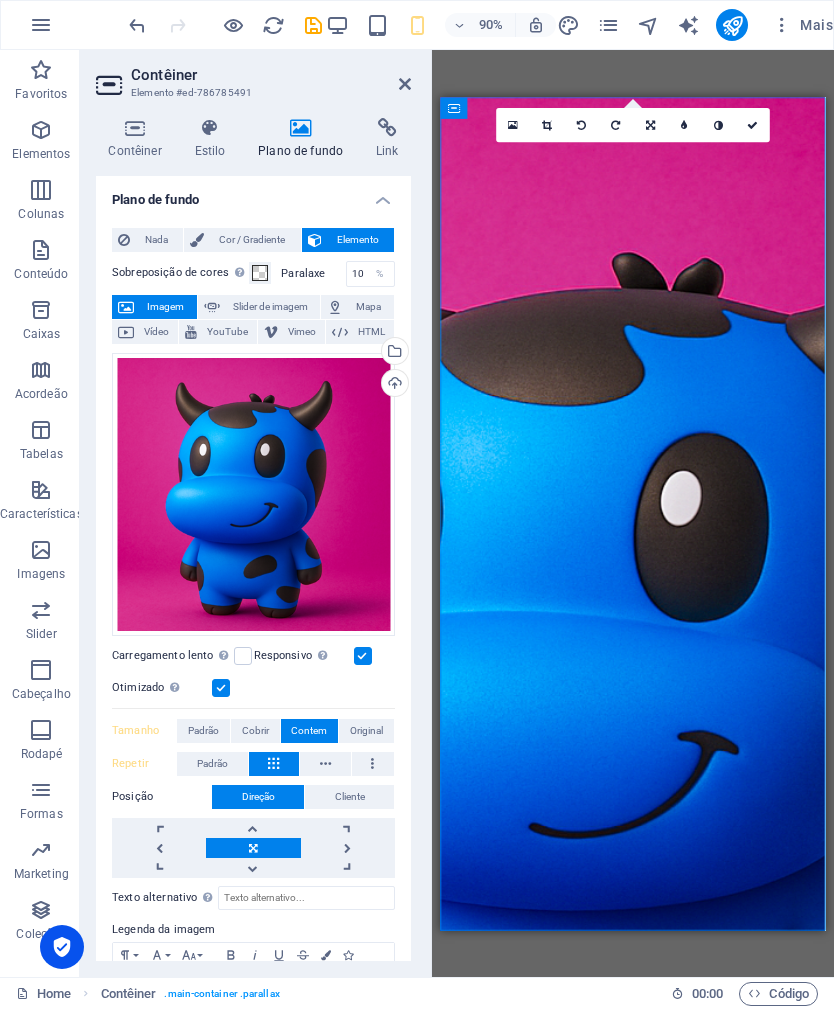 click at bounding box center [654, 760] 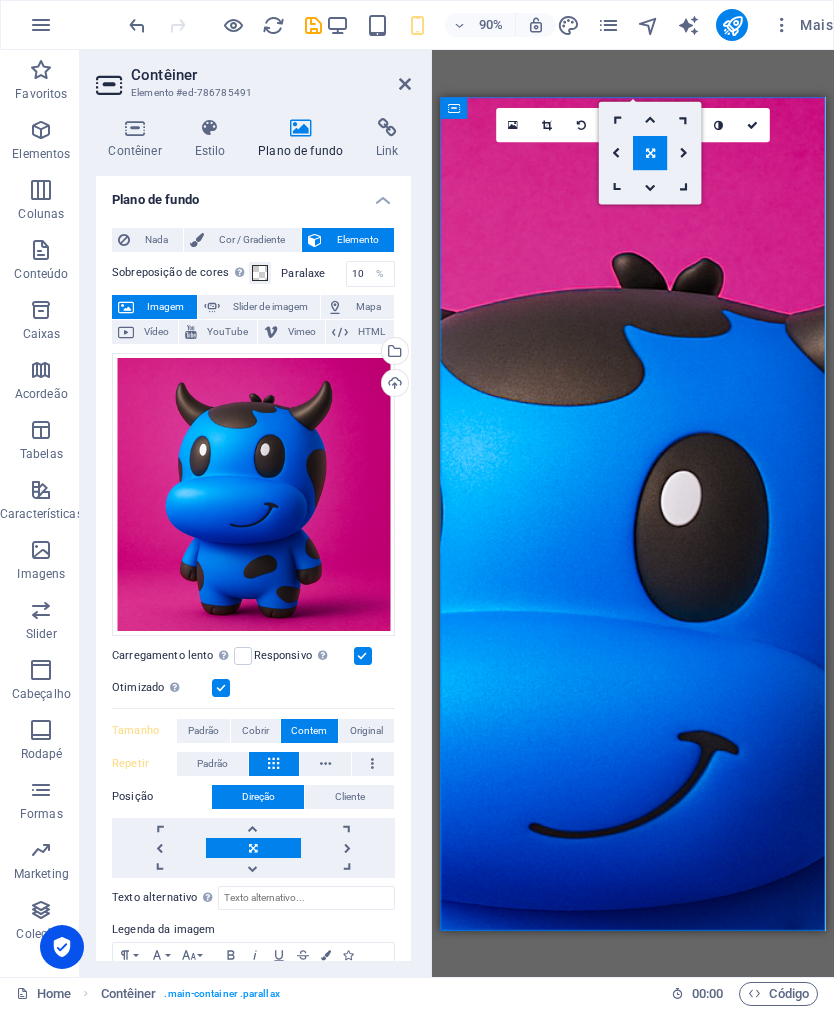 click at bounding box center (650, 118) 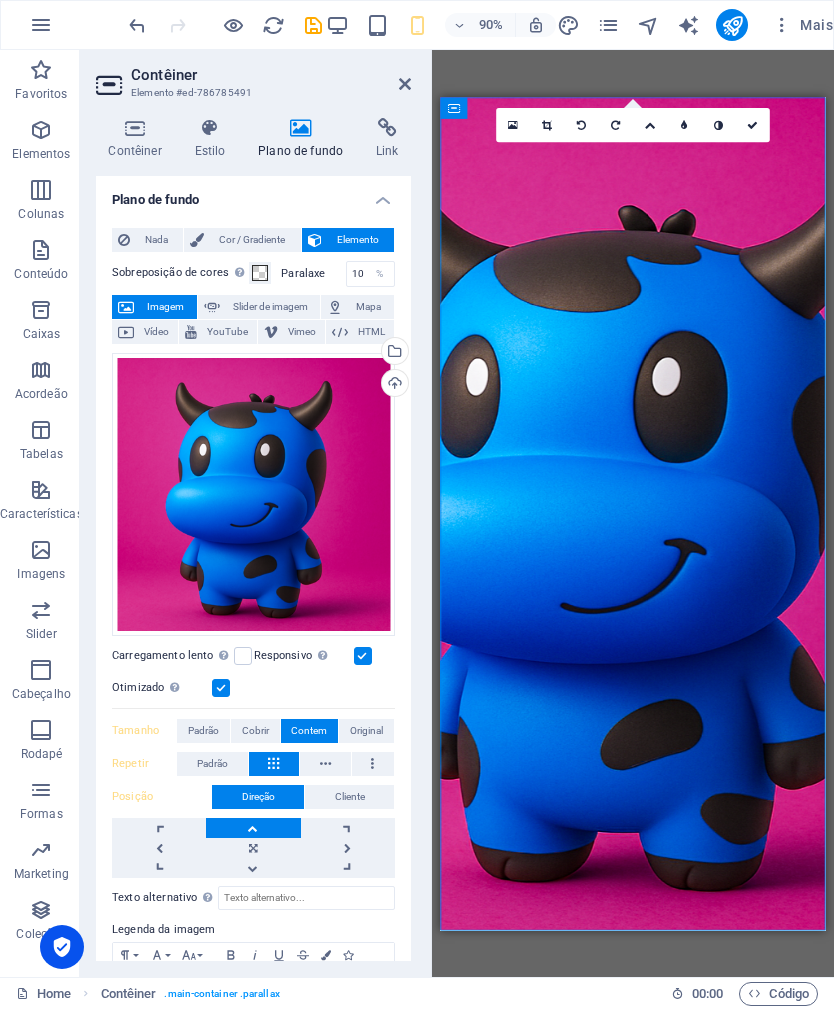 click at bounding box center (654, 559) 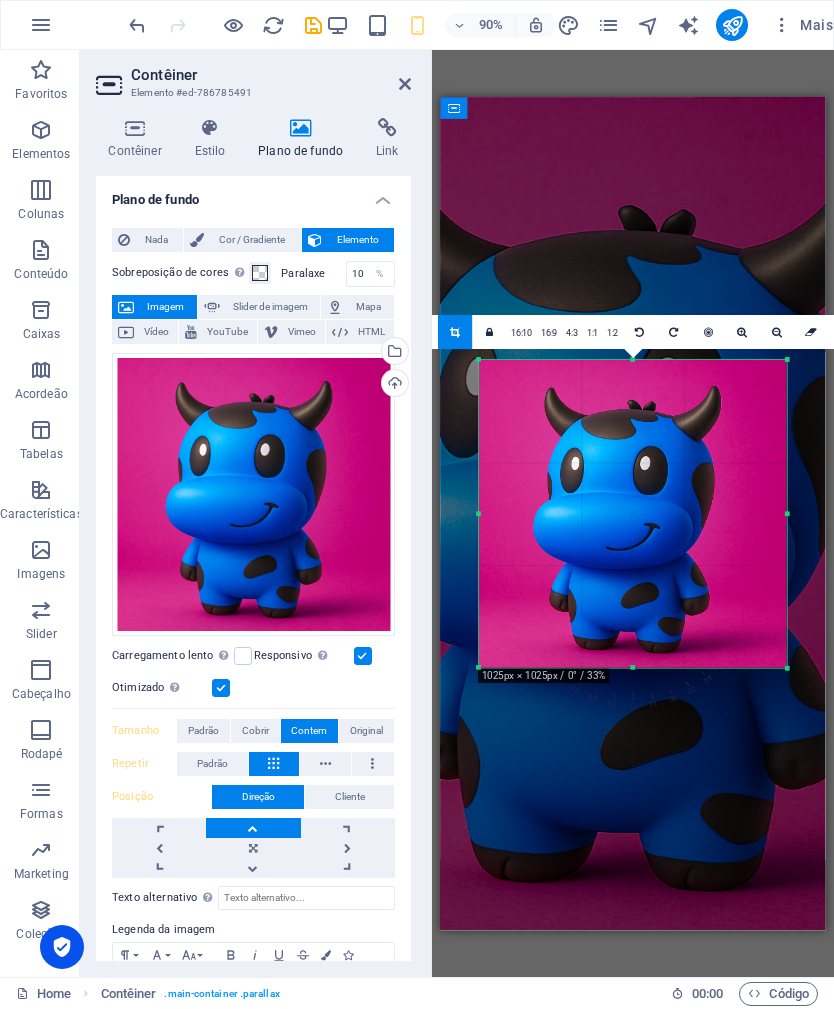 click at bounding box center (776, 331) 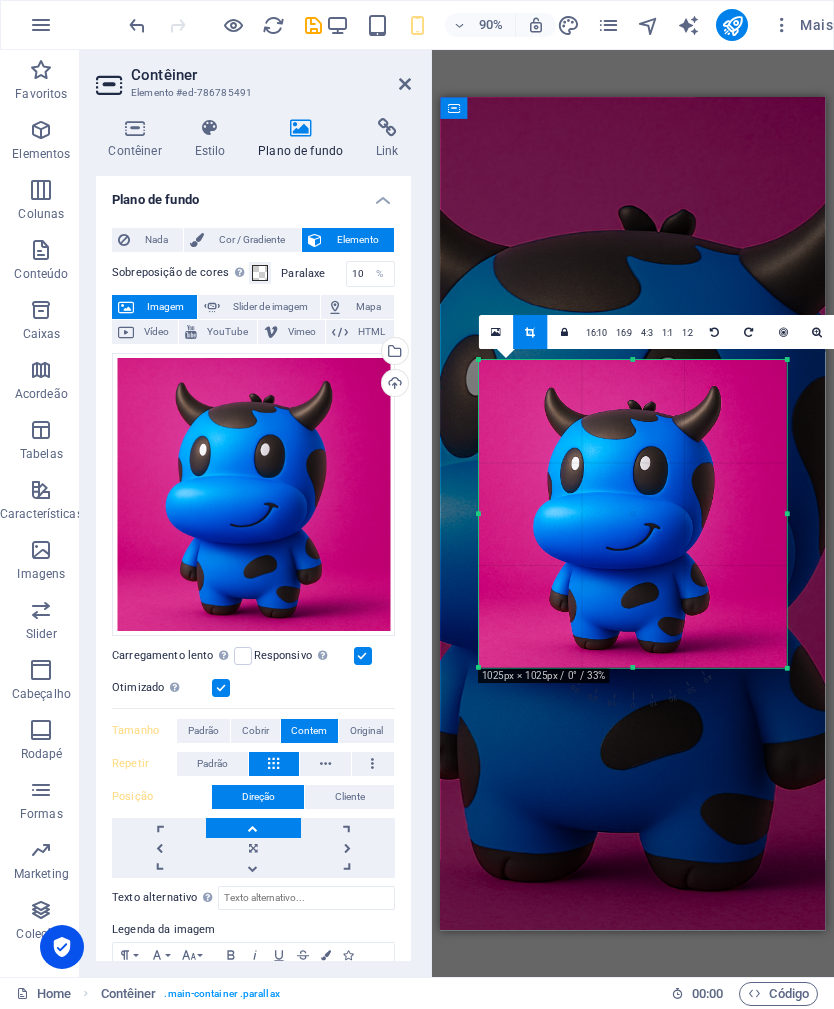 click at bounding box center (564, 331) 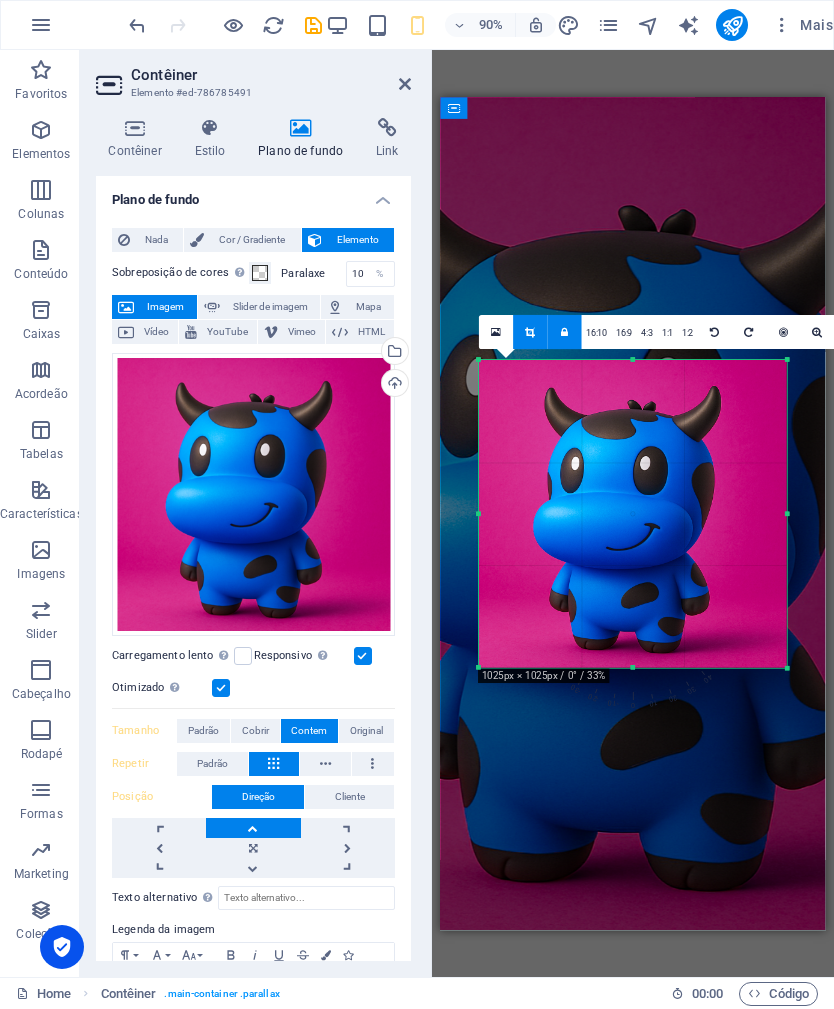 click at bounding box center (564, 331) 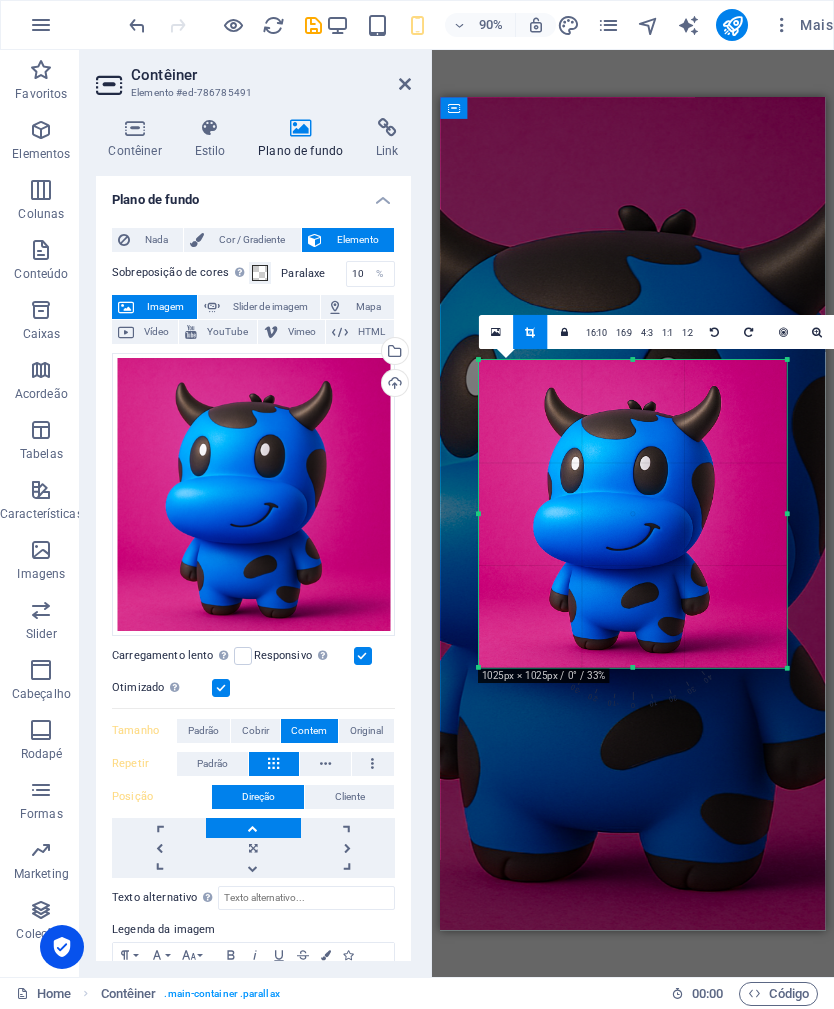 click on "16:10" at bounding box center (597, 332) 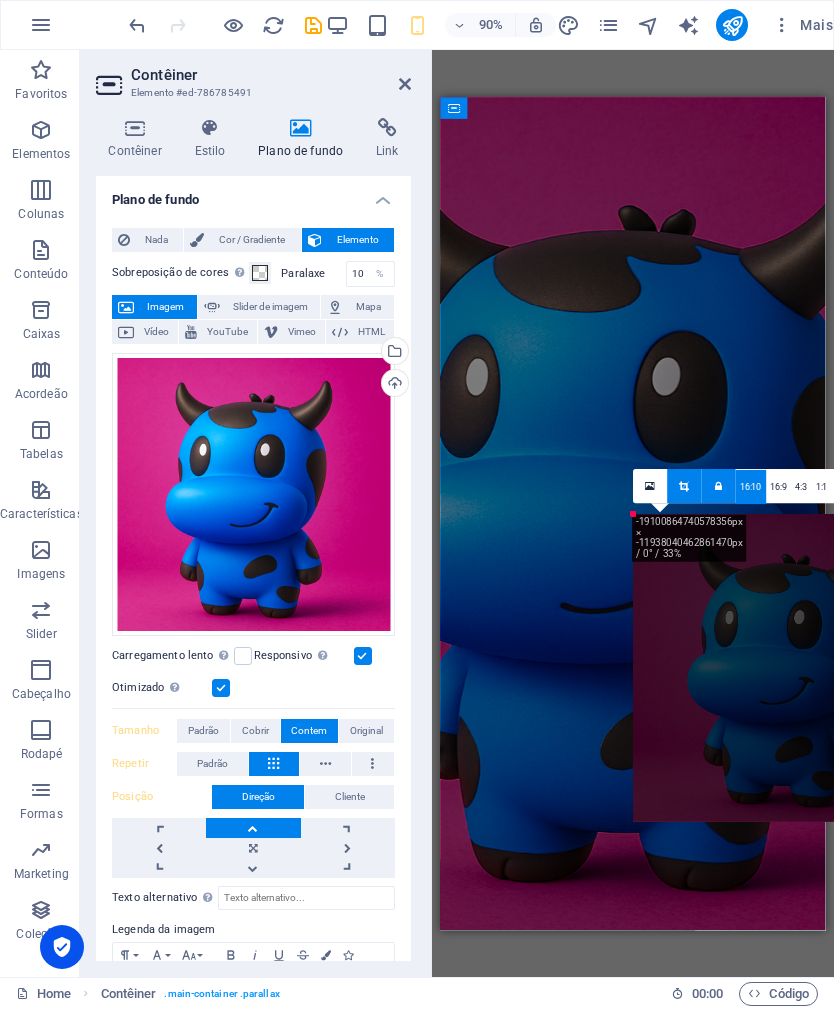 click on "16:9" at bounding box center (778, 486) 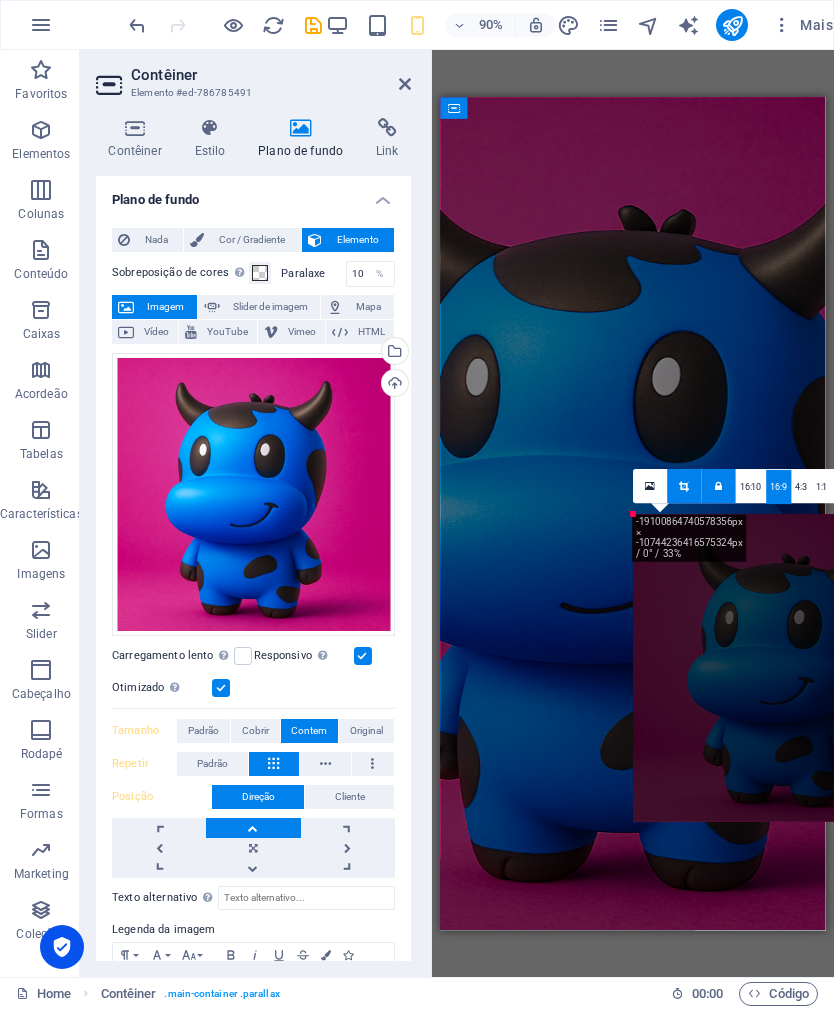 click at bounding box center [650, 485] 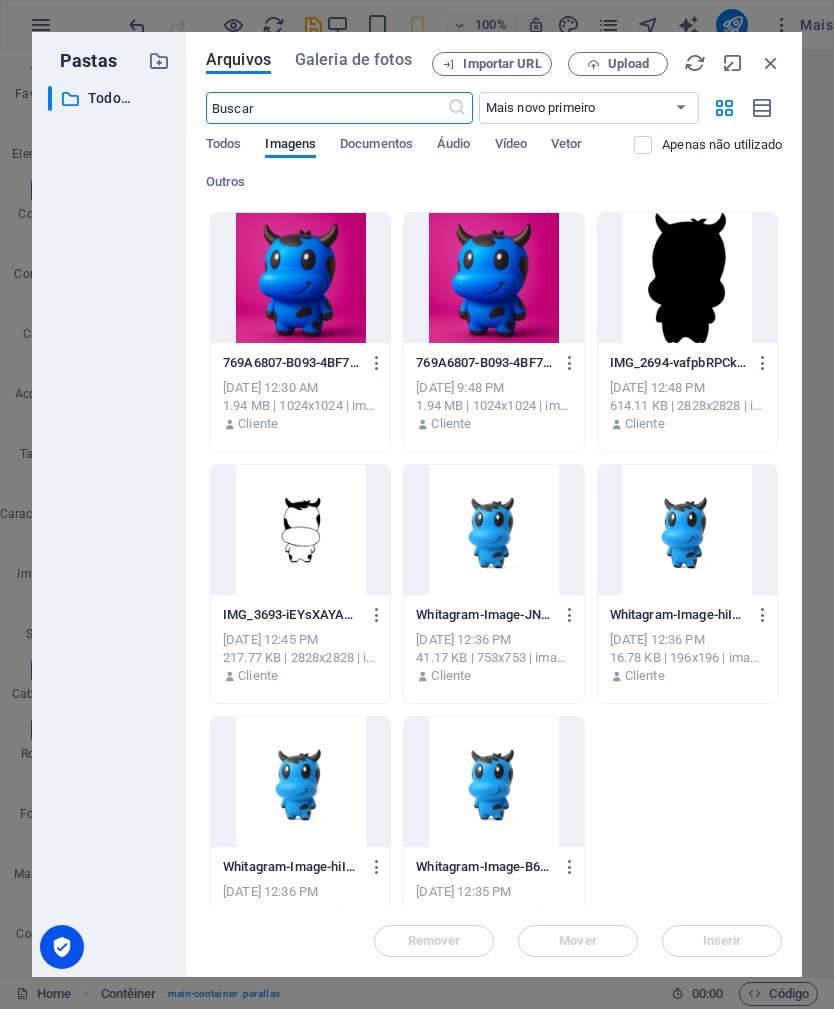 click at bounding box center (762, 108) 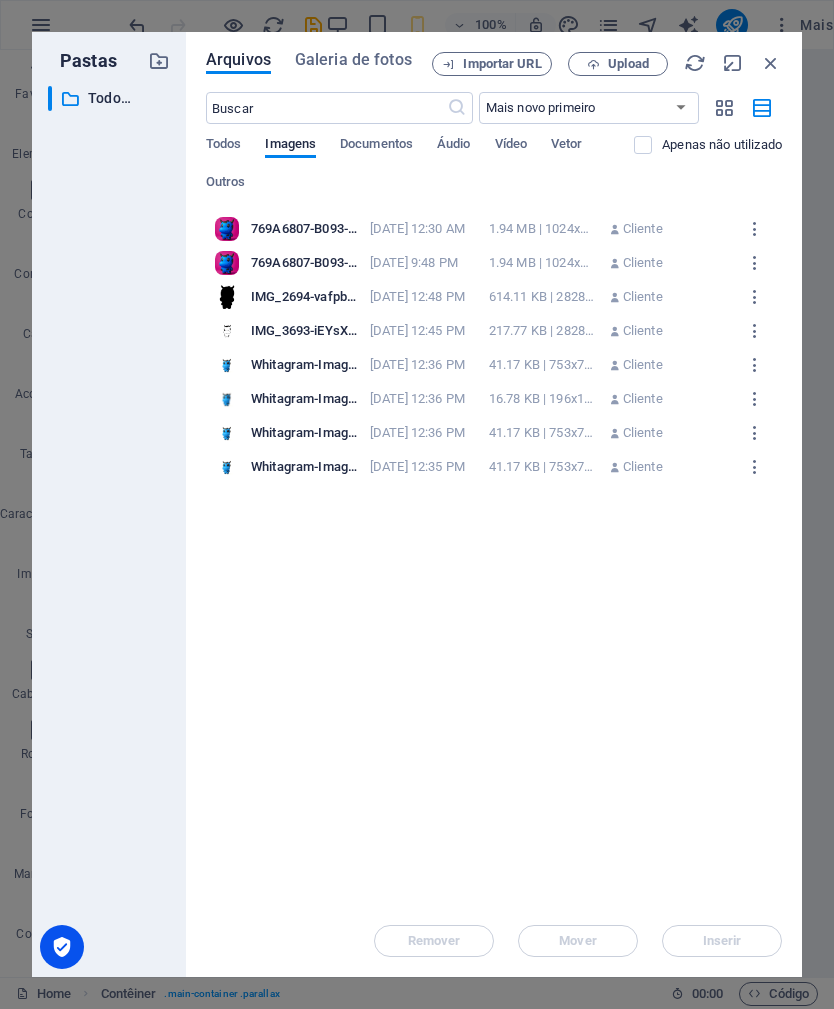 click at bounding box center (771, 63) 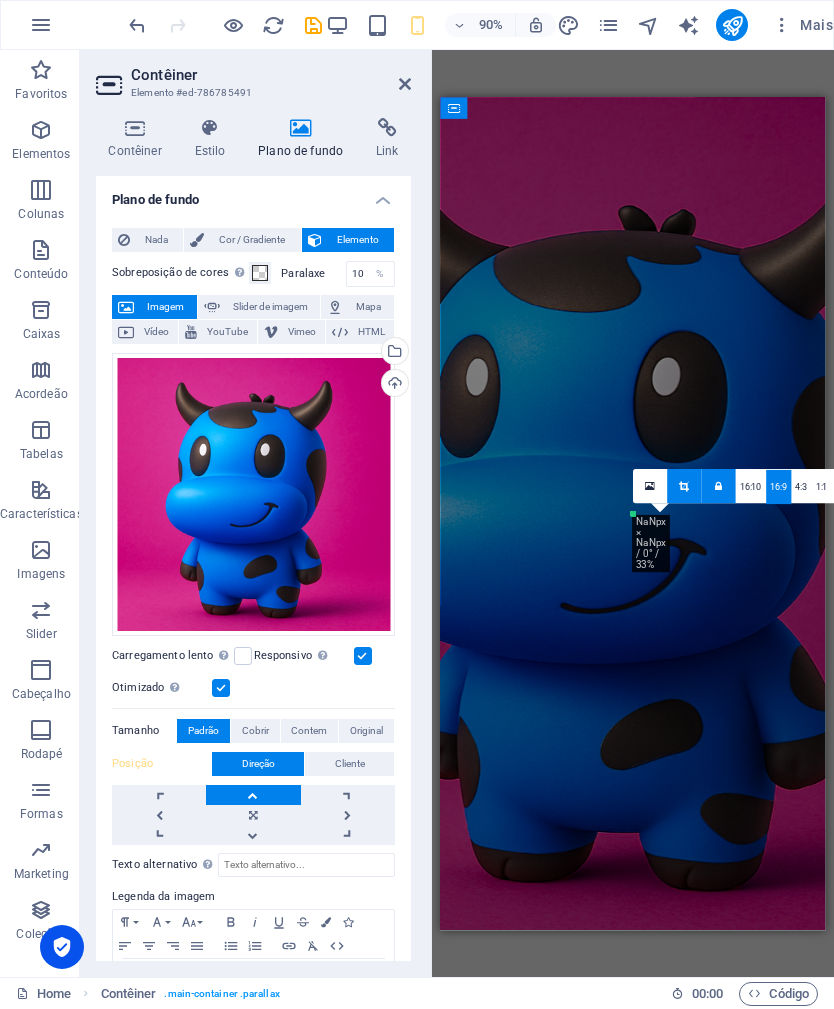 click on "Arraste aqui para substituir o conteúdo existente. Pressione “Ctrl” se quiser criar um novo elemento." at bounding box center [632, 513] 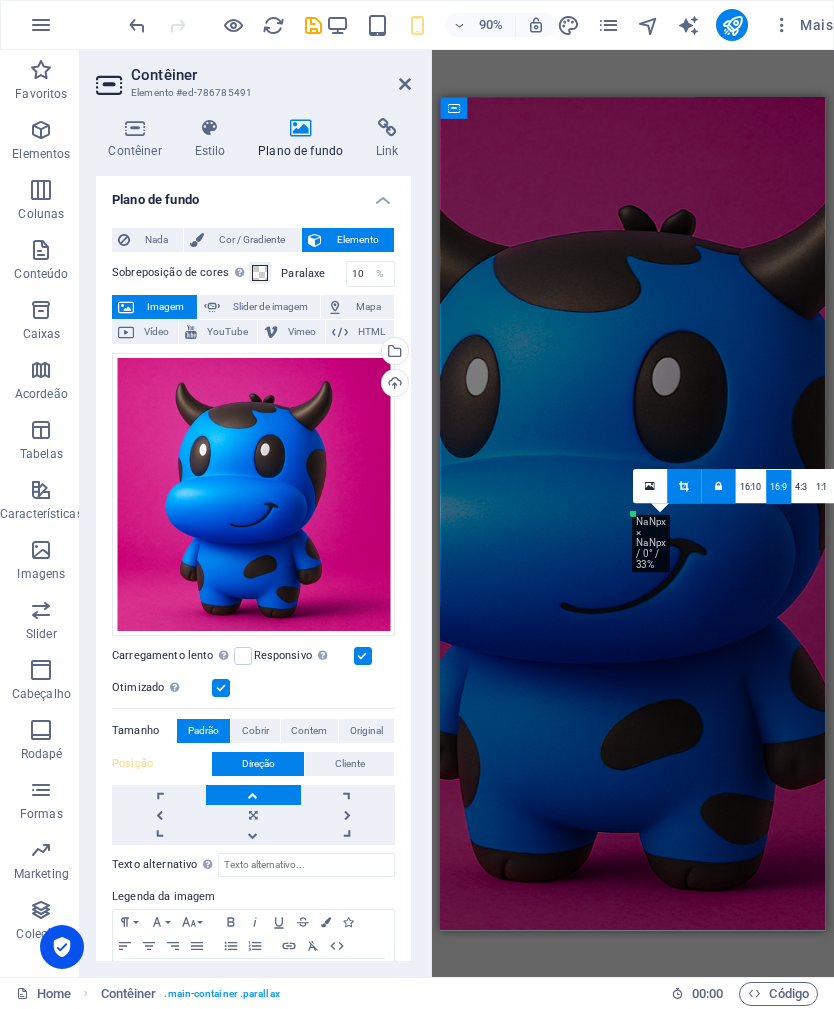 click at bounding box center (650, 486) 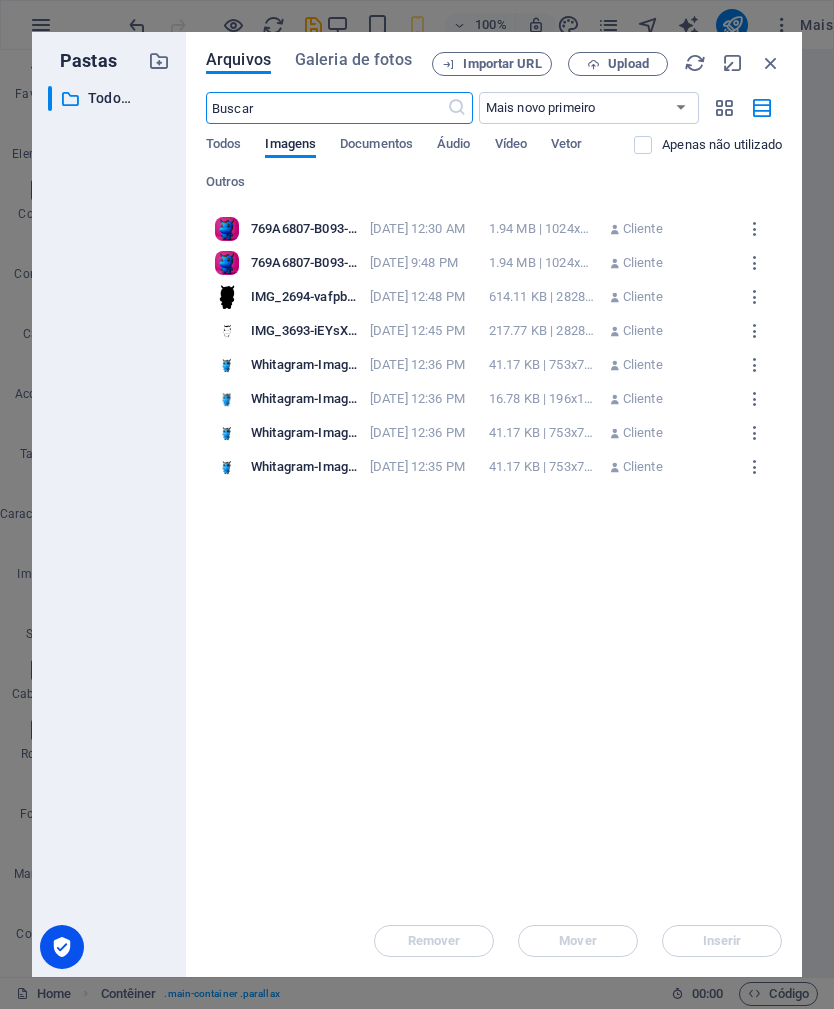 click at bounding box center (771, 63) 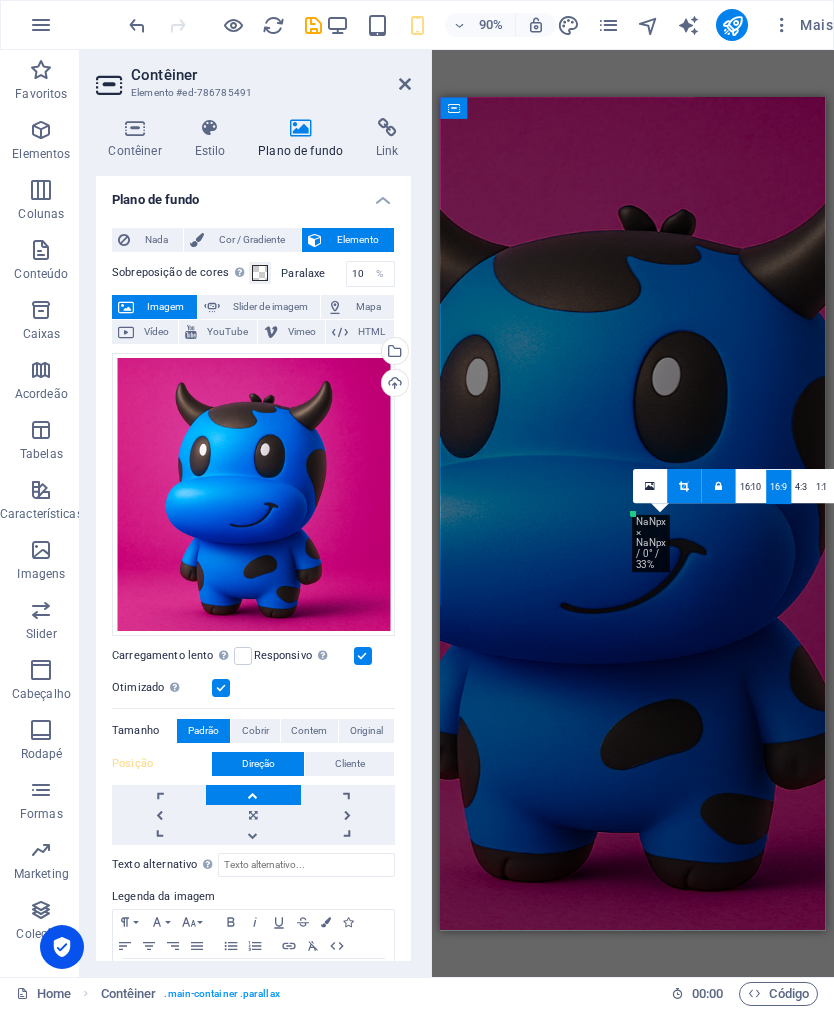 click on "Arraste aqui para substituir o conteúdo existente. Pressione “Ctrl” se quiser criar um novo elemento." at bounding box center (632, 513) 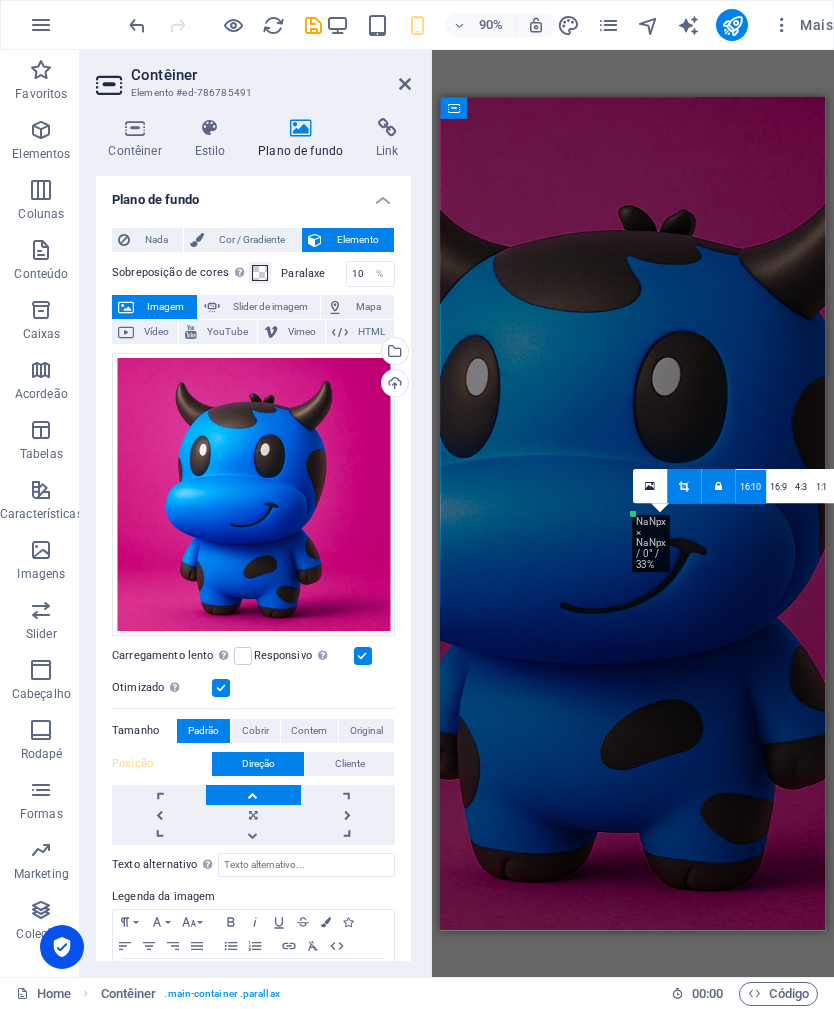 click on "4:3" at bounding box center (801, 486) 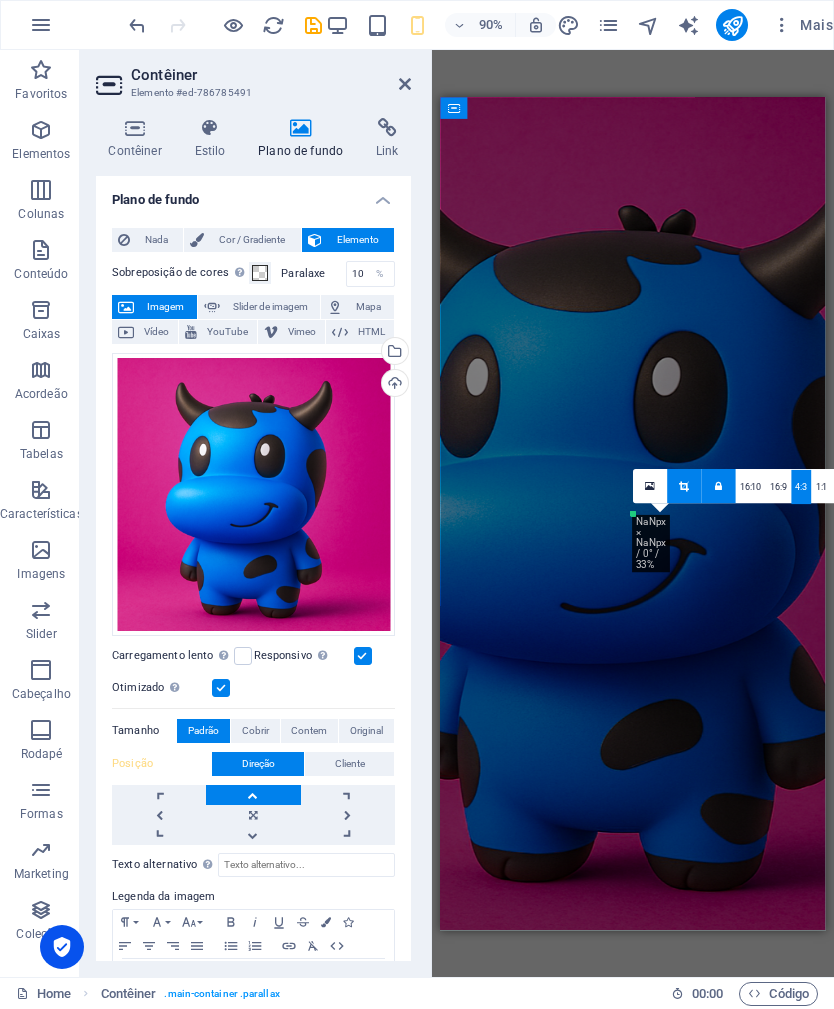 click on "1:2" at bounding box center (841, 486) 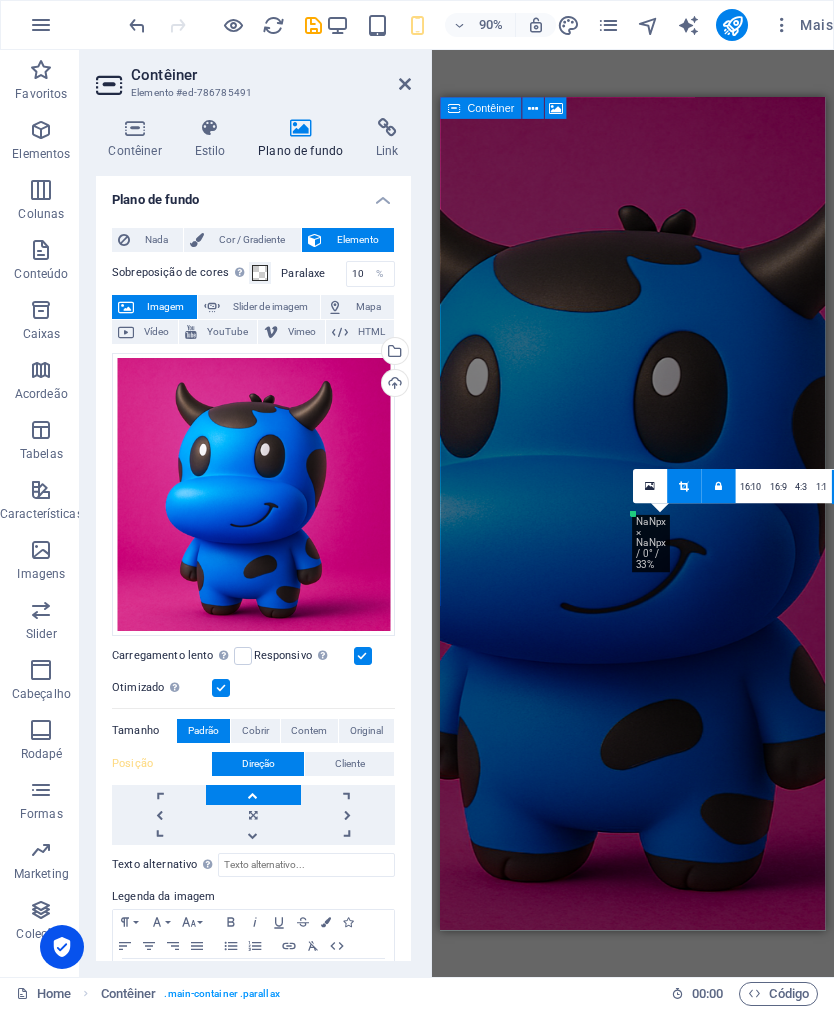 click at bounding box center [556, 108] 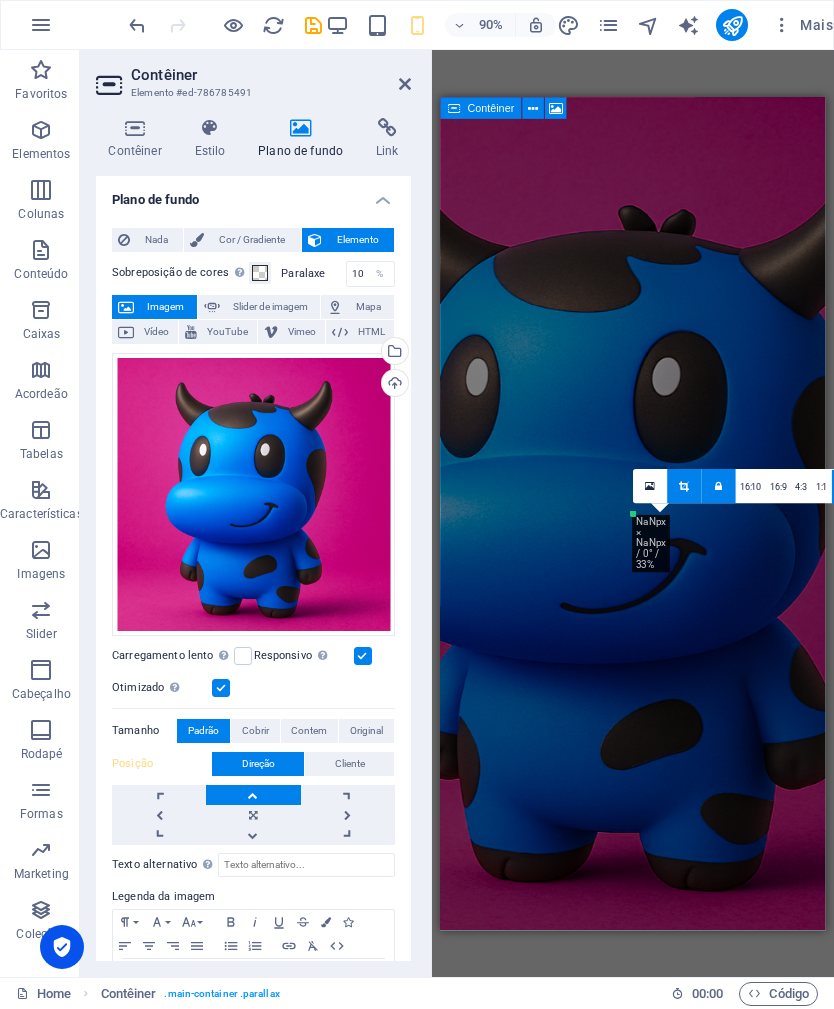 click on "Cobrir" at bounding box center (255, 731) 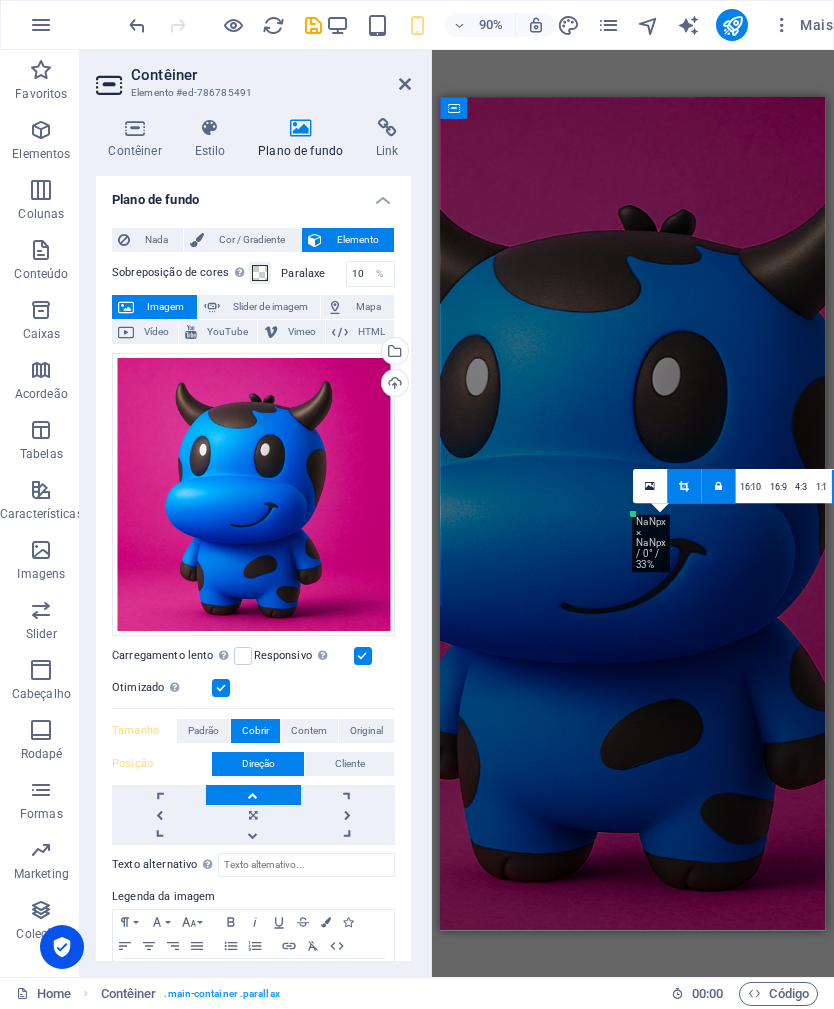 click on "Contem" at bounding box center [309, 731] 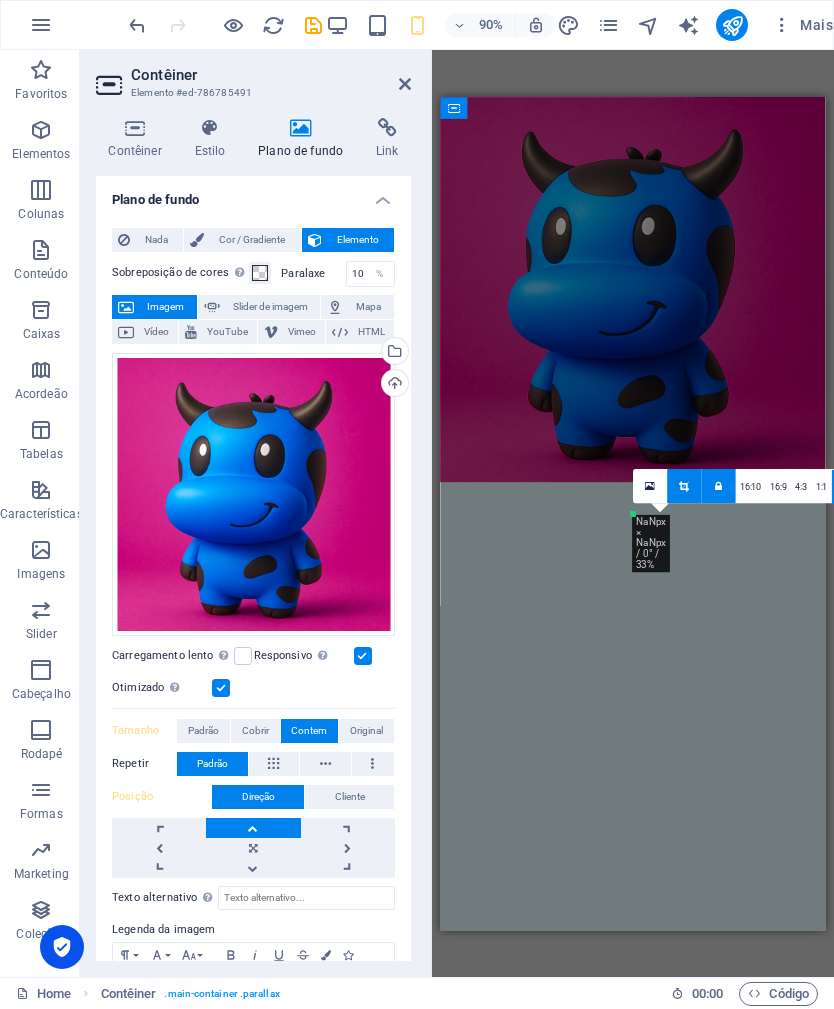 click at bounding box center (274, 764) 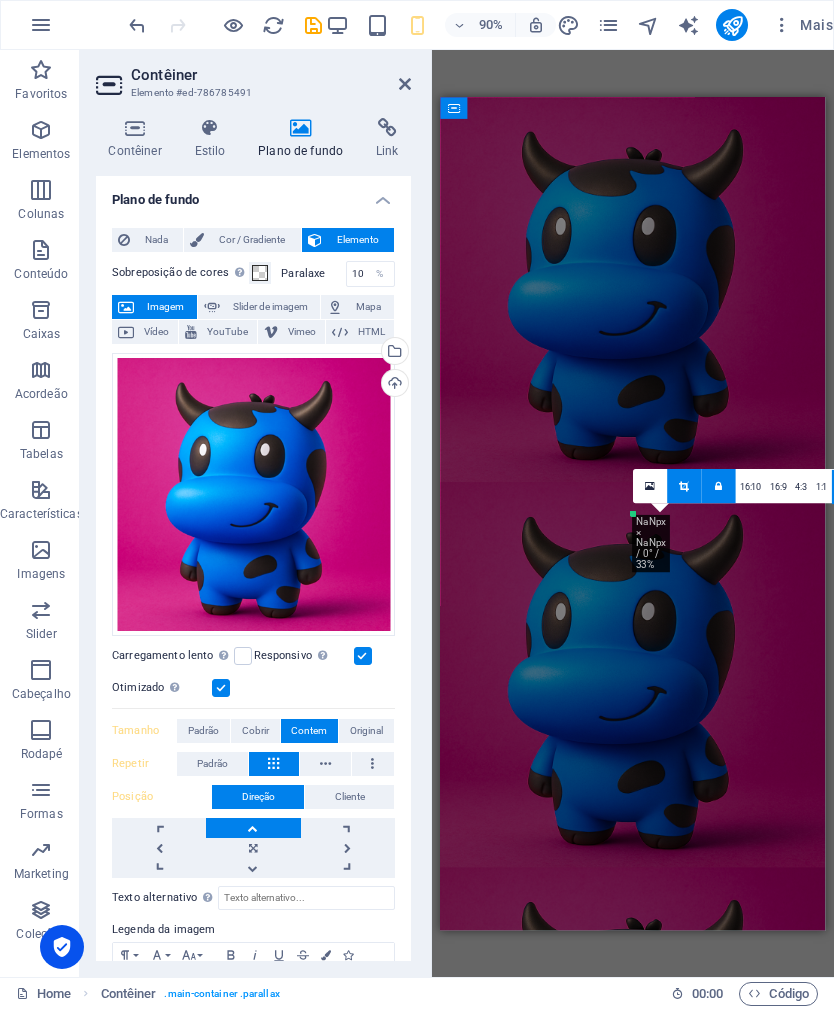 click on "16:10" at bounding box center (751, 486) 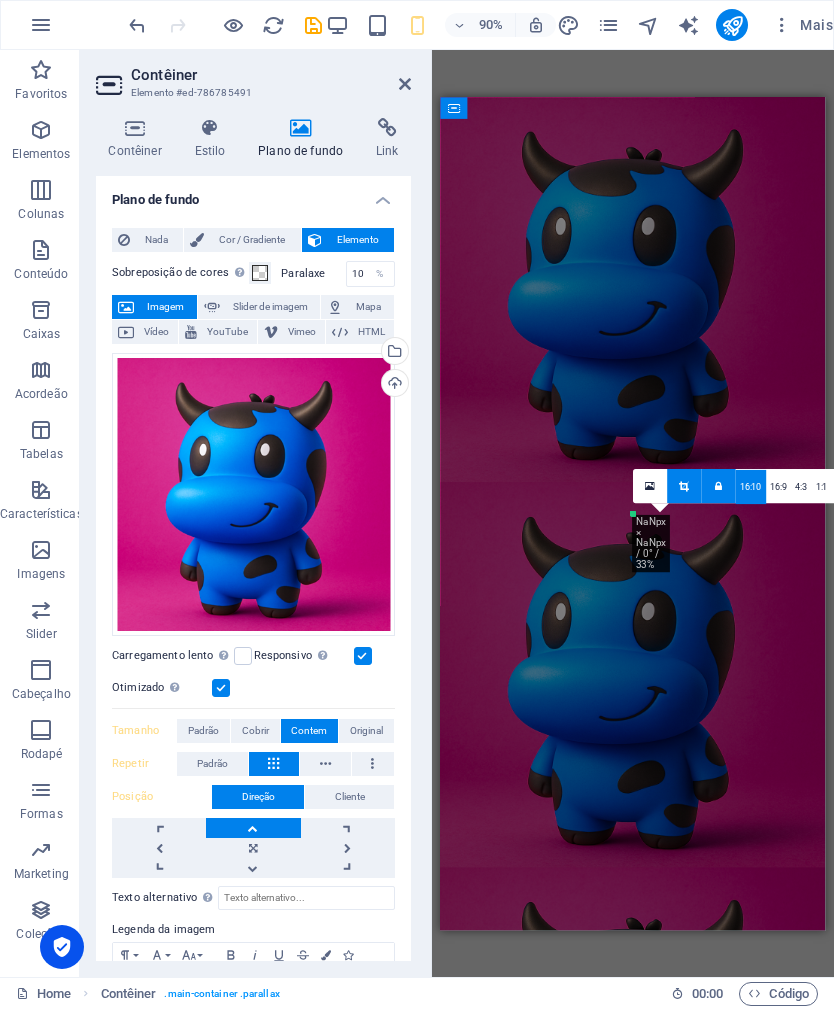 click on "16:9" at bounding box center [778, 486] 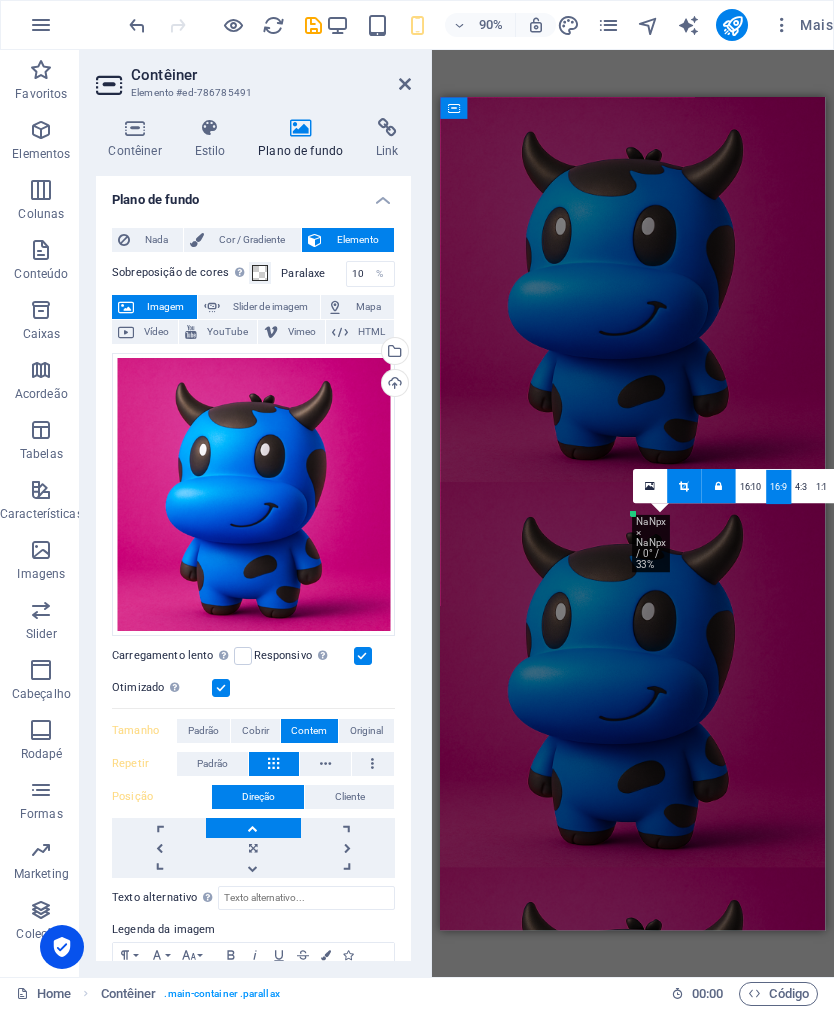 click at bounding box center [650, 486] 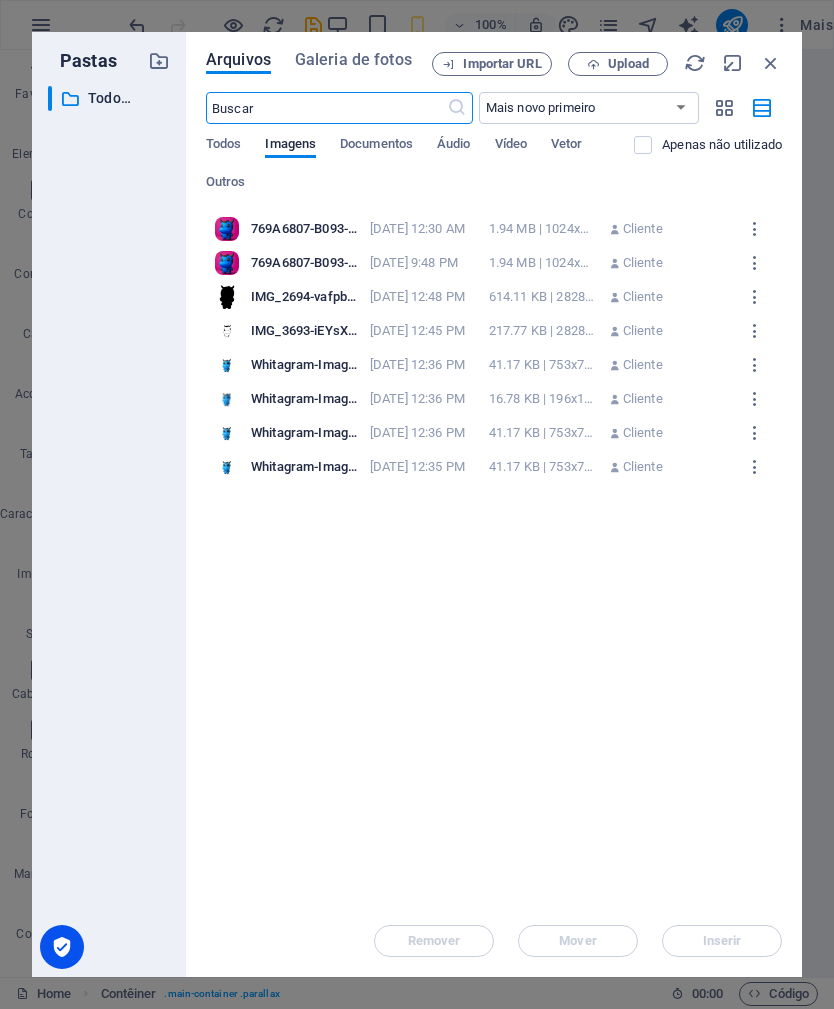 click on "Arquivos Galeria de fotos Importar URL Upload ​ Mais novo primeiro Mais antigo primeiro Nome (A-Z) Nome (Z-A) Tamanho (0-9) Tamanho (9-0) Resolução (0-9) Resolução (9-0) Todos Imagens Documentos Áudio Vídeo Vetor Outros Apenas não utilizado Solte os arquivos aqui para carregá-los instantaneamente 769A6807-B093-4BF7-9217-458956CF5D34-RWOdJFLz2nPFYyD5dDxU9Q.png 769A6807-B093-4BF7-9217-458956CF5D34-RWOdJFLz2nPFYyD5dDxU9Q.png Jul 13, 2025 12:30 AM 1.94 MB | 1024x1024 | image/png Cliente 769A6807-B093-4BF7-9217-458956CF5D34-YQfQb7plPGQYAGUZfoJnxA.png 769A6807-B093-4BF7-9217-458956CF5D34-YQfQb7plPGQYAGUZfoJnxA.png Jul 12, 2025 9:48 PM 1.94 MB | 1024x1024 | image/png Cliente IMG_2694-vafpbRPCkH_IIEh9_KANHw.jpeg IMG_2694-vafpbRPCkH_IIEh9_KANHw.jpeg Jul 11, 2025 12:48 PM 614.11 KB | 2828x2828 | image/jpeg Cliente IMG_3693-iEYsXAYAP-vJkQigxSm1fQ.jpeg IMG_3693-iEYsXAYAP-vJkQigxSm1fQ.jpeg Jul 11, 2025 12:45 PM 217.77 KB | 2828x2828 | image/jpeg Cliente Whitagram-Image-JNPaiHruBdKAruBSrJ8xpQ.jpeg Cliente Cliente" at bounding box center (494, 504) 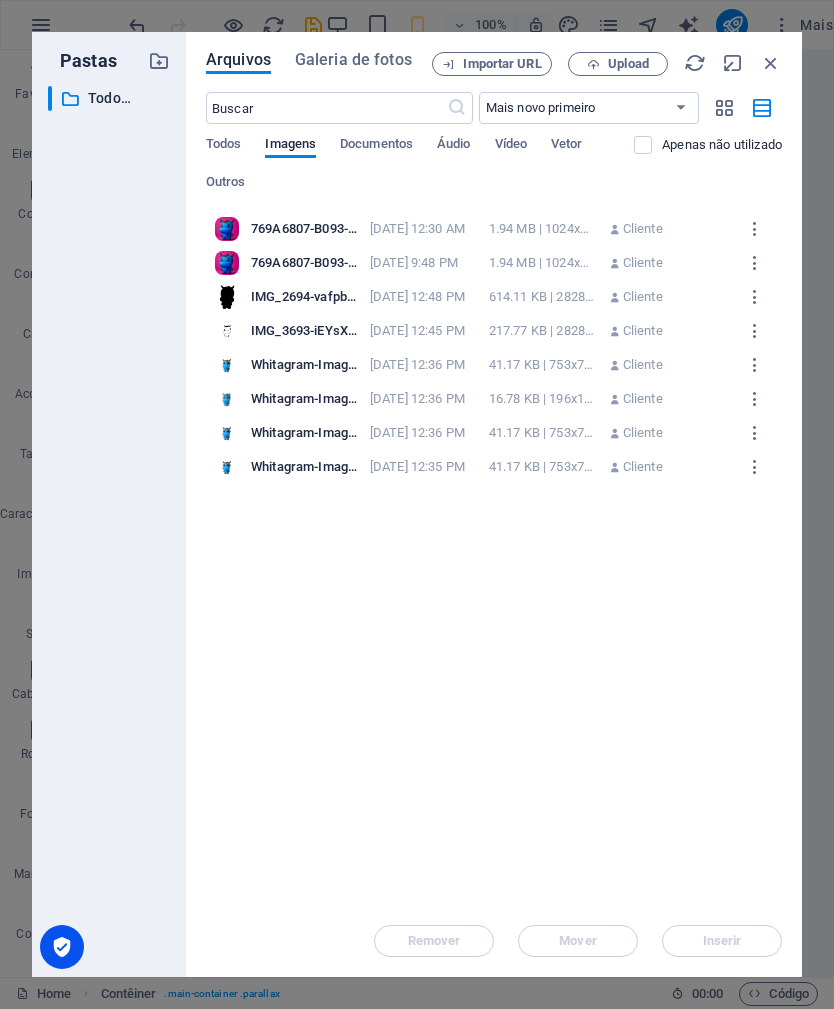 click at bounding box center [771, 63] 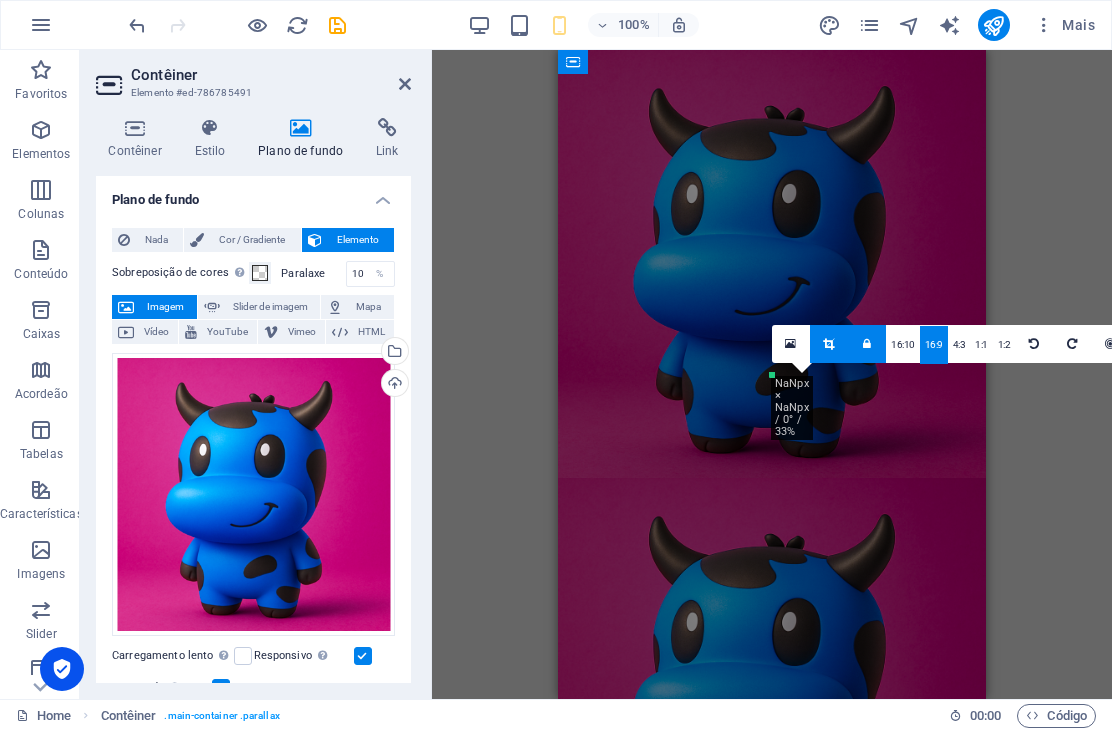 click at bounding box center [137, 25] 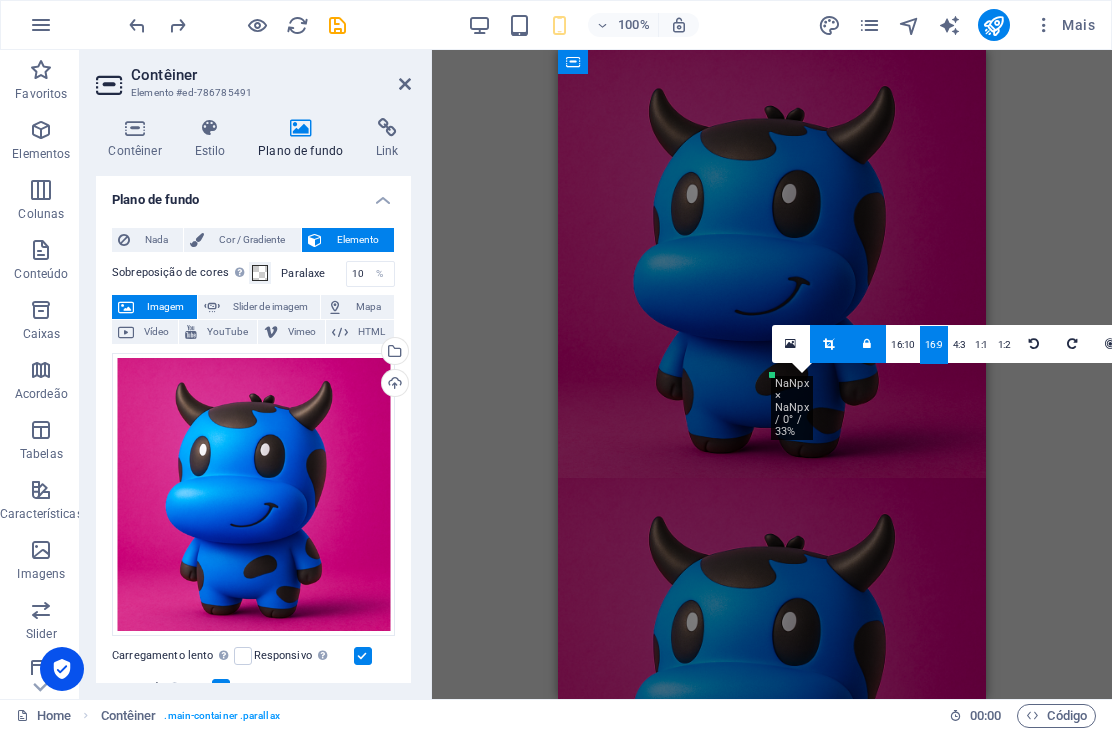 click at bounding box center (137, 25) 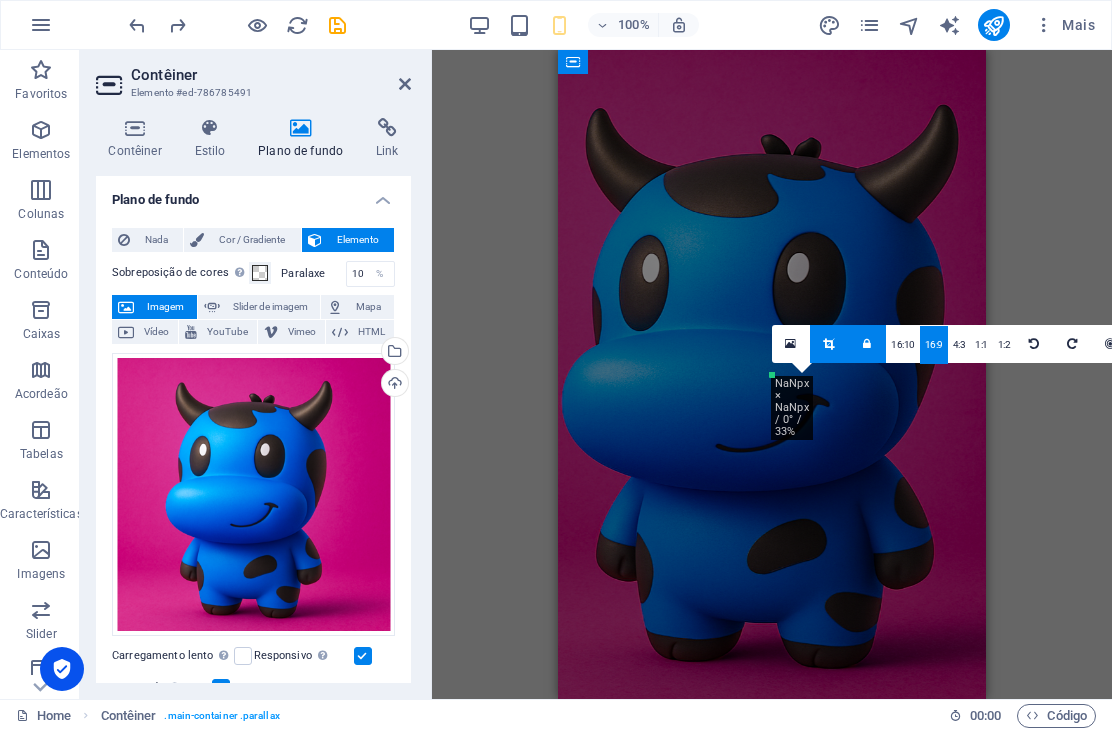 click at bounding box center (137, 25) 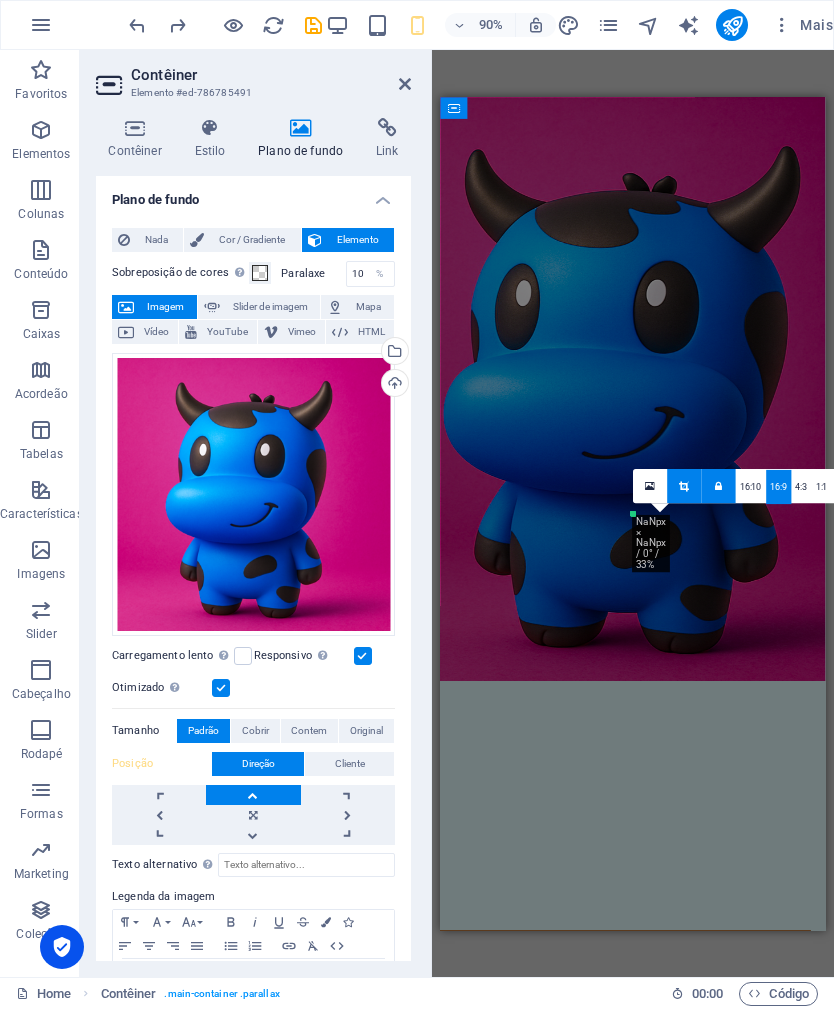click at bounding box center [137, 25] 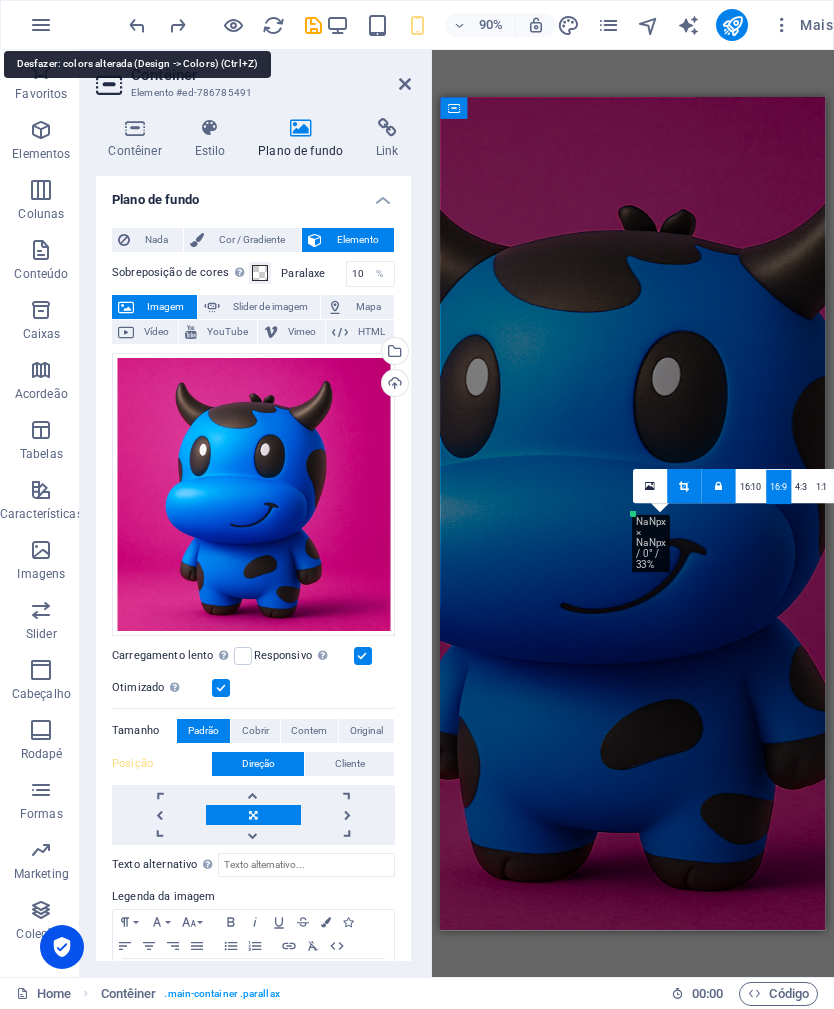 click at bounding box center [137, 25] 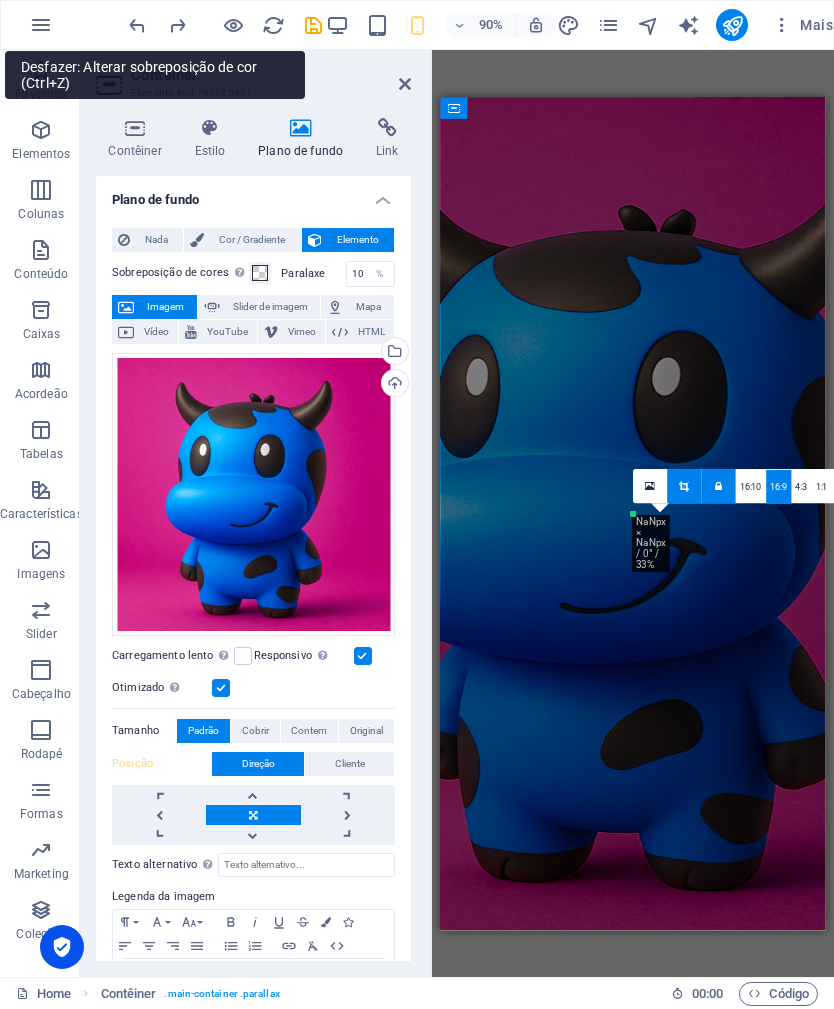 click at bounding box center [137, 25] 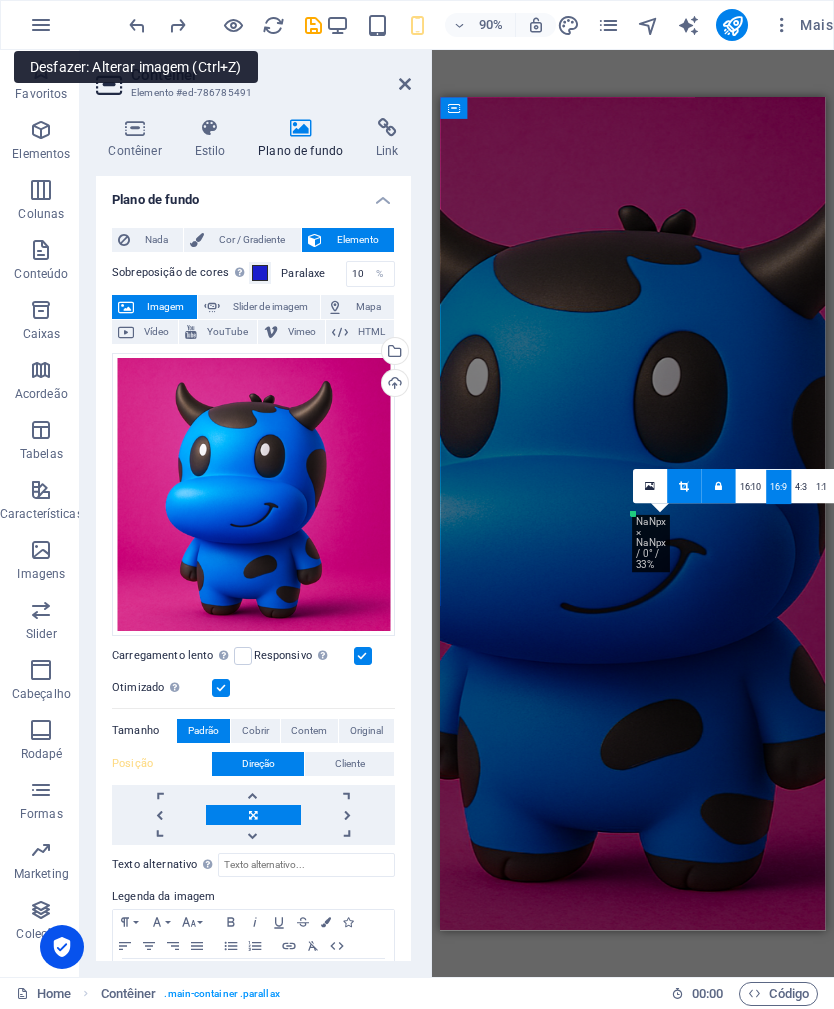 click at bounding box center (137, 25) 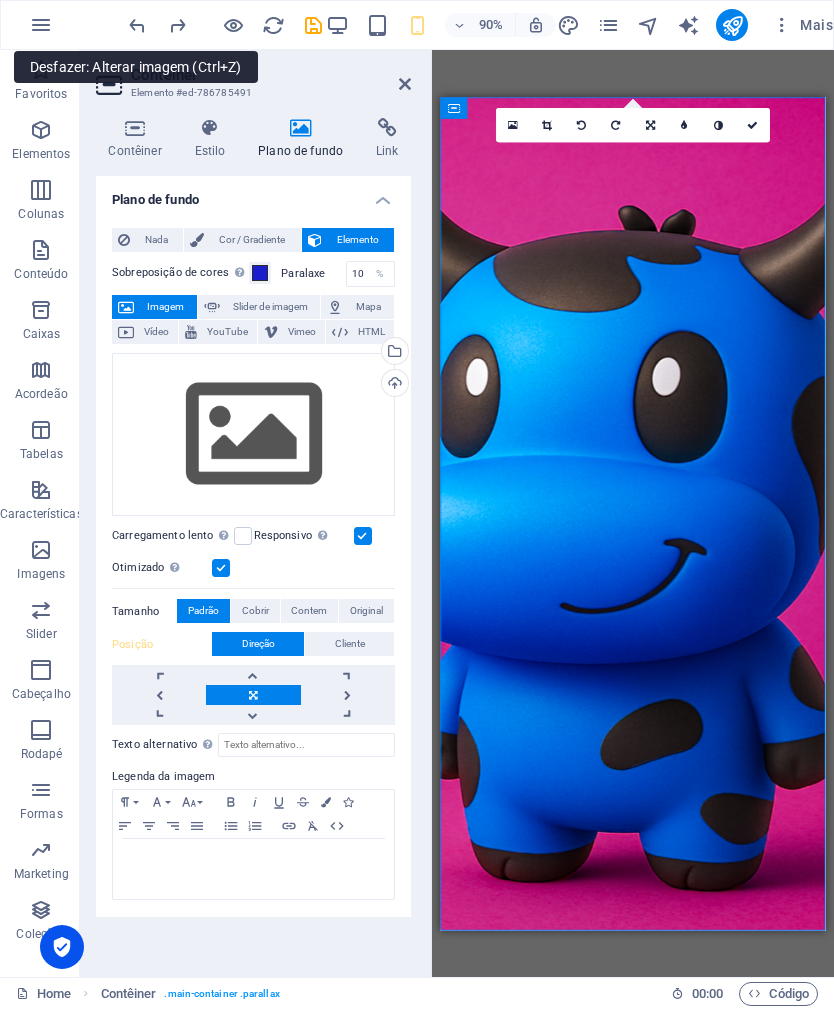 click at bounding box center (177, 25) 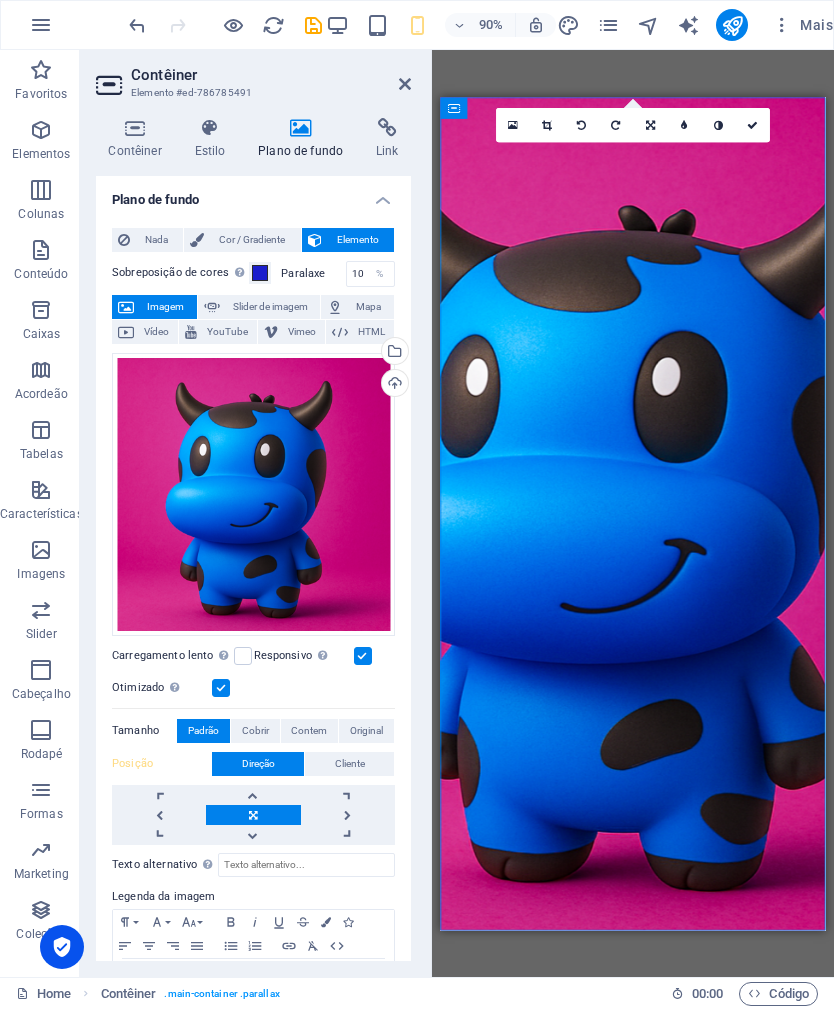 click at bounding box center [225, 25] 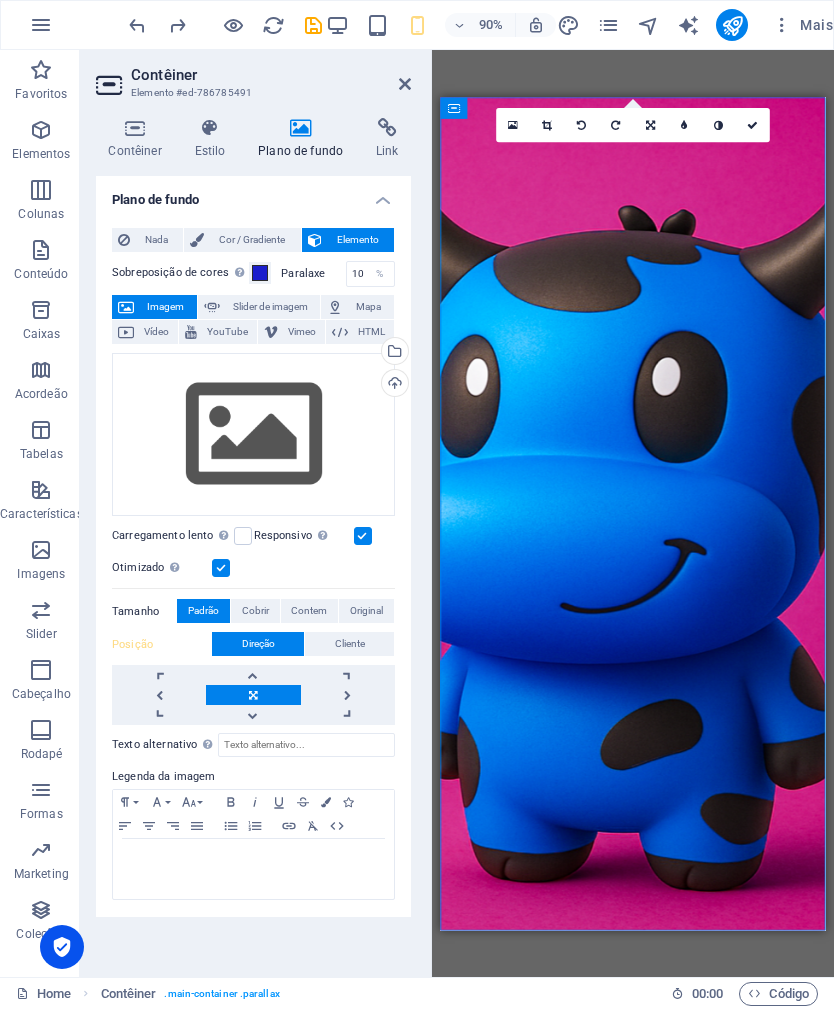 click at bounding box center [137, 25] 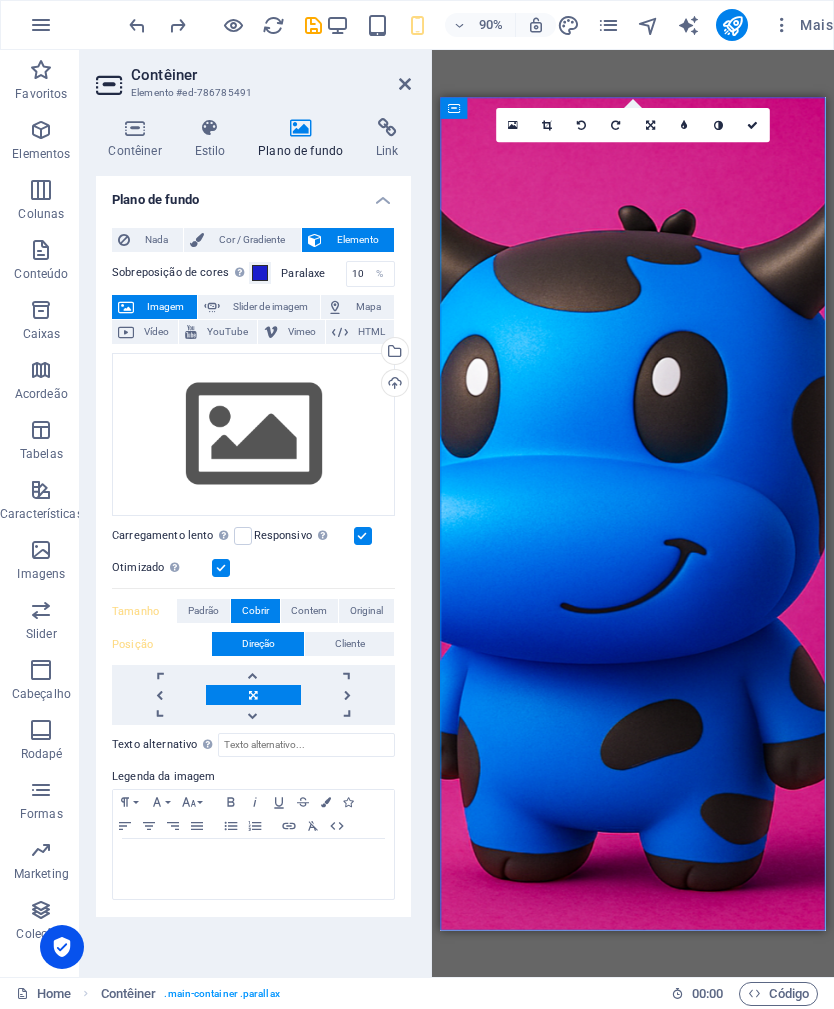 click at bounding box center (137, 25) 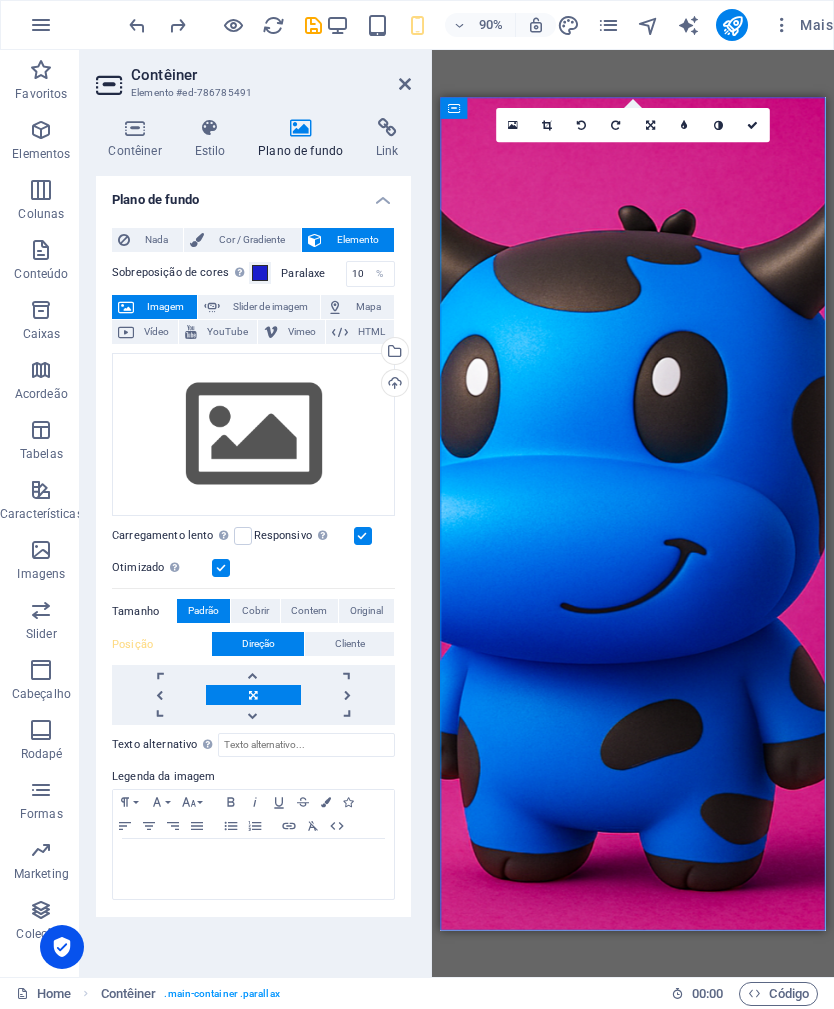 click at bounding box center [137, 25] 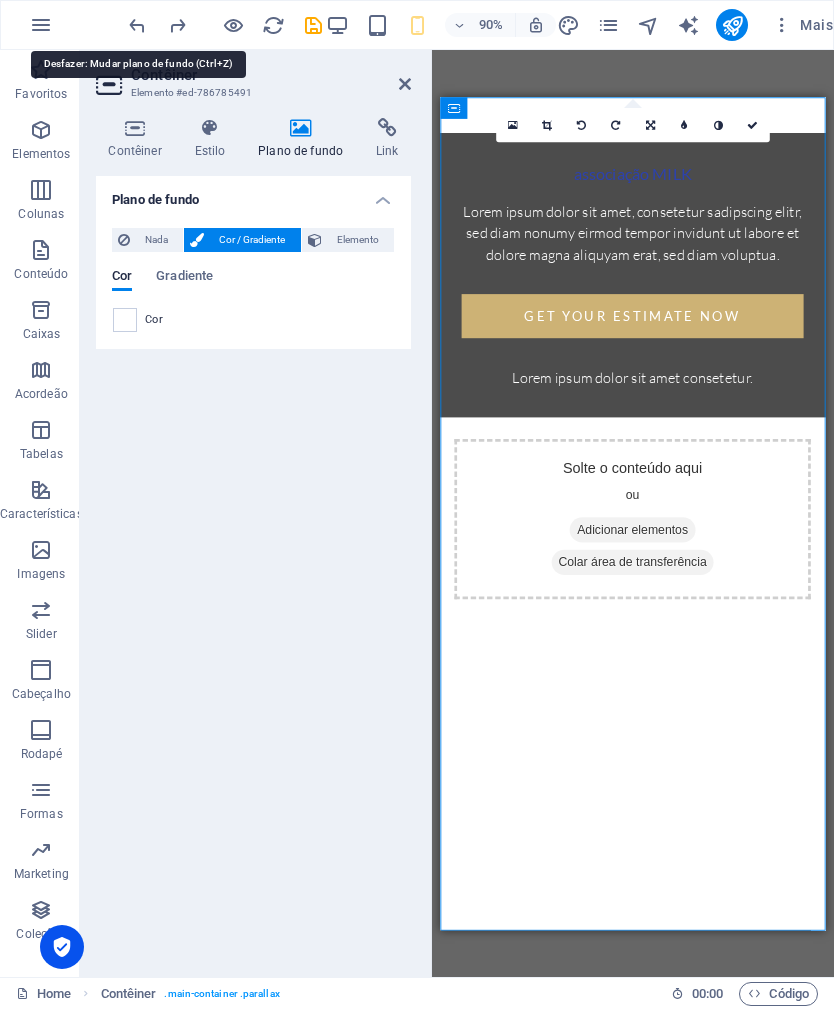 click on "90% Mais" at bounding box center (417, 25) 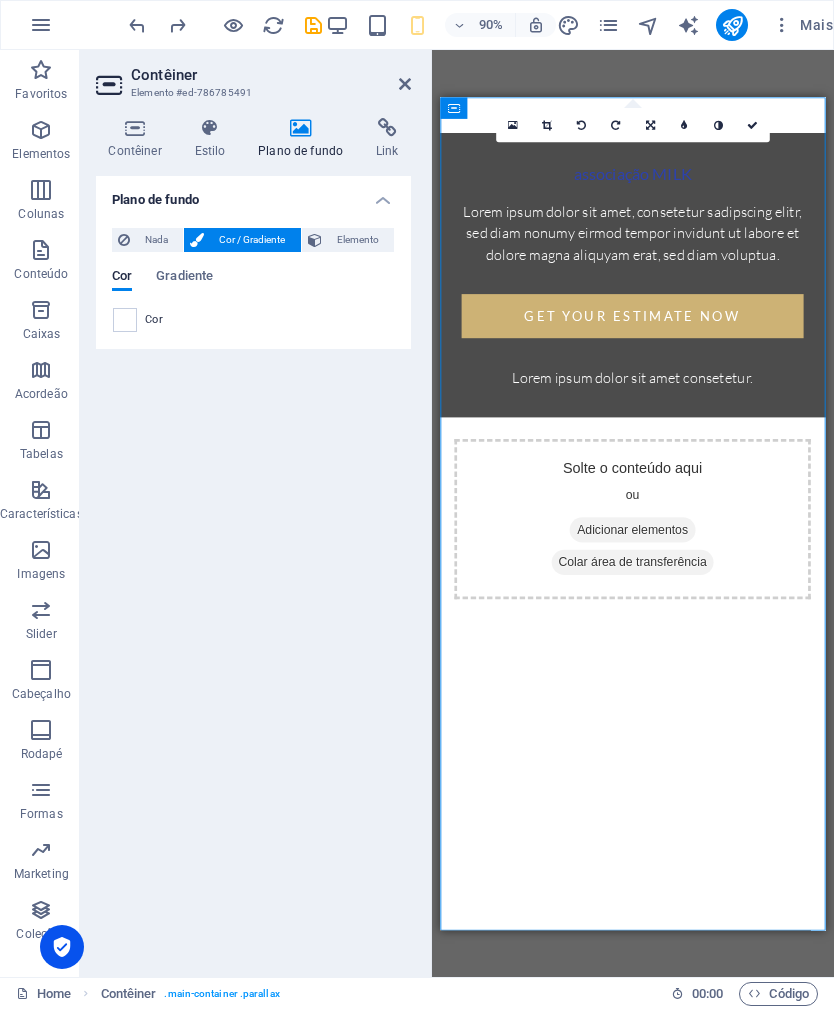 click at bounding box center (137, 25) 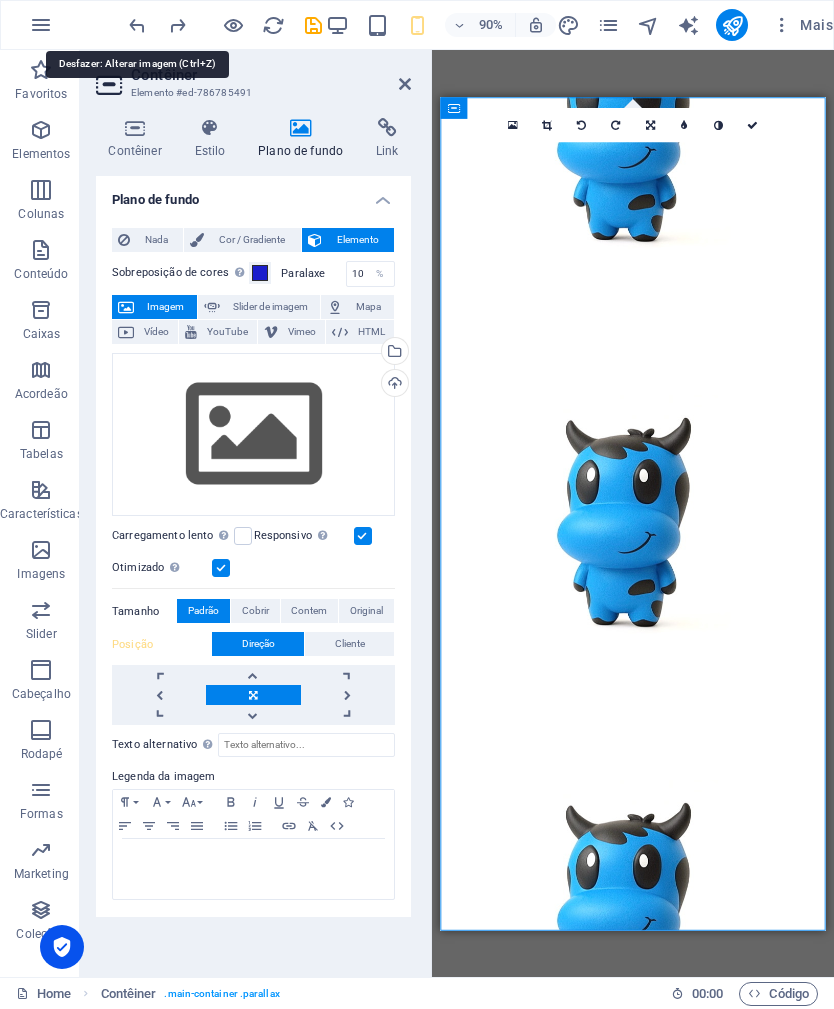 click on "90% Mais" at bounding box center [417, 25] 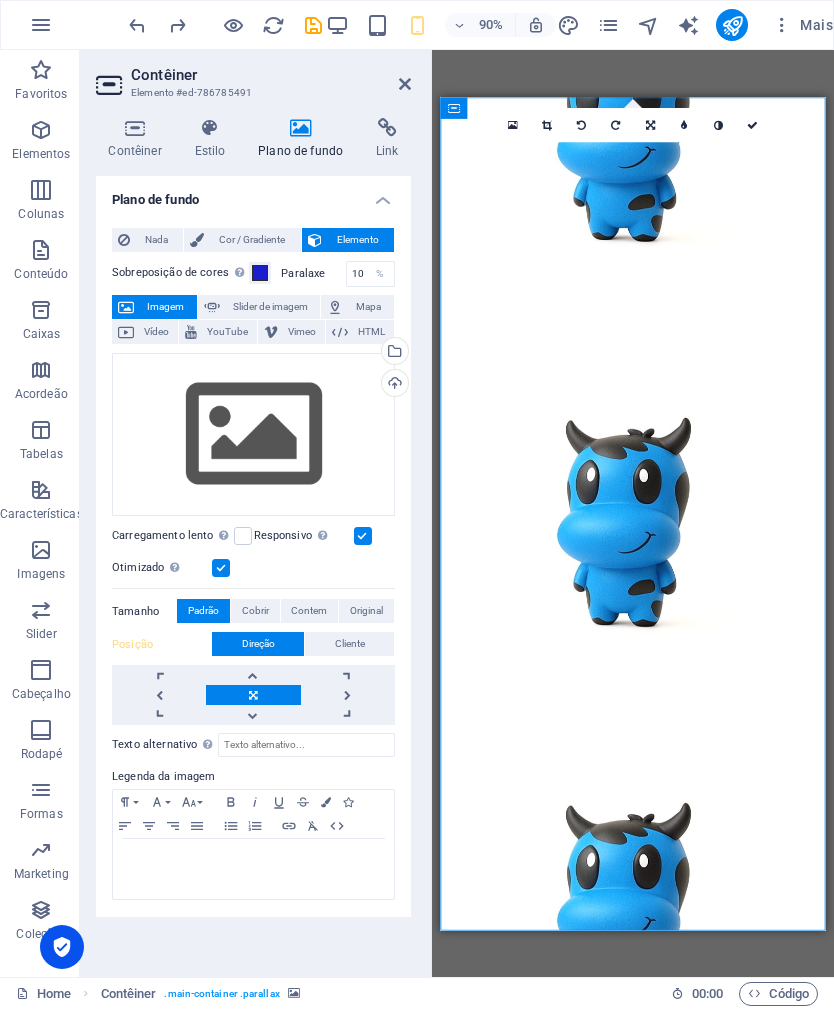 click at bounding box center (137, 25) 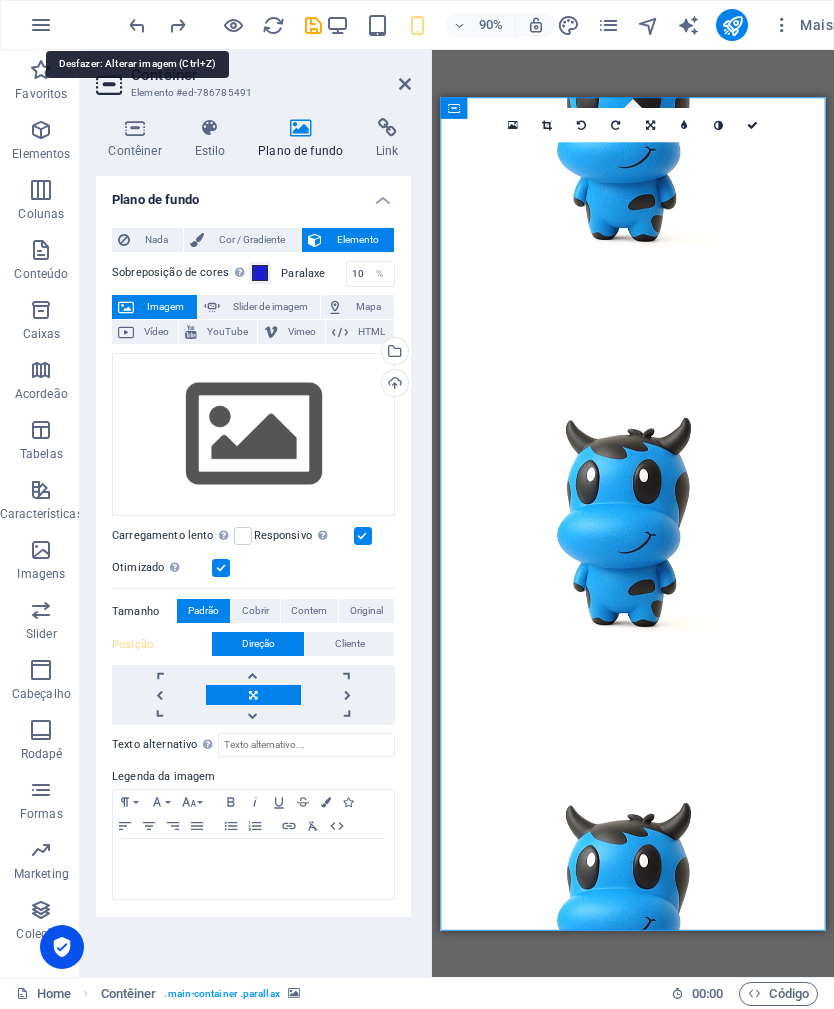 click on "90% Mais" at bounding box center [417, 25] 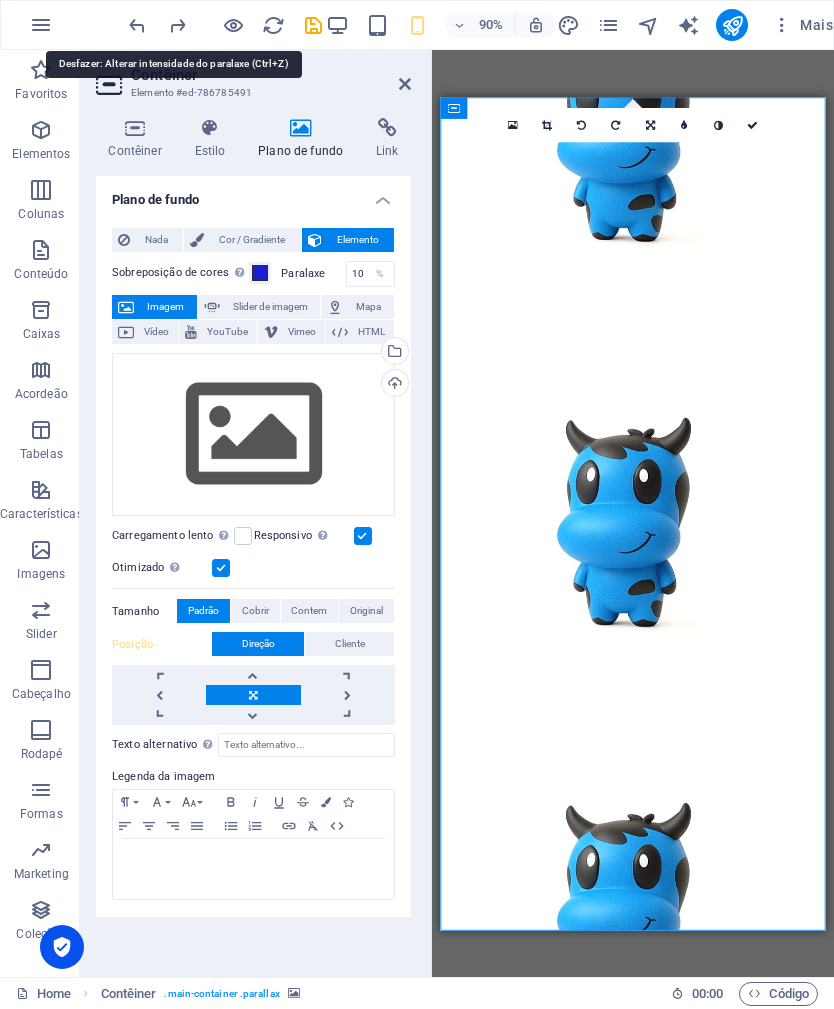 click on "90% Mais" at bounding box center [417, 25] 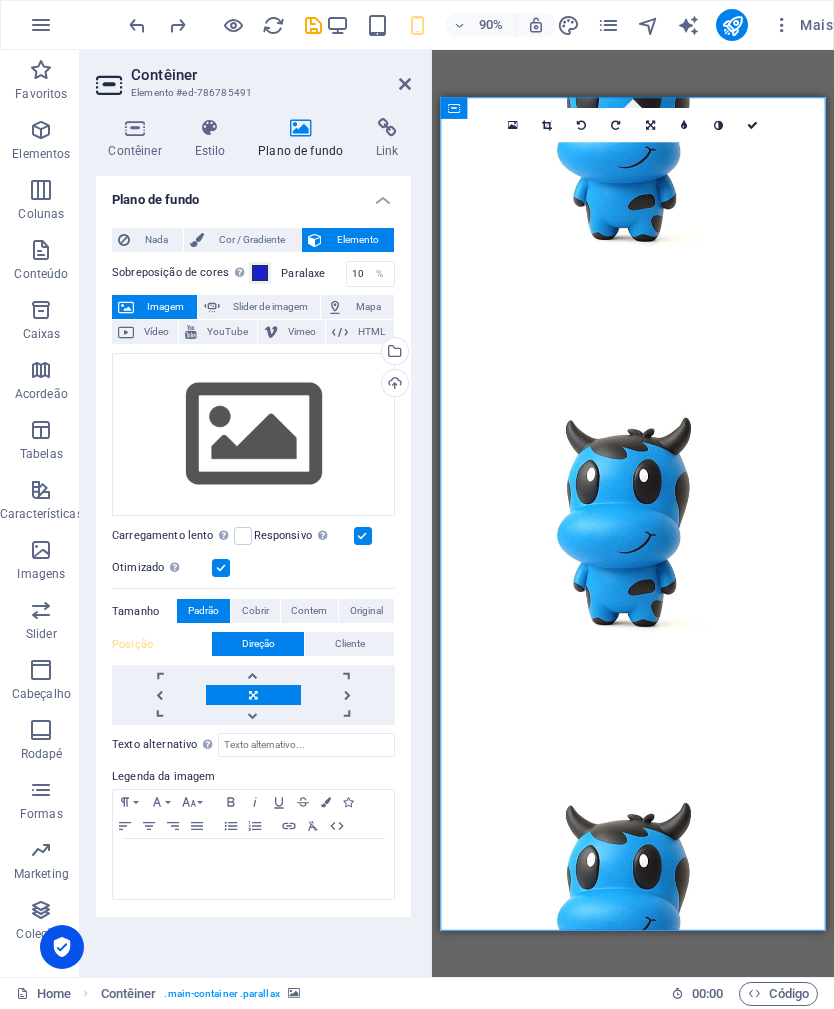 click at bounding box center (137, 25) 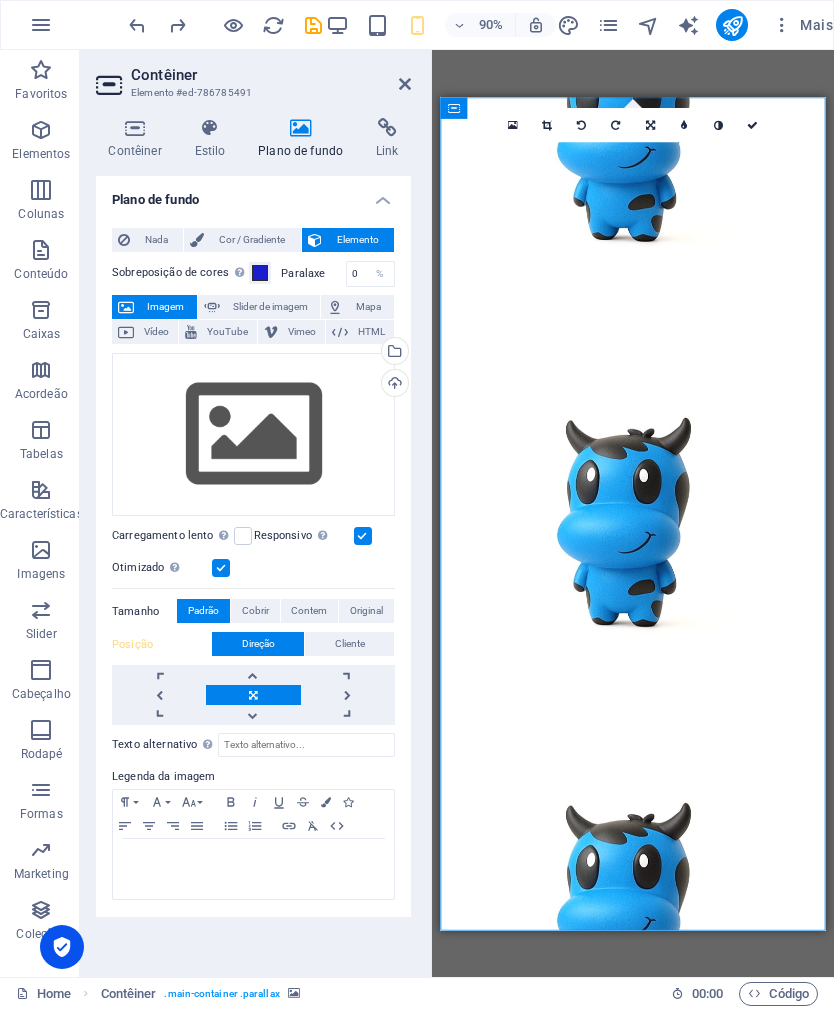 click at bounding box center [177, 25] 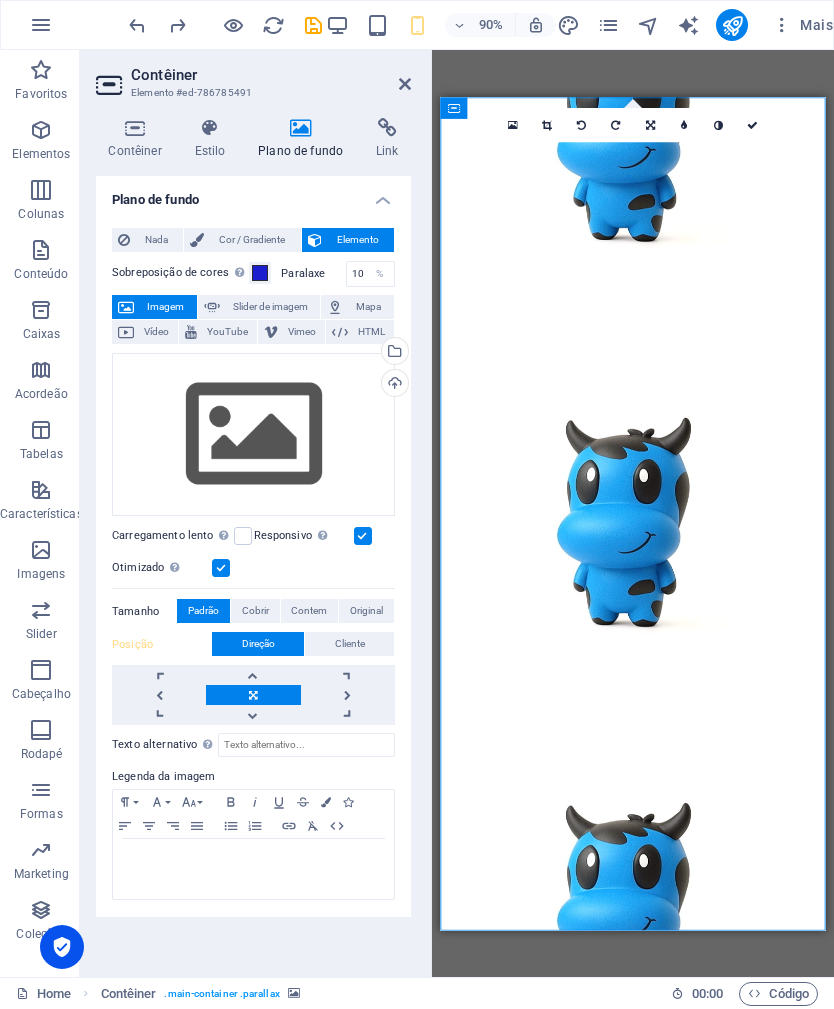 click at bounding box center (177, 25) 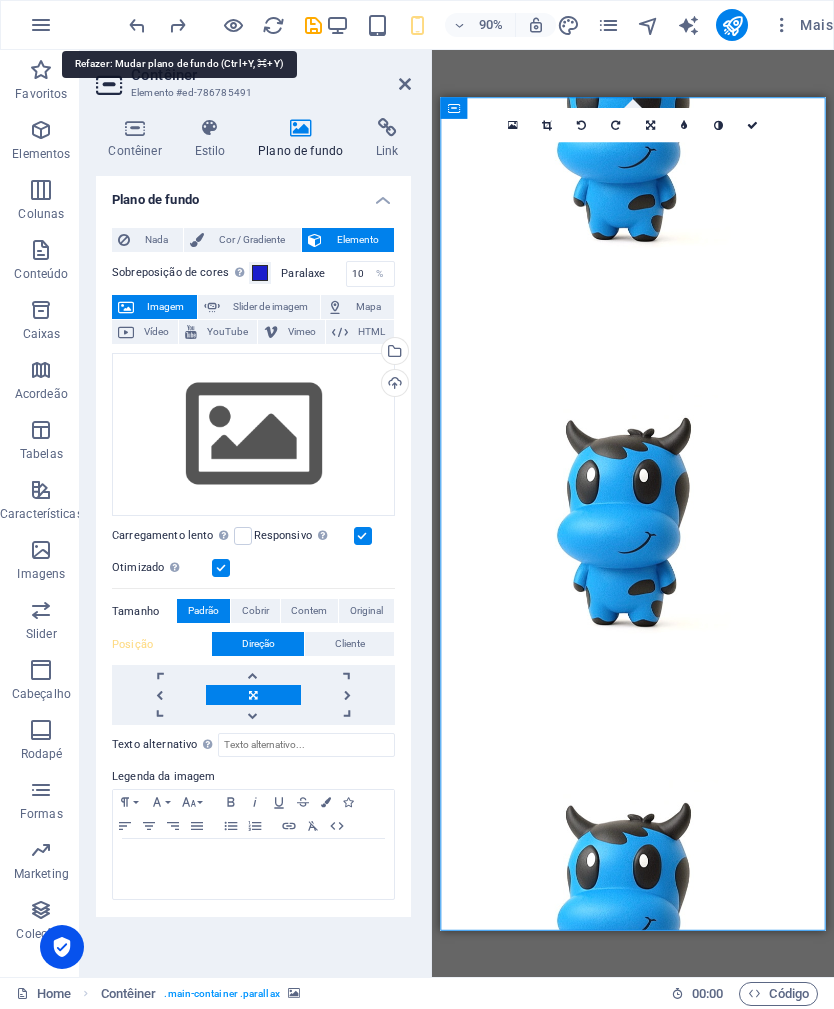 click at bounding box center (225, 25) 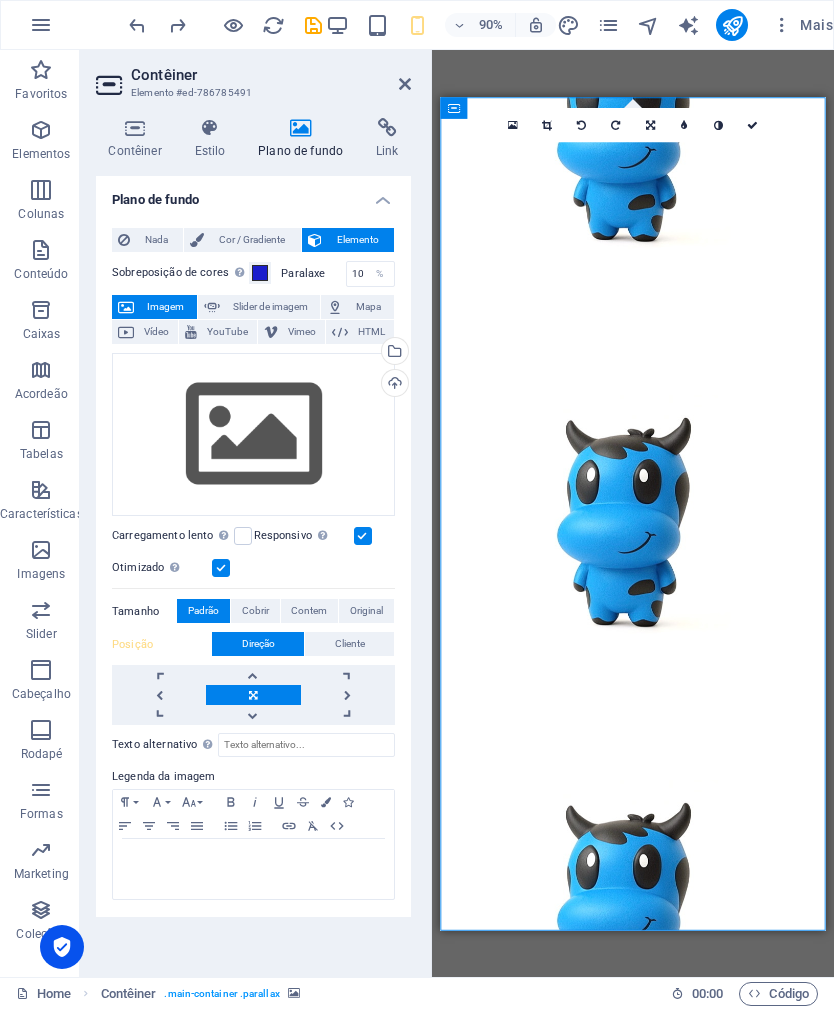 click at bounding box center [177, 25] 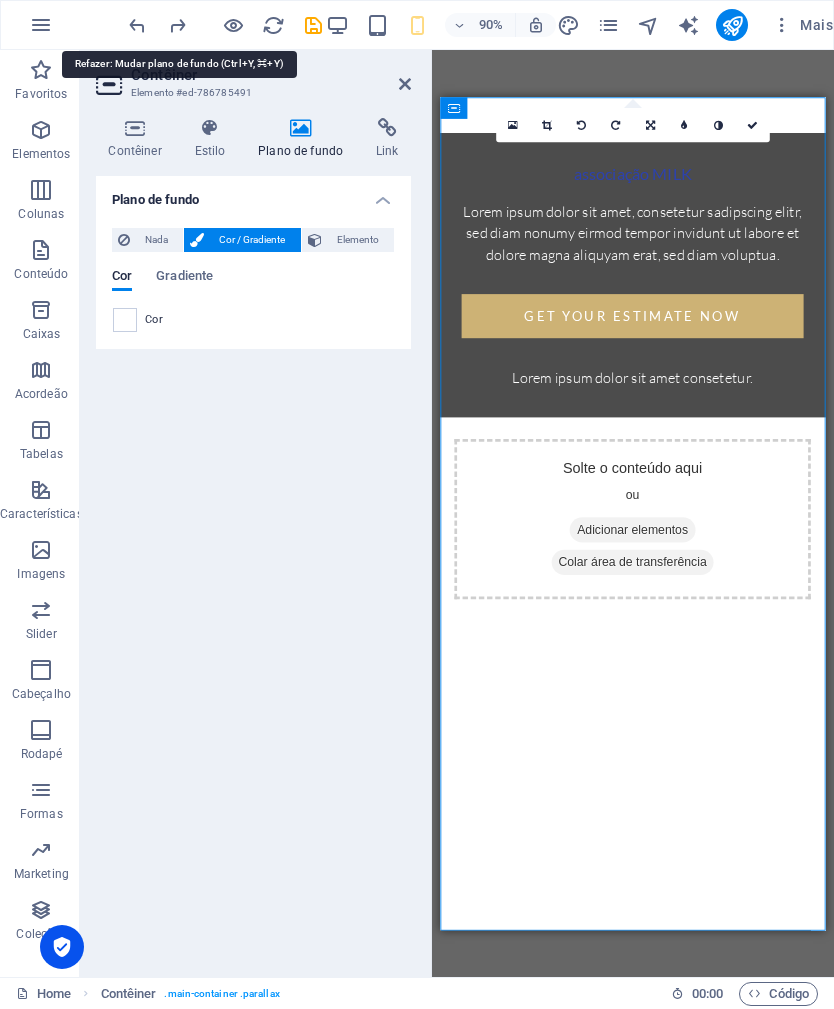 click at bounding box center (177, 25) 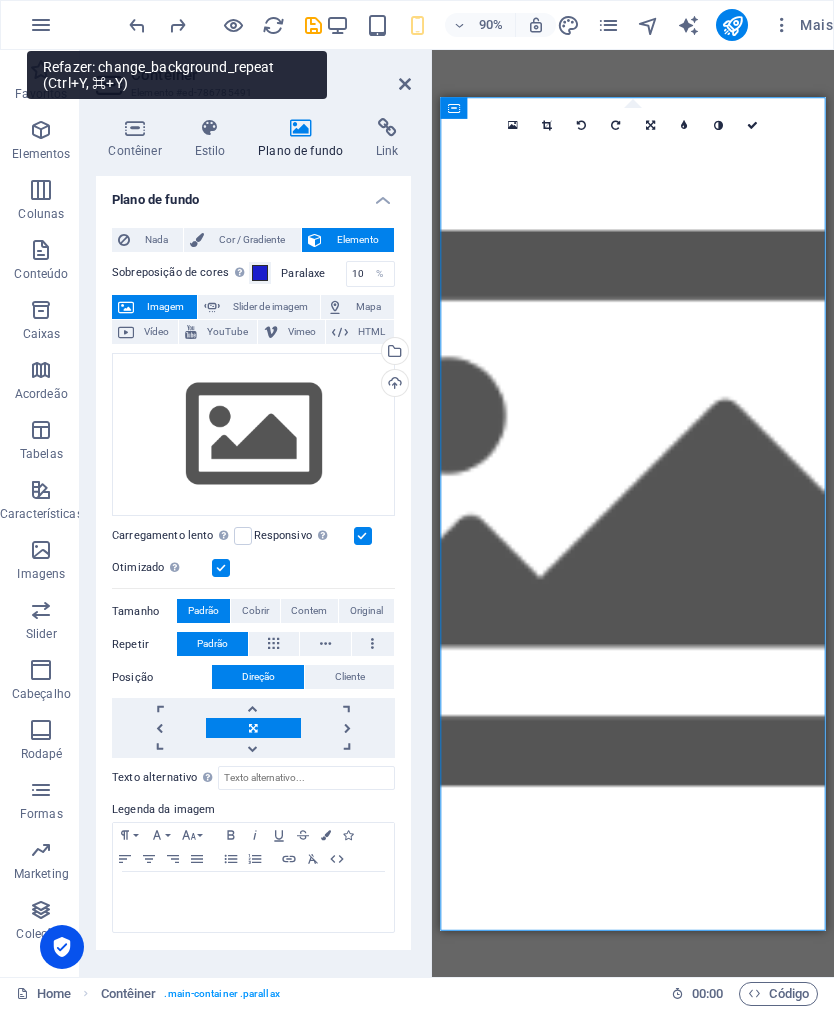 click at bounding box center (177, 25) 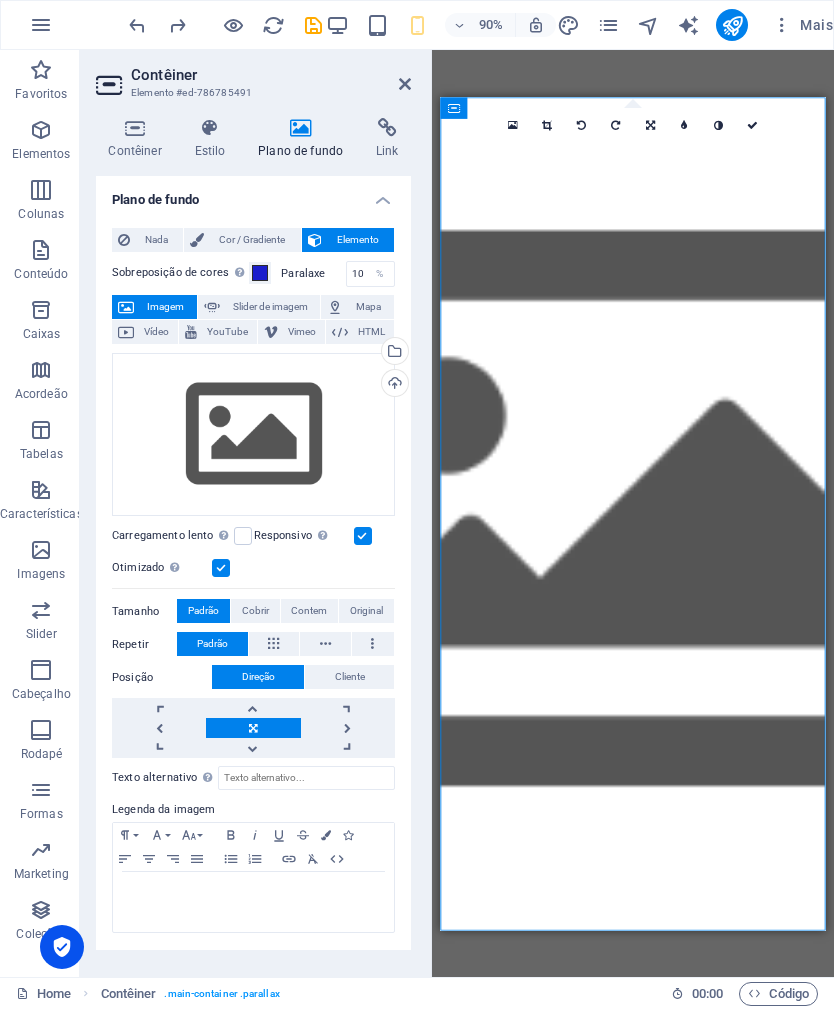 click at bounding box center (177, 25) 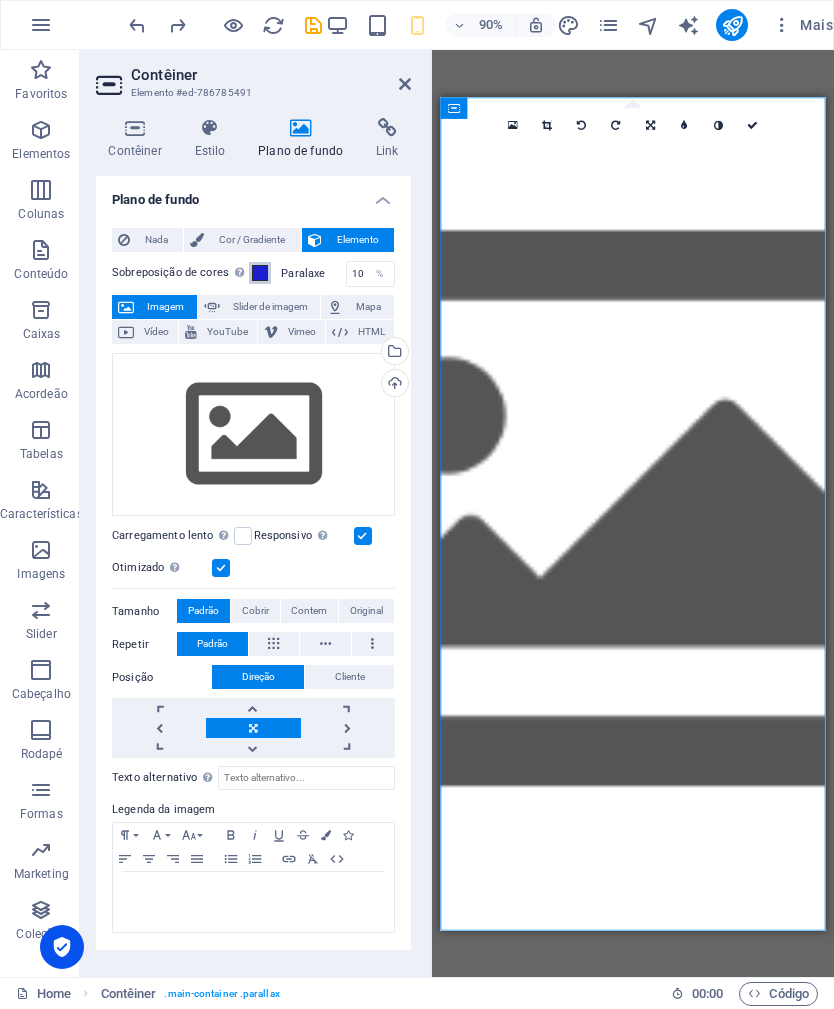 click at bounding box center [260, 273] 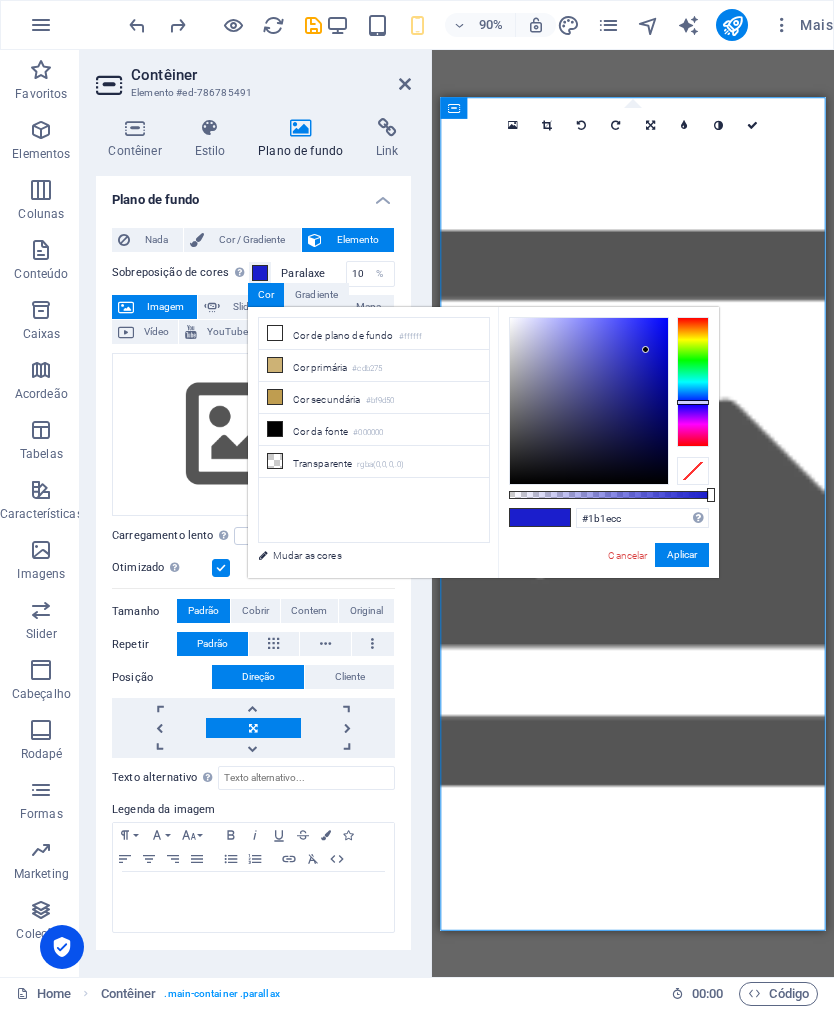 click on "Cancelar" at bounding box center (627, 555) 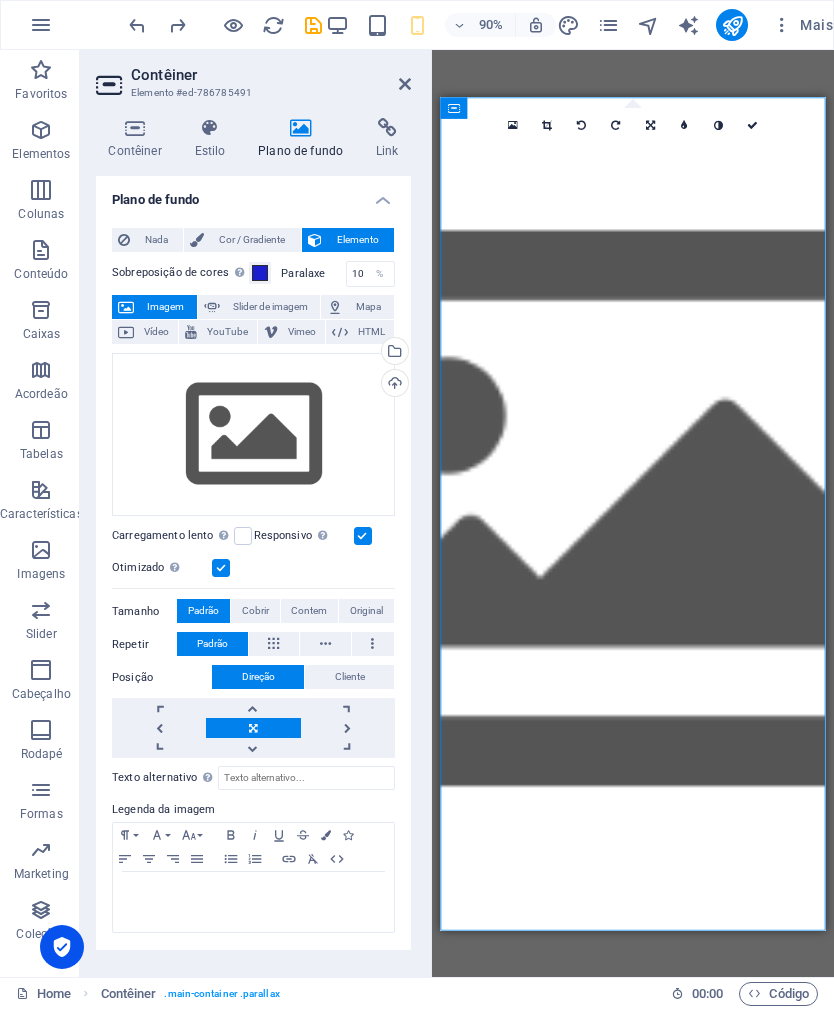 click at bounding box center [137, 25] 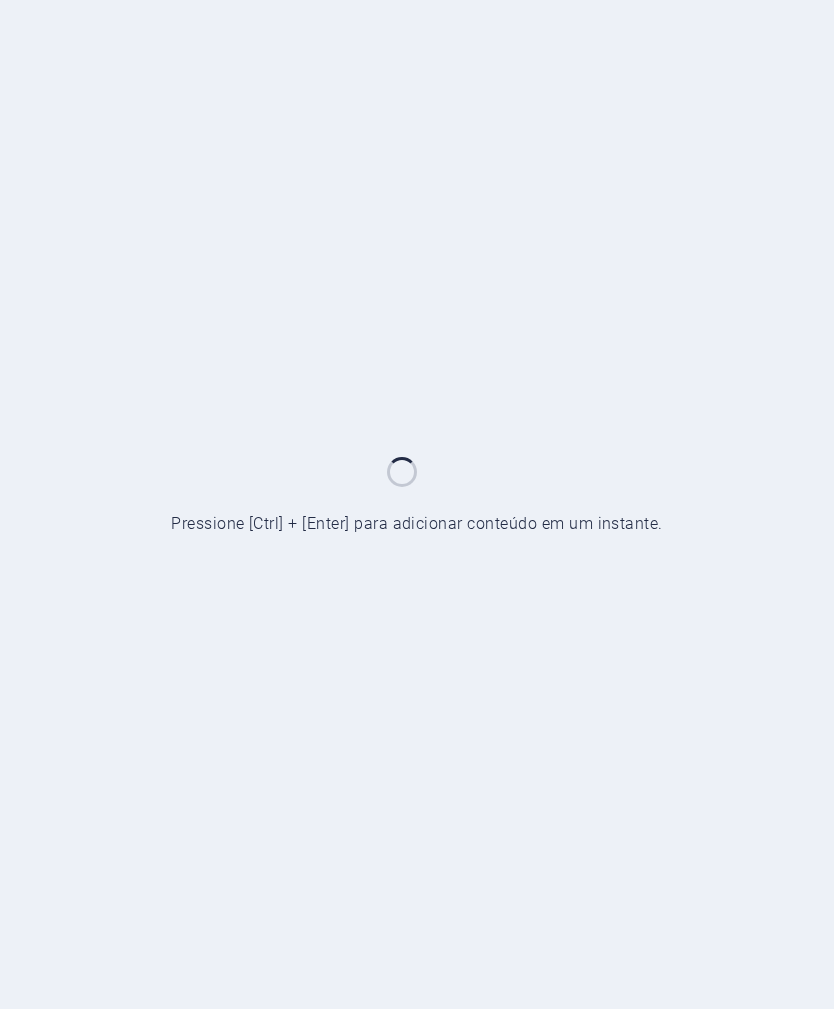 scroll, scrollTop: 0, scrollLeft: 0, axis: both 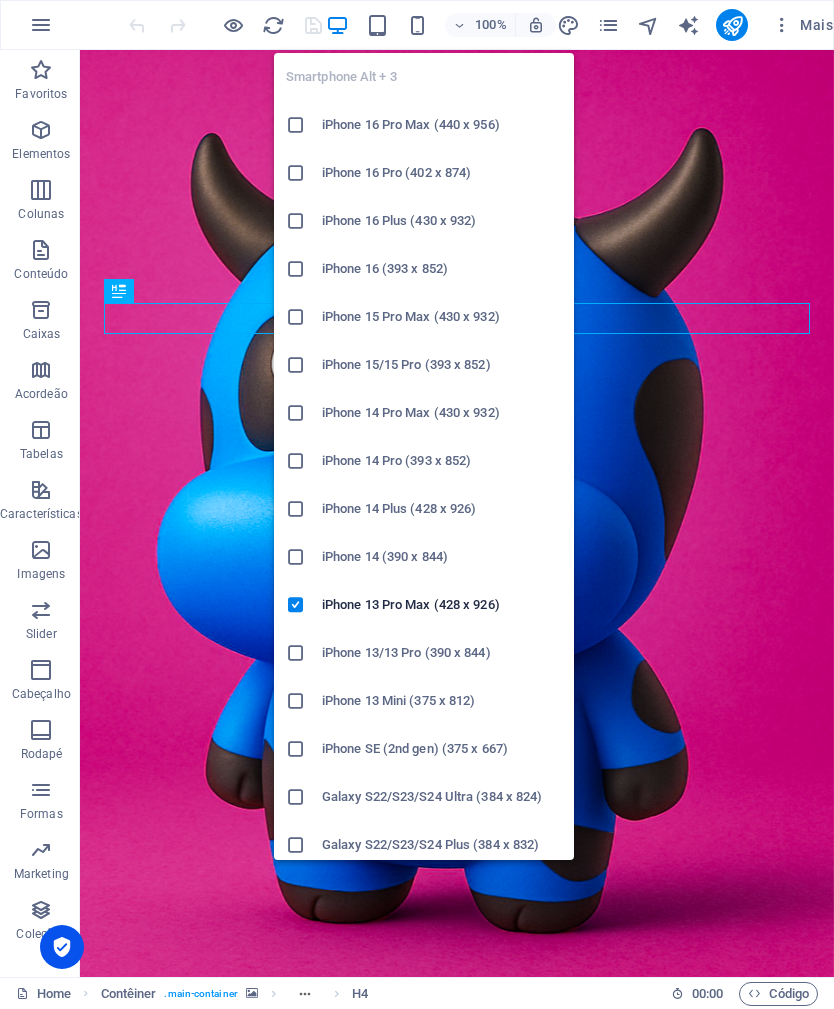 click on "iPhone 13/13 Pro (390 x 844)" at bounding box center (442, 653) 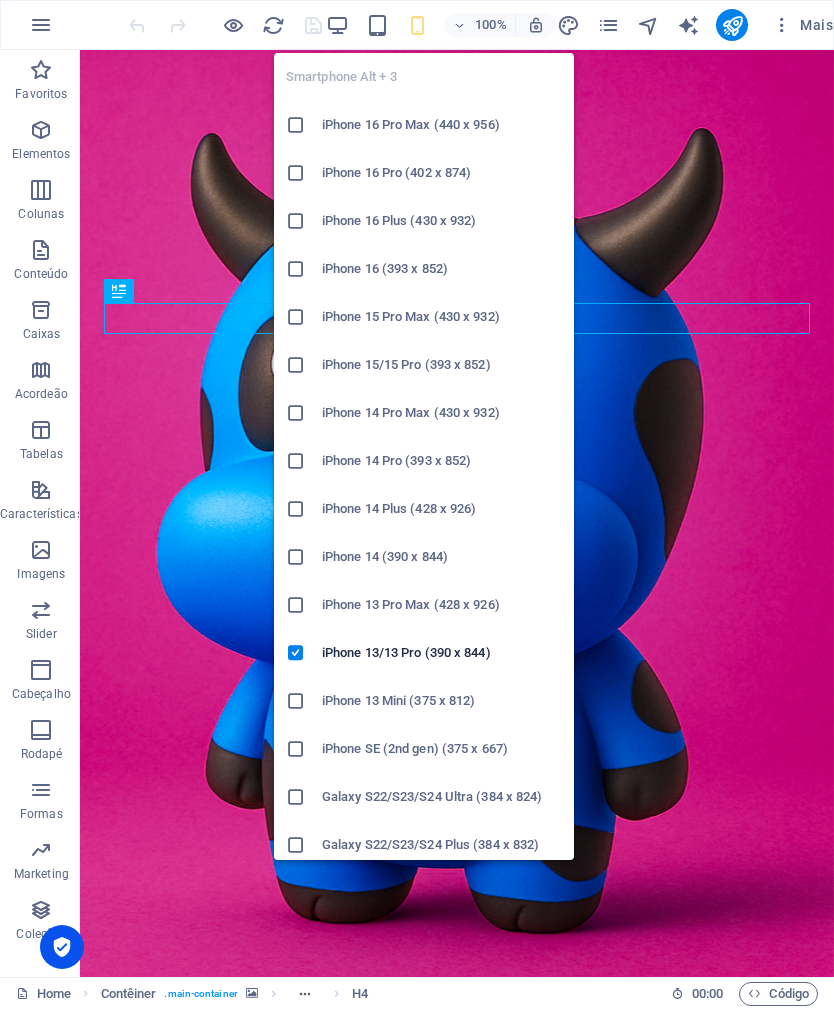 click on "Smartphone Alt + 3 iPhone 16 Pro Max (440 x 956) iPhone 16 Pro (402 x 874) iPhone 16 Plus (430 x 932) iPhone 16 (393 x 852) iPhone 15 Pro Max (430 x 932) iPhone 15/15 Pro (393 x 852) iPhone 14 Pro Max (430 x 932) iPhone 14 Pro (393 x 852) iPhone 14 Plus (428 x 926) iPhone 14 (390 x 844) iPhone 13 Pro Max (428 x 926) iPhone 13/13 Pro (390 x 844) iPhone 13 Mini (375 x 812) iPhone SE (2nd gen) (375 x 667) Galaxy S22/S23/S24 Ultra (384 x 824) Galaxy S22/S23/S24 Plus (384 x 832) Galaxy S22/S23/S24 (360 x 780) Galaxy S21 Ultra/Plus (384 x 854) Galaxy S21 (360 x 800) Galaxy S20 FE (412 x 914) Galaxy A32 (412 x 915) Pixel 9 Pro XL (428 x 926) Pixel 9/9 Pro (412 x 915) Pixel 8/8 Pro (412 x 732) Pixel 7/7 Pro (412 x 915) Pixel 6/6 Pro (412 x 915) Huawei P60 Pro (412 x 915) Huawei Mate 50 Pro (412 x 932) Huawei P50 Pro (412 x 915) Xiaomi 13 Pro (412 x 915) Xiaomi 12 Pro (412 x 915) Xiaomi Redmi Note 12 Pro (412 x 915)" at bounding box center [424, 845] 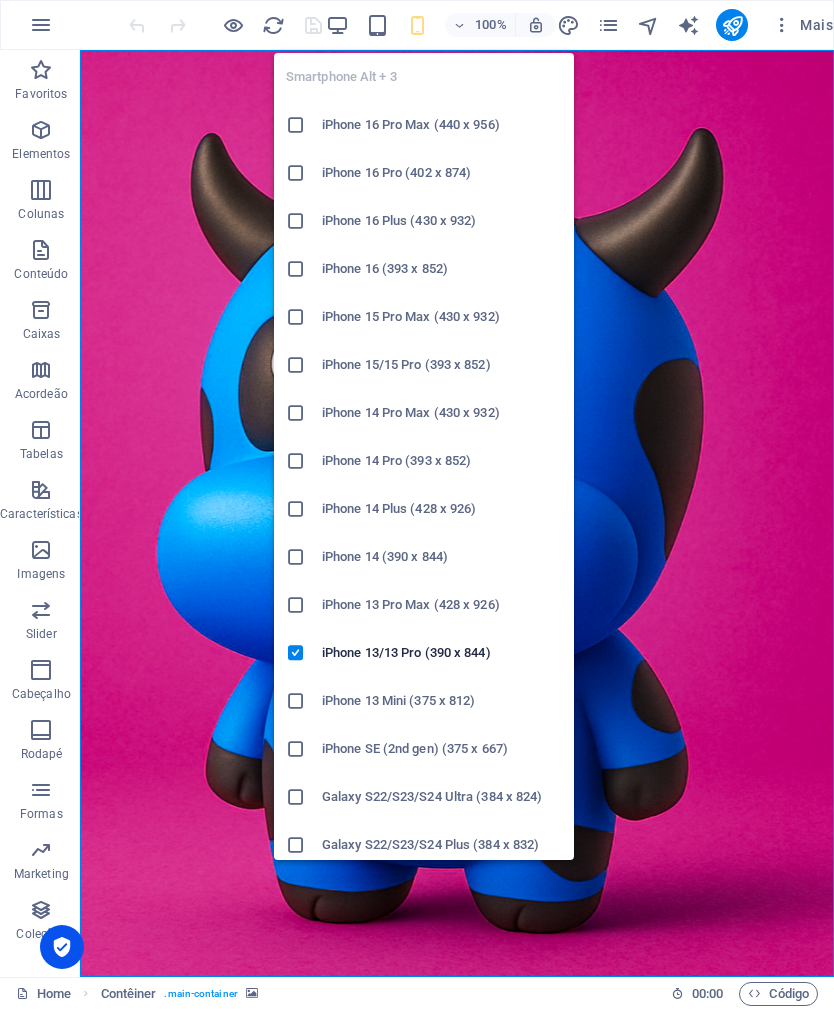 click at bounding box center (417, 25) 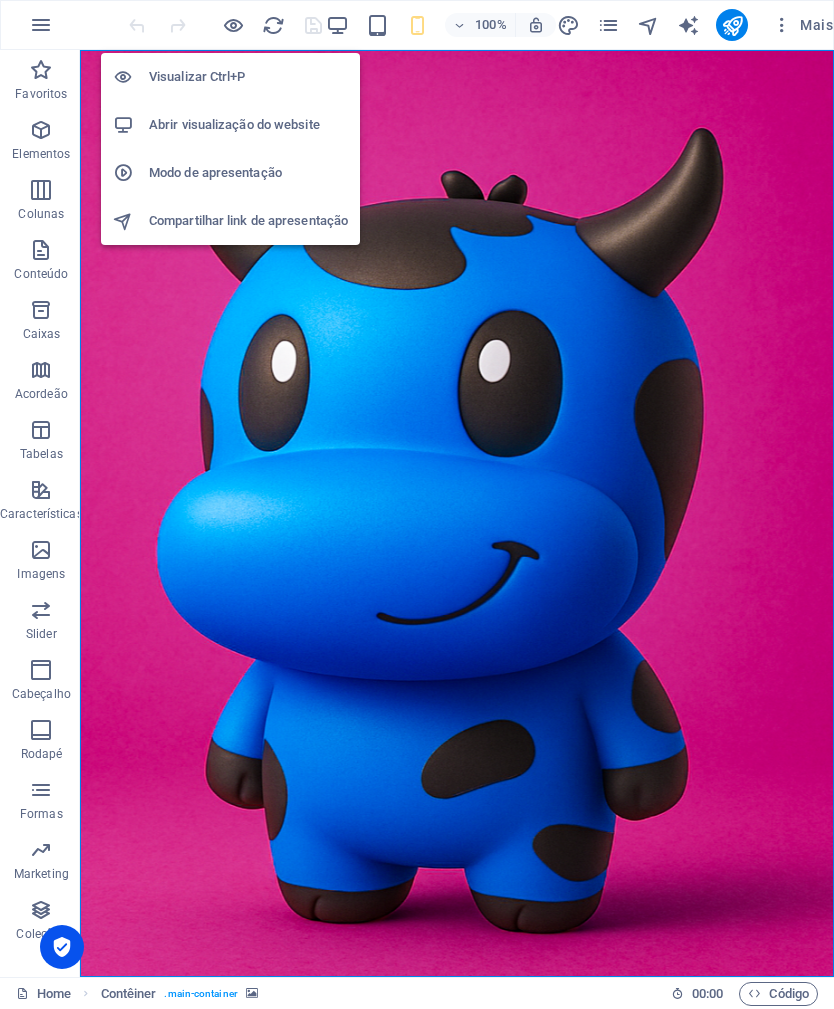 click at bounding box center [457, 513] 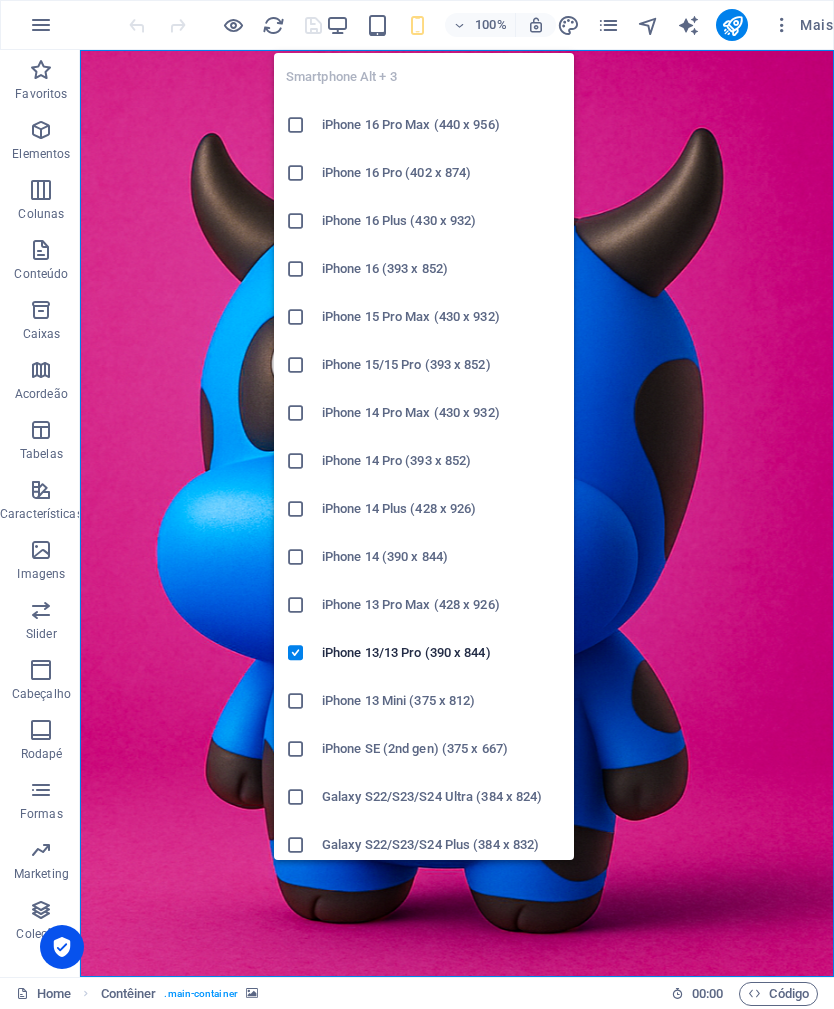 click at bounding box center (417, 25) 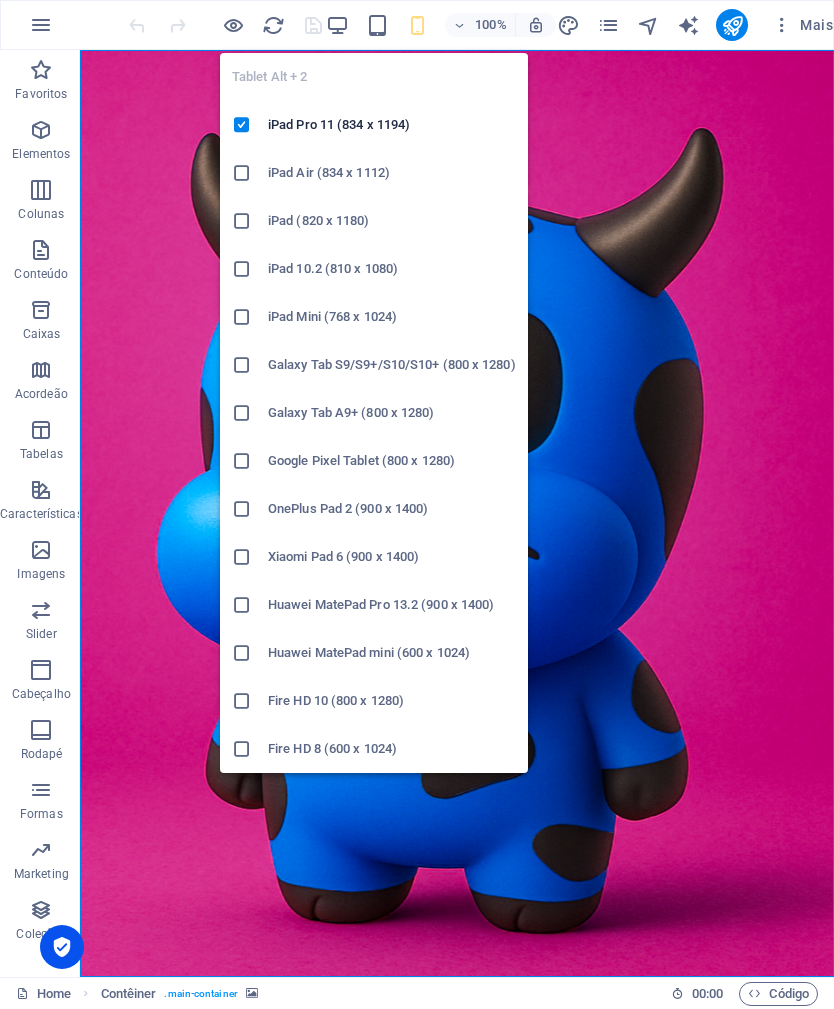 click on "iPad Pro 11 (834 x 1194)" at bounding box center (392, 125) 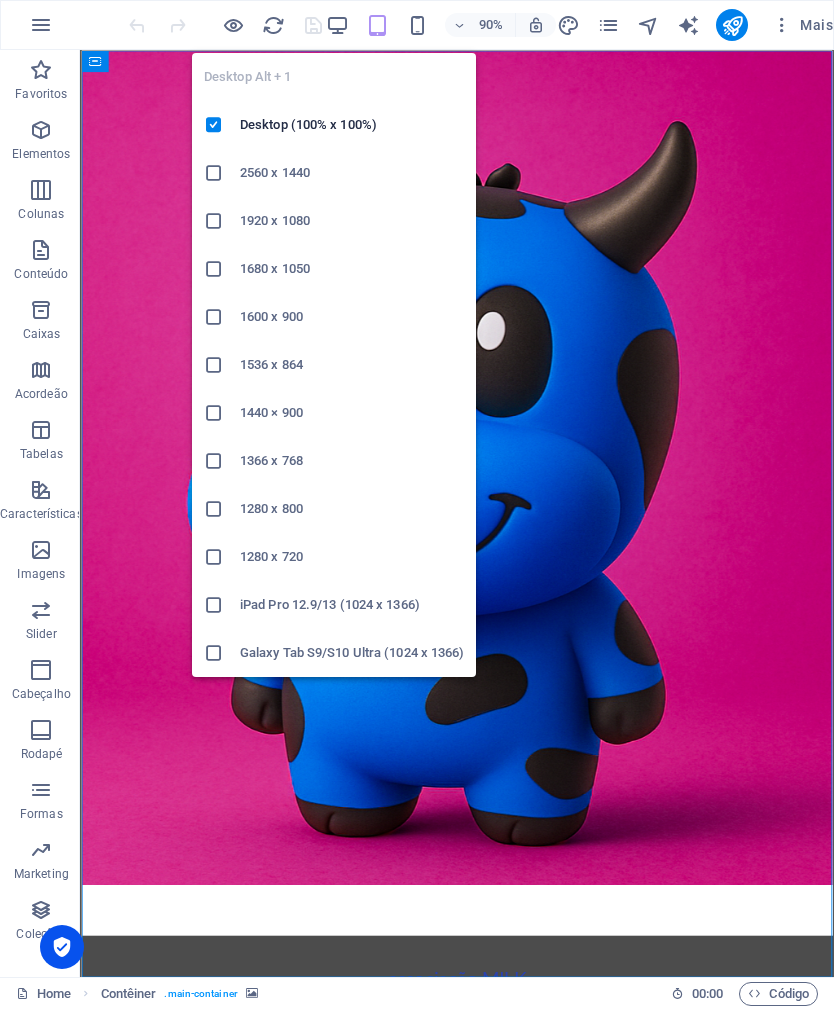 click on "Desktop (100% x 100%)" at bounding box center (352, 125) 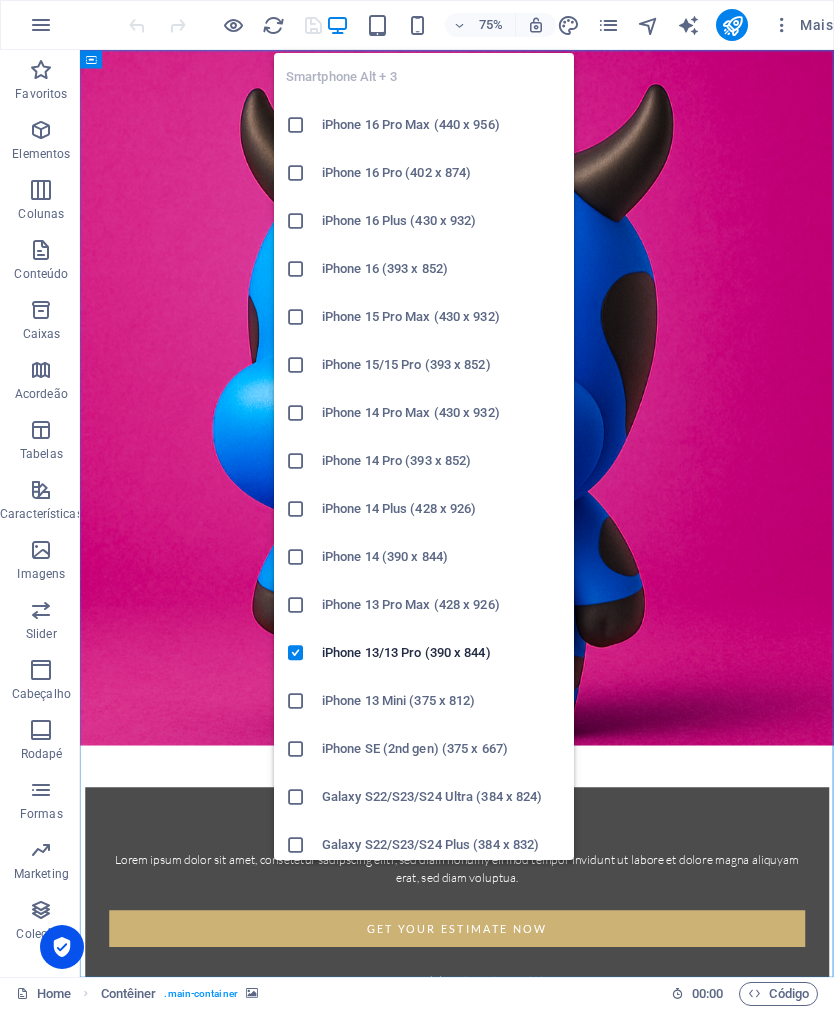 click on "iPhone 13/13 Pro (390 x 844)" at bounding box center [442, 653] 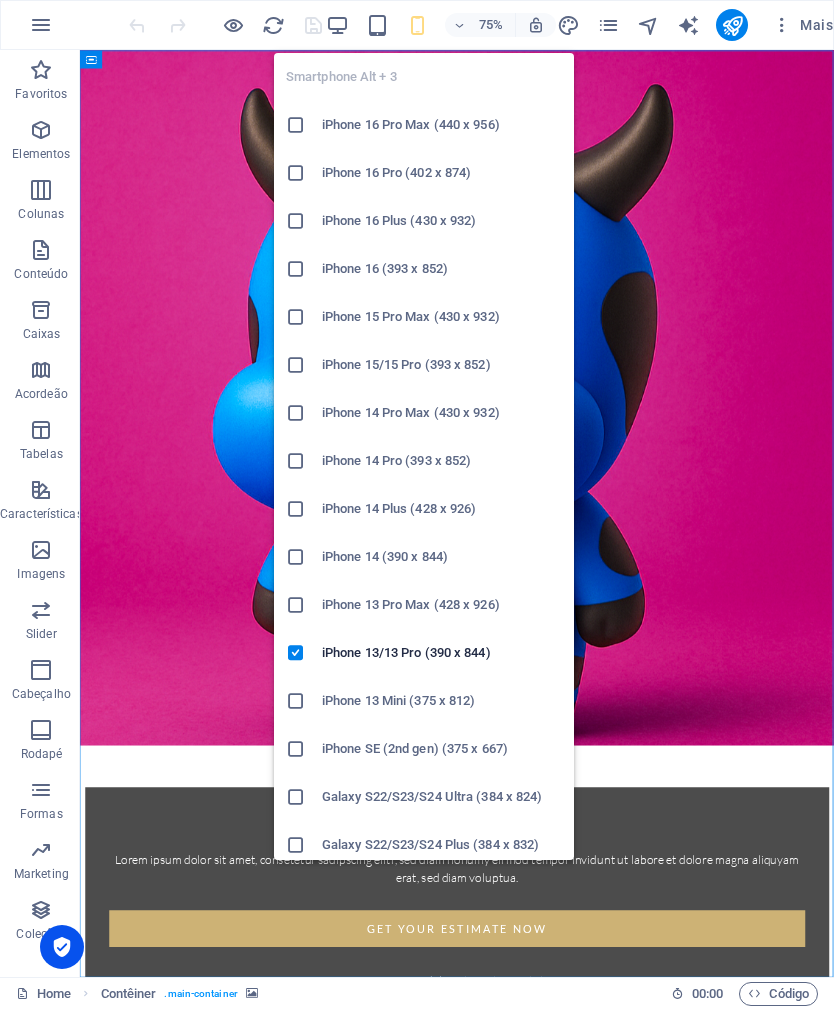 click on "iPhone 13/13 Pro (390 x 844)" at bounding box center [442, 653] 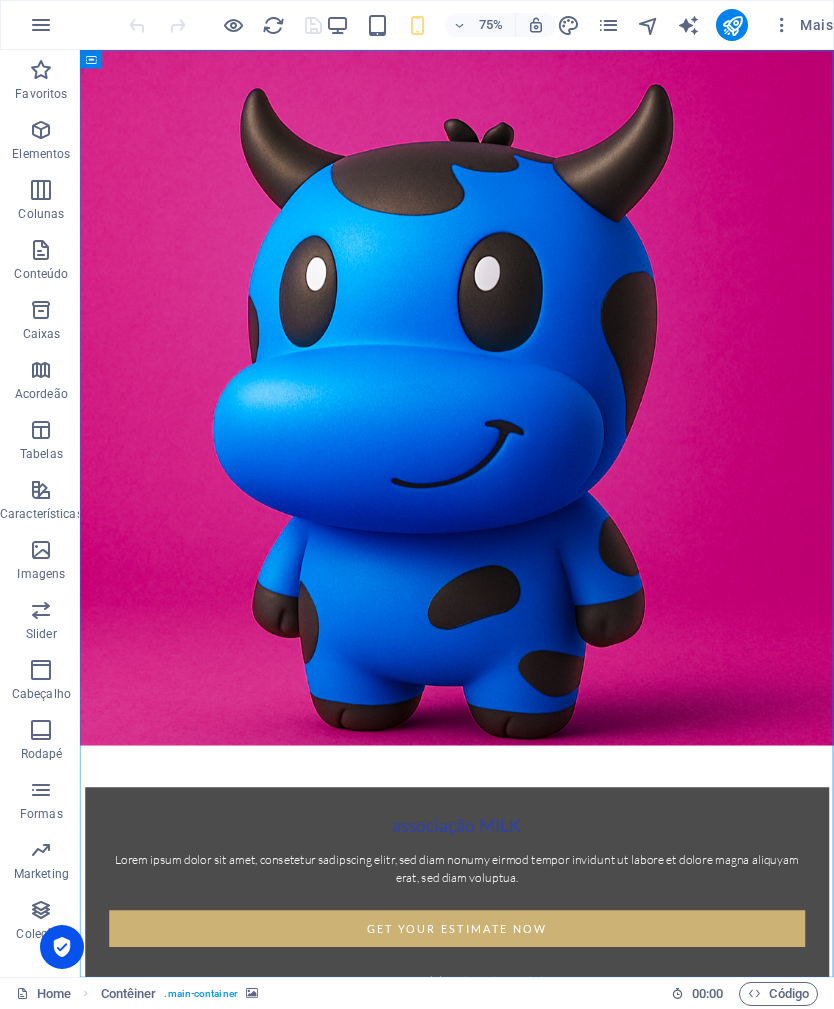 click at bounding box center [273, 25] 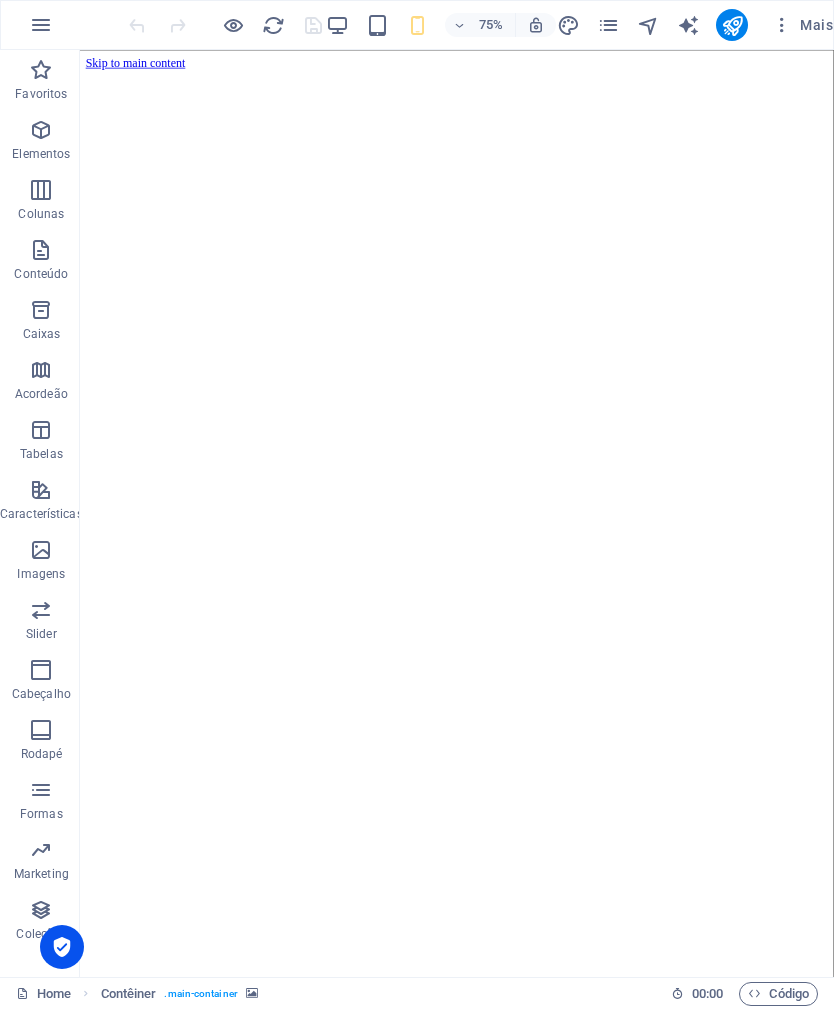 scroll, scrollTop: 0, scrollLeft: 0, axis: both 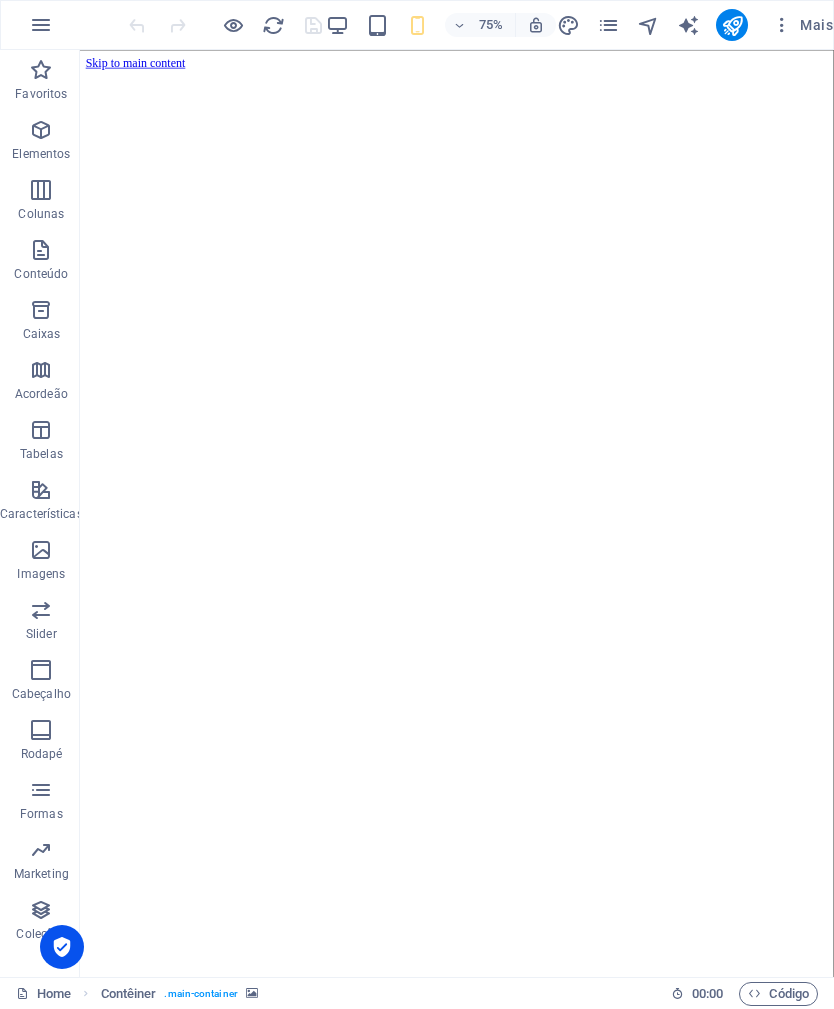 click at bounding box center [273, 25] 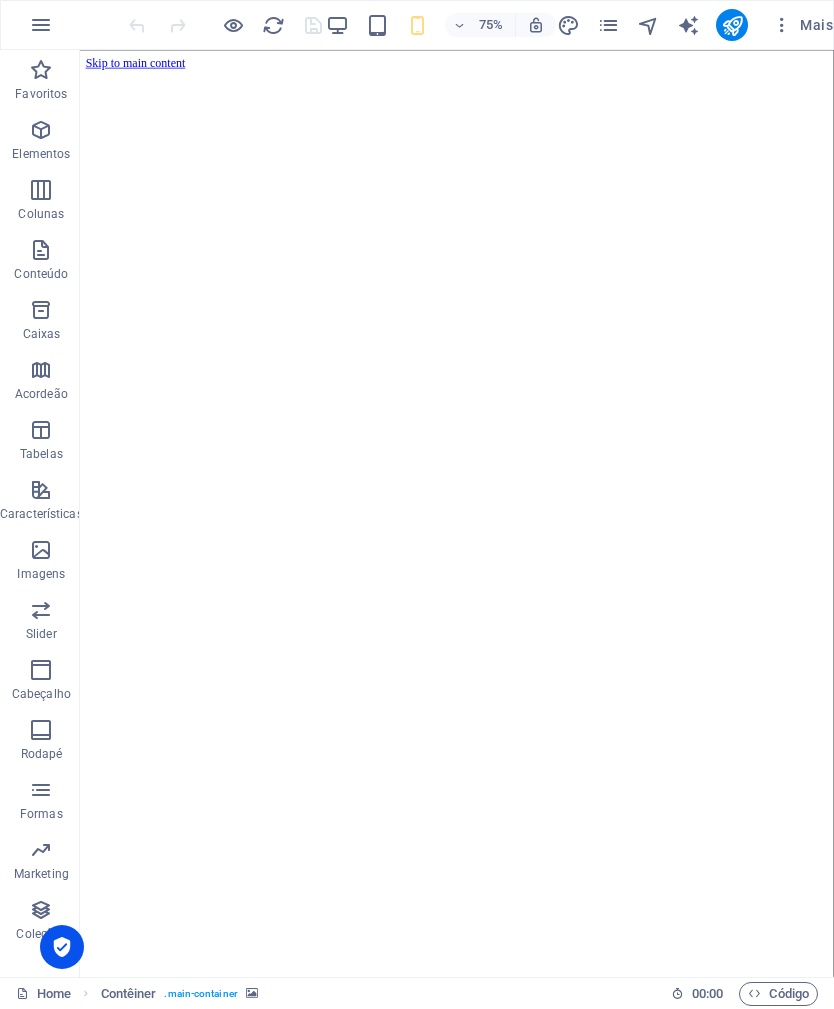 scroll, scrollTop: 0, scrollLeft: 0, axis: both 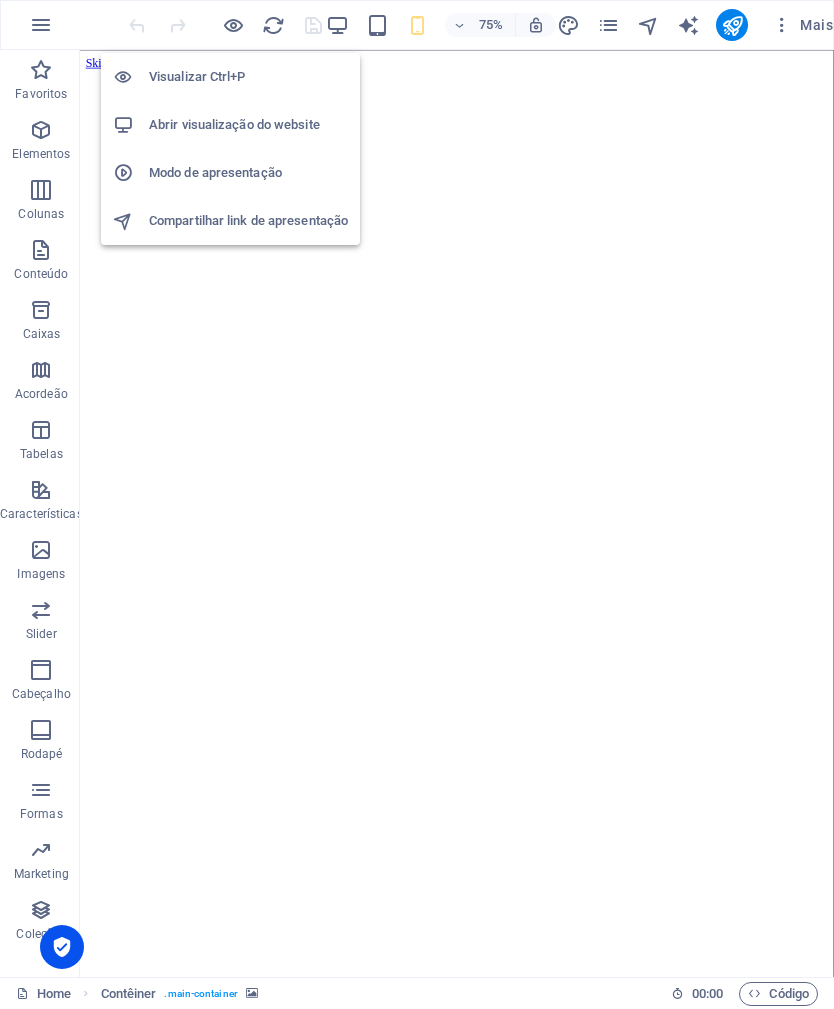 click on "Visualizar Ctrl+P" at bounding box center (248, 77) 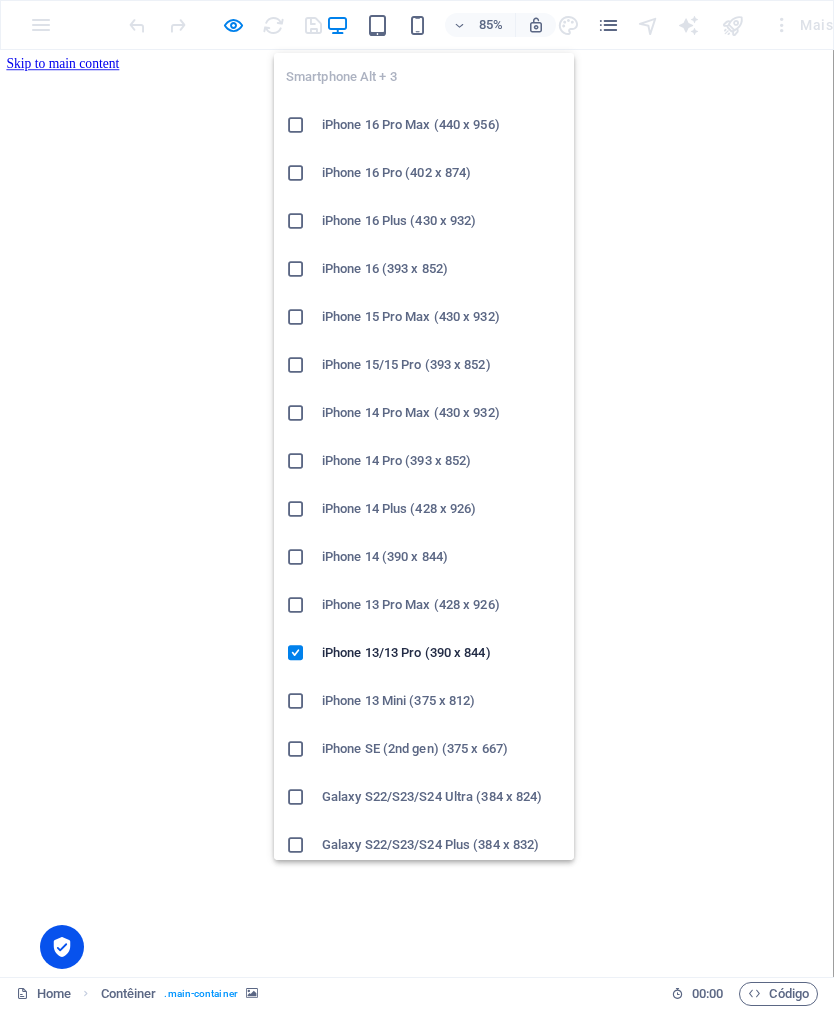 click on "iPhone 13/13 Pro (390 x 844)" at bounding box center [442, 653] 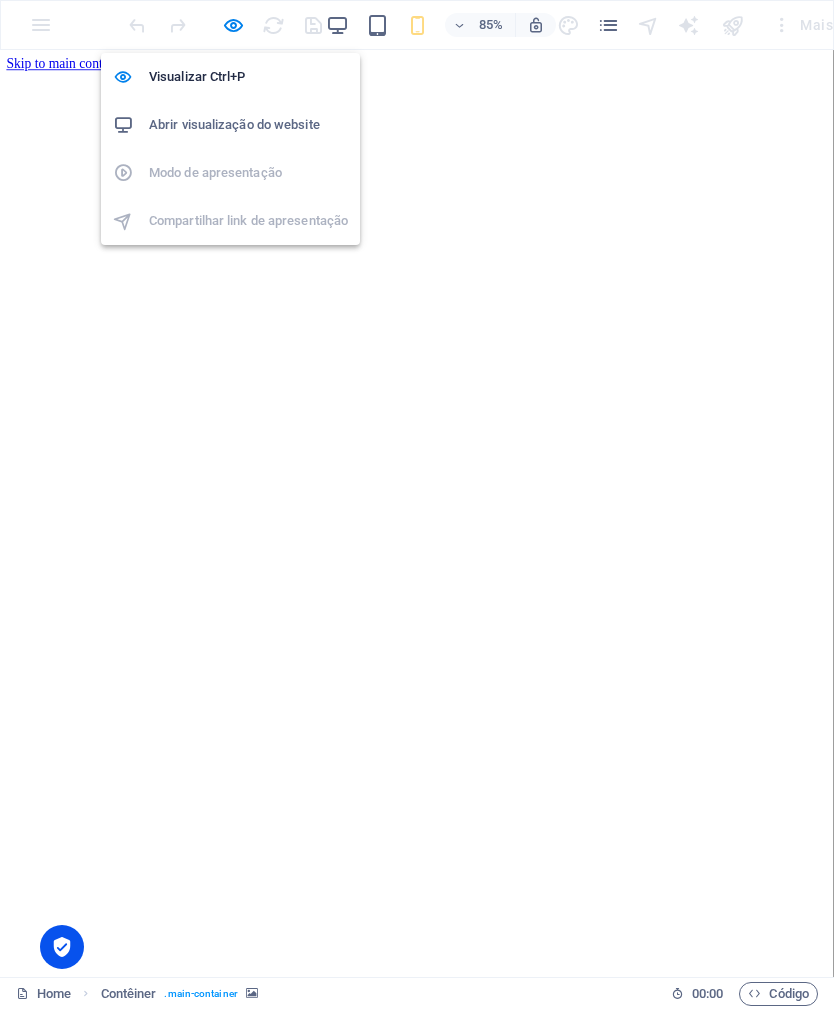 click on "Visualizar Ctrl+P" at bounding box center [248, 77] 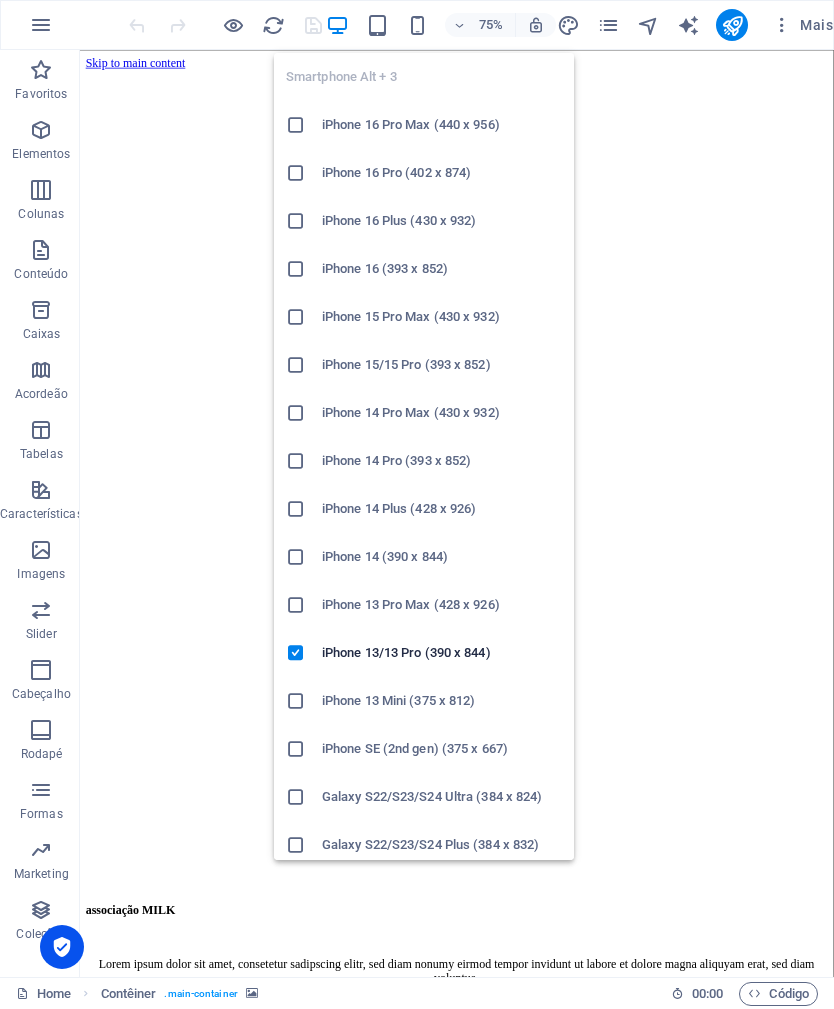 click on "iPhone 13 Pro Max (428 x 926)" at bounding box center (442, 605) 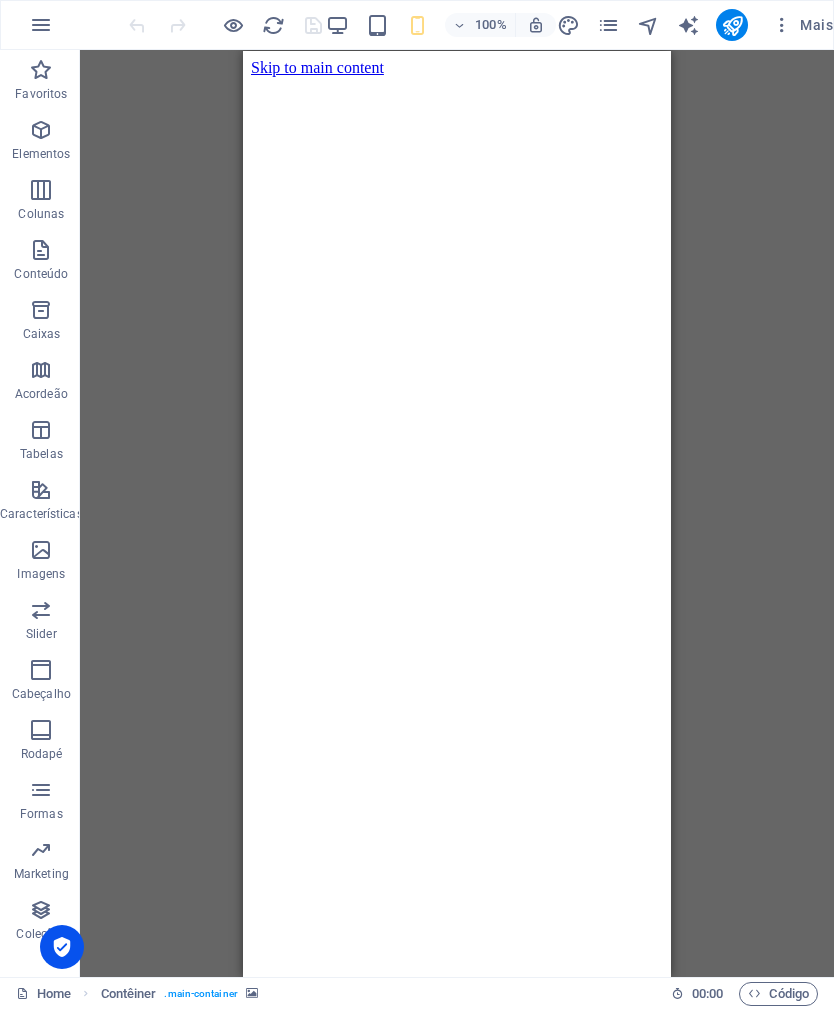 scroll, scrollTop: 0, scrollLeft: 0, axis: both 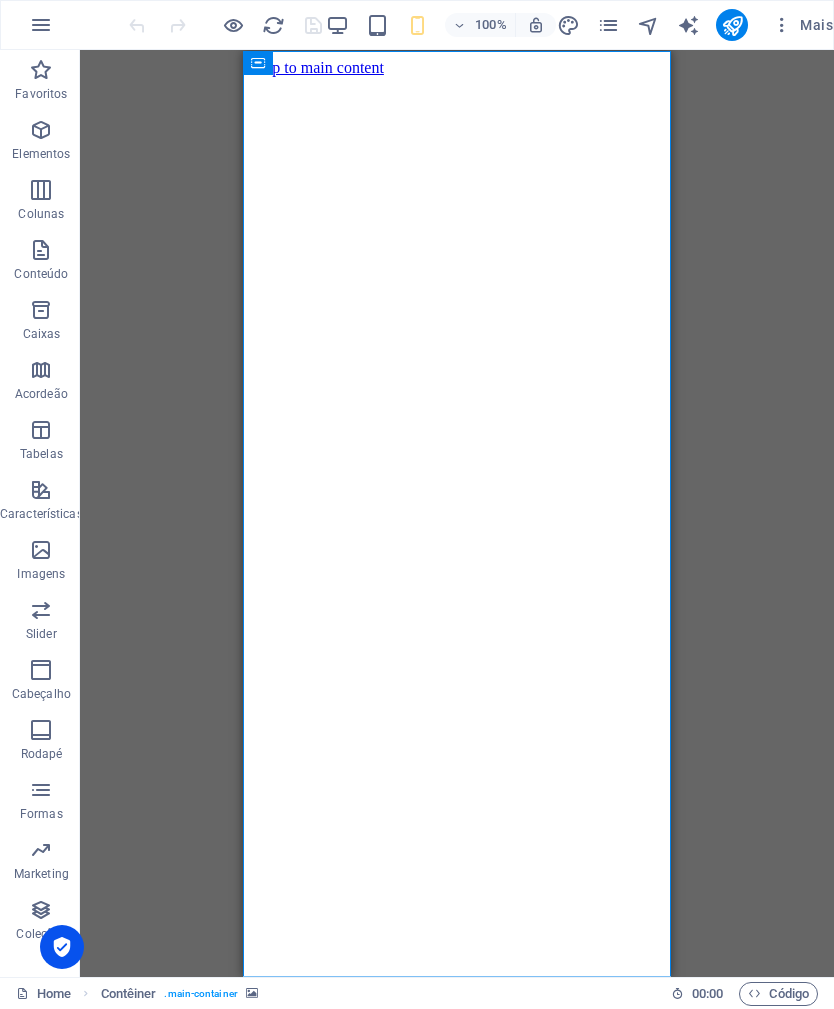 click at bounding box center (457, 76) 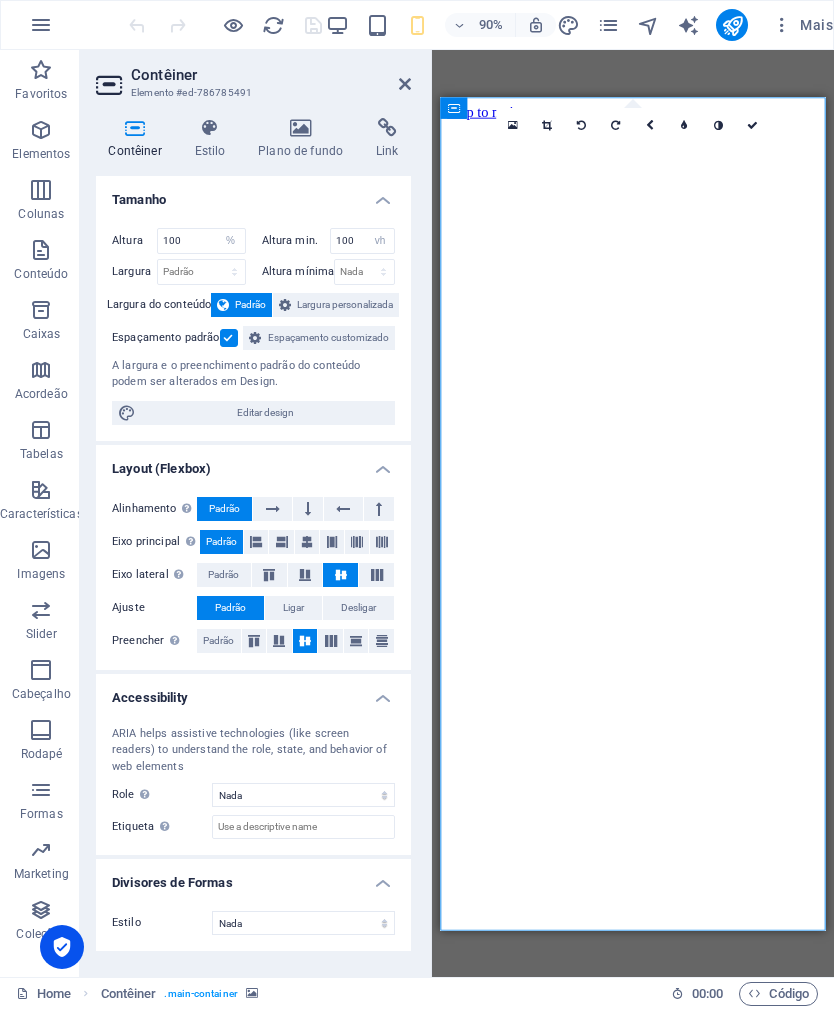 click at bounding box center [273, 509] 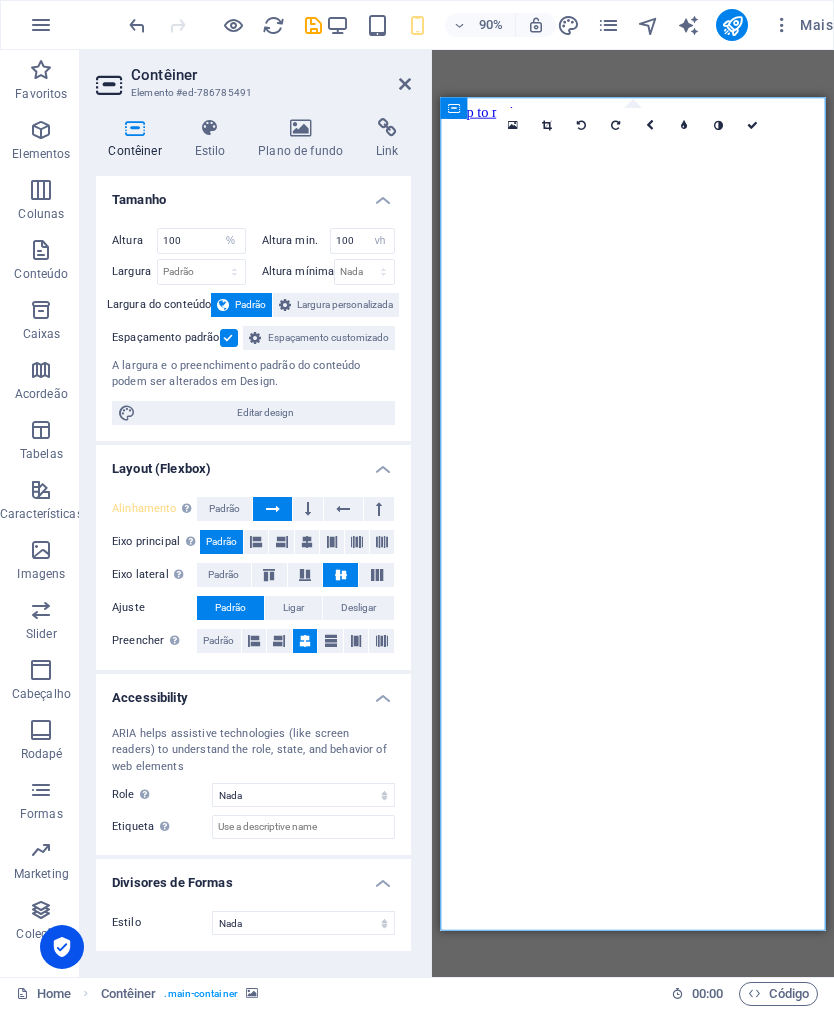 click at bounding box center [308, 509] 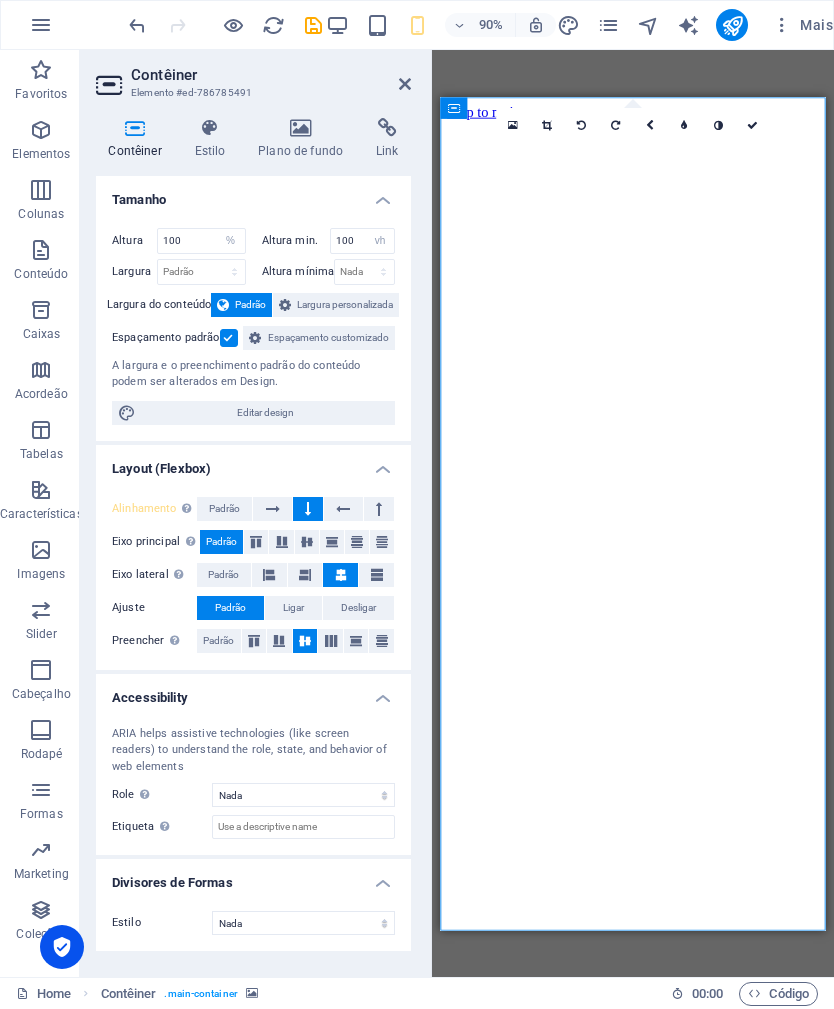 click at bounding box center (343, 509) 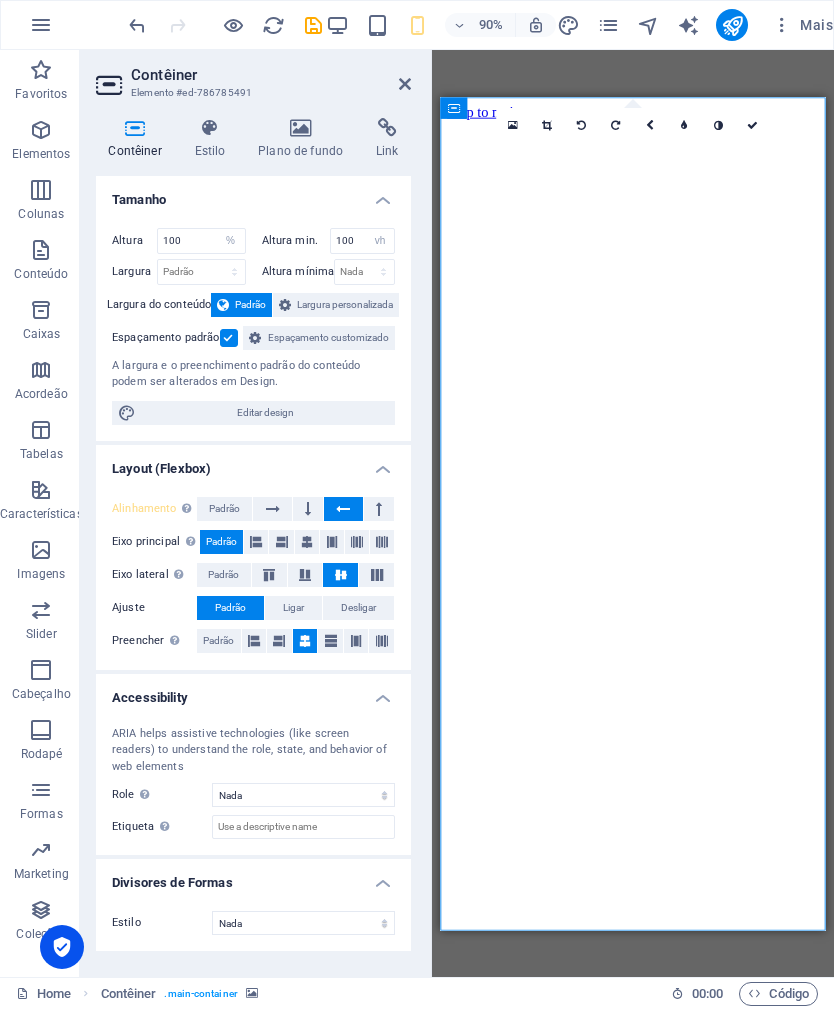click at bounding box center (379, 509) 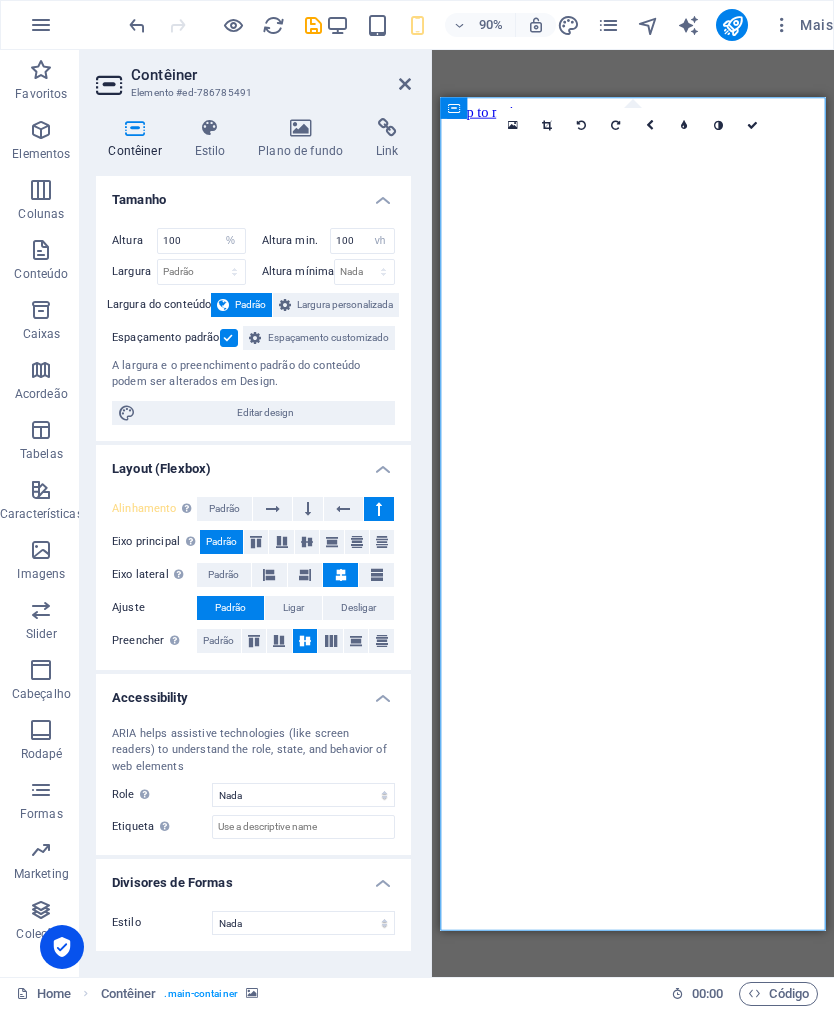 click at bounding box center [308, 509] 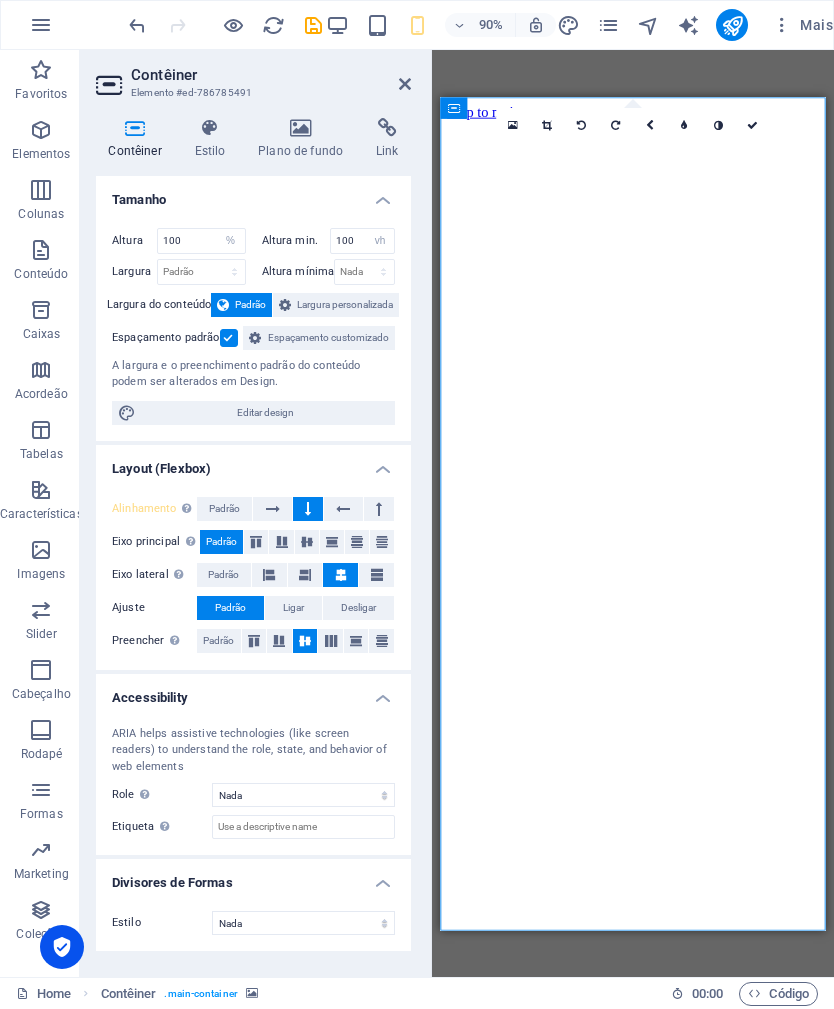click at bounding box center (379, 509) 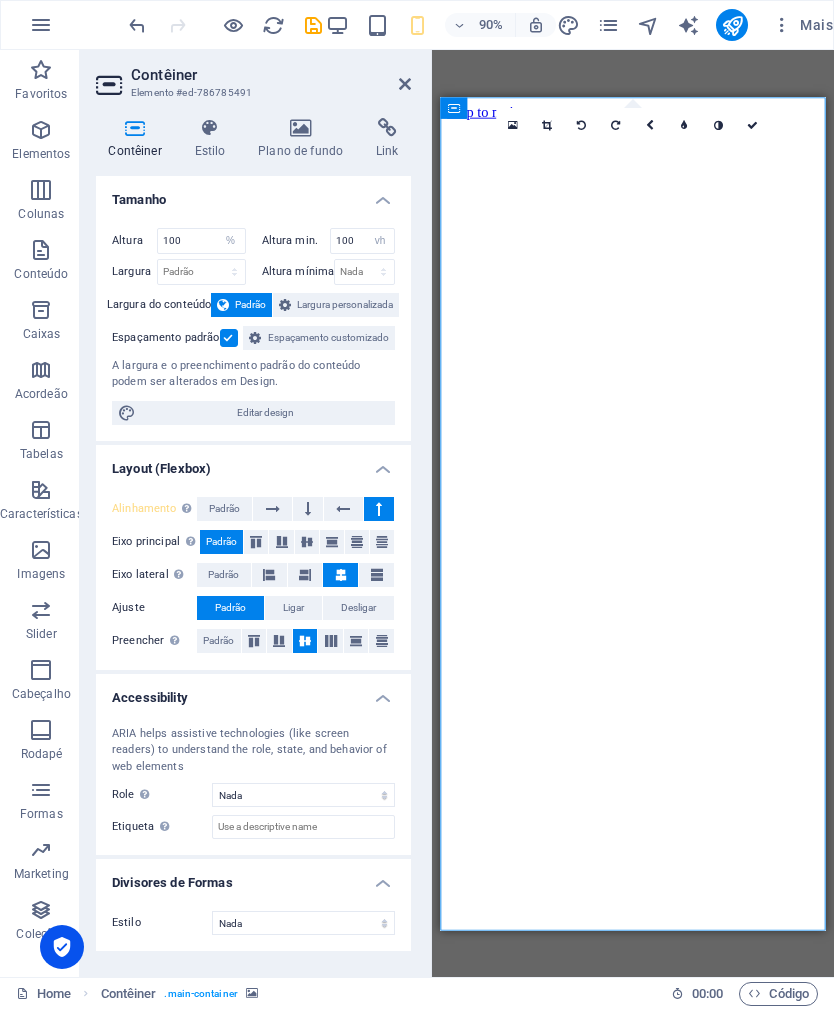 click at bounding box center (379, 509) 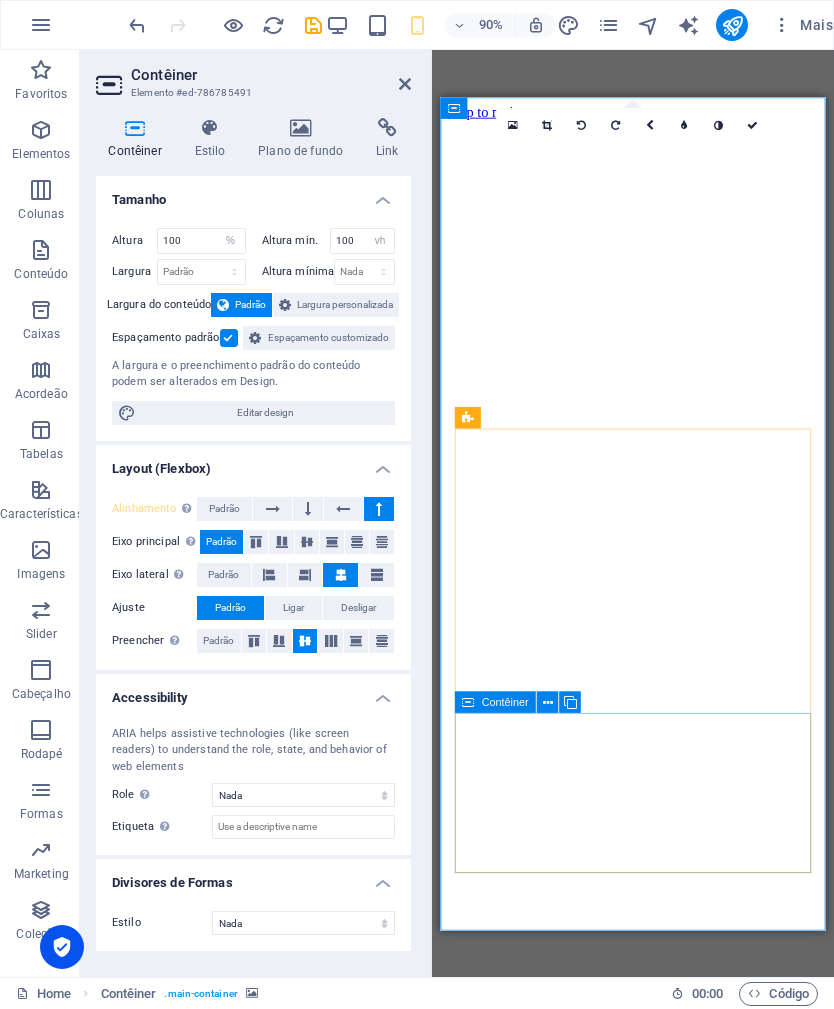 click on "Adicionar elementos" at bounding box center [653, 1444] 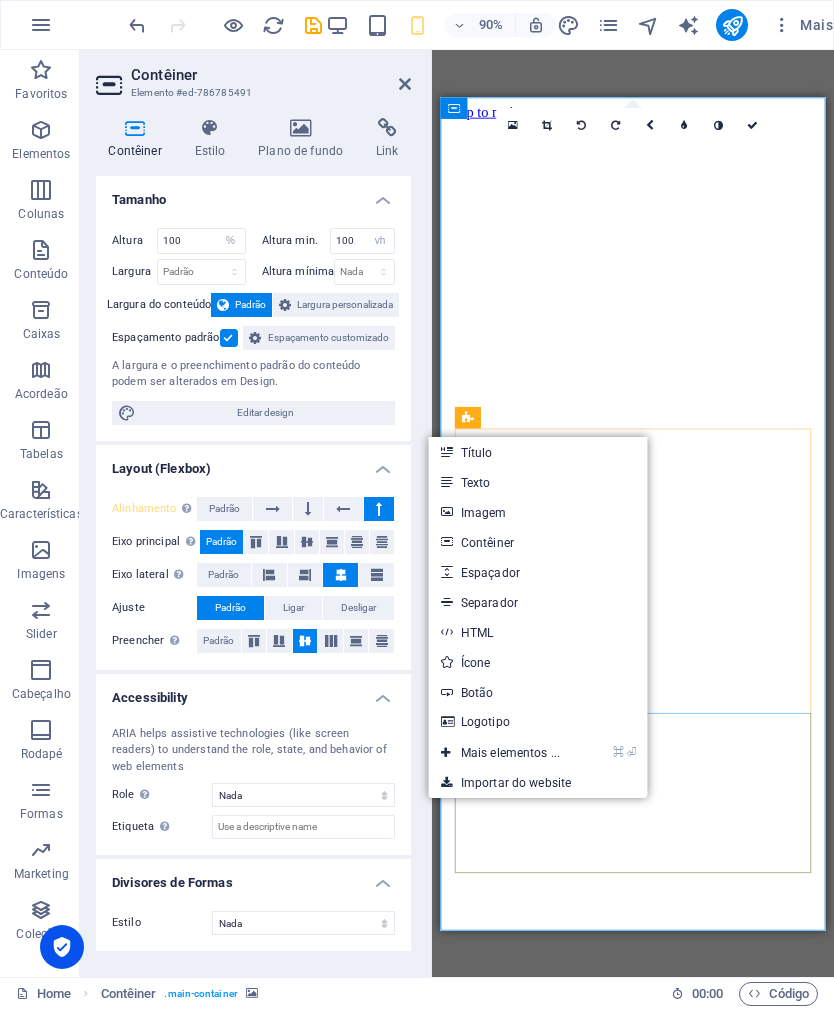 click at bounding box center [654, 122] 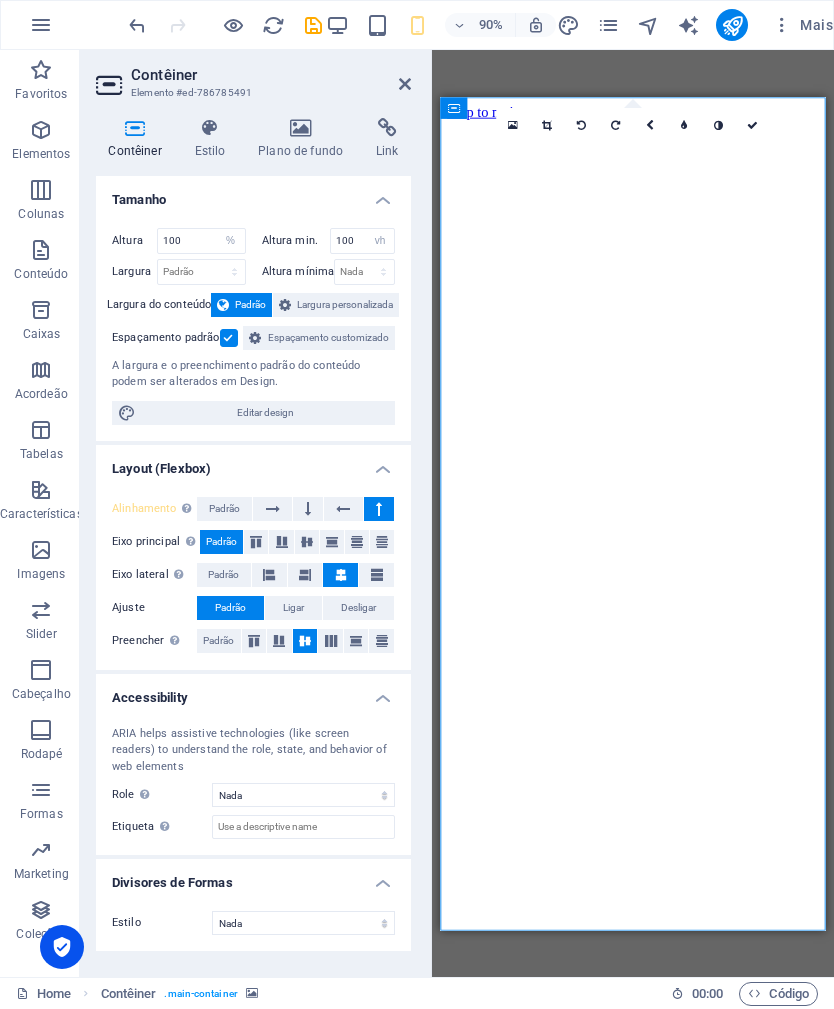 click on "Solte o conteúdo aqui ou  Adicionar elementos  Colar área de transferência" at bounding box center [654, 1432] 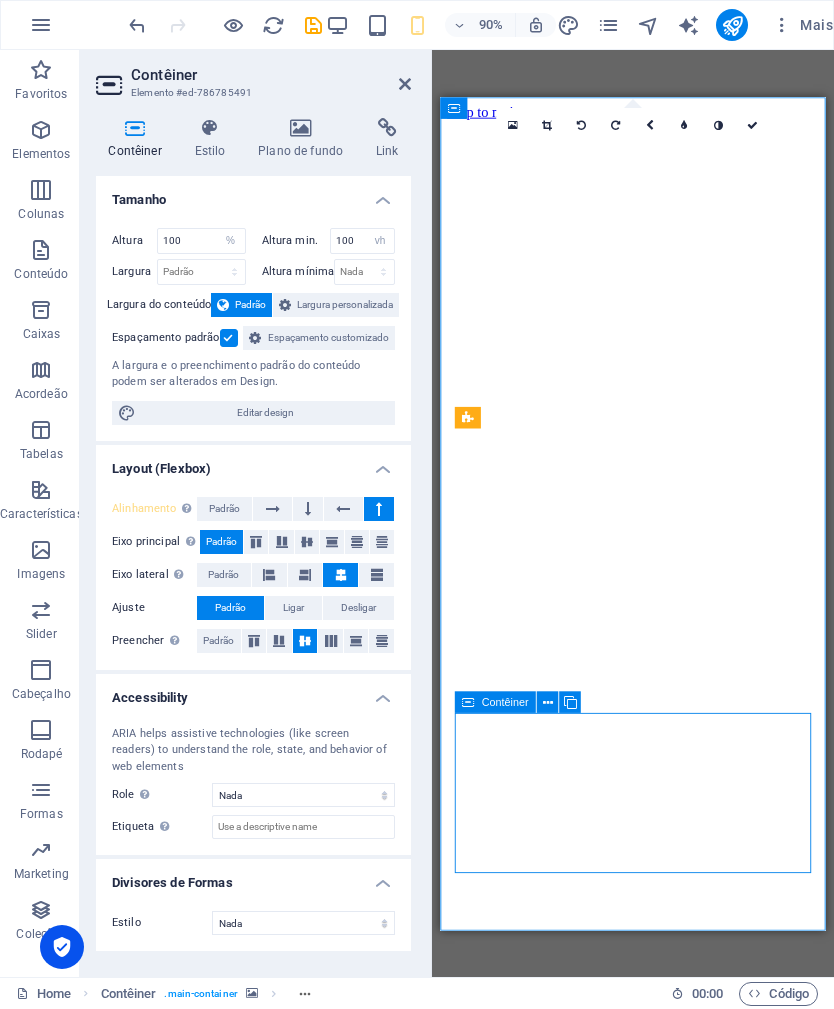 click at bounding box center (269, 575) 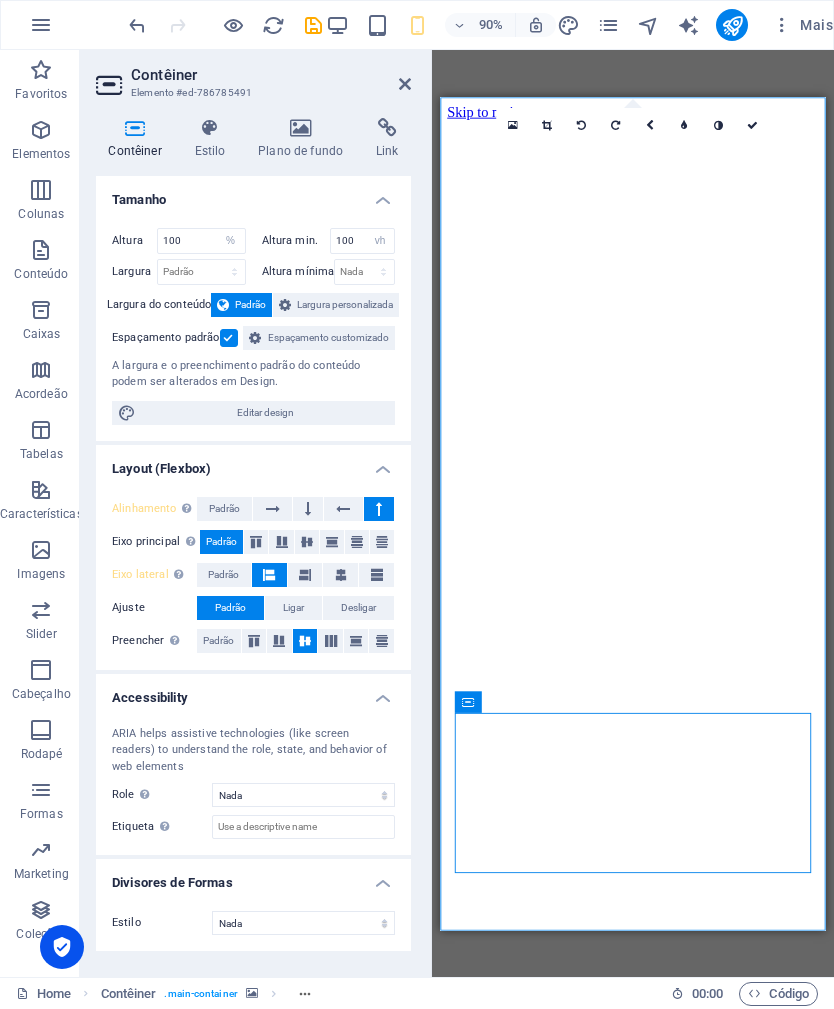 click at bounding box center (305, 575) 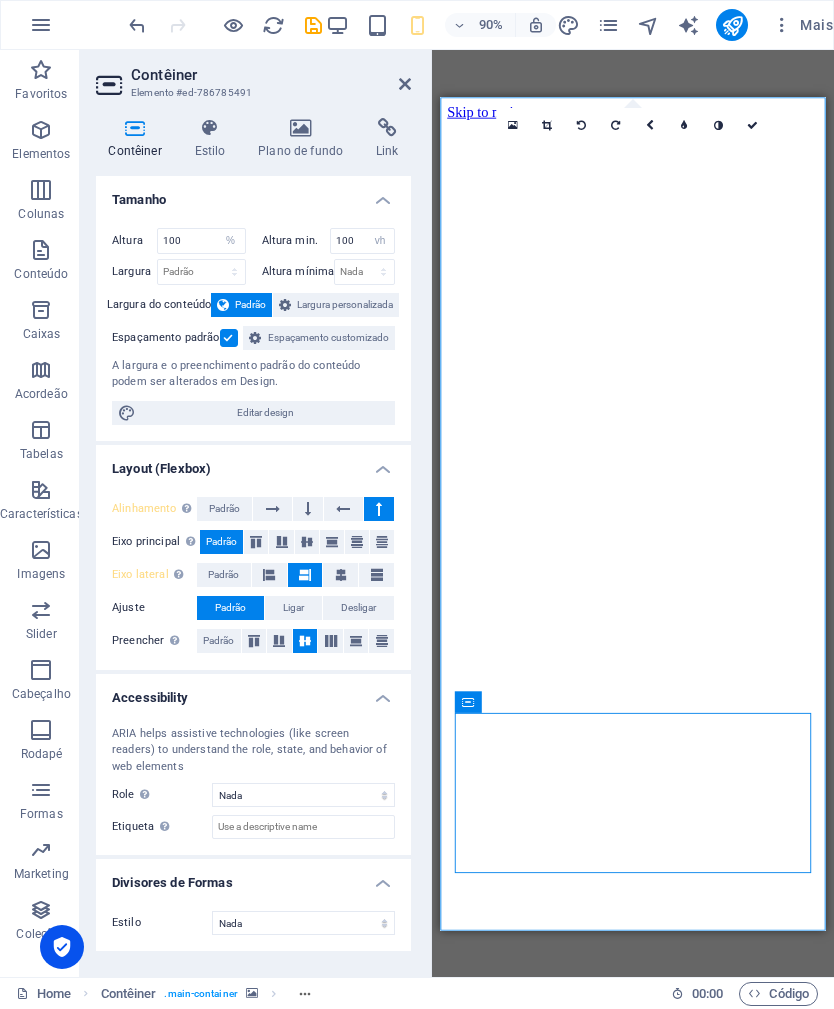click at bounding box center (341, 575) 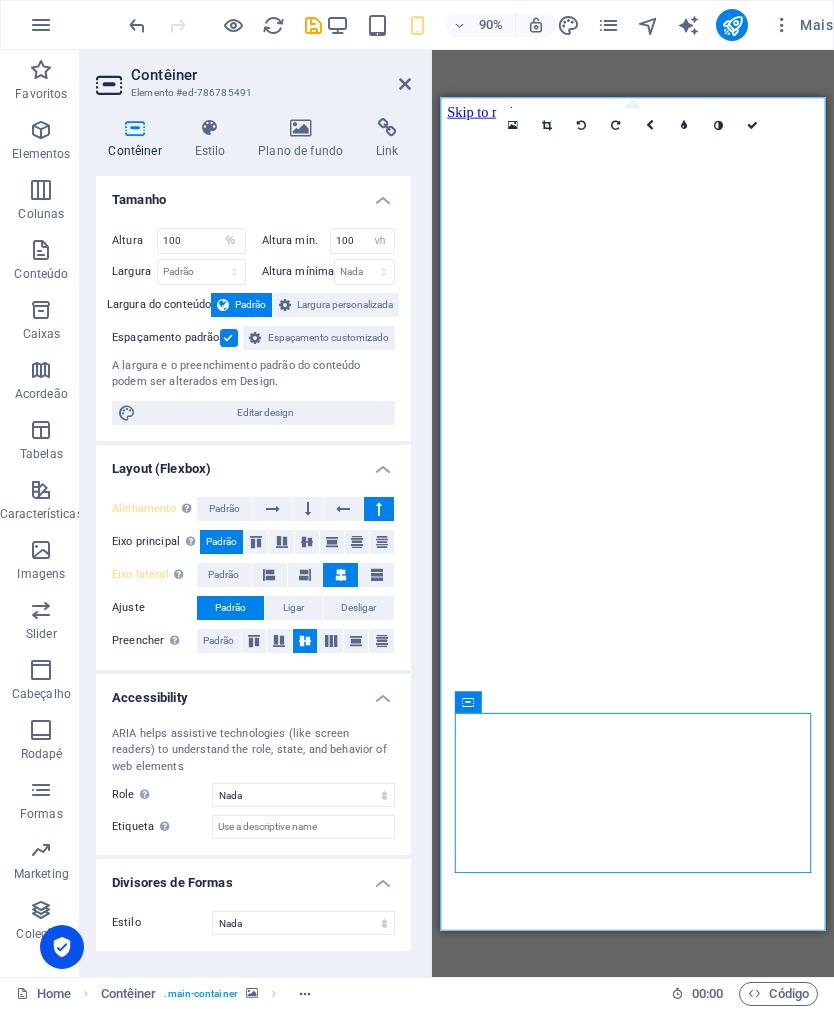 click at bounding box center (376, 575) 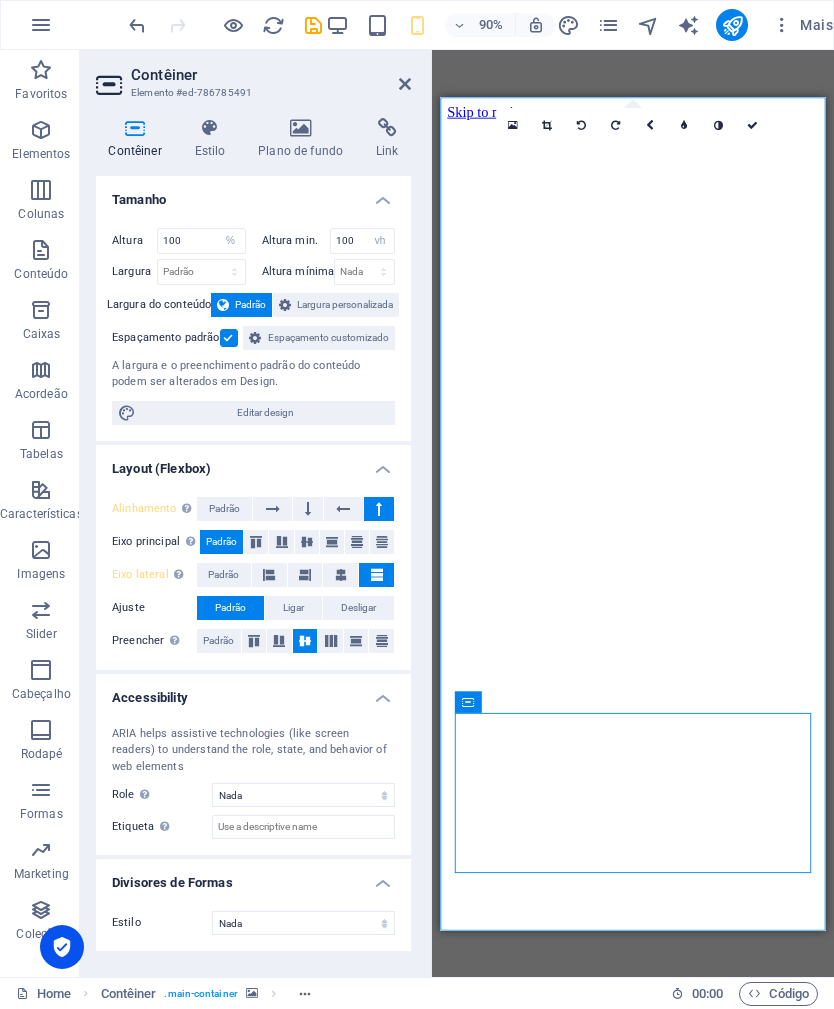 click at bounding box center [254, 641] 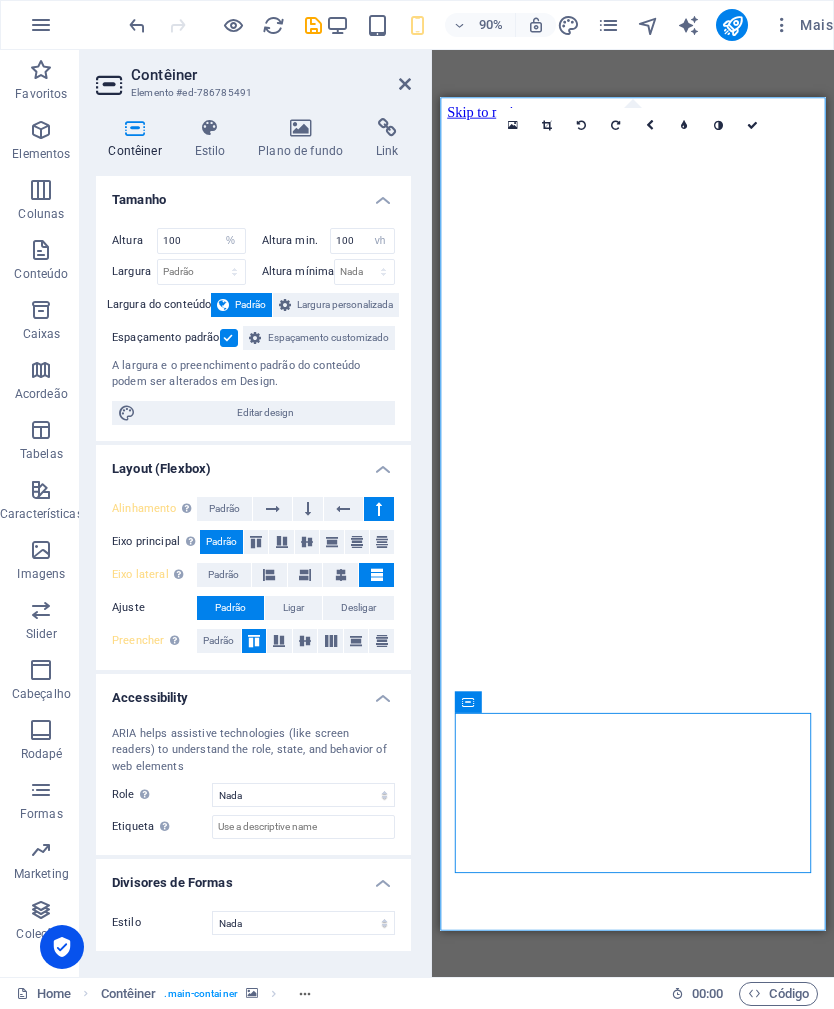 click at bounding box center (279, 641) 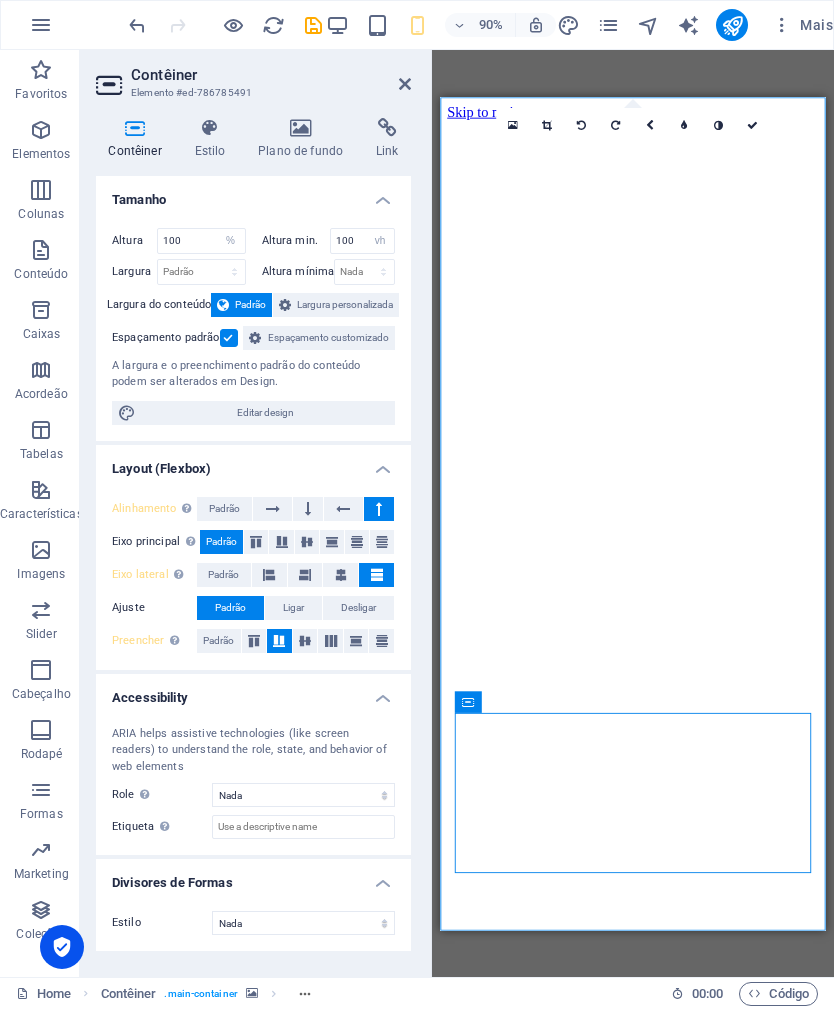 click at bounding box center [305, 641] 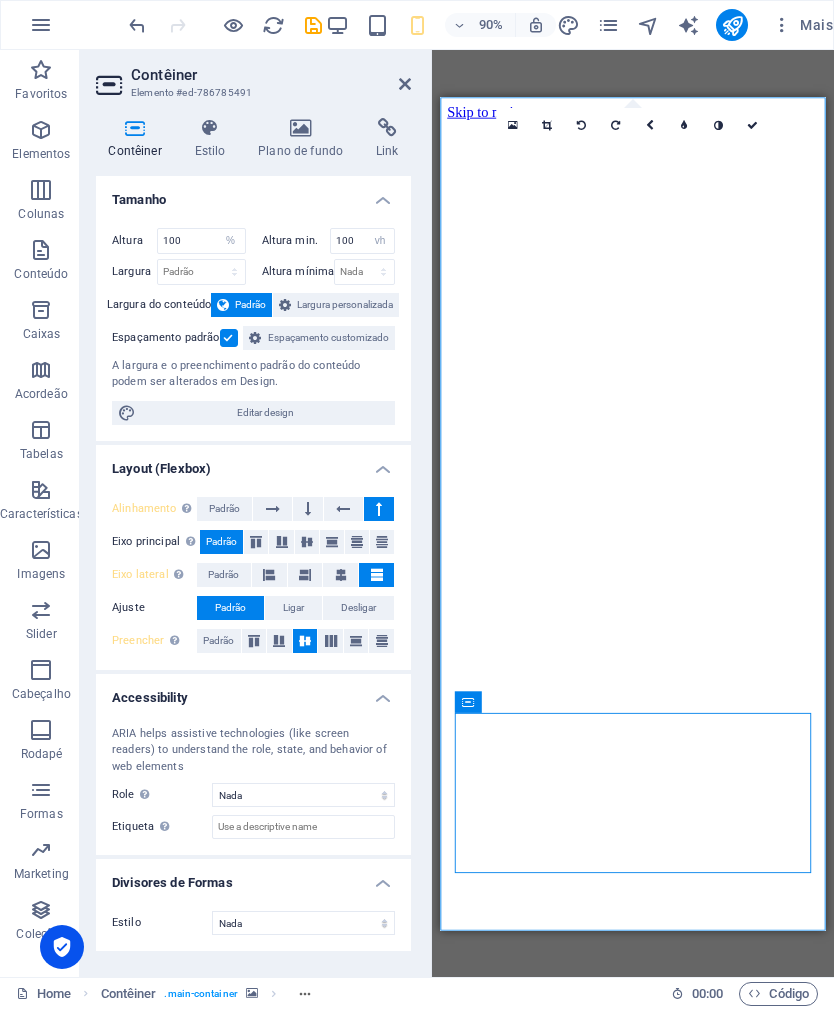 click on "Ligar" at bounding box center (293, 608) 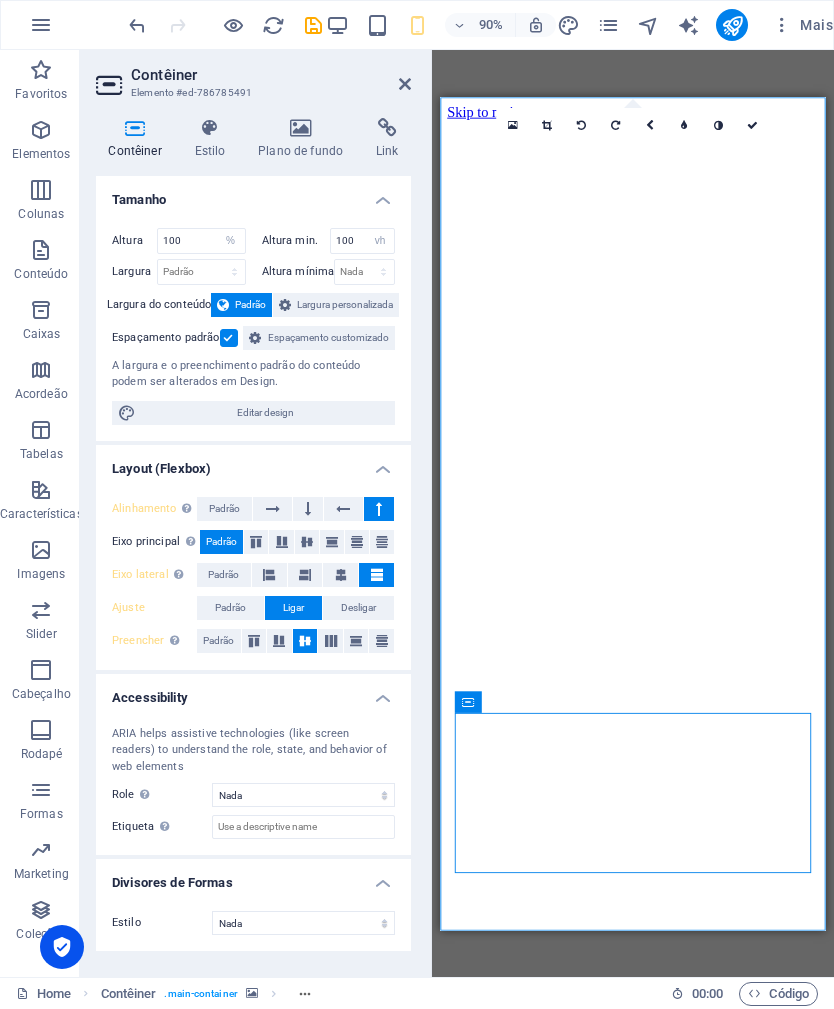 click on "Desligar" at bounding box center [358, 608] 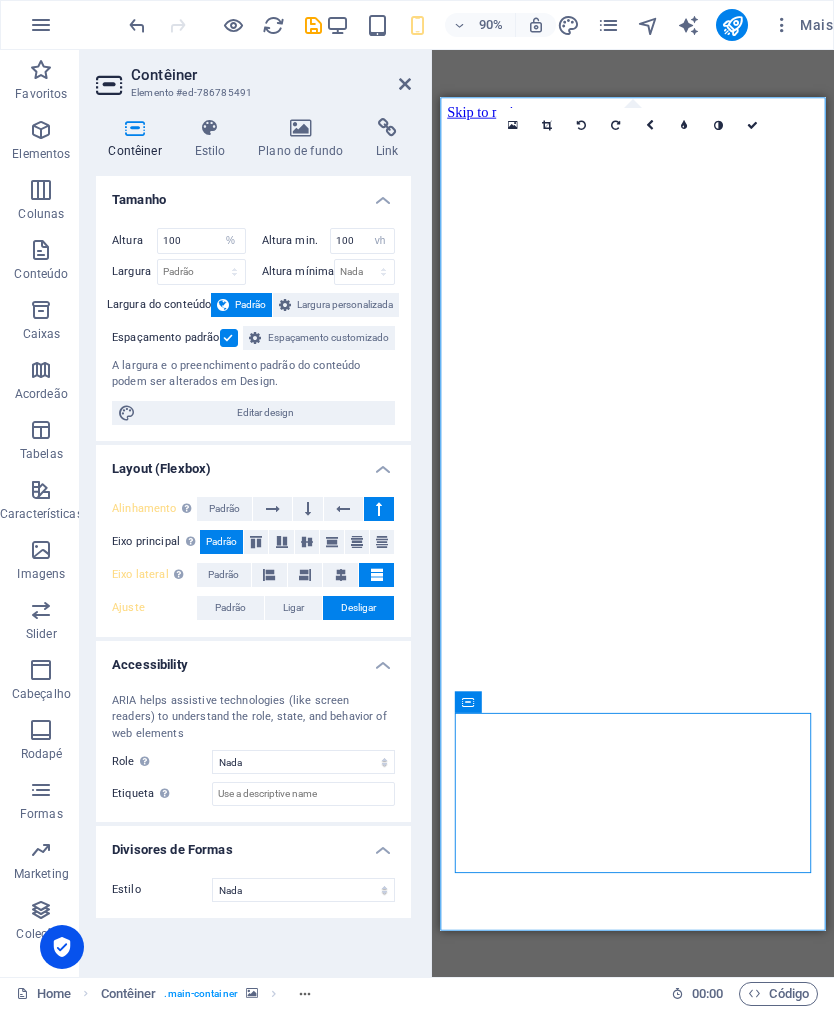 click on "Desligar" at bounding box center [358, 608] 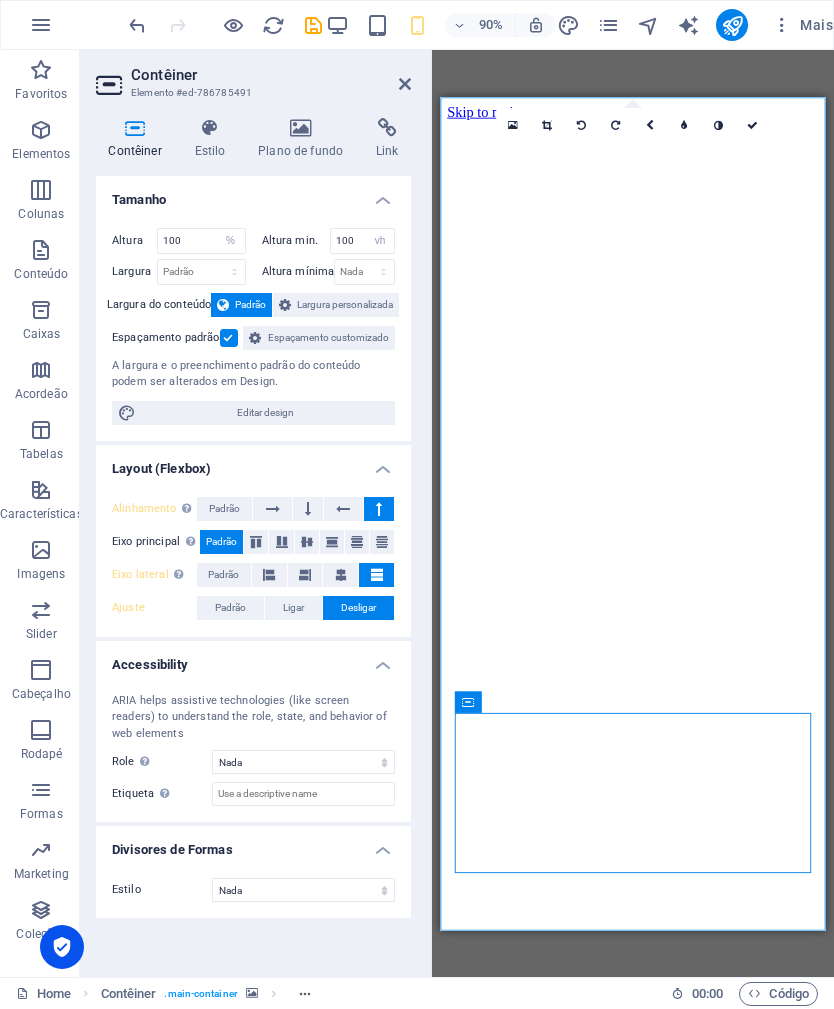 click on "Ligar" at bounding box center [293, 608] 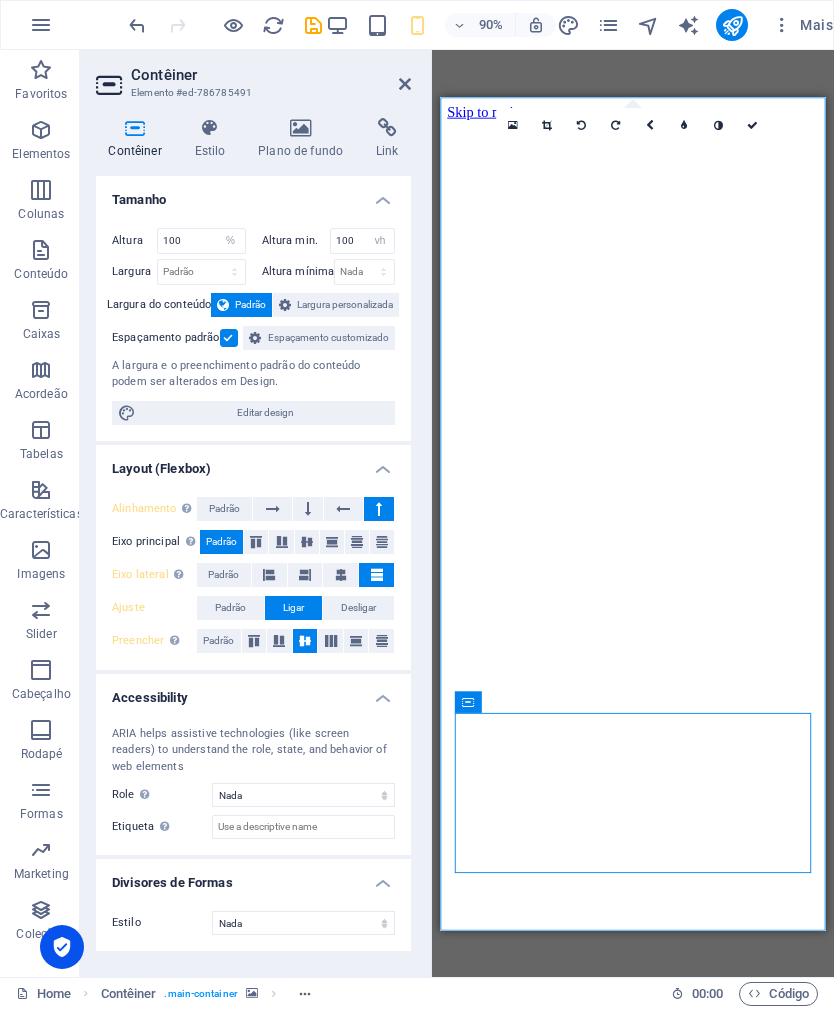 click on "Padrão" at bounding box center [230, 608] 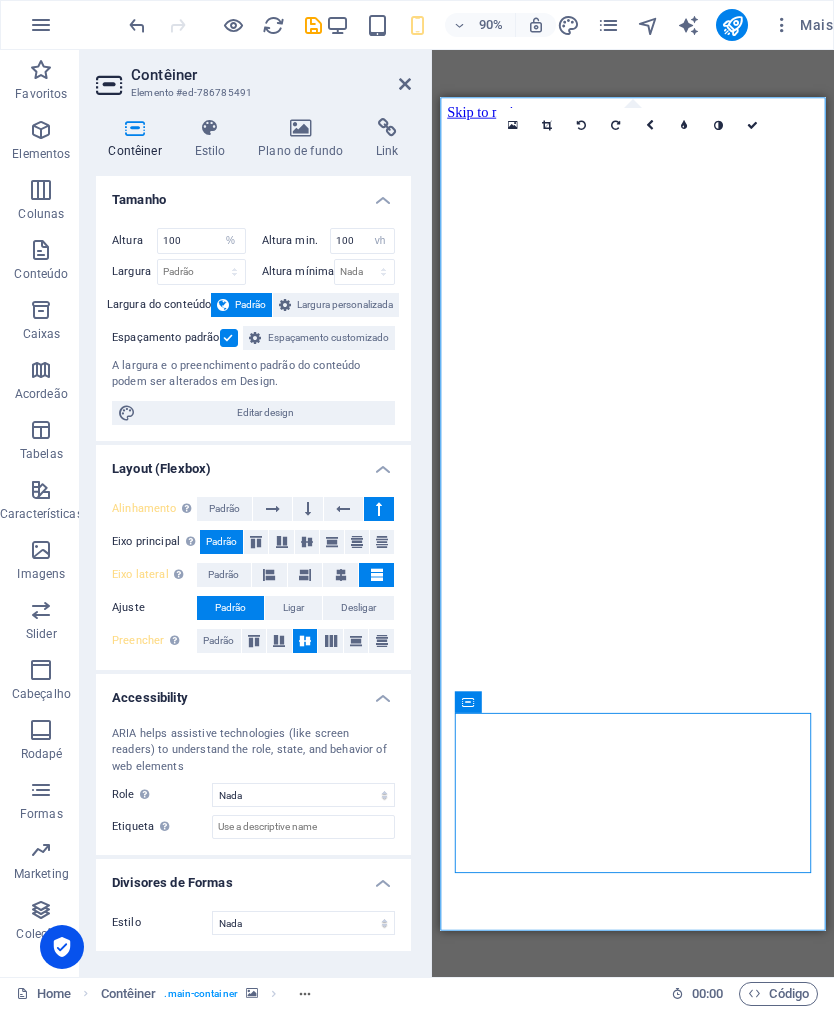 click at bounding box center (382, 641) 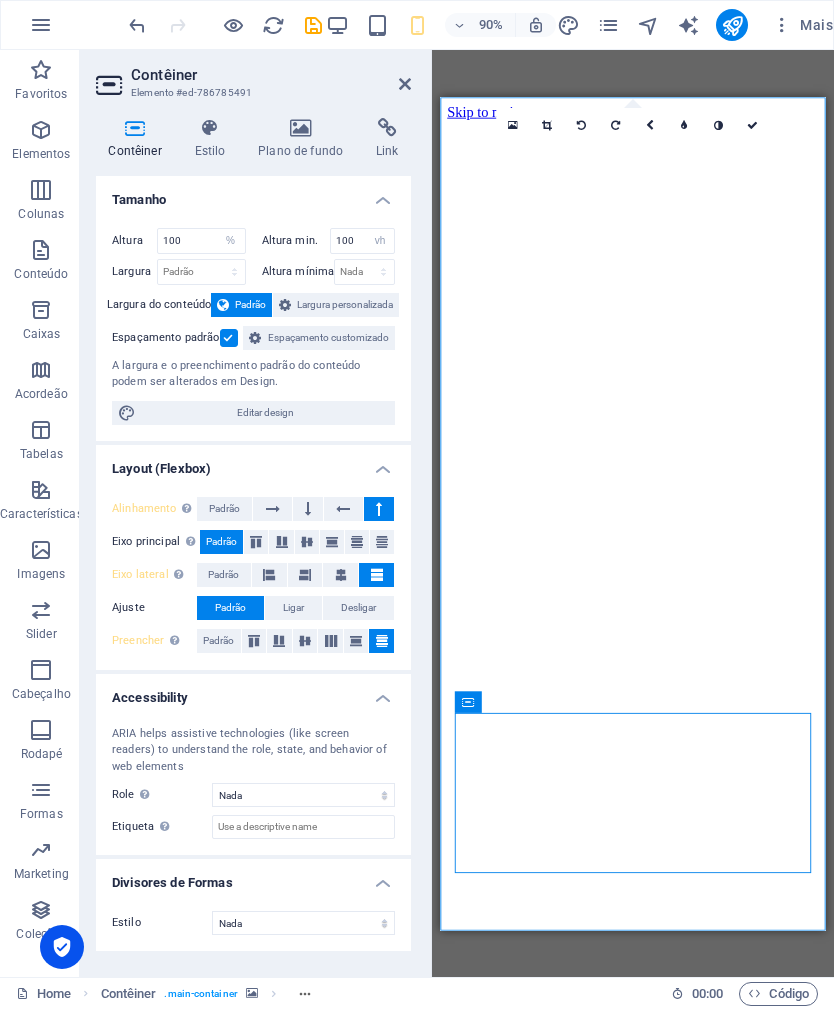 click at bounding box center (356, 641) 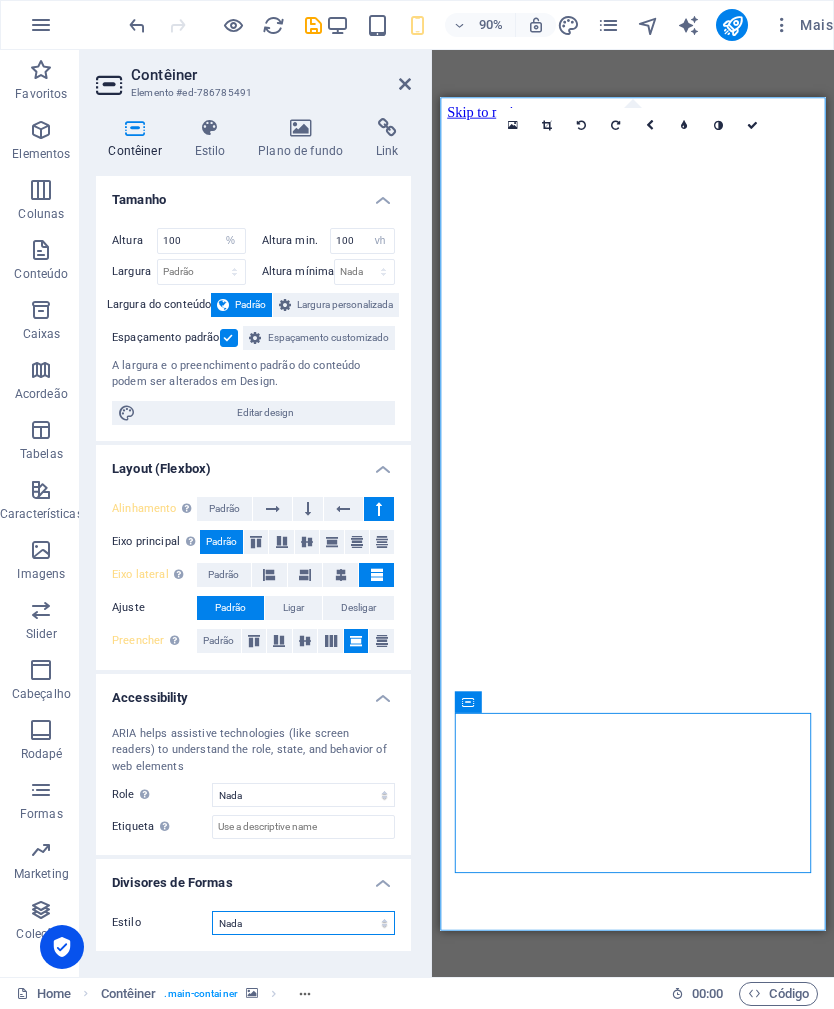 click on "Nada Triangulo Quadrado Diagonal Polígono 1 Polígono 2 Zigzag Multiplos Ziguezagues Ondas Multiplas ondas Meio Círculo Circulo Sombra de Círculo Blocos Hexágonos Nuvens Múltiplas Nuvens Fã Piramedes Livro Gota de tinta Fogo Papel Rasgado Seta" at bounding box center [303, 923] 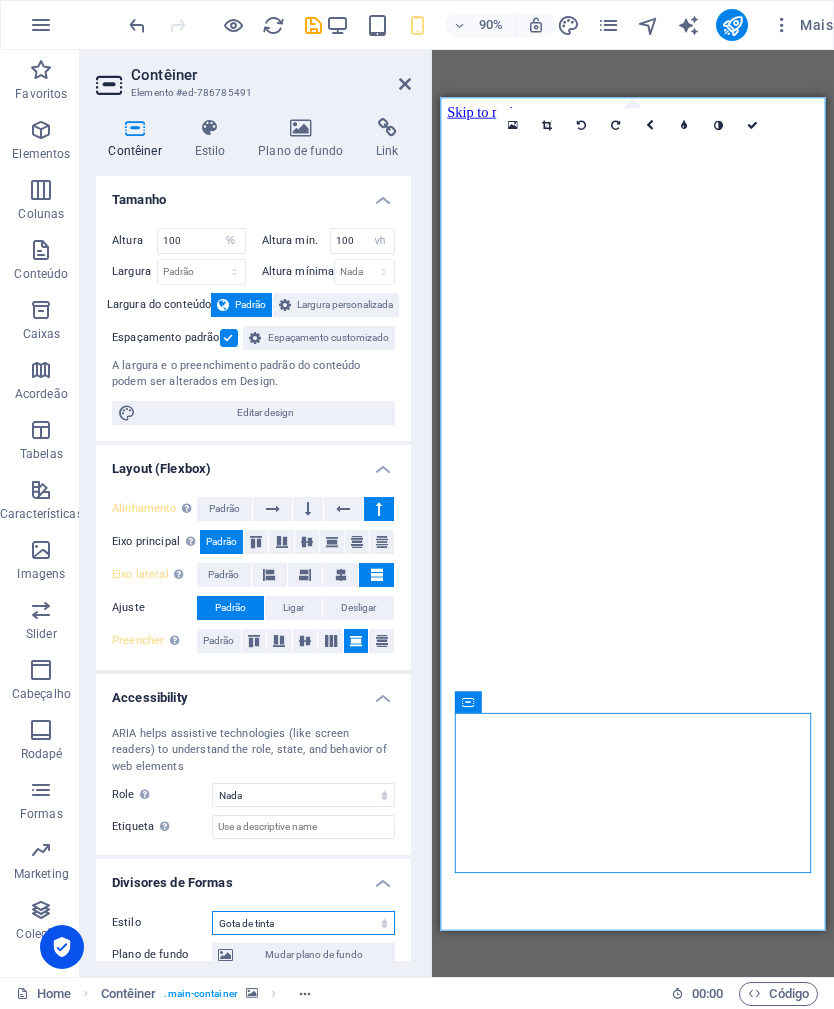 click on "Nada Triangulo Quadrado Diagonal Polígono 1 Polígono 2 Zigzag Multiplos Ziguezagues Ondas Multiplas ondas Meio Círculo Circulo Sombra de Círculo Blocos Hexágonos Nuvens Múltiplas Nuvens Fã Piramedes Livro Gota de tinta Fogo Papel Rasgado Seta" at bounding box center (303, 923) 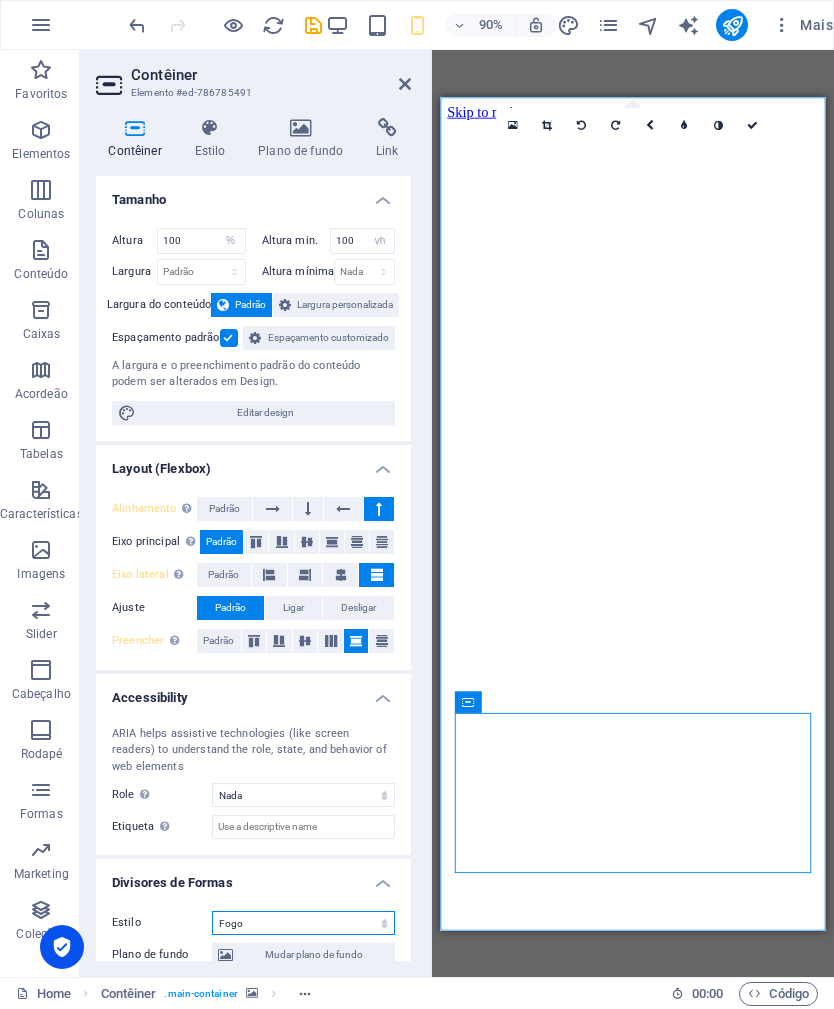 click on "Nada Triangulo Quadrado Diagonal Polígono 1 Polígono 2 Zigzag Multiplos Ziguezagues Ondas Multiplas ondas Meio Círculo Circulo Sombra de Círculo Blocos Hexágonos Nuvens Múltiplas Nuvens Fã Piramedes Livro Gota de tinta Fogo Papel Rasgado Seta" at bounding box center (303, 923) 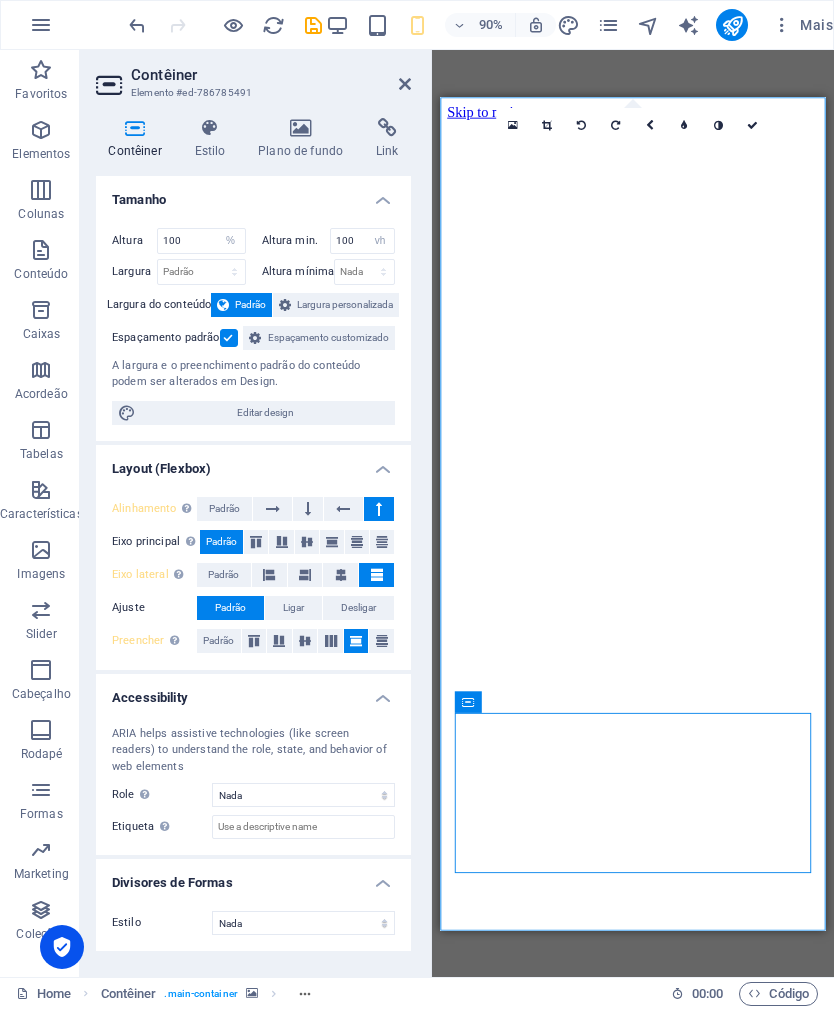 click on "Divisores de Formas" at bounding box center [253, 877] 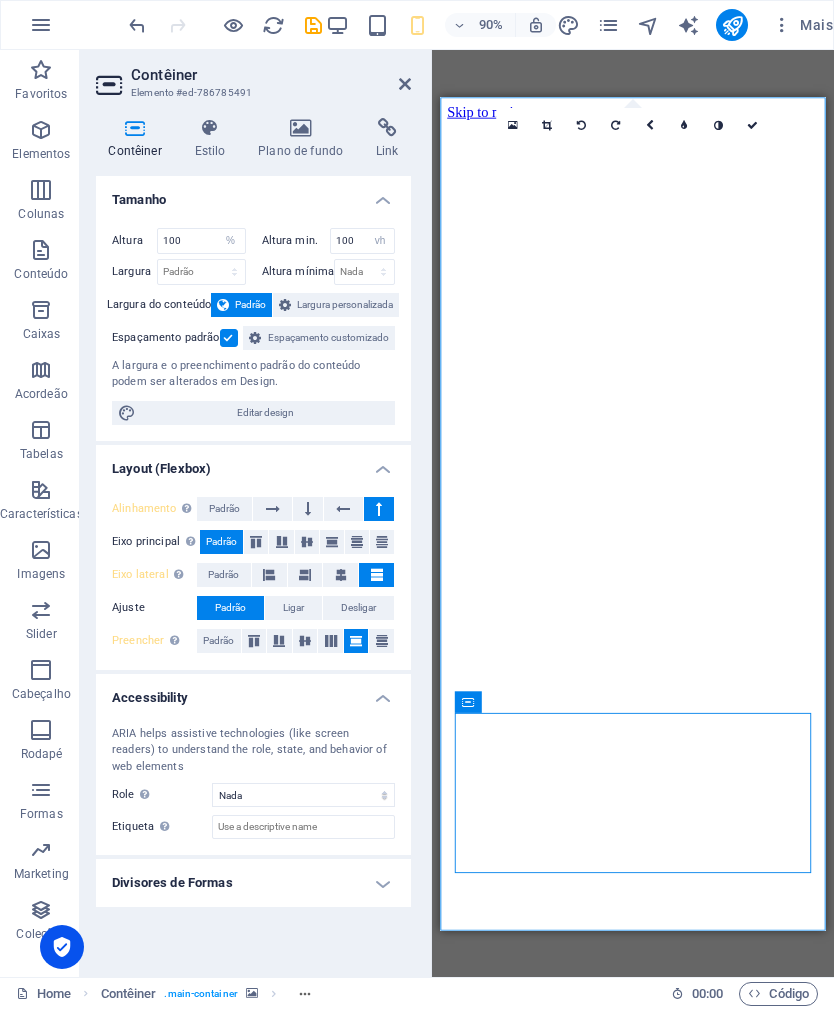 click on "Adicionar elementos" at bounding box center (653, 1444) 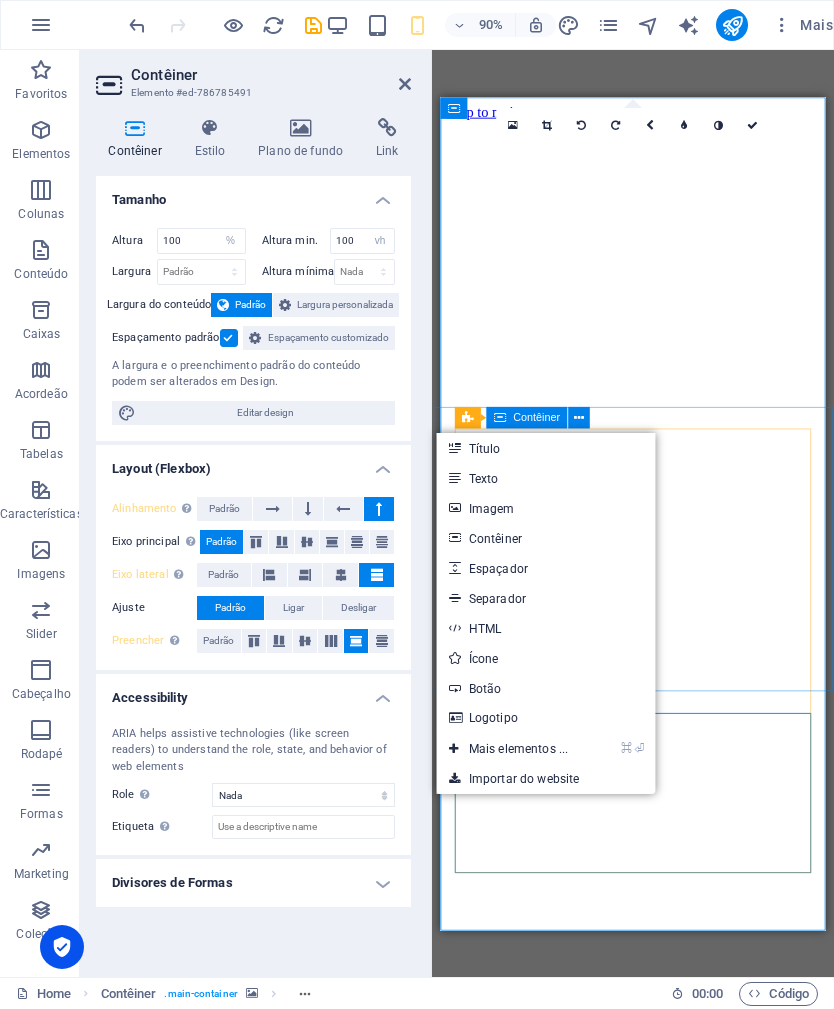 click on "Botão" at bounding box center [546, 688] 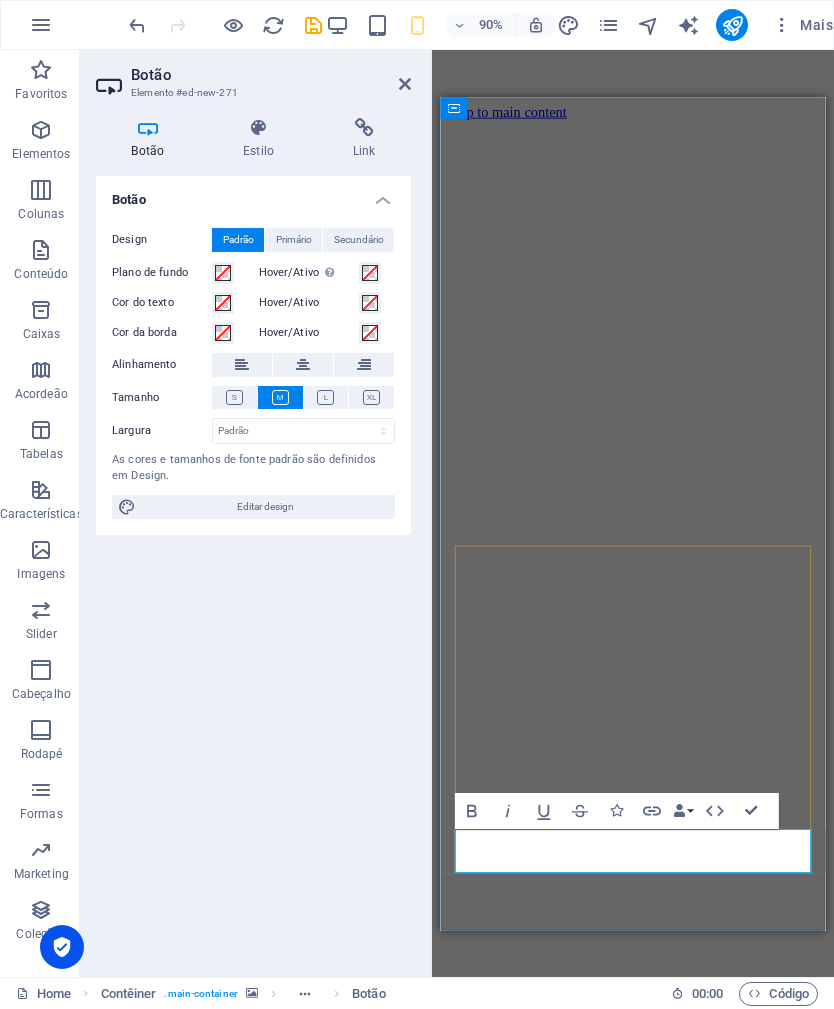 click on "Rótulo do botão" at bounding box center (654, 1352) 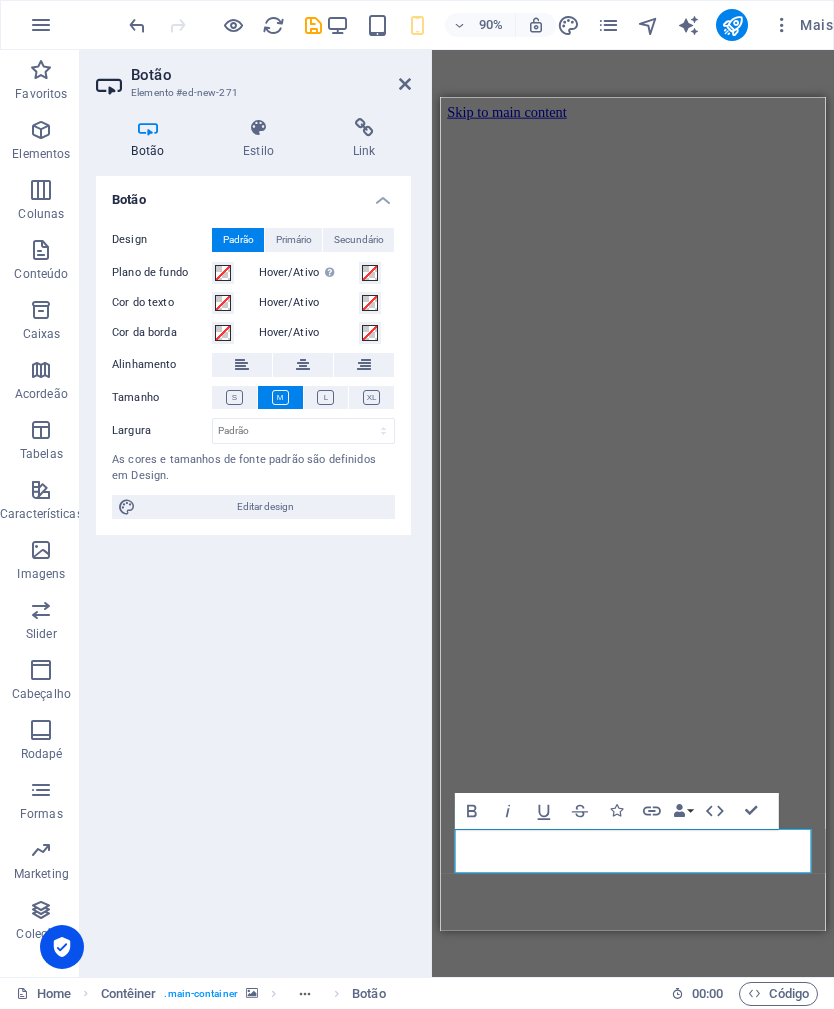 click at bounding box center [259, 128] 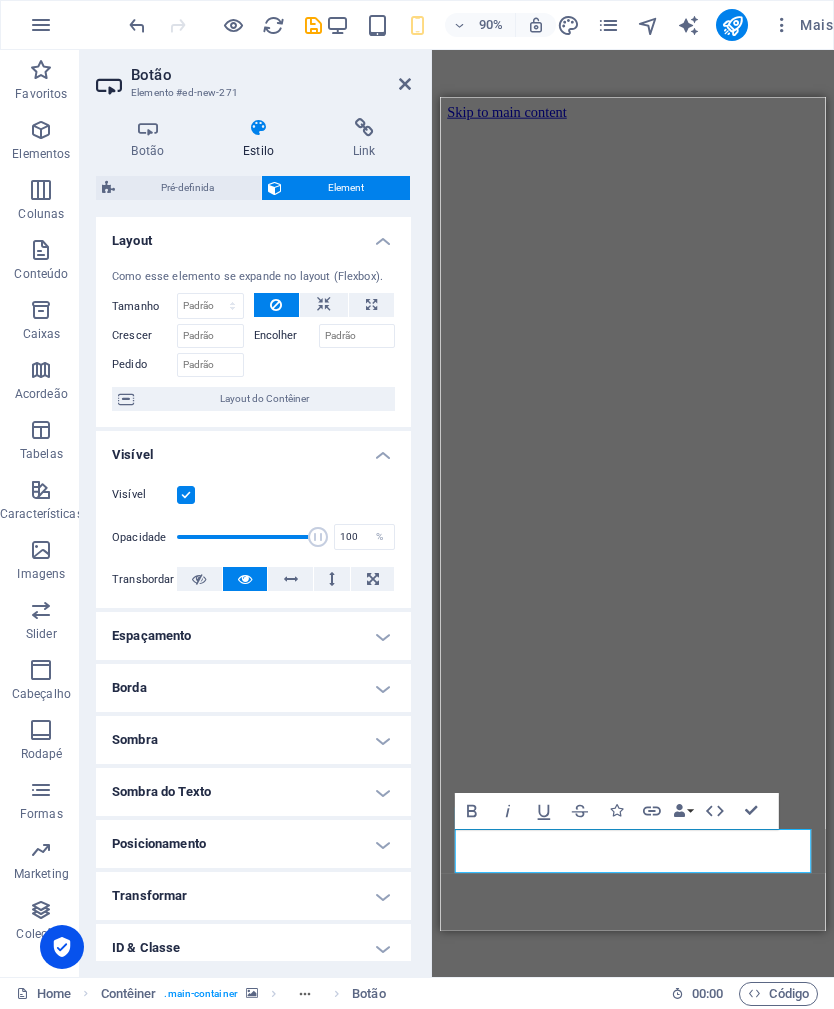 click on "Estilo" at bounding box center [263, 139] 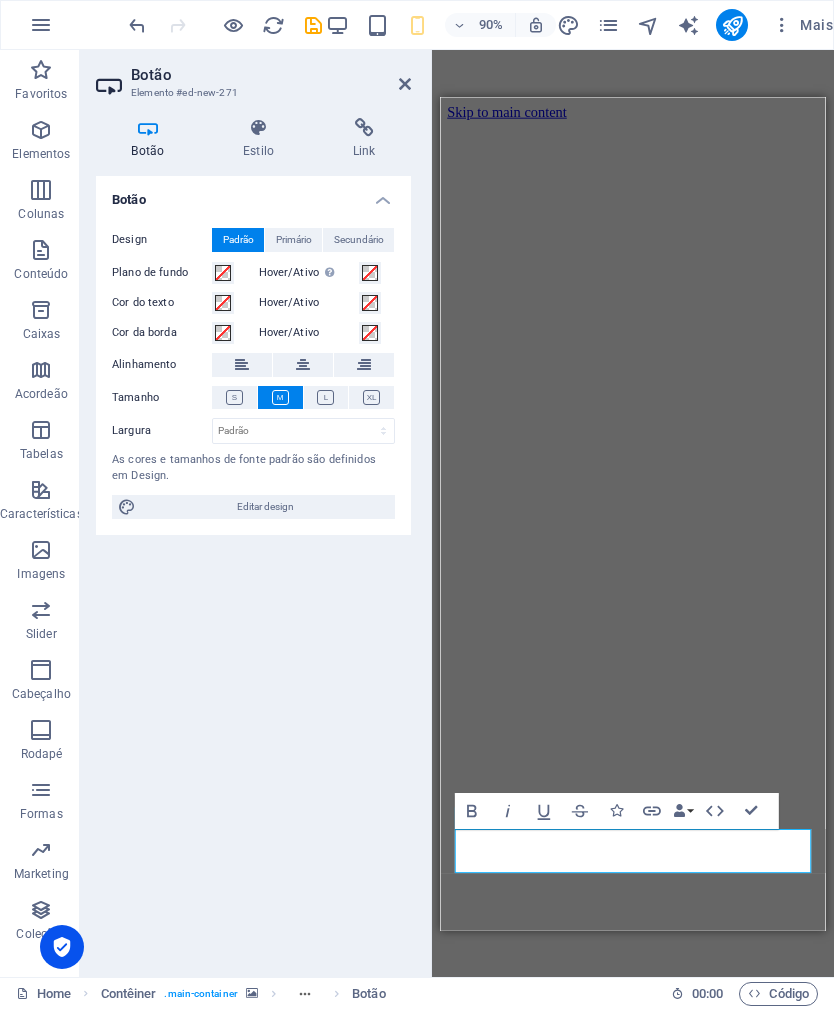 click at bounding box center [371, 397] 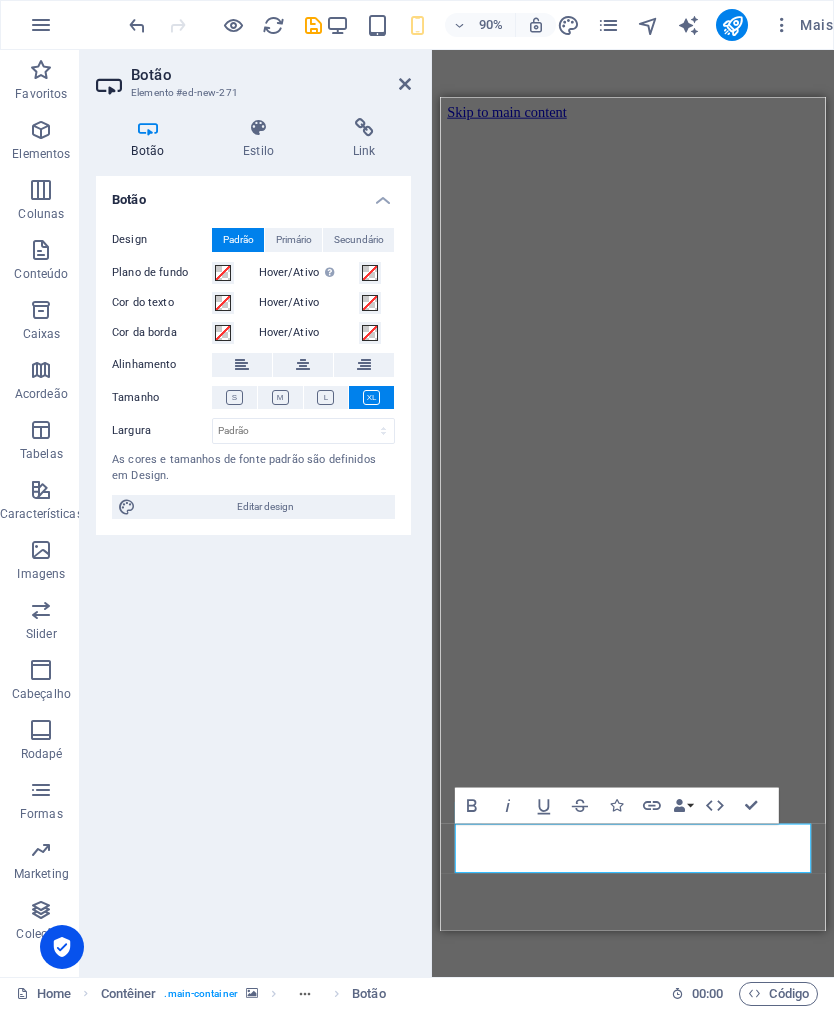 click on "Editar design" at bounding box center [265, 507] 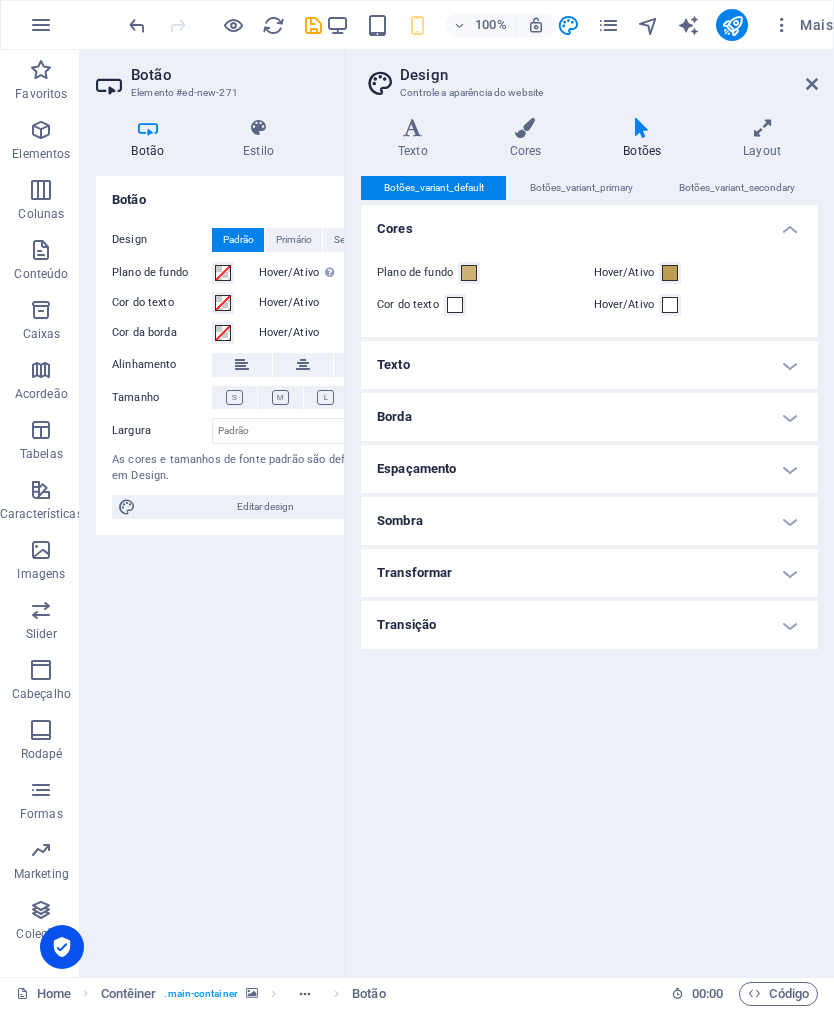 scroll, scrollTop: 599, scrollLeft: 0, axis: vertical 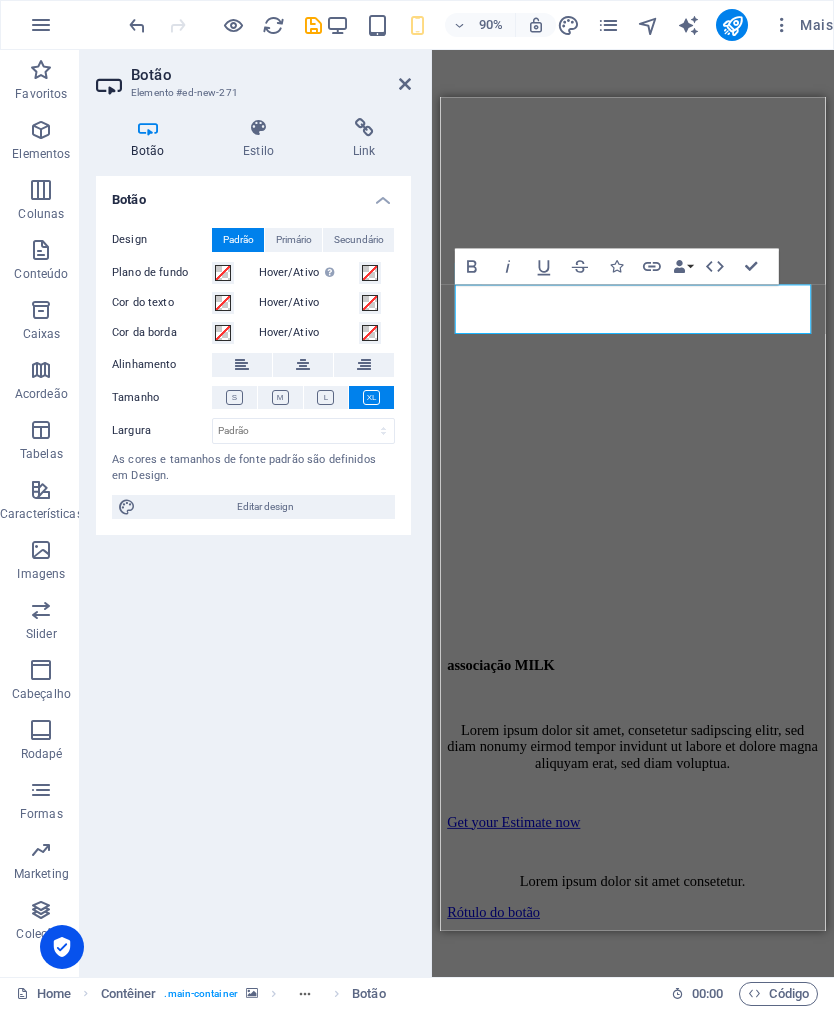 click on "Enter your name and email" at bounding box center [654, 1109] 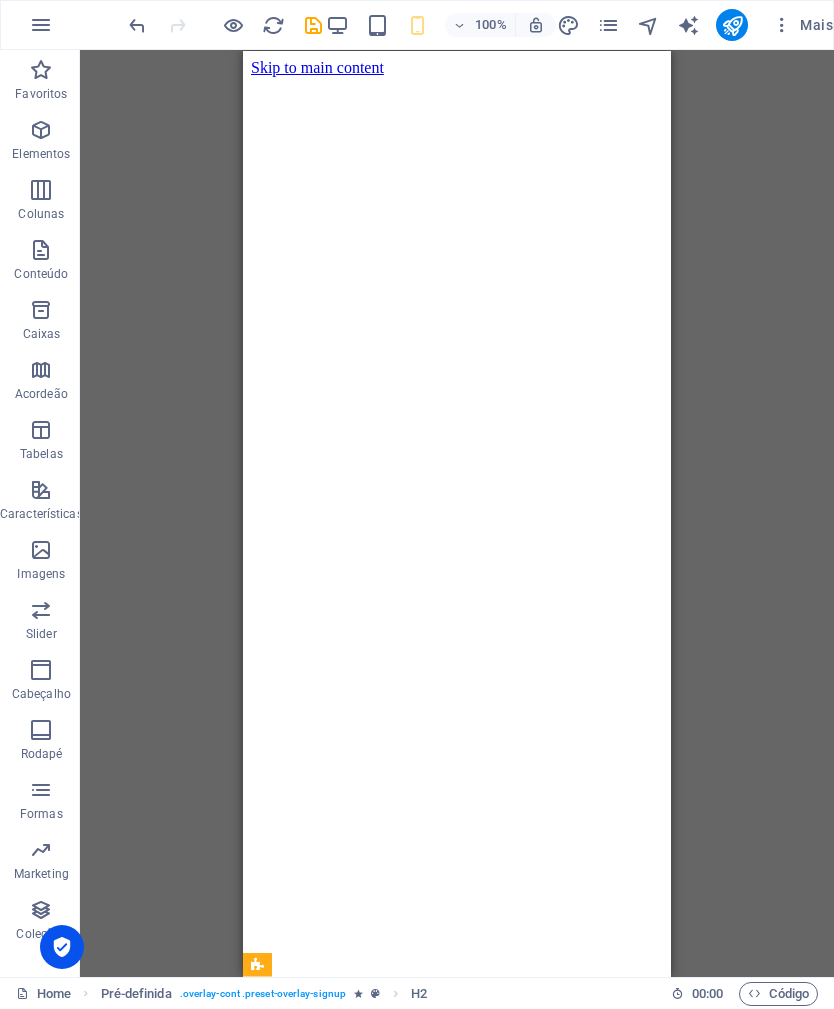scroll, scrollTop: 0, scrollLeft: 0, axis: both 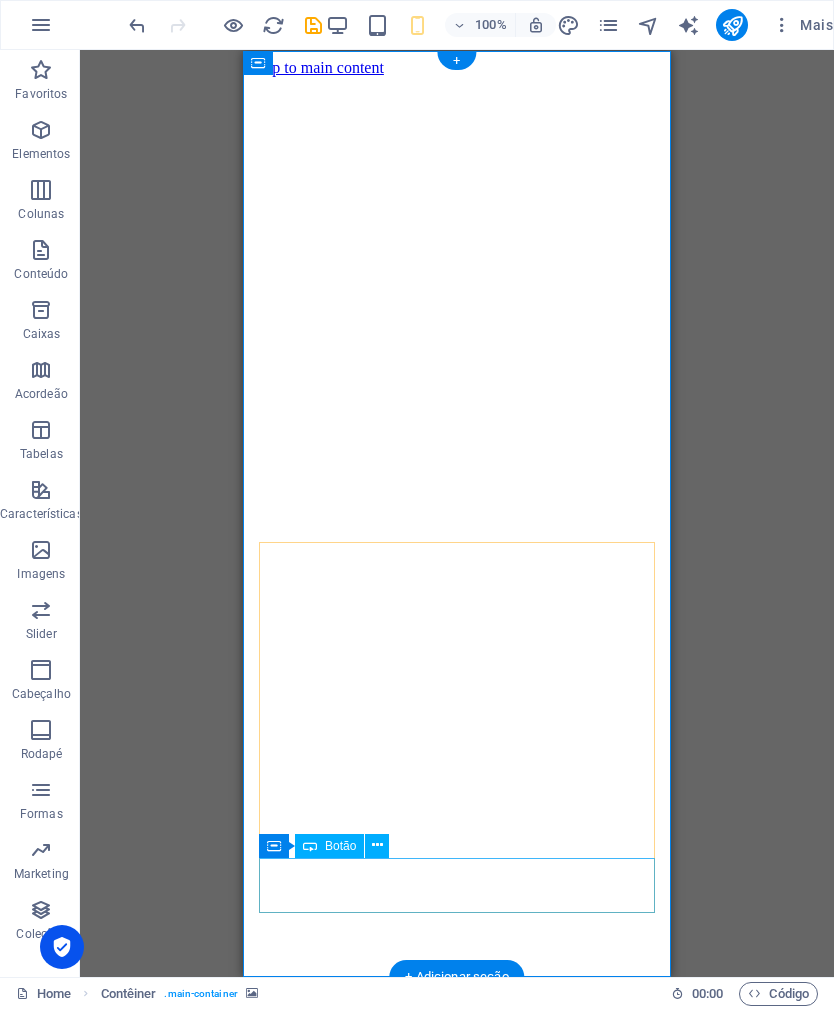 click on "Rótulo do botão" at bounding box center [457, 1306] 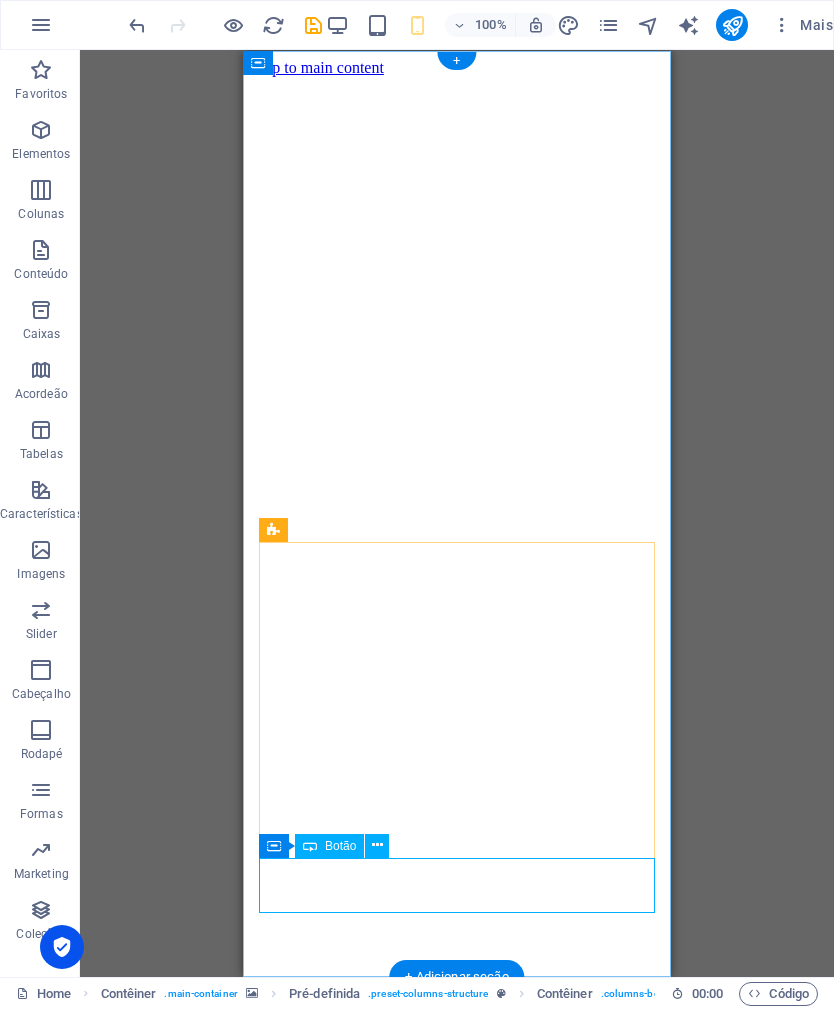 click at bounding box center [377, 846] 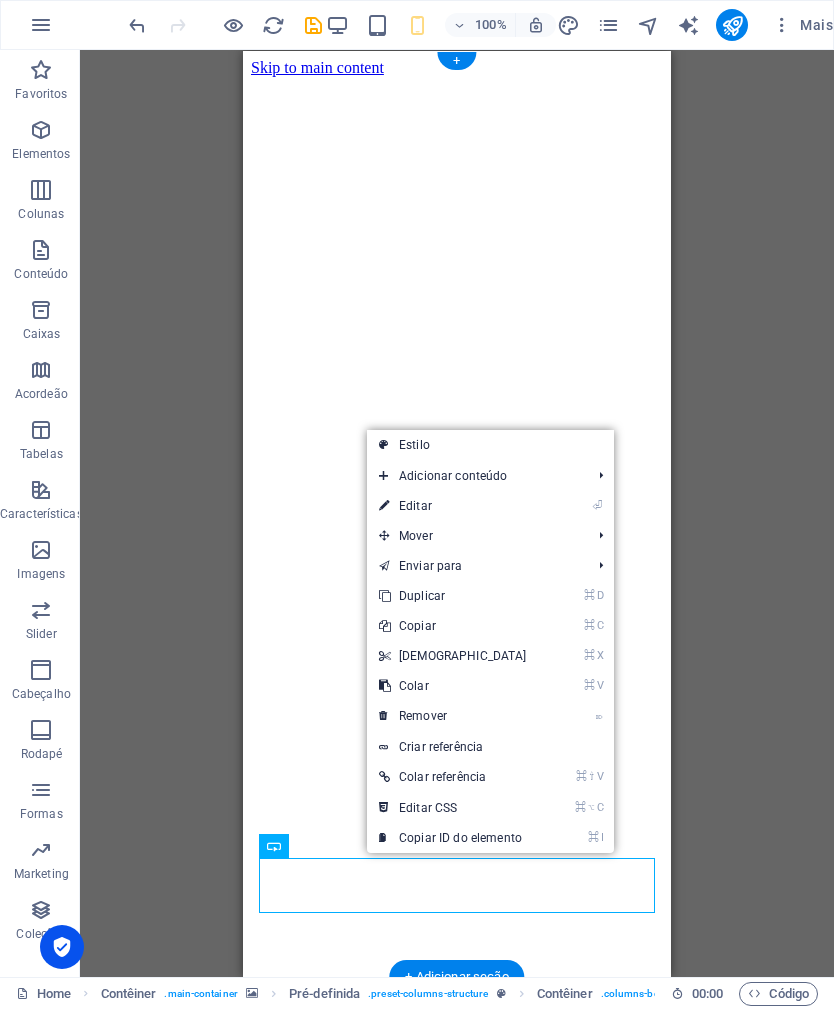 click on "⌦  Remover" at bounding box center (453, 716) 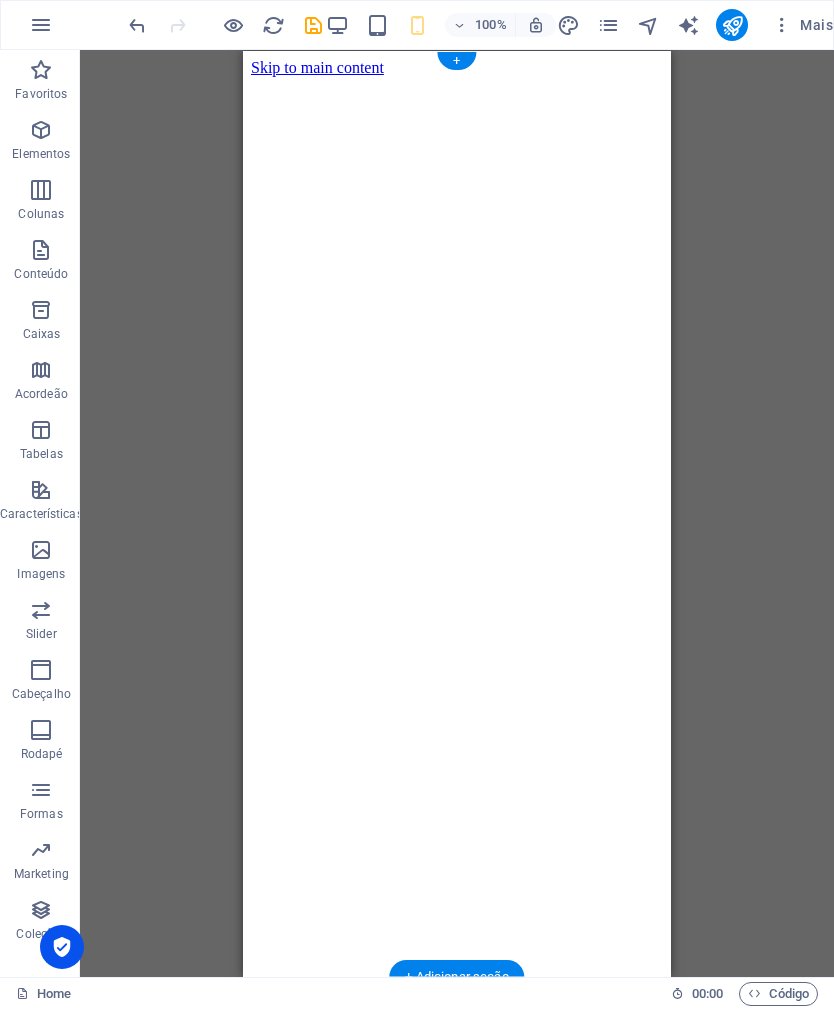 click on "Solte o conteúdo aqui ou  Adicionar elementos  Colar área de transferência" at bounding box center [457, 1386] 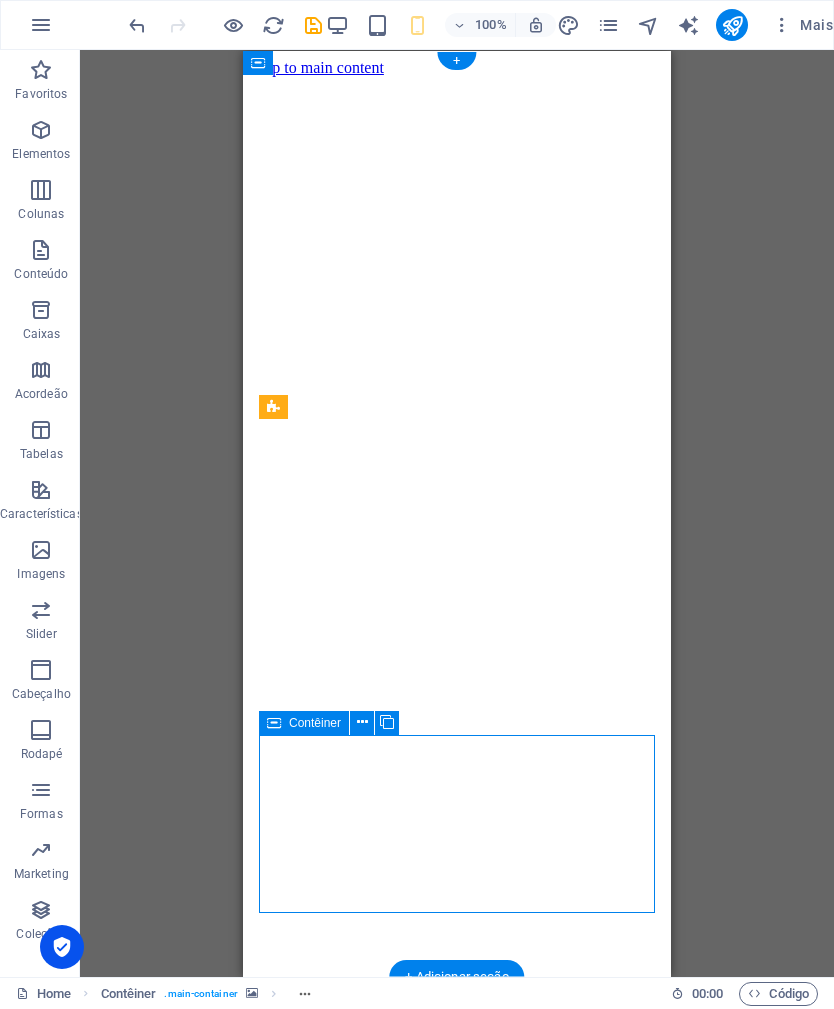 click on "Adicionar elementos" at bounding box center [456, 1398] 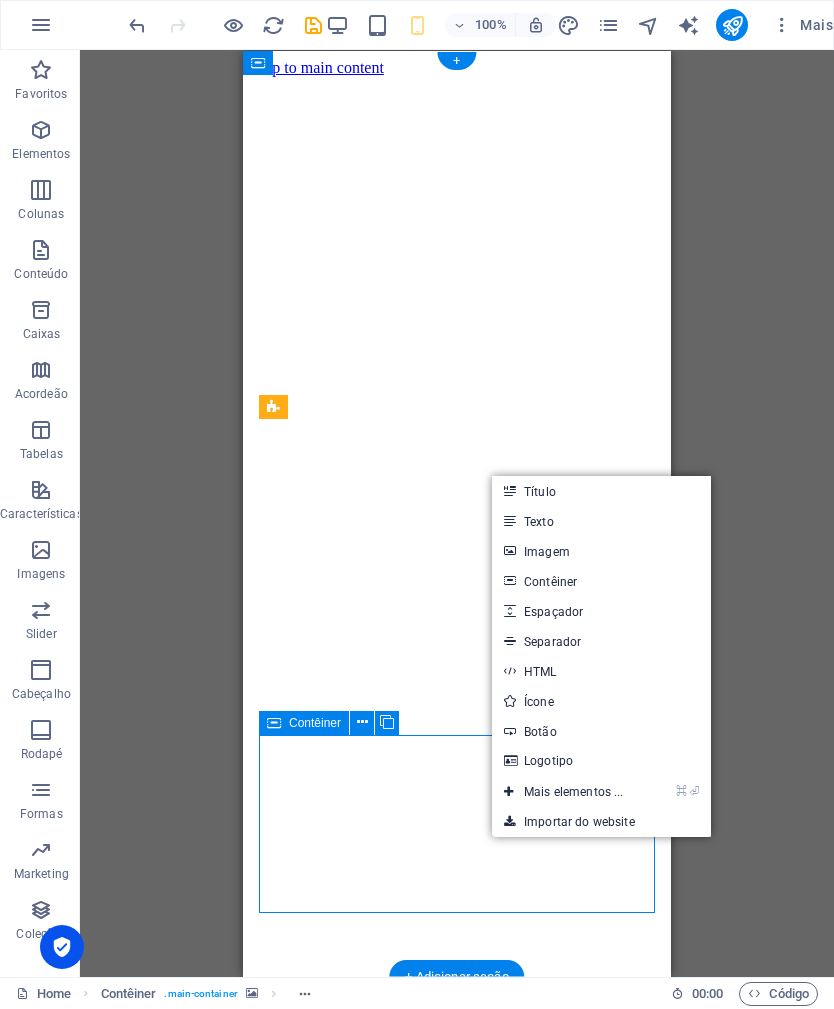 click on "Adicionar elementos" at bounding box center [456, 1398] 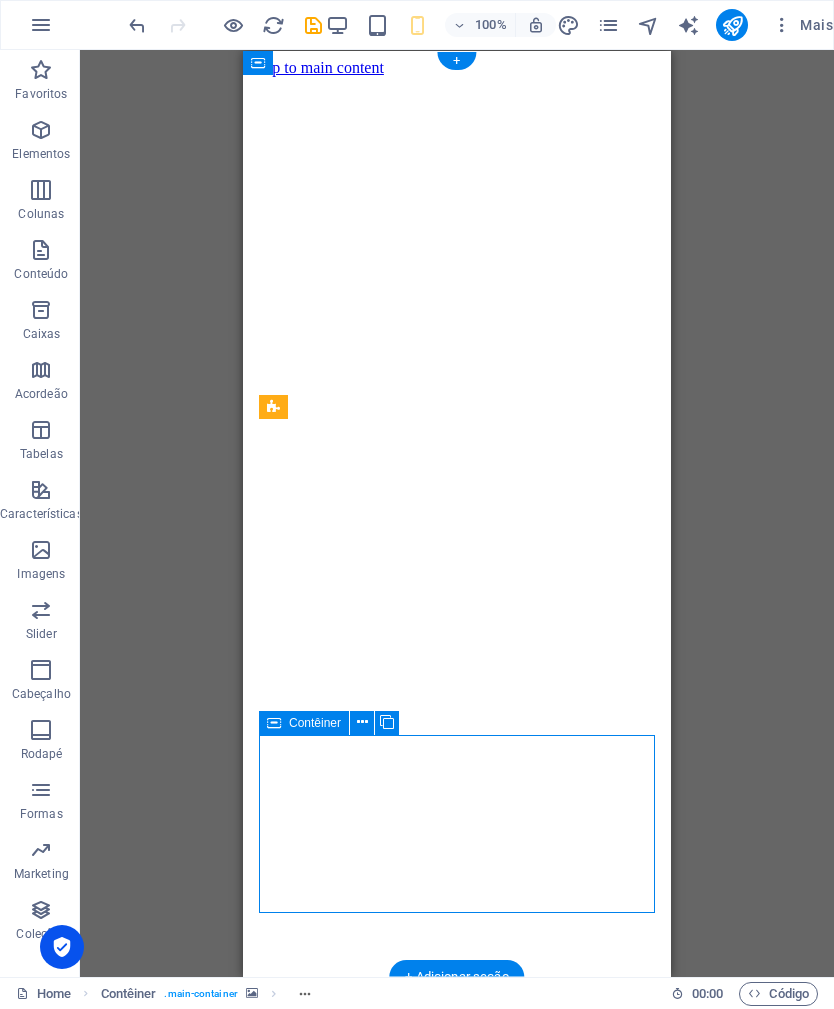 click on "Solte o conteúdo aqui ou  Adicionar elementos  Colar área de transferência" at bounding box center (457, 1386) 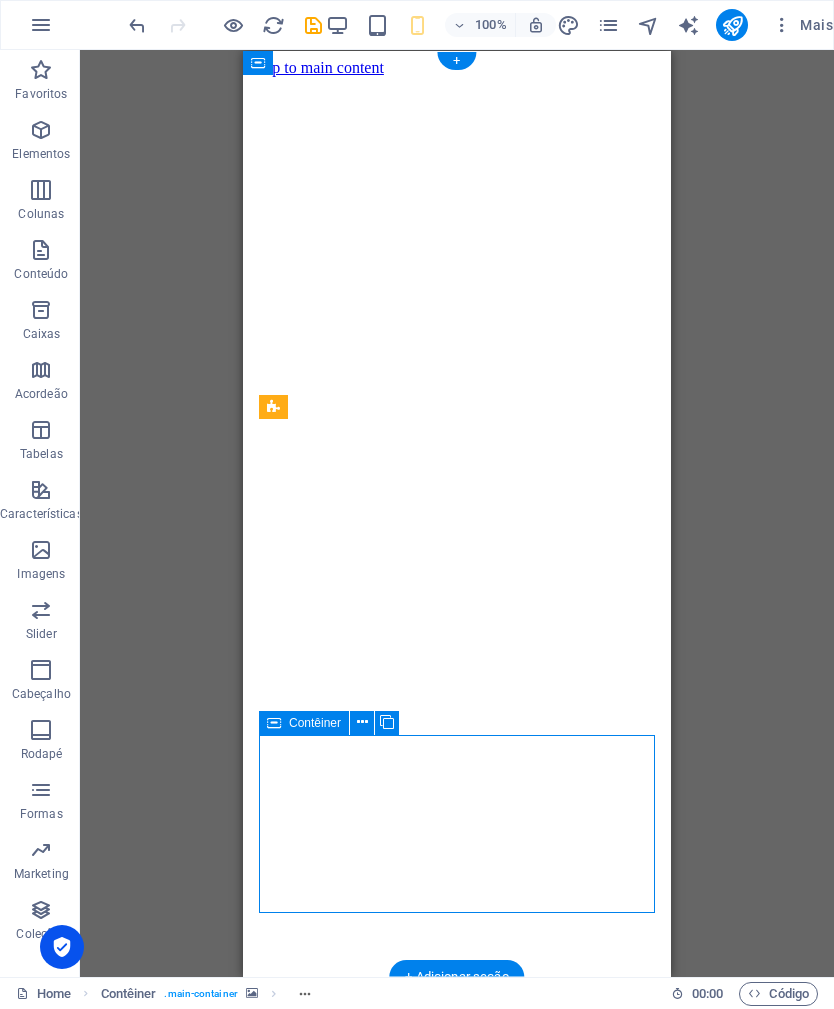 click on "Adicionar elementos" at bounding box center (456, 1398) 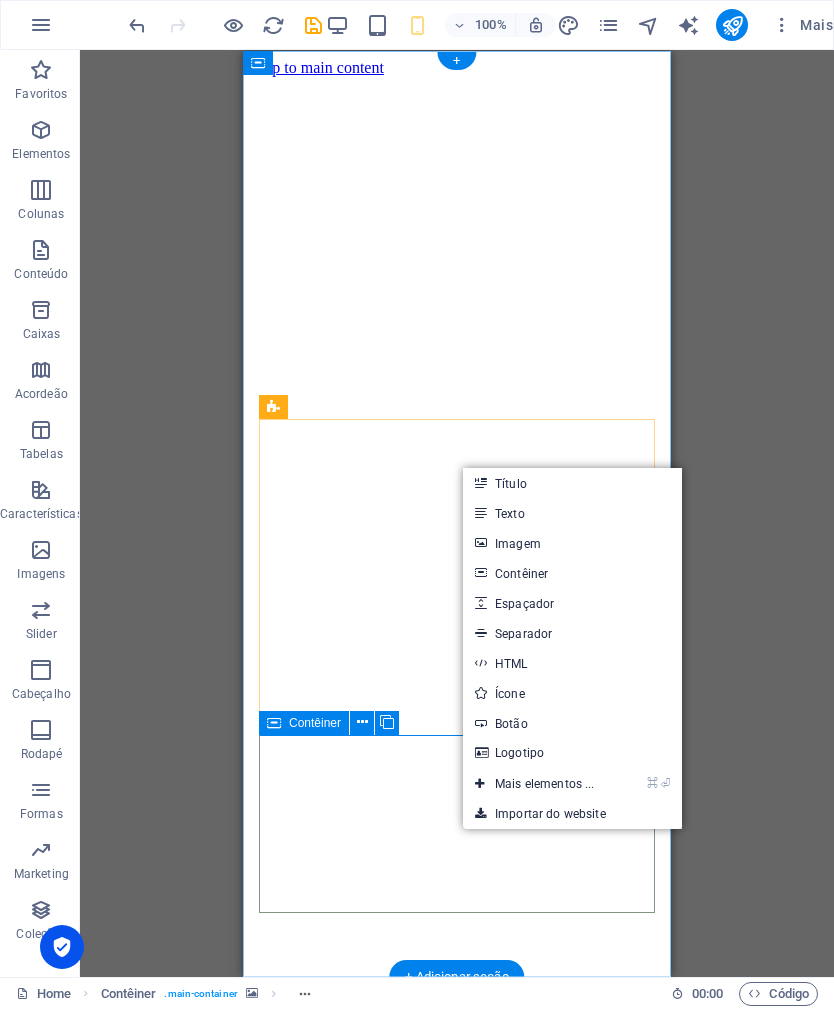 click at bounding box center [362, 722] 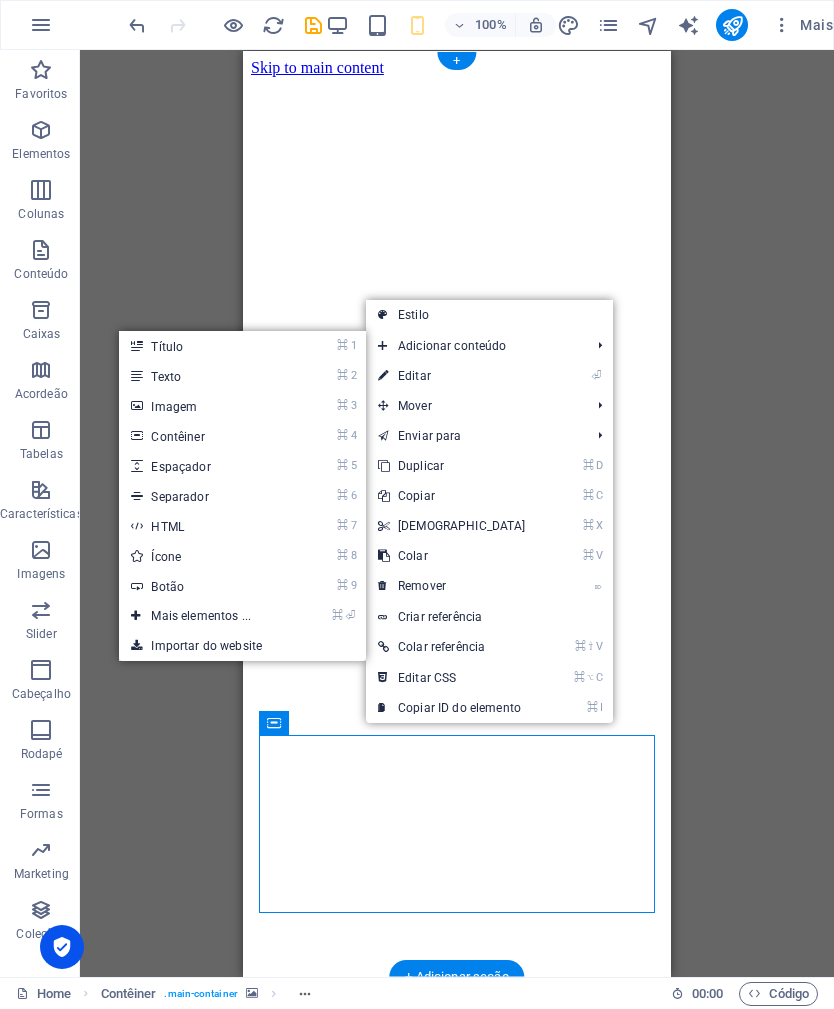 click on "⌘ 9  Botão" at bounding box center (205, 586) 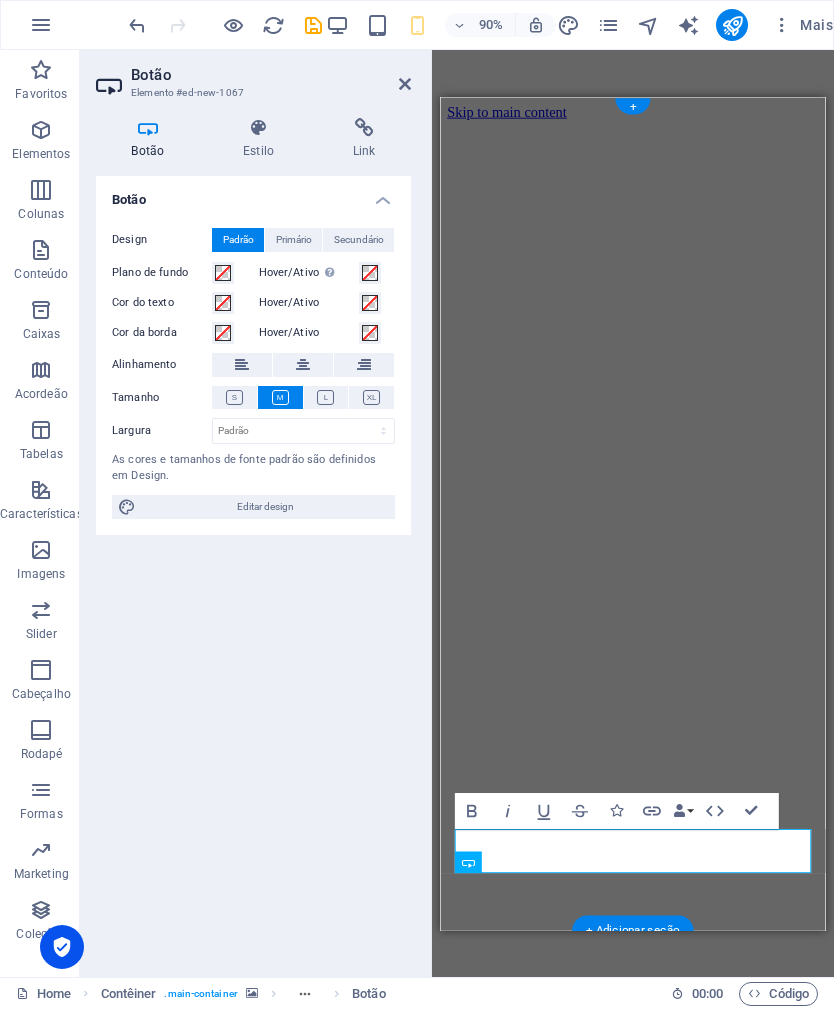 click at bounding box center (405, 84) 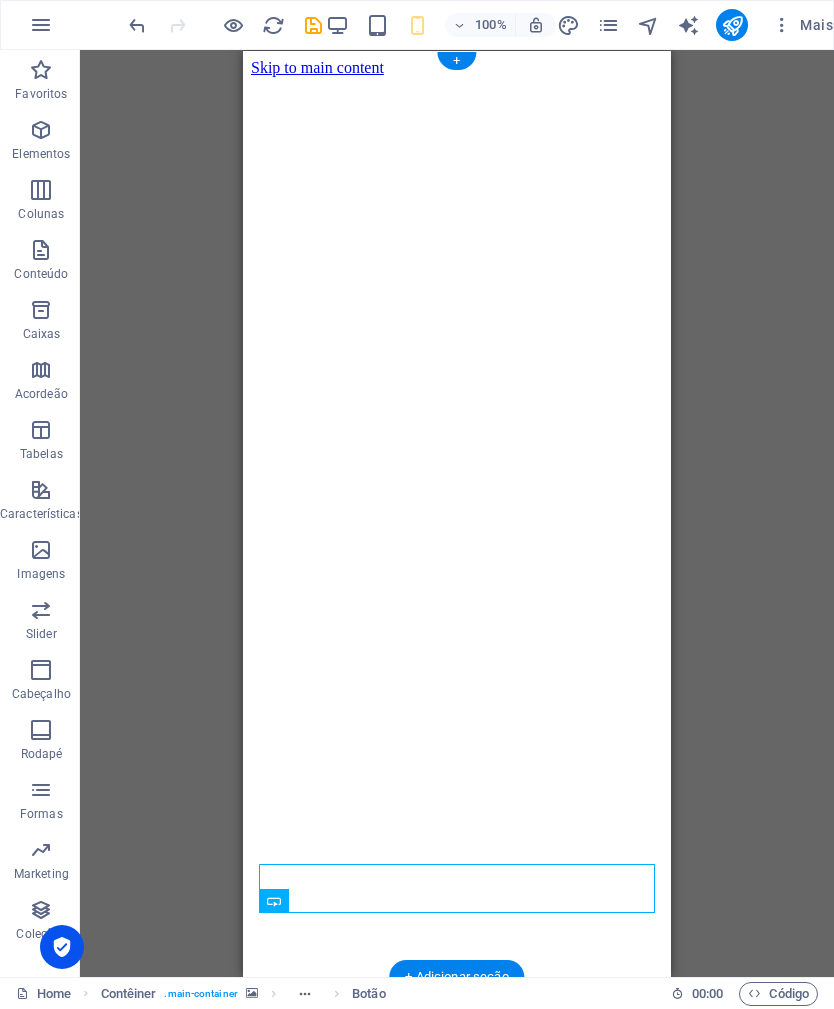 click at bounding box center (41, 310) 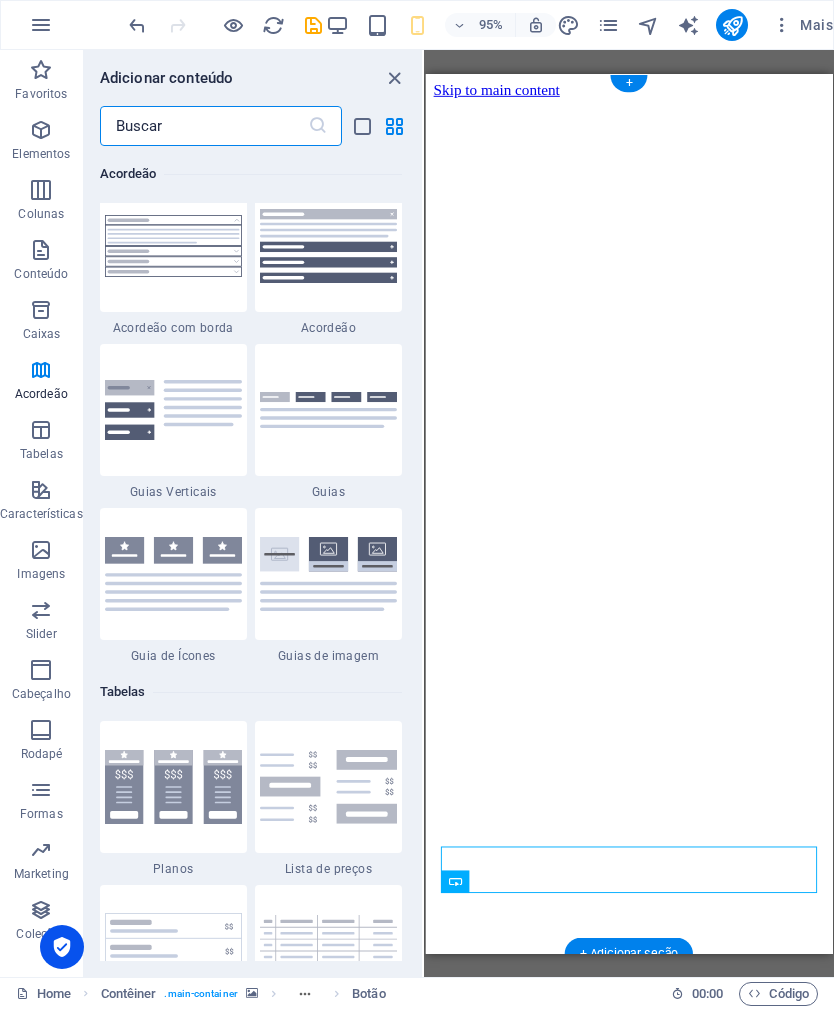 scroll, scrollTop: 6236, scrollLeft: 0, axis: vertical 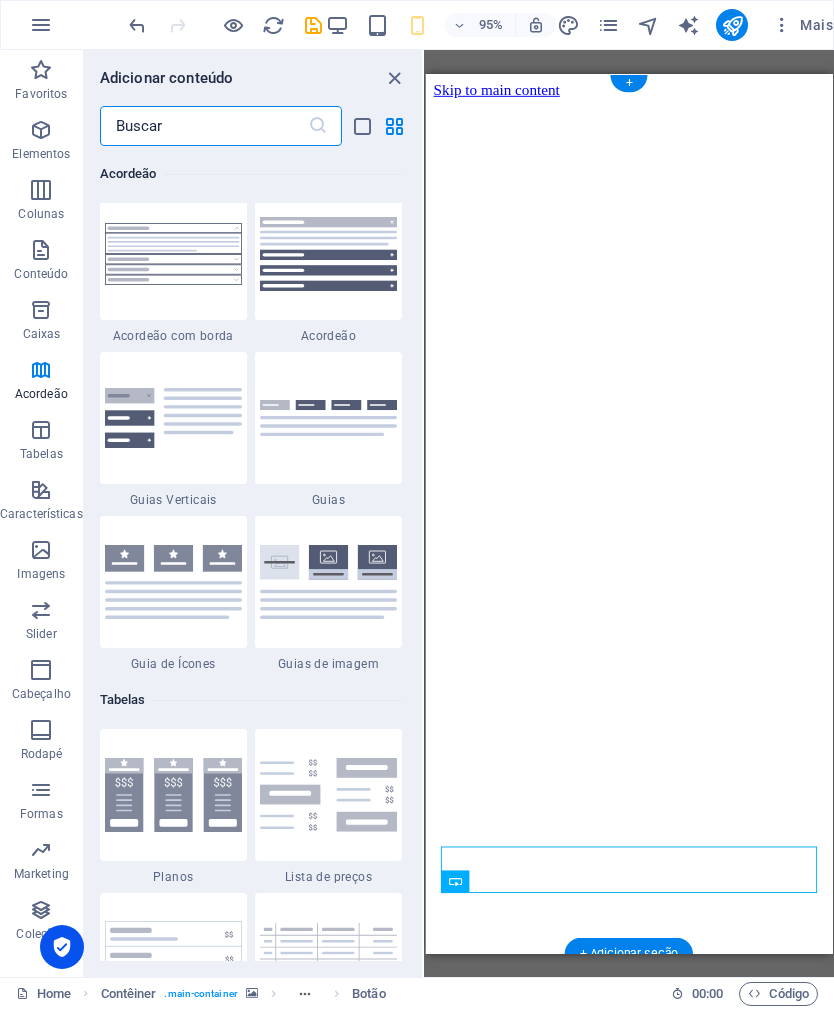 click at bounding box center (41, 250) 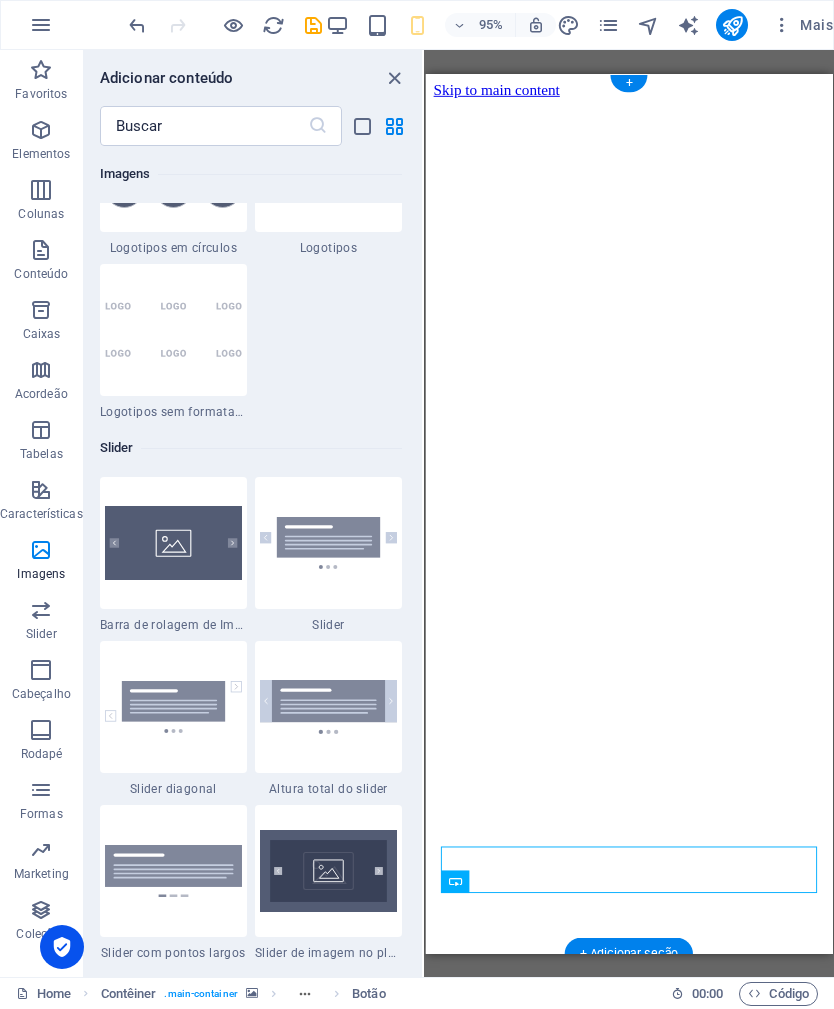 scroll, scrollTop: 10904, scrollLeft: 0, axis: vertical 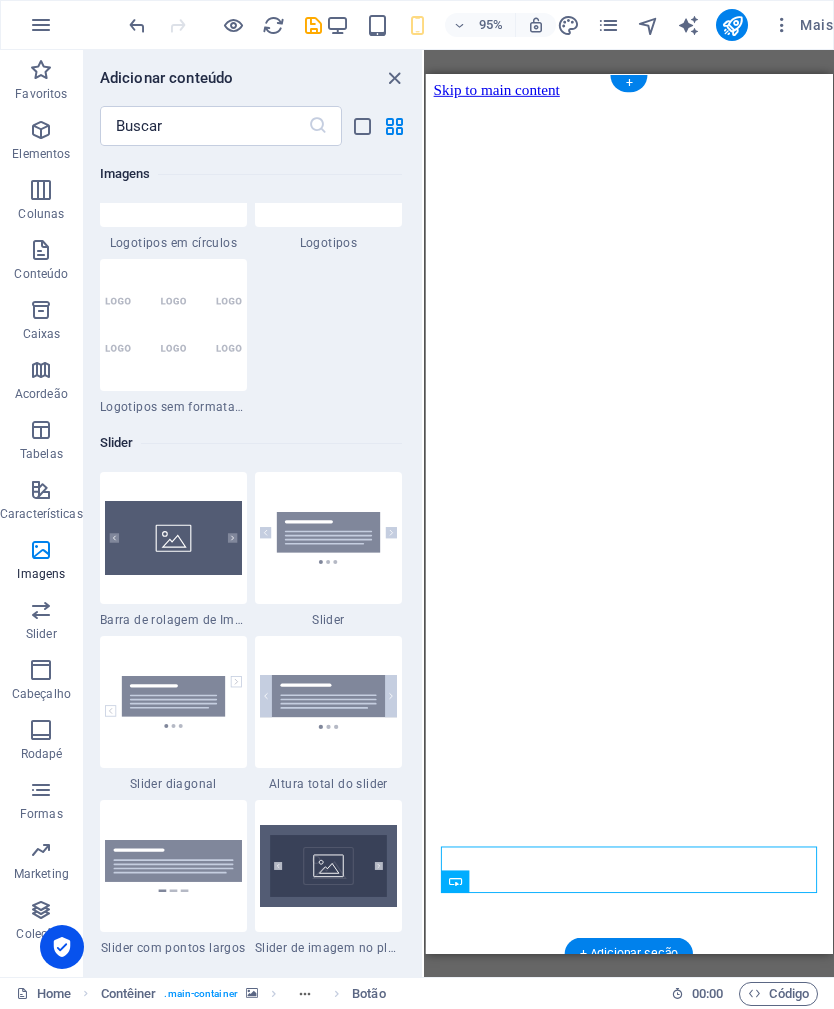 click at bounding box center (41, 250) 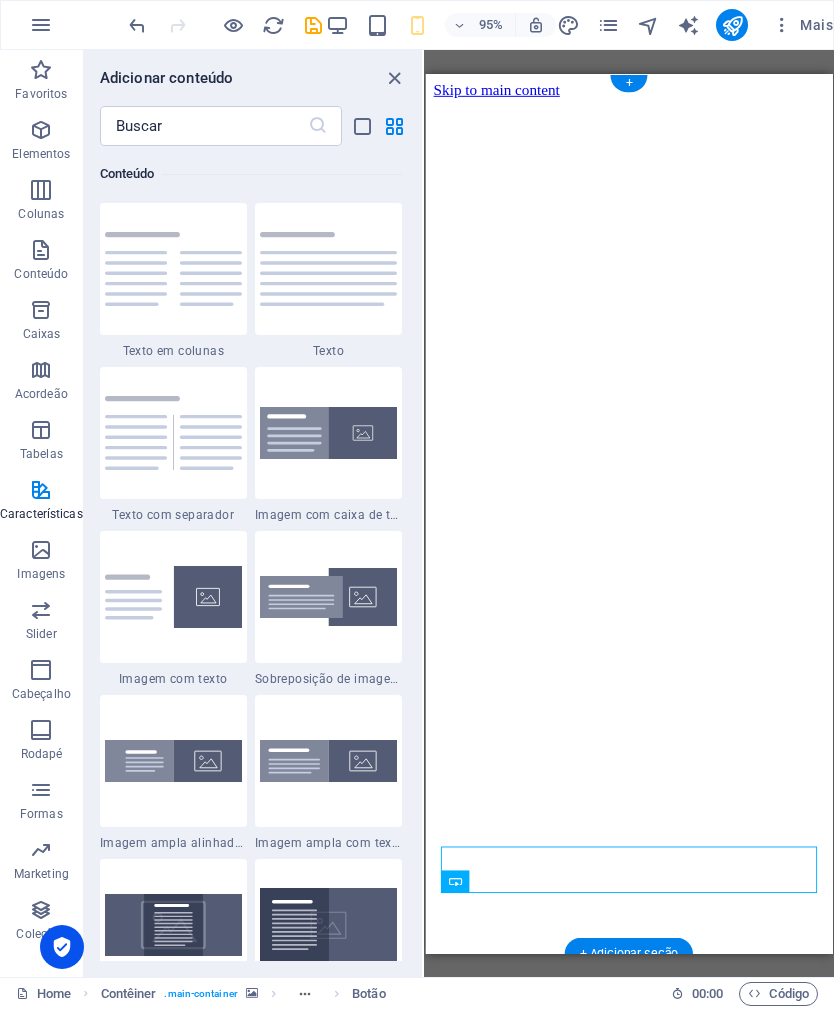 click on "Elementos" at bounding box center (41, 154) 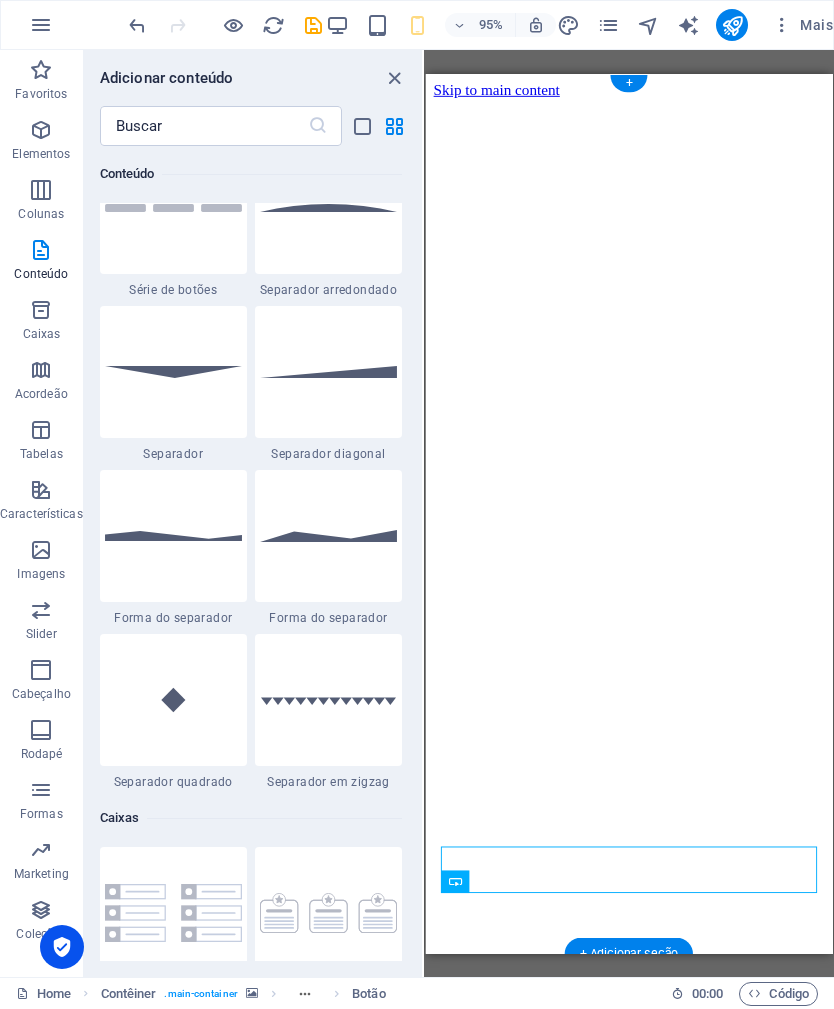 click at bounding box center (41, 130) 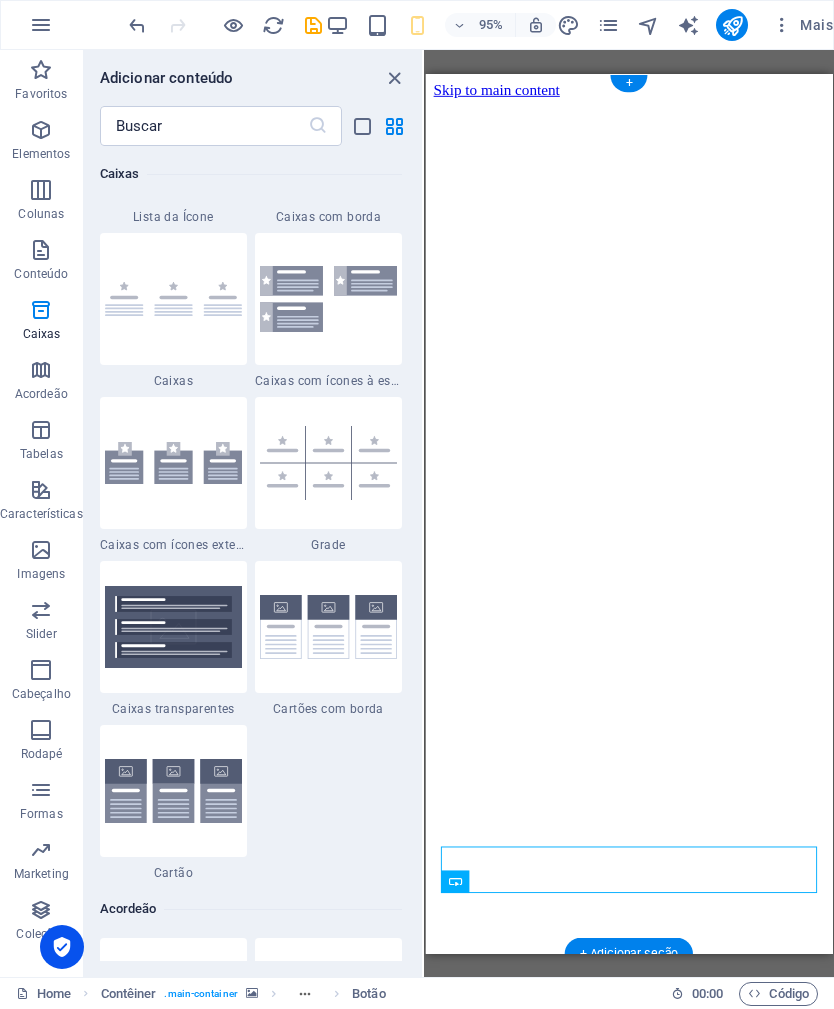 scroll, scrollTop: 5619, scrollLeft: 0, axis: vertical 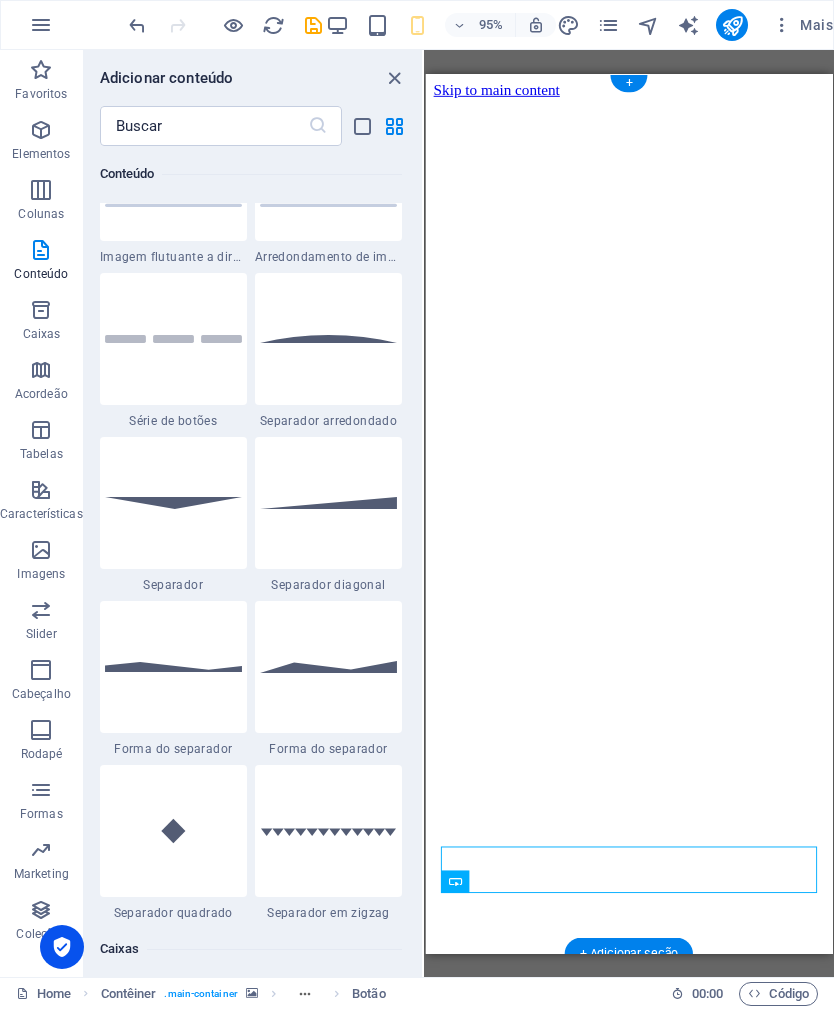 click on "Favoritos" at bounding box center (41, 94) 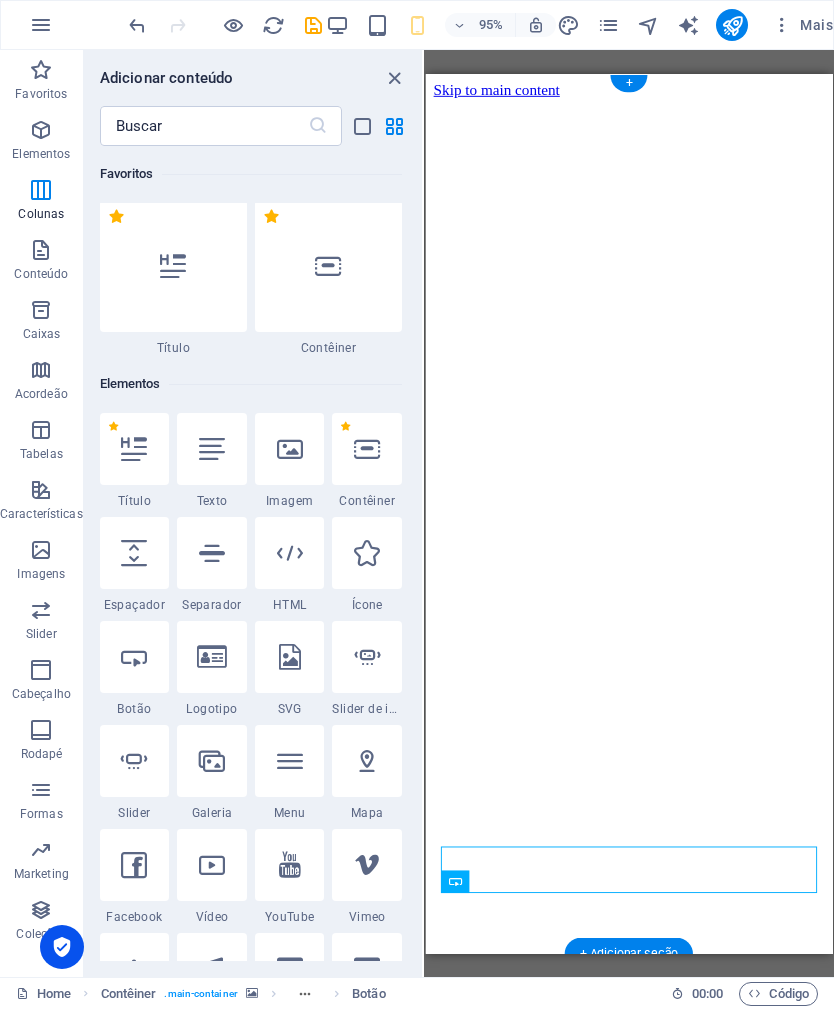 scroll, scrollTop: 0, scrollLeft: 0, axis: both 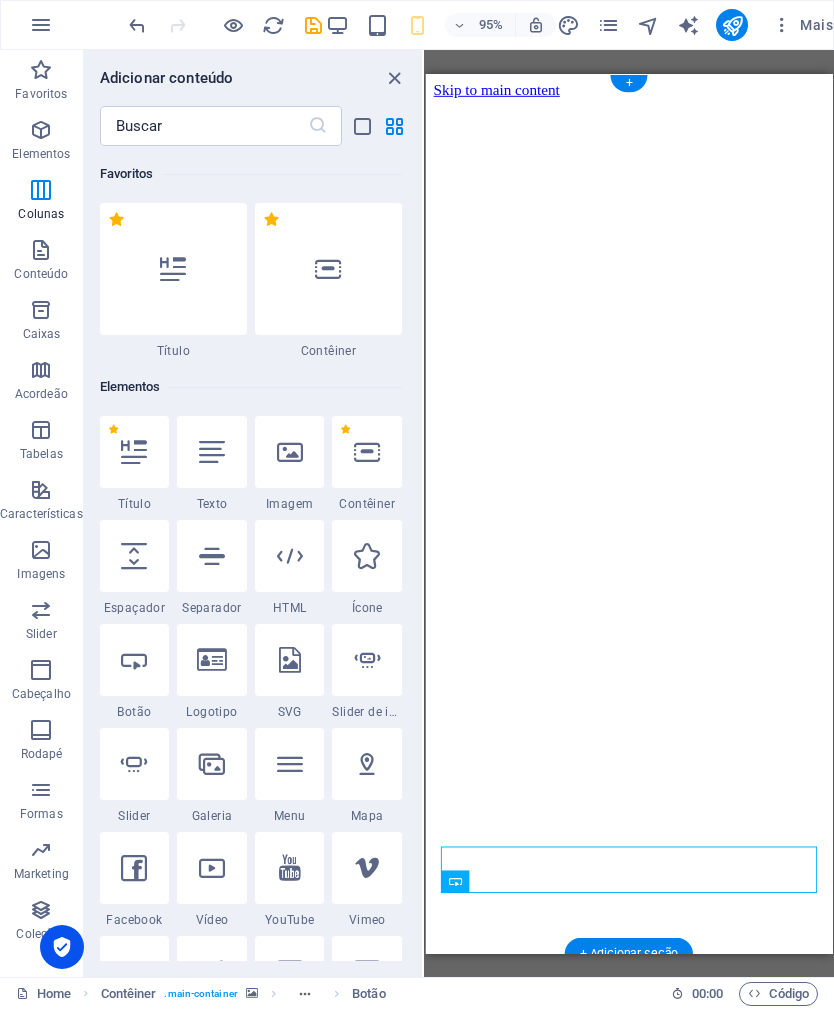click at bounding box center [41, 25] 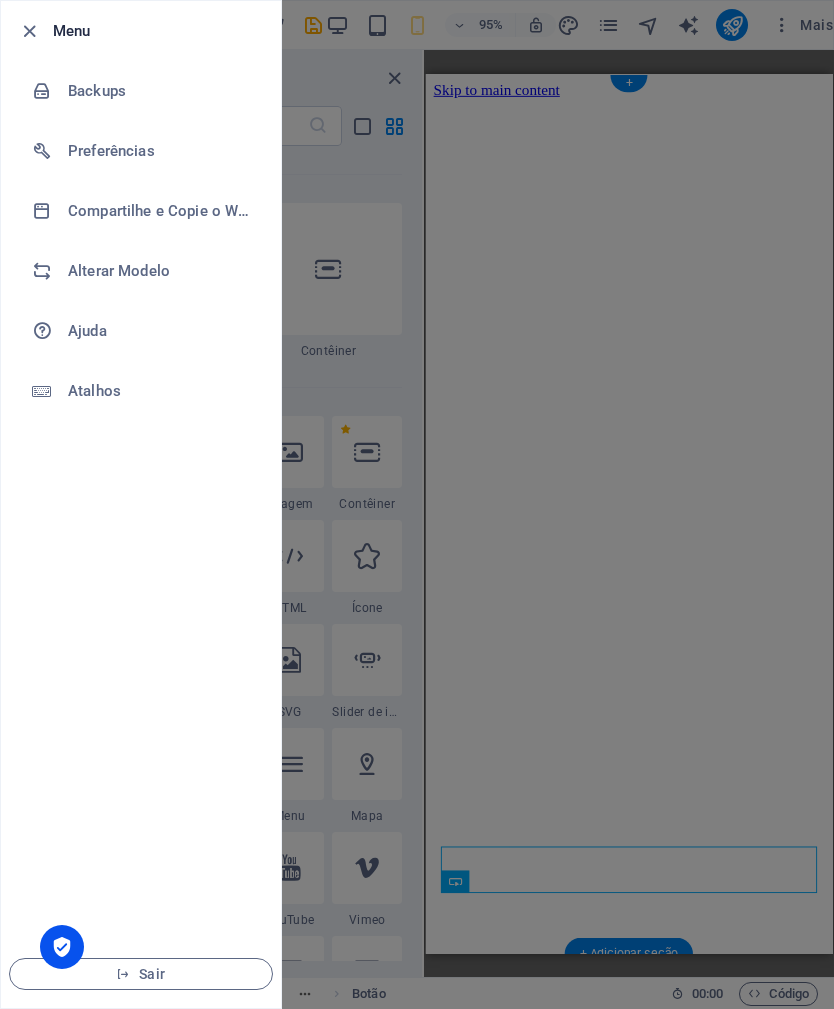 click at bounding box center (417, 504) 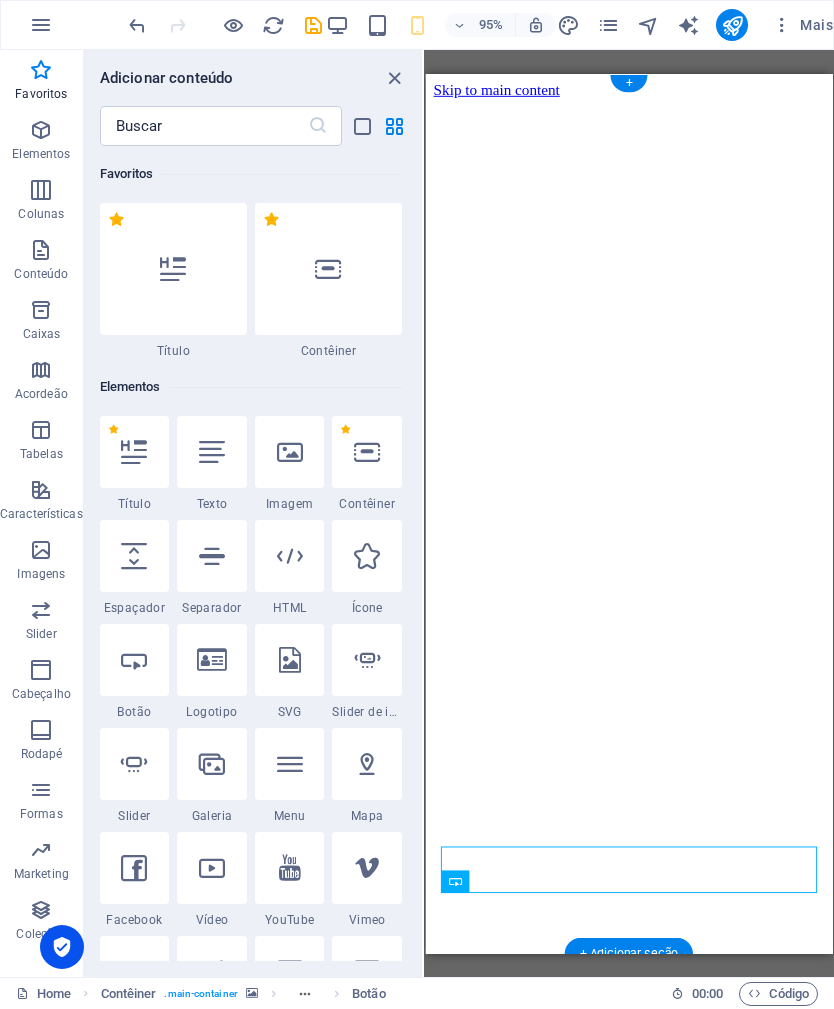 click at bounding box center (394, 78) 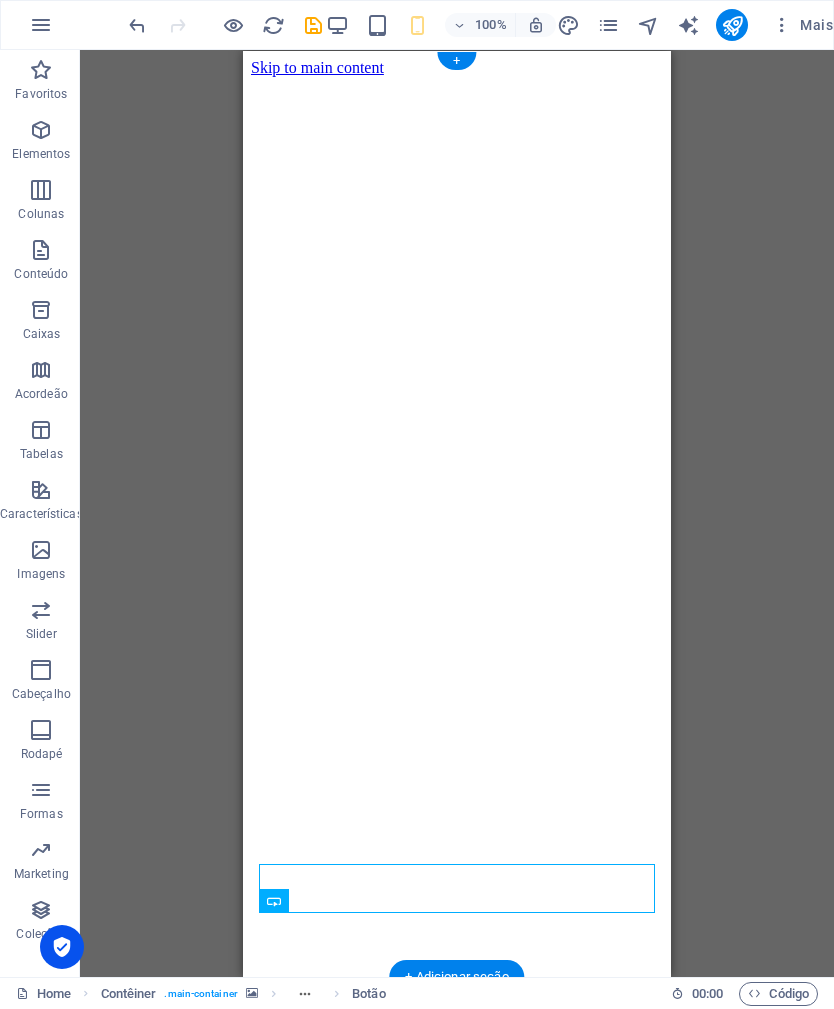click at bounding box center [732, 25] 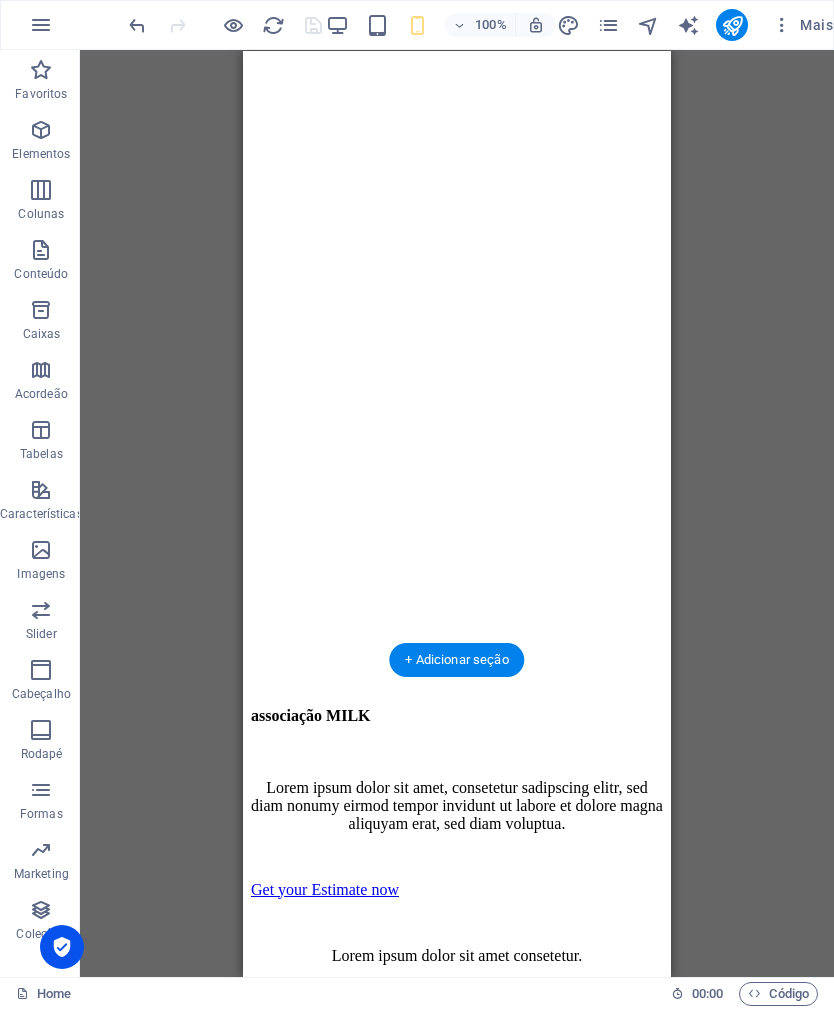 scroll, scrollTop: 320, scrollLeft: 0, axis: vertical 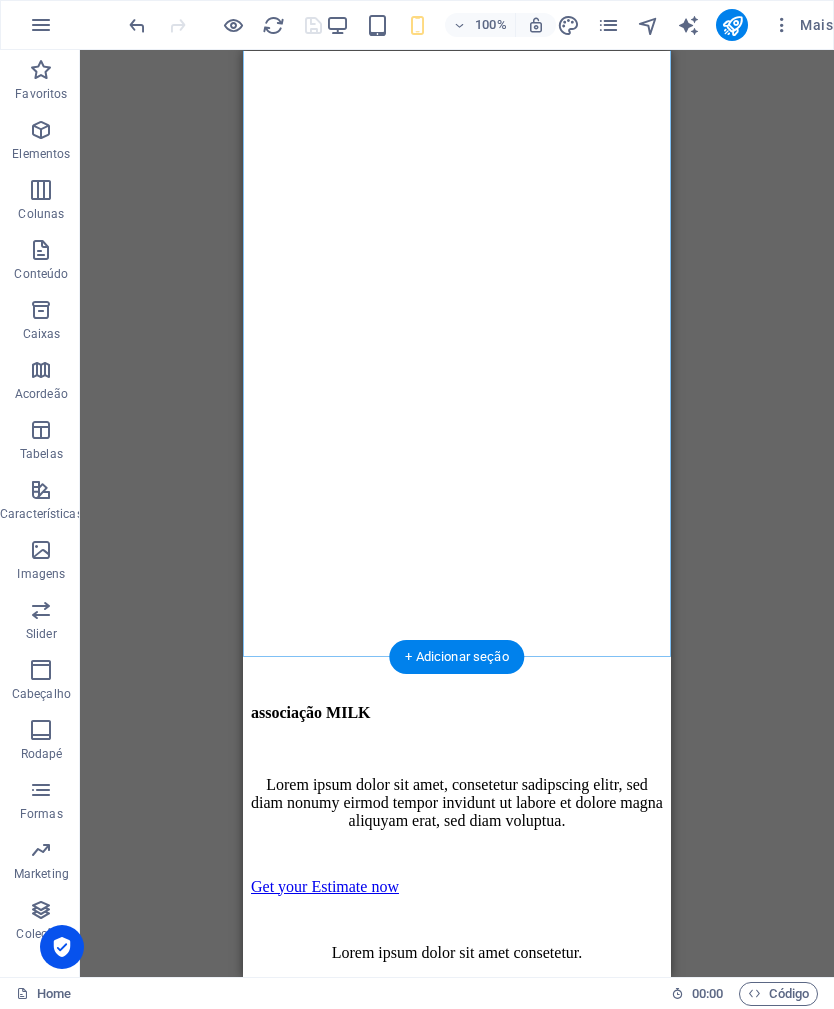 click on "+ Adicionar seção" at bounding box center (456, 657) 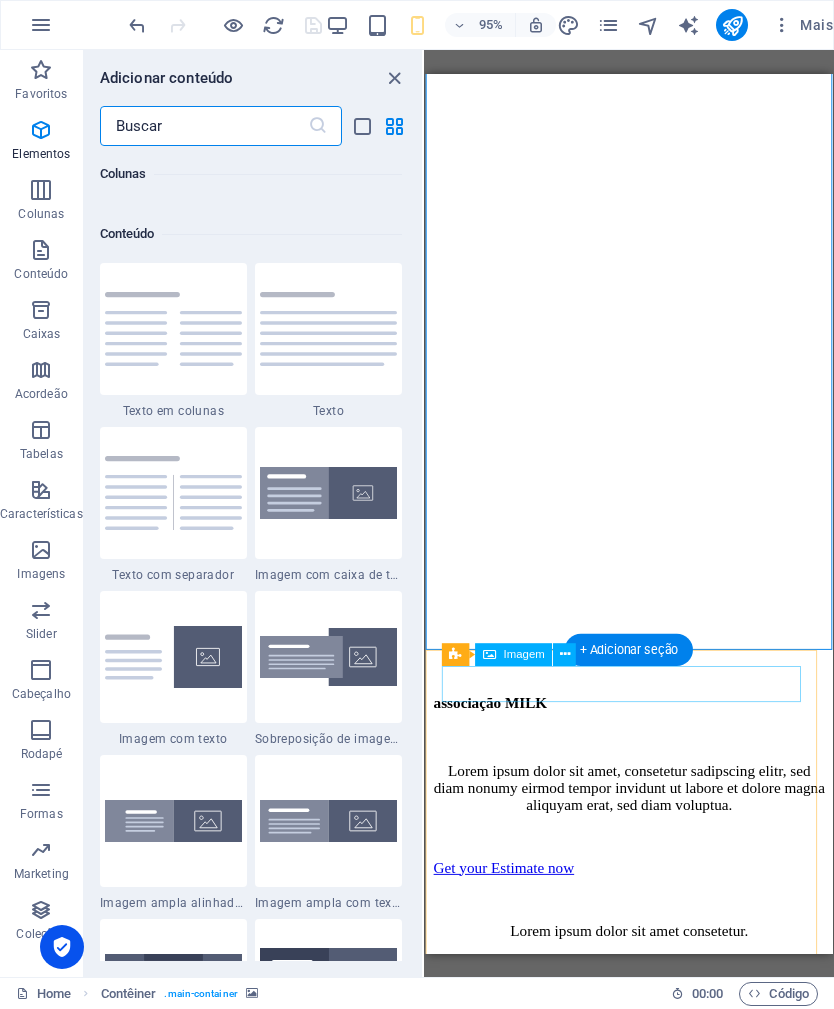 click at bounding box center [639, 1039] 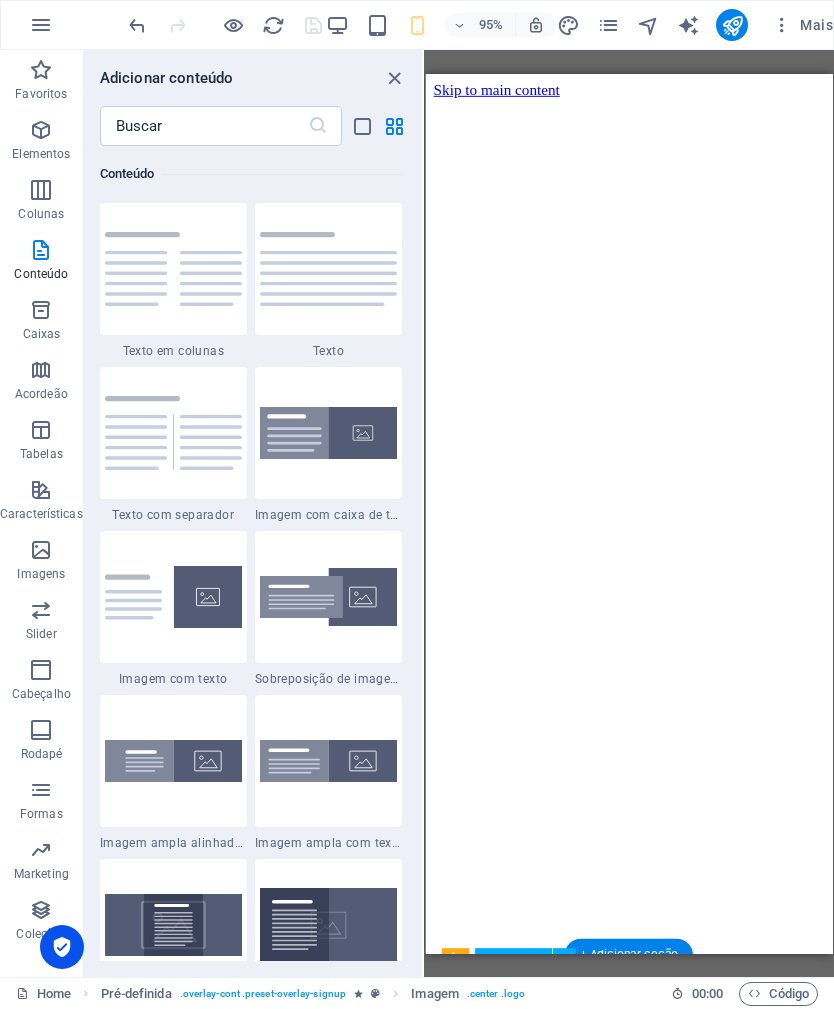 scroll, scrollTop: 0, scrollLeft: 0, axis: both 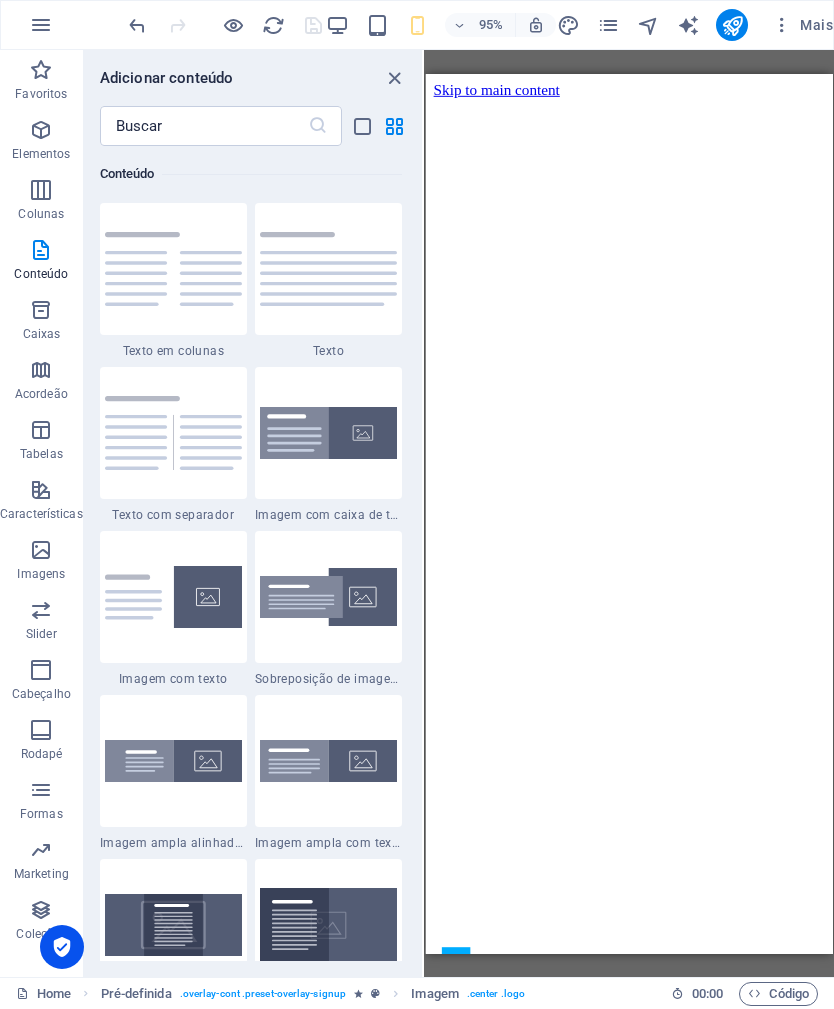 click on "Adicionar conteúdo ​ Favoritos 1 Star Título 1 Star Contêiner Elementos 1 Star Título 1 Star Texto 1 Star Imagem 1 Star Contêiner 1 Star Espaçador 1 Star Separador 1 Star HTML 1 Star Ícone 1 Star Botão 1 Star Logotipo 1 Star SVG 1 Star Slider de imagem 1 Star Slider 1 Star Galeria 1 Star Menu 1 Star Mapa 1 Star Facebook 1 Star Vídeo 1 Star YouTube 1 Star Vimeo 1 Star Documento 1 Star Áudio 1 Star Iframe 1 Star Privacidade 1 Star Idiomas Colunas 1 Star Contêiner 1 Star 2 colunas 1 Star 3 colunas 1 Star 4 colunas 1 Star 5 colunas 1 Star 6 colunas 1 Star 40-60 1 Star 20-80 1 Star 80-20 1 Star 30-70 1 Star 70-30 1 Star Colunas Desiguais 1 Star 25-25-50 1 Star 25-50-25 1 Star 50-25-25 1 Star 20-60-20 1 Star 50-16-16-16 1 Star 16-16-16-50 1 Star Grade 2-1 1 Star Grade 1-2 1 Star Grade 3-1 1 Star Grade 1-3 1 Star Grid 4-1 1 Star Grade 1-4 1 Star Grade 1-2-1 1 Star Grade 1-1-2 1 Star Grade 2h-2v 1 Star Grade 2v-2h 1 Star Grade 2-1-2 1 Star Grade 3-4 Conteúdo 1 Star Texto em colunas 1 Star Texto 1 Star" at bounding box center [253, 513] 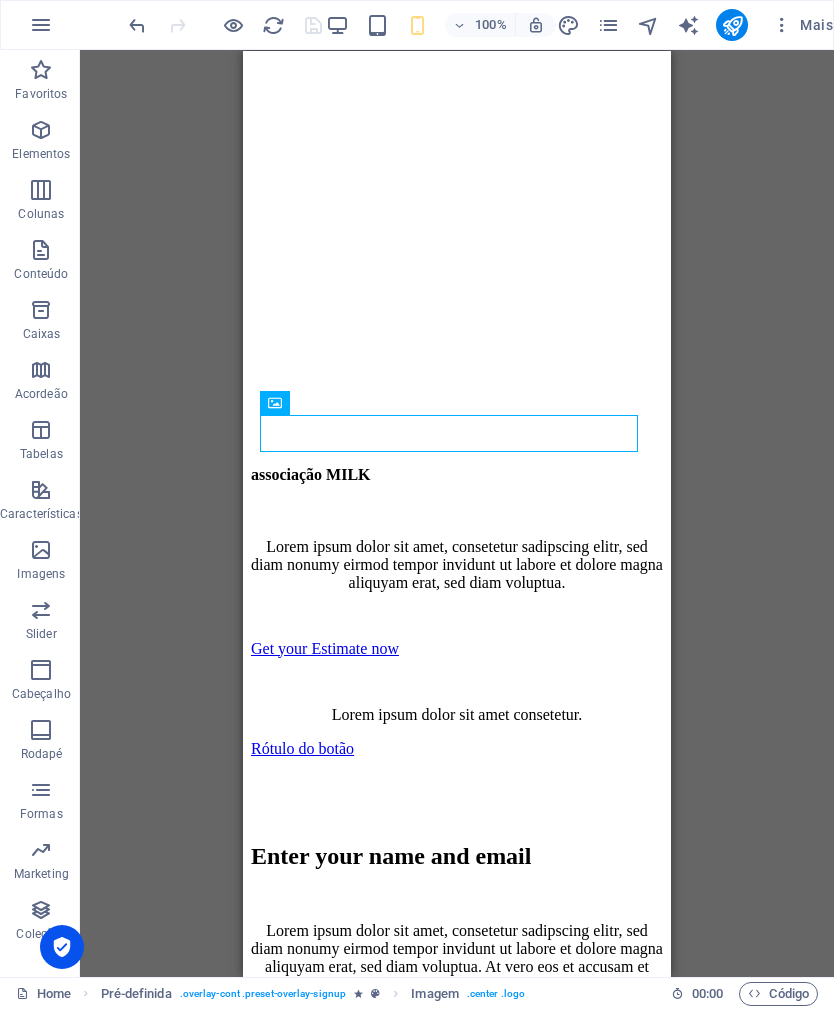 scroll, scrollTop: 582, scrollLeft: 0, axis: vertical 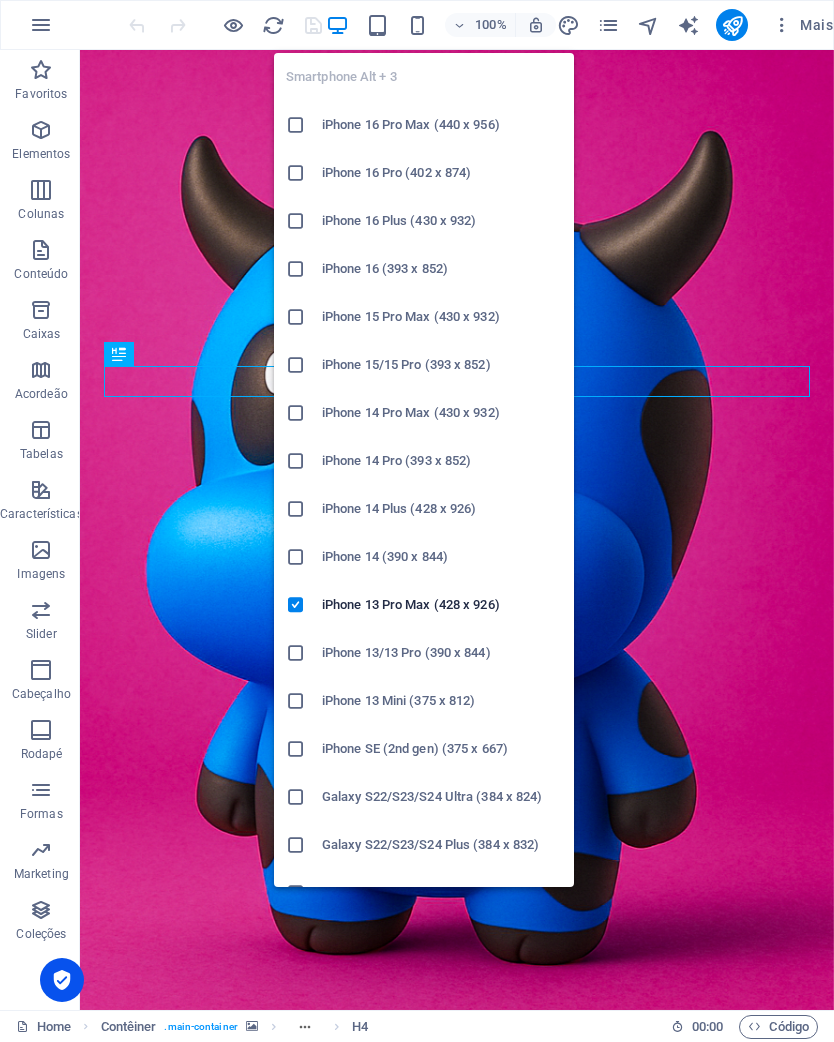 click on "iPhone 13 Pro Max (428 x 926)" at bounding box center (442, 605) 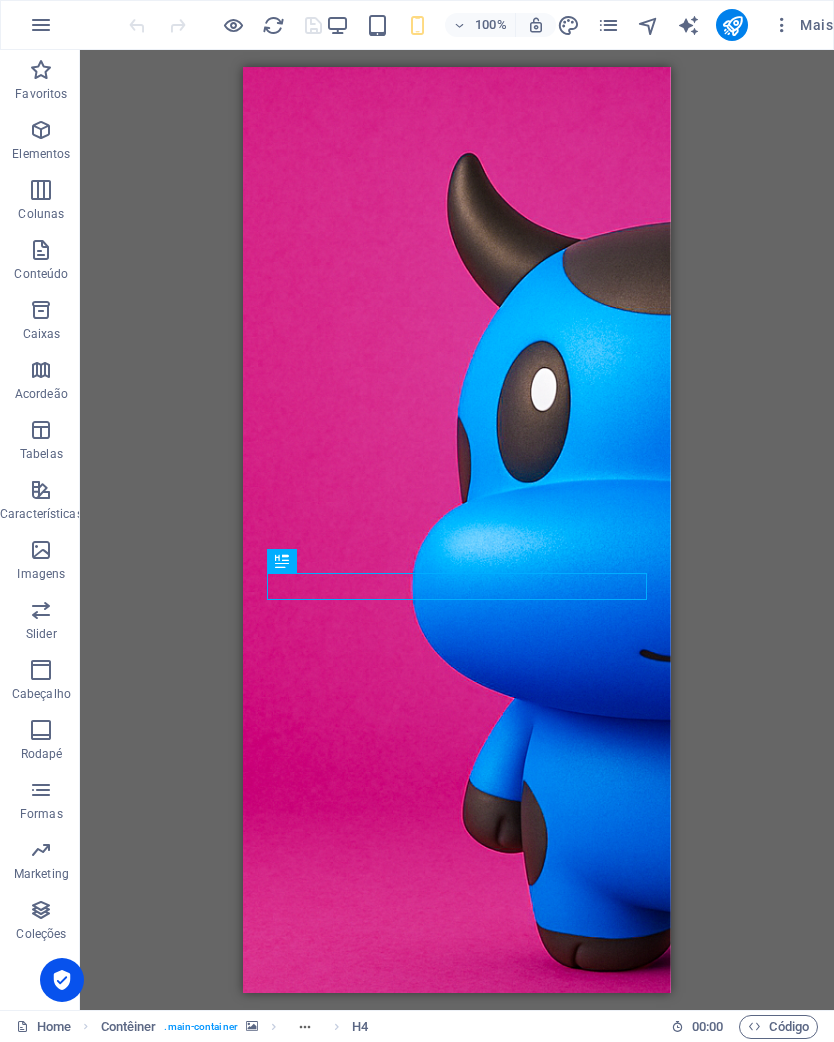 click at bounding box center (457, 547) 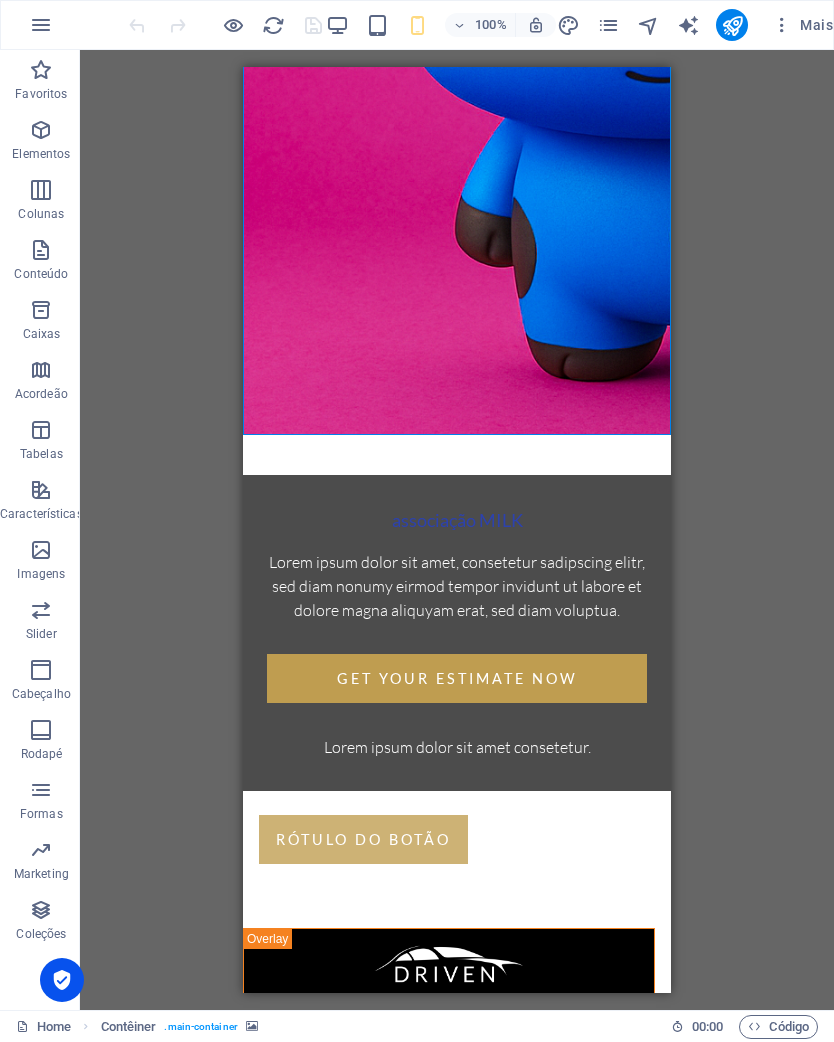 scroll, scrollTop: 559, scrollLeft: 0, axis: vertical 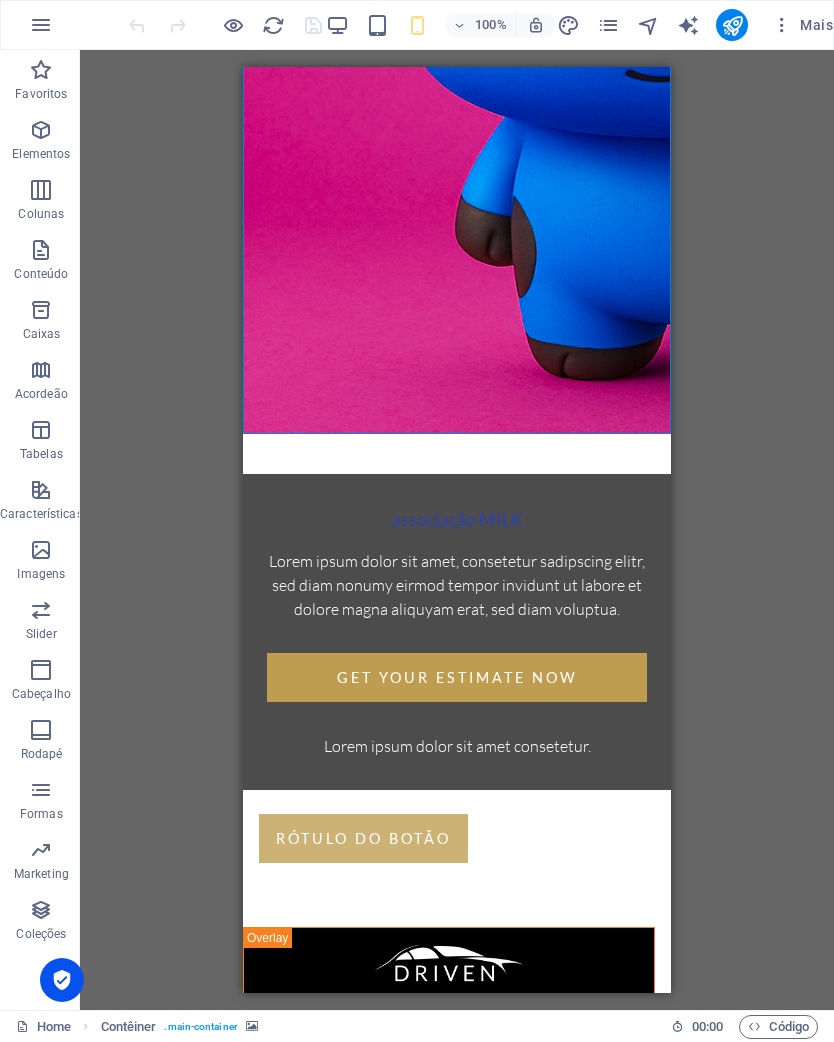 click on "Enter your name and email Lorem ipsum dolor sit amet, consetetur sadipscing elitr, sed diam nonumy eirmod tempor invidunt ut labore et dolore magna aliquyam erat, sed diam voluptua. At vero eos et accusam et justo duo [PERSON_NAME] et ea rebum. Stet clita kasd gubergren, no sea takimata sanctus est Lorem ipsum dolor sit amet.   I have read and understand the privacy policy. Unreadable? Regenerate Get your estimate now" at bounding box center (449, 1231) 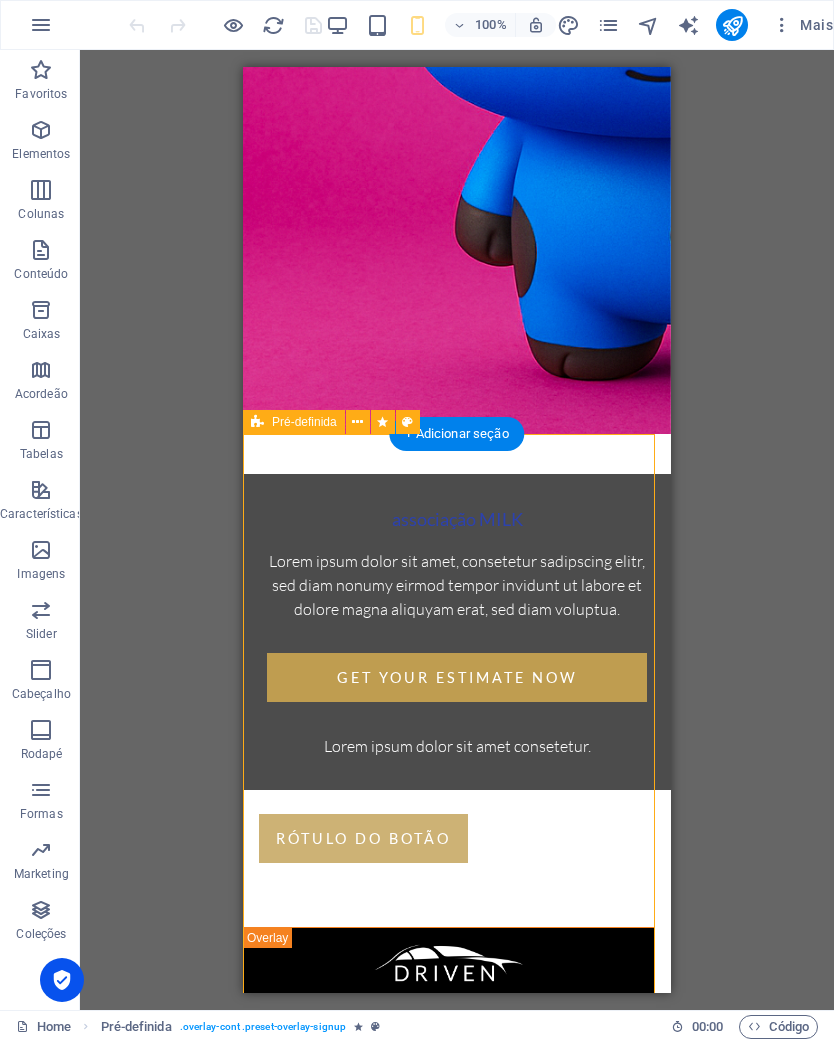click at bounding box center [358, 422] 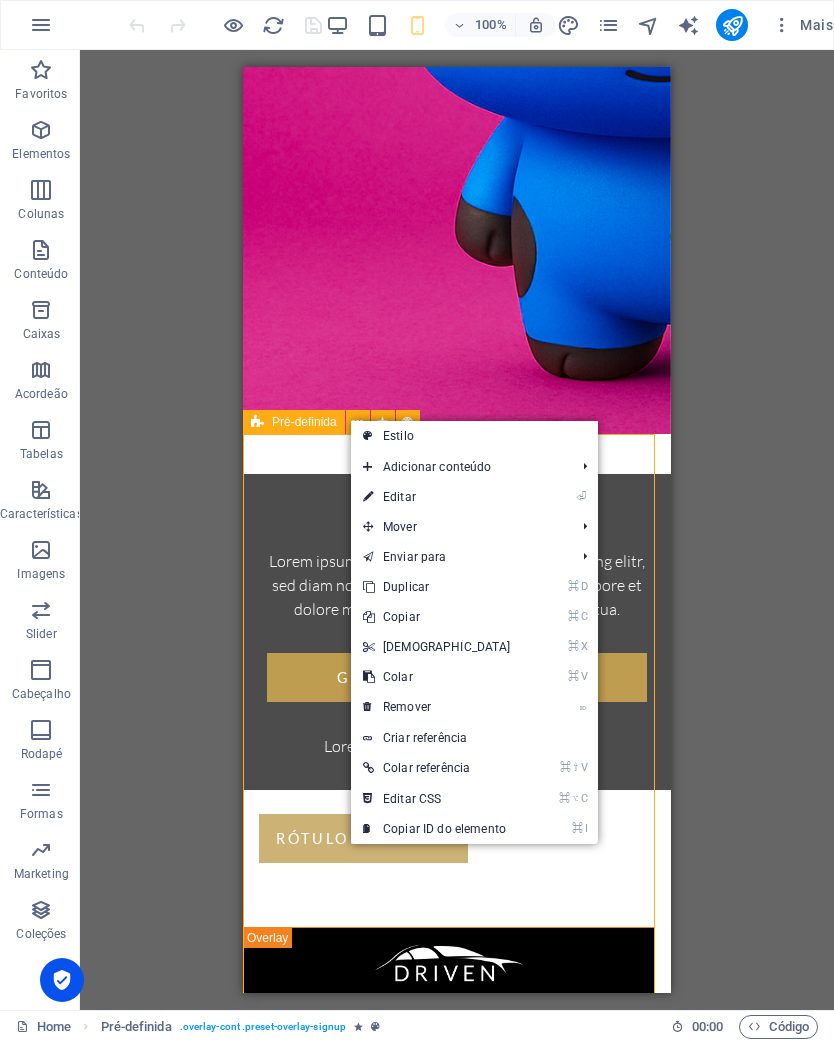 click on "Pré-definida" at bounding box center (294, 422) 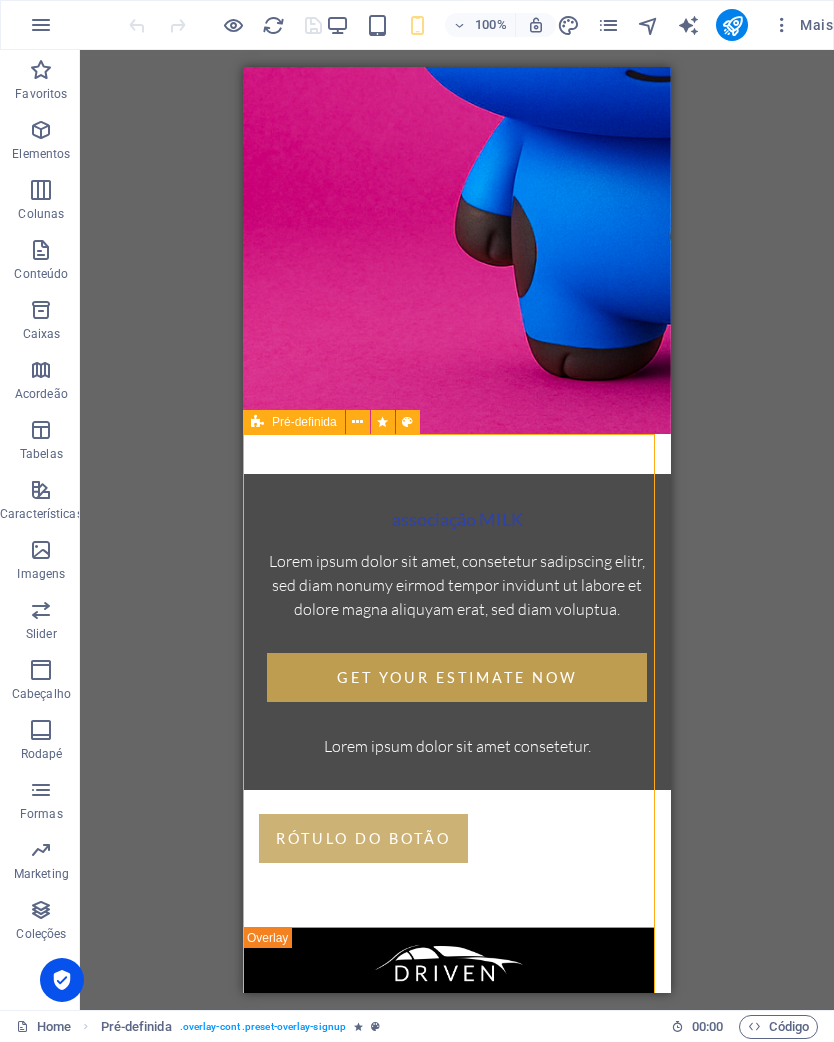 click on "Pré-definida" at bounding box center (304, 422) 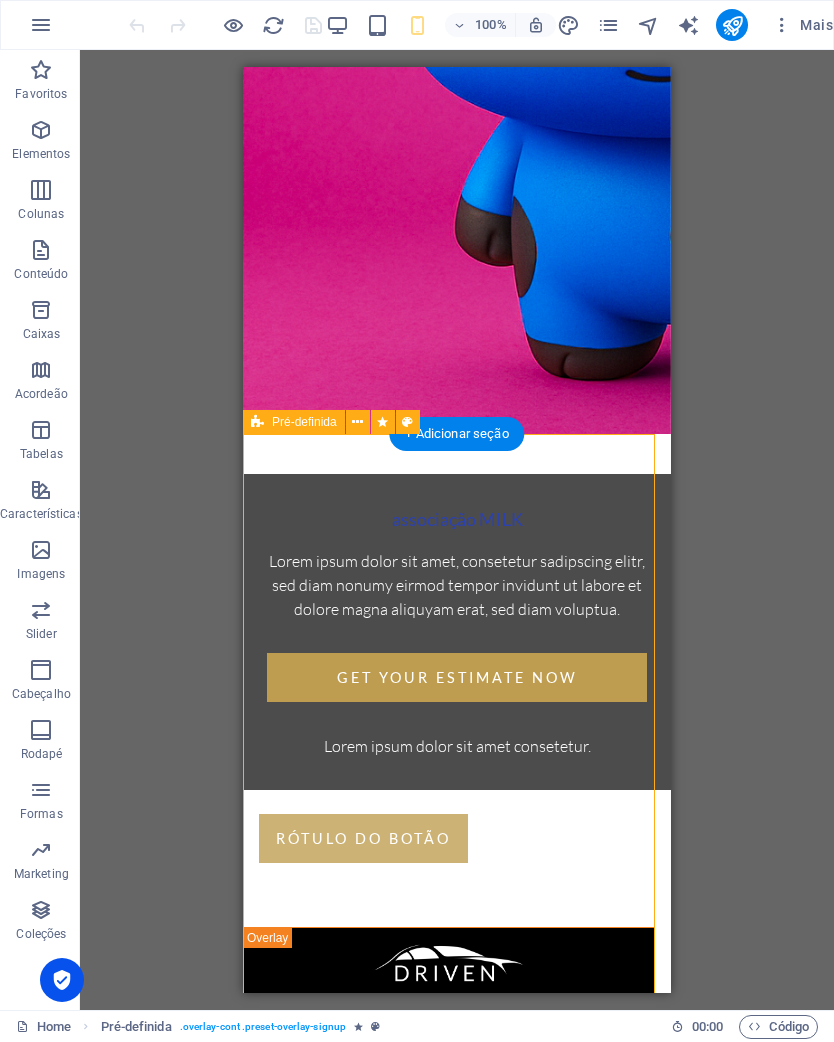 scroll, scrollTop: 560, scrollLeft: 0, axis: vertical 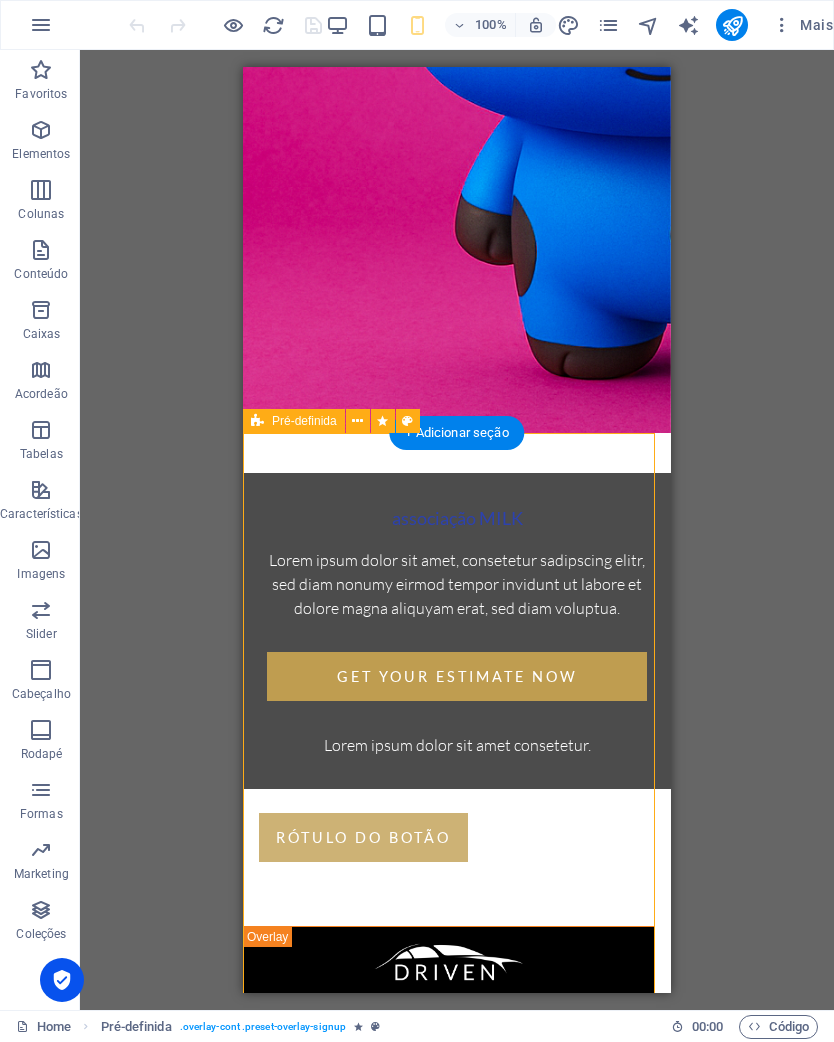 click at bounding box center [408, 421] 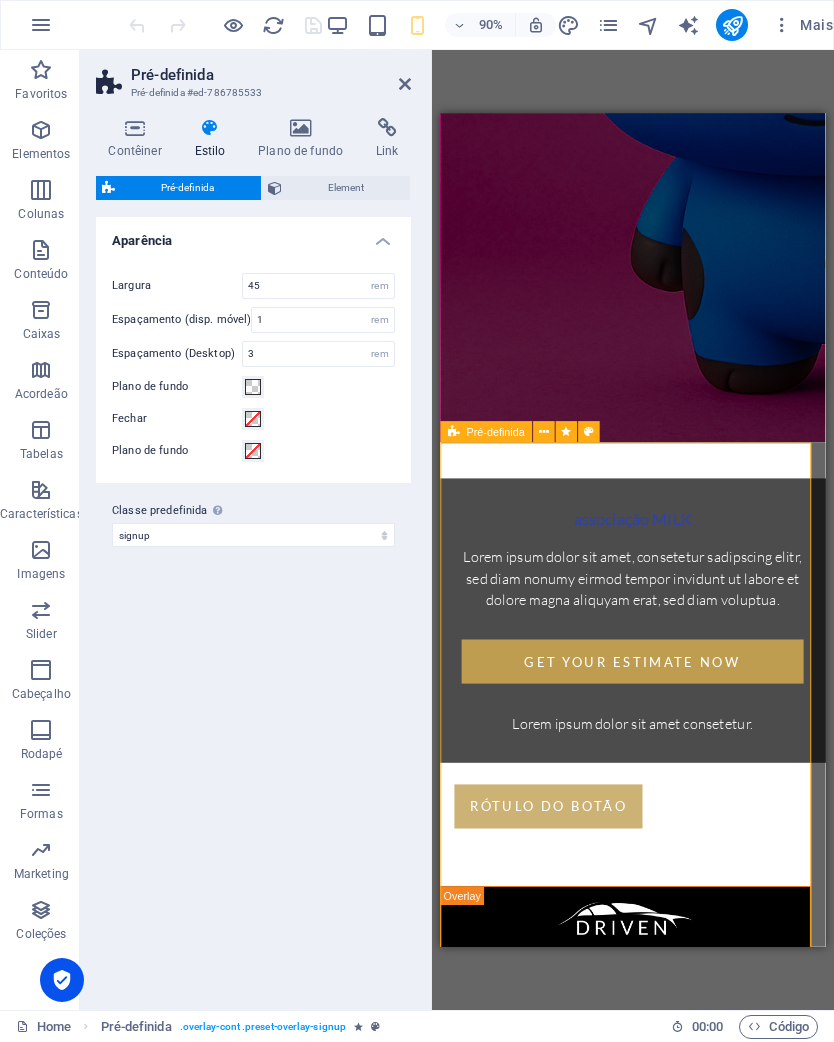 click at bounding box center [405, 84] 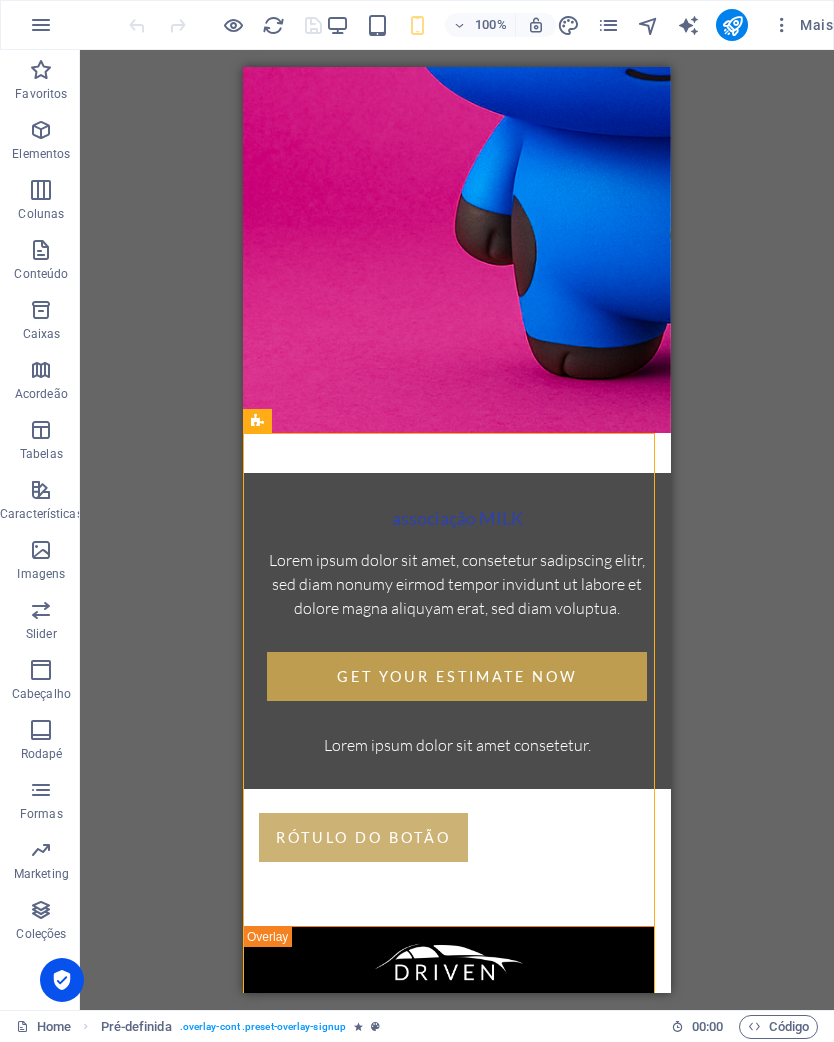 click on "Enter your name and email Lorem ipsum dolor sit amet, consetetur sadipscing elitr, sed diam nonumy eirmod tempor invidunt ut labore et dolore magna aliquyam erat, sed diam voluptua. At vero eos et accusam et justo duo [PERSON_NAME] et ea rebum. Stet clita kasd gubergren, no sea takimata sanctus est Lorem ipsum dolor sit amet.   I have read and understand the privacy policy. Unreadable? Regenerate Get your estimate now" at bounding box center (449, 1230) 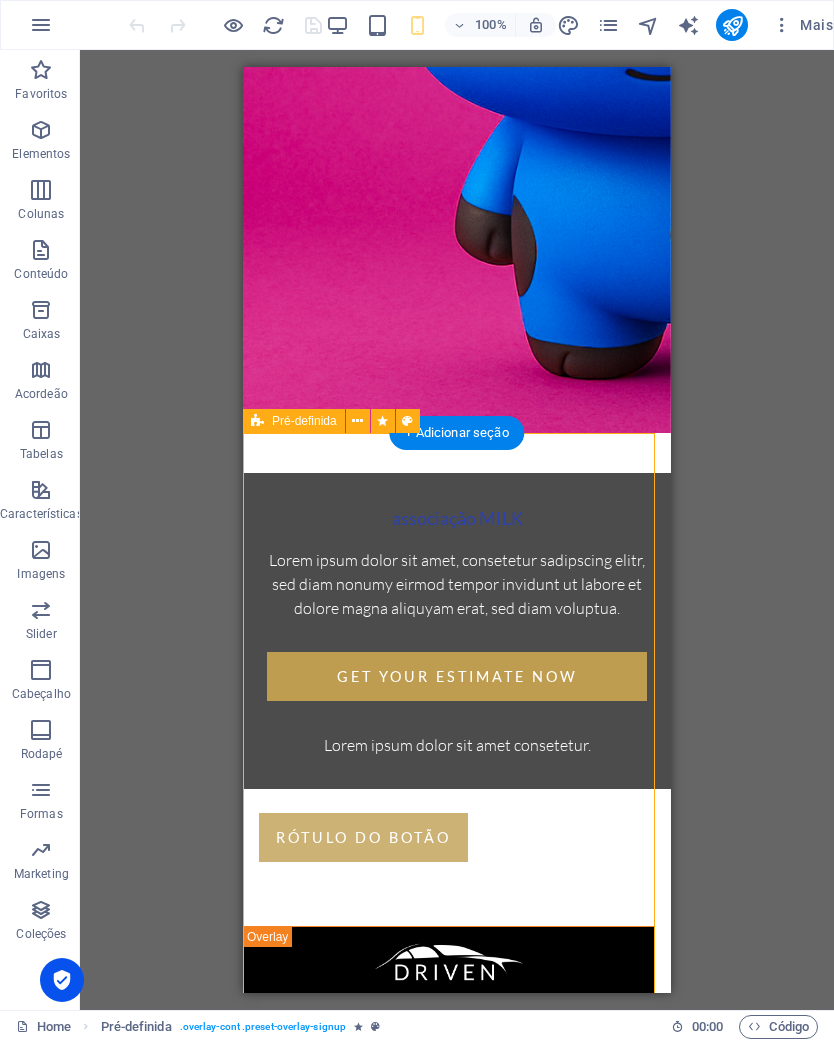 click at bounding box center (358, 421) 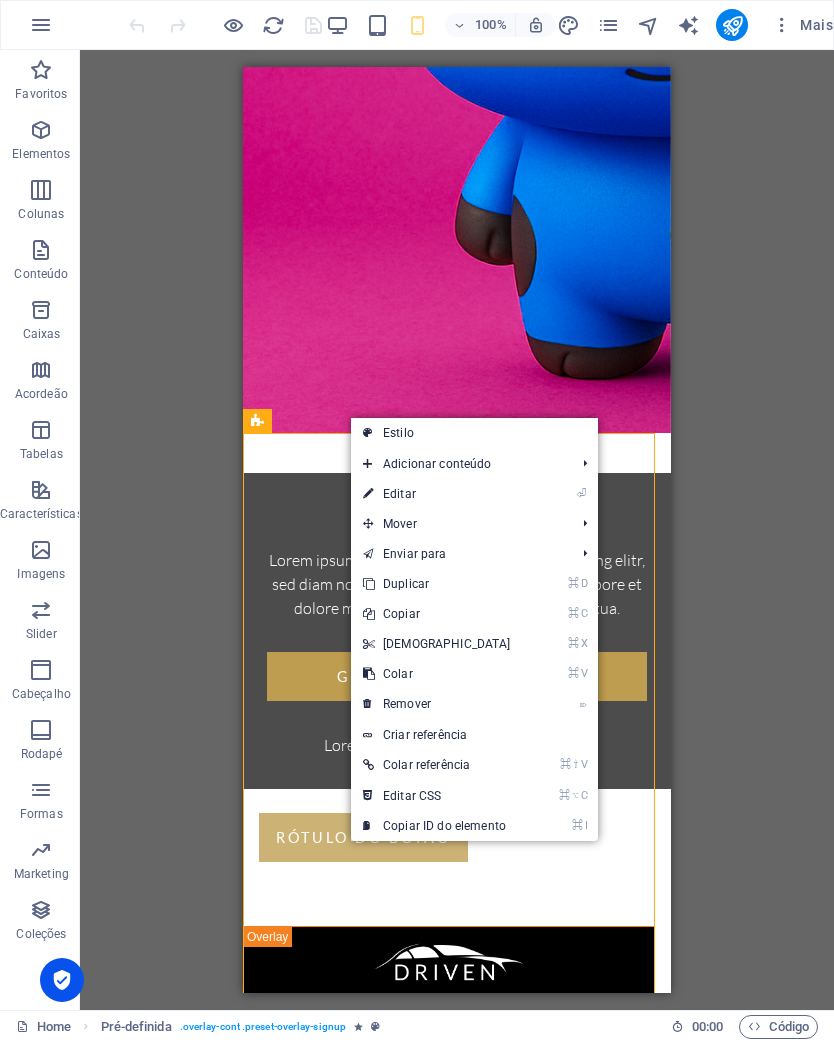click on "⌘ D  Duplicar" at bounding box center [437, 584] 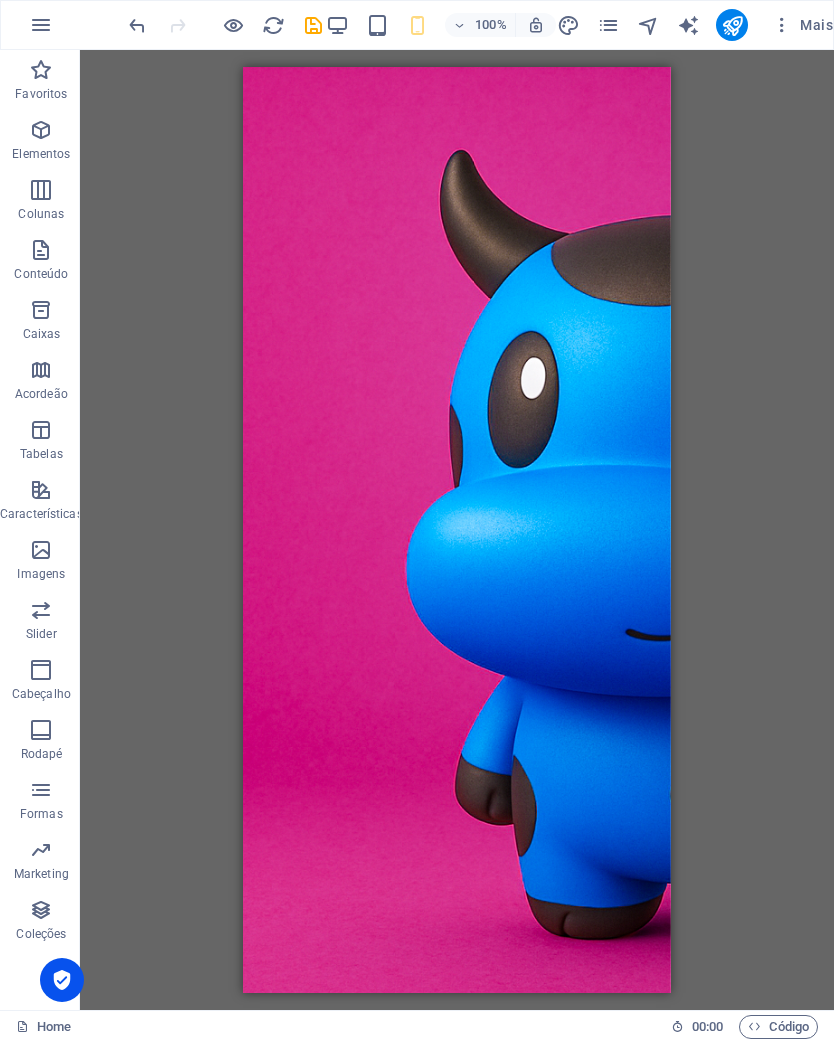 scroll, scrollTop: 0, scrollLeft: 0, axis: both 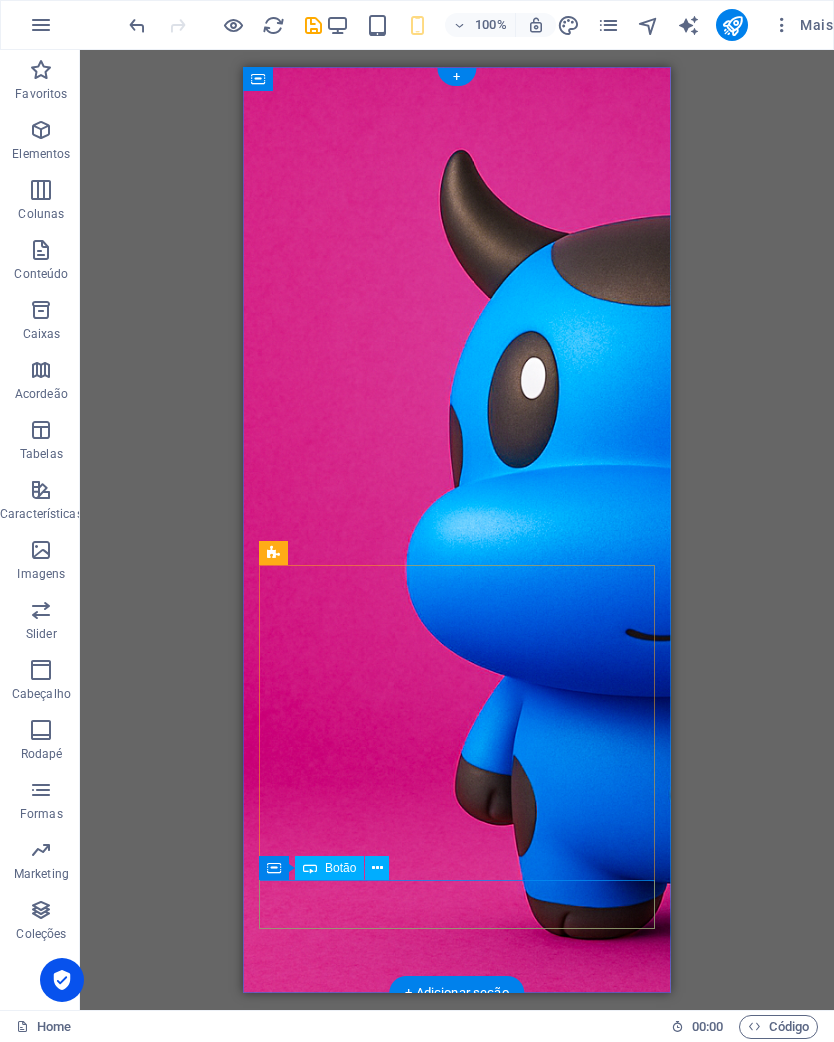 click on "Rótulo do botão" at bounding box center (457, 1397) 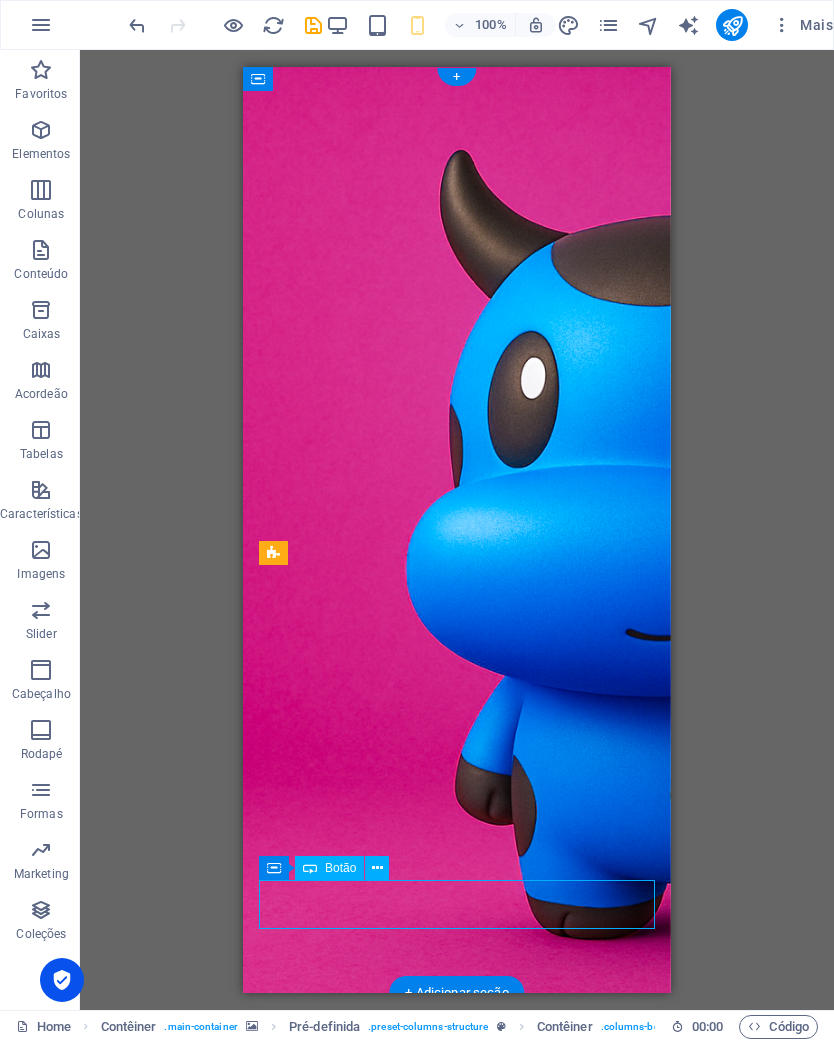 click on "Rótulo do botão" at bounding box center [457, 1397] 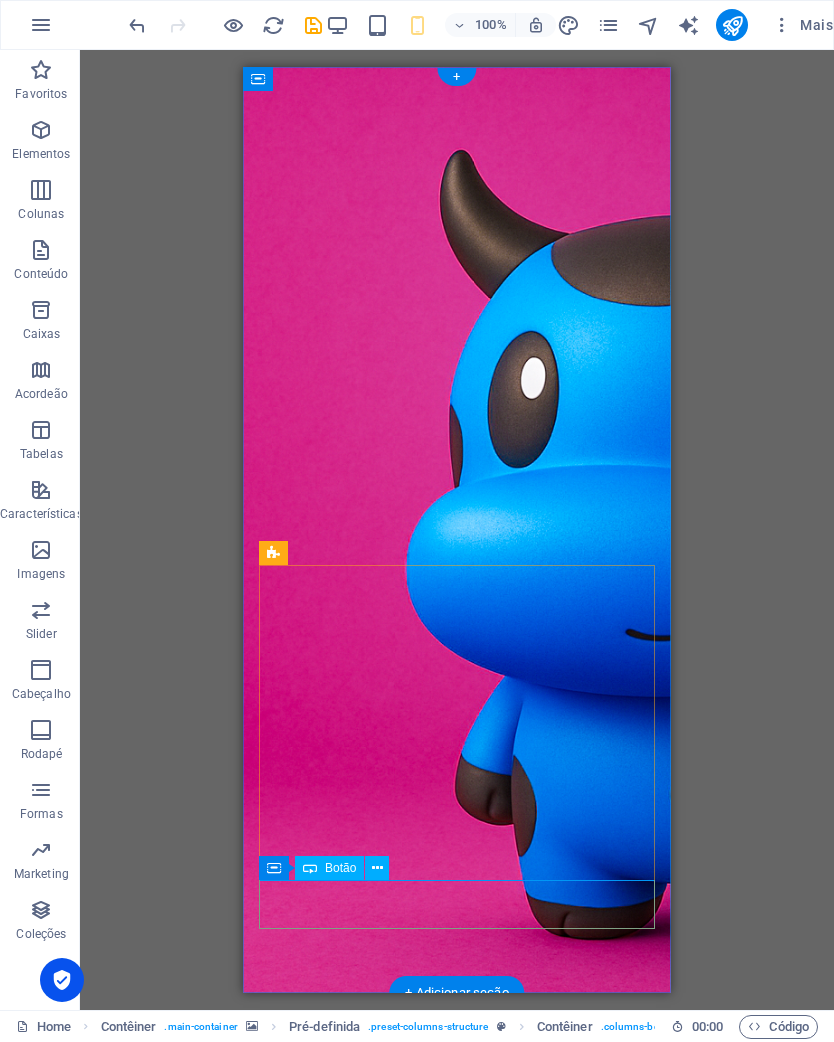 click at bounding box center [377, 868] 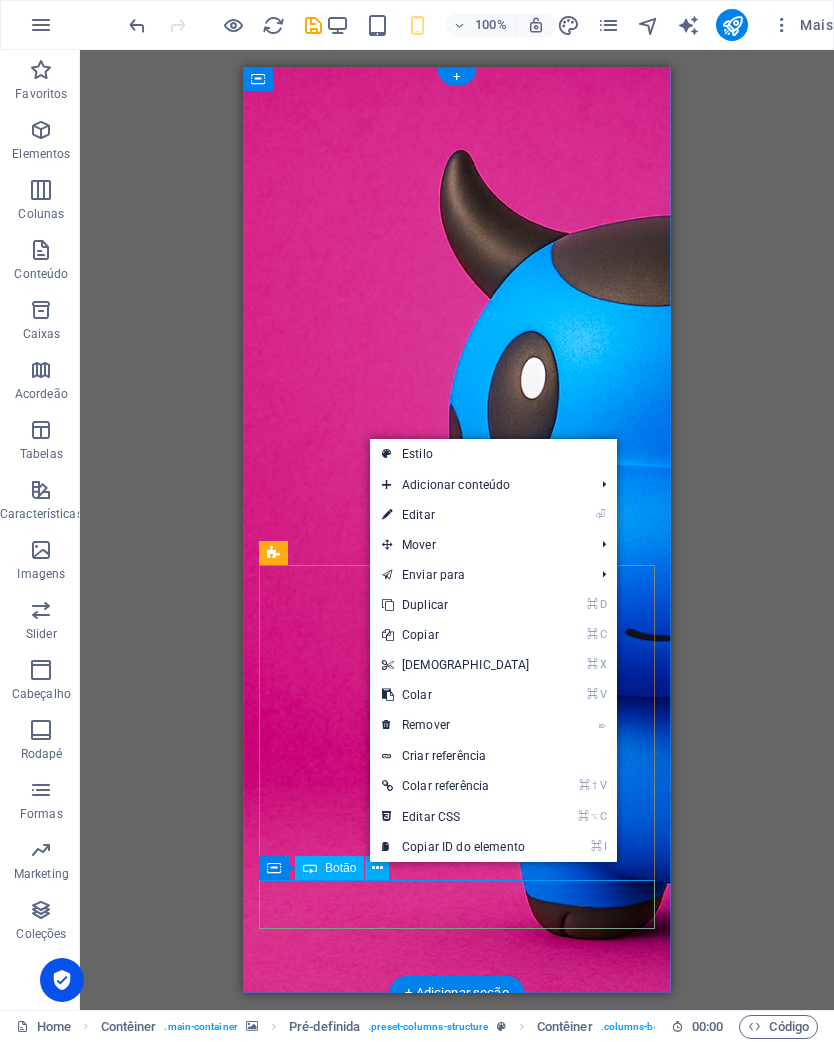 click on "⌦  Remover" at bounding box center [456, 725] 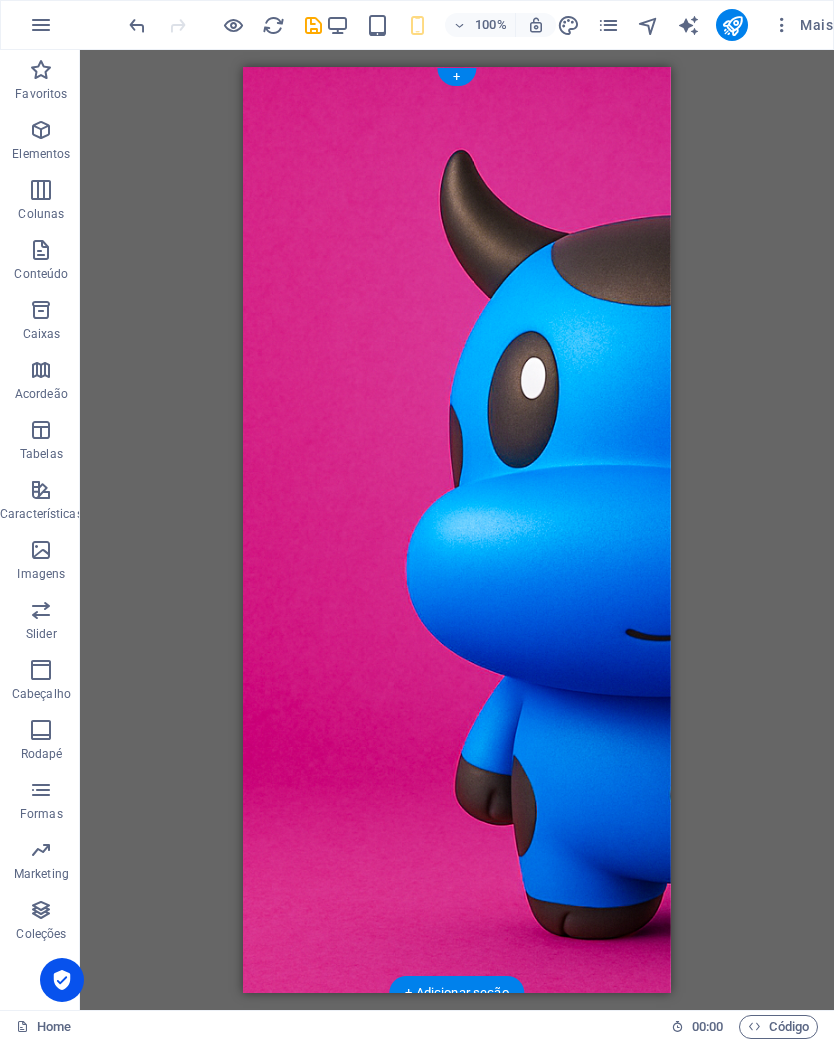 scroll, scrollTop: 7, scrollLeft: 0, axis: vertical 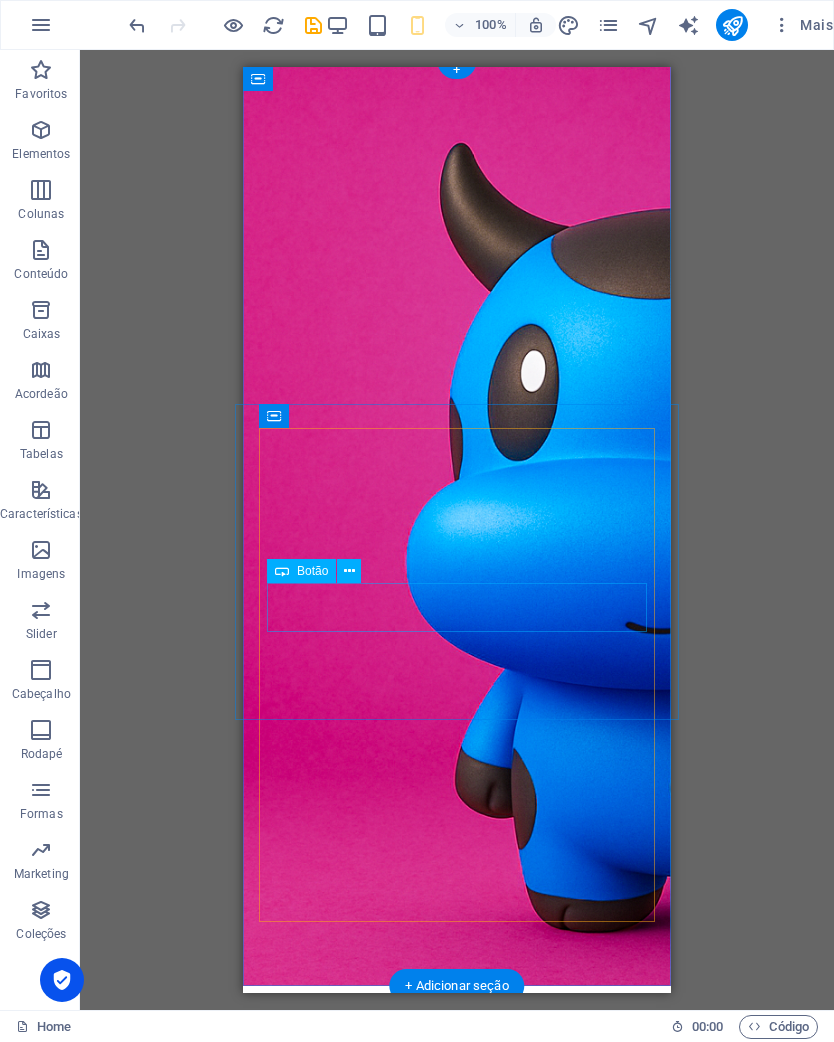 click on "Get your Estimate now" at bounding box center [457, 1229] 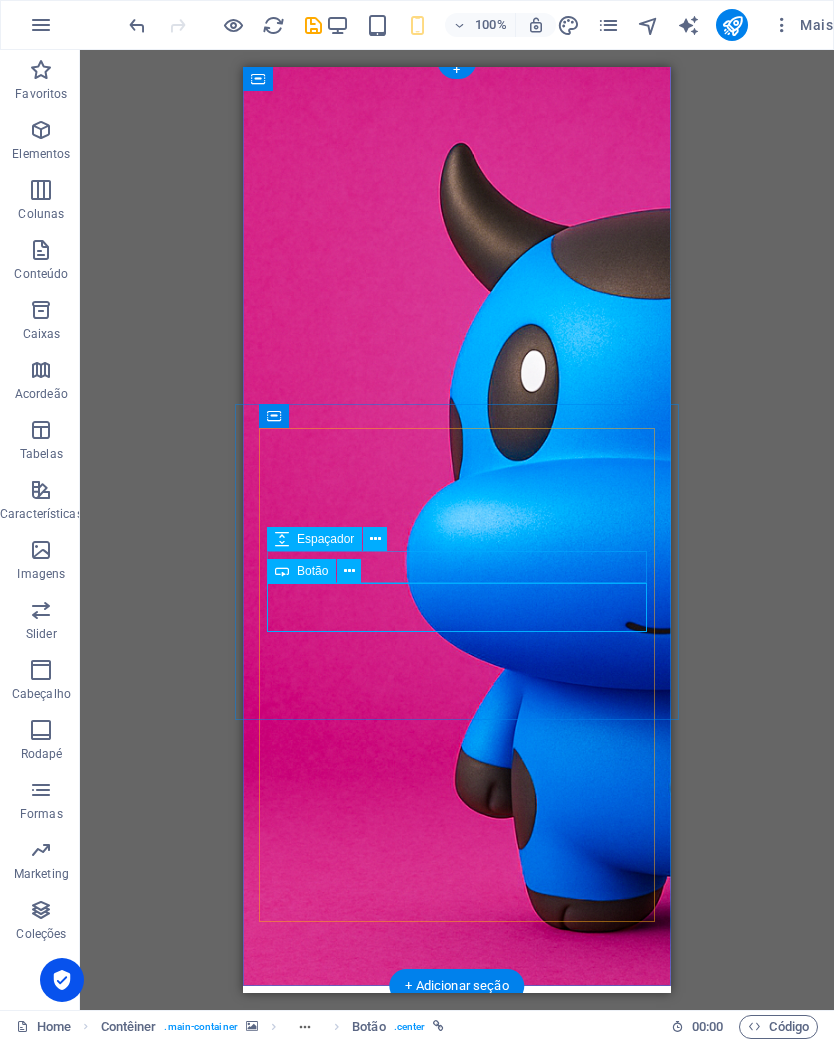 click at bounding box center [375, 539] 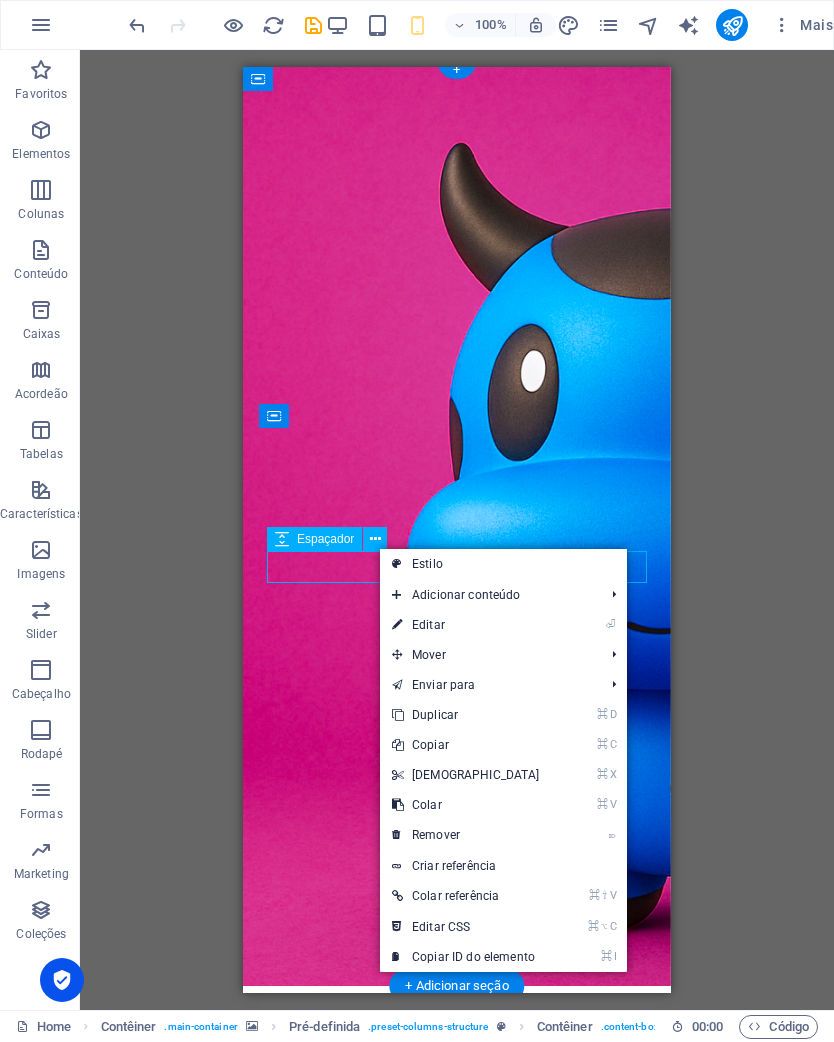 click at bounding box center [457, 1270] 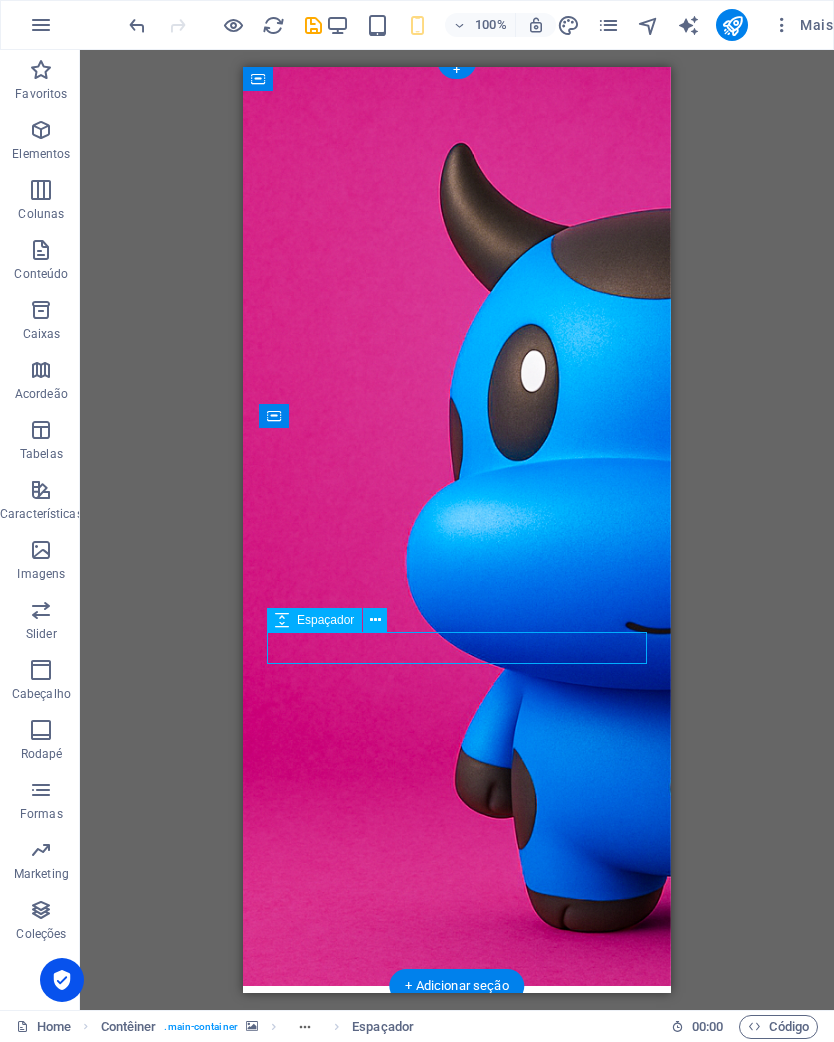 click on "Get your Estimate now" at bounding box center (457, 1229) 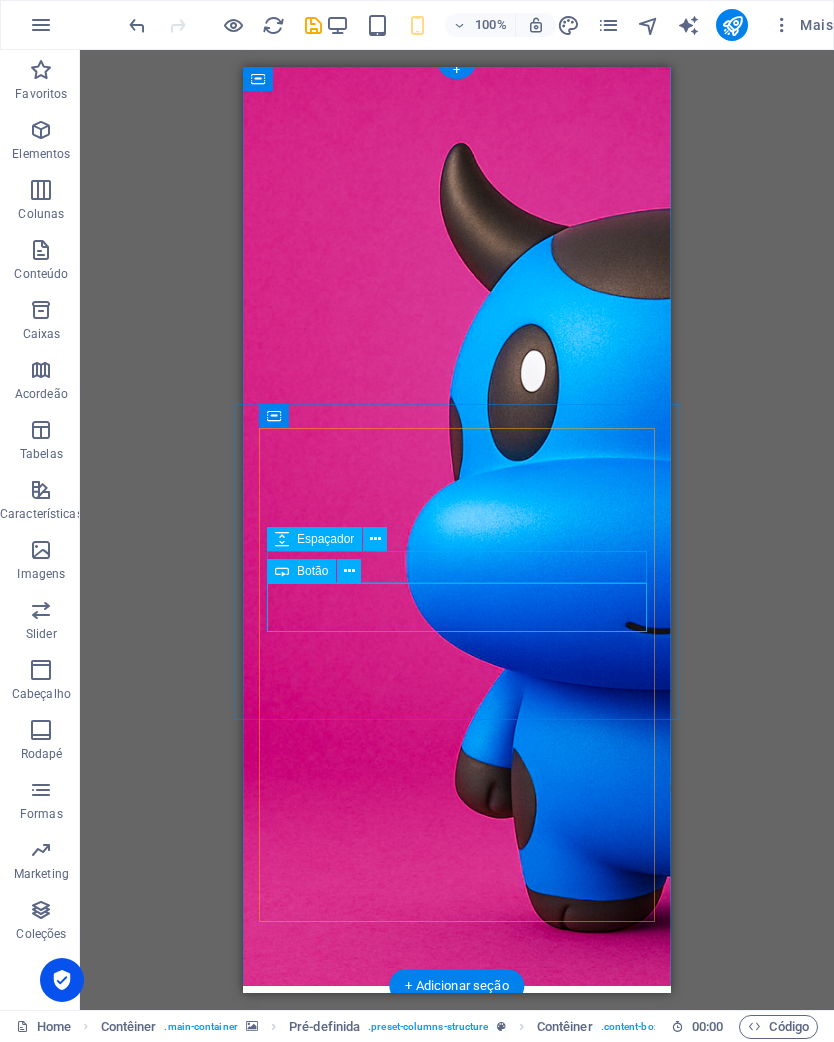 click at bounding box center (375, 539) 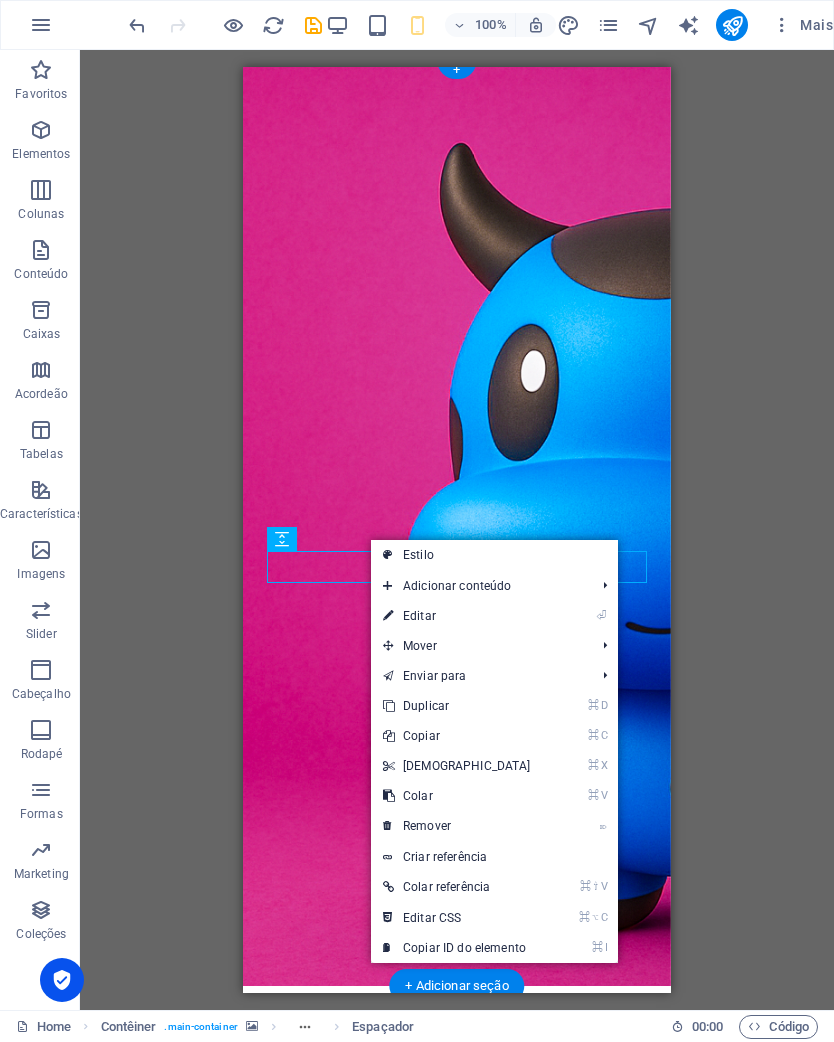 click on "⌘ X  [DEMOGRAPHIC_DATA]" at bounding box center (457, 766) 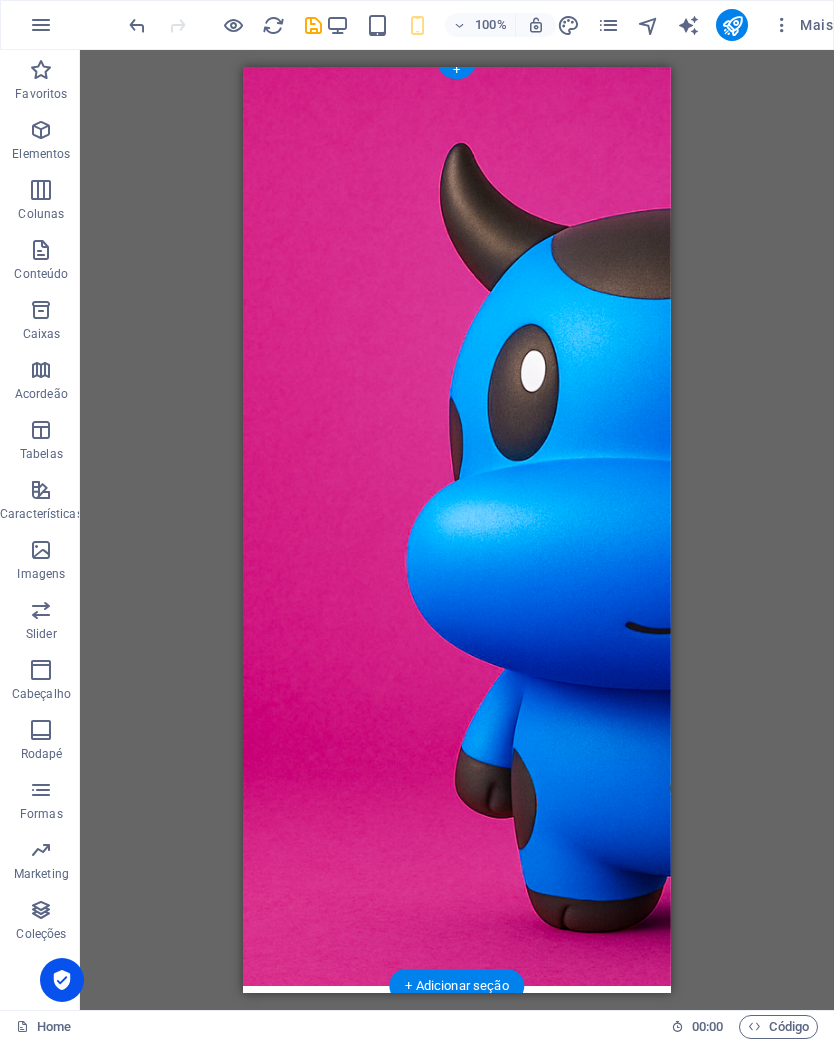 click on "Solte o conteúdo aqui ou  Adicionar elementos  Colar área de transferência" at bounding box center (457, 1423) 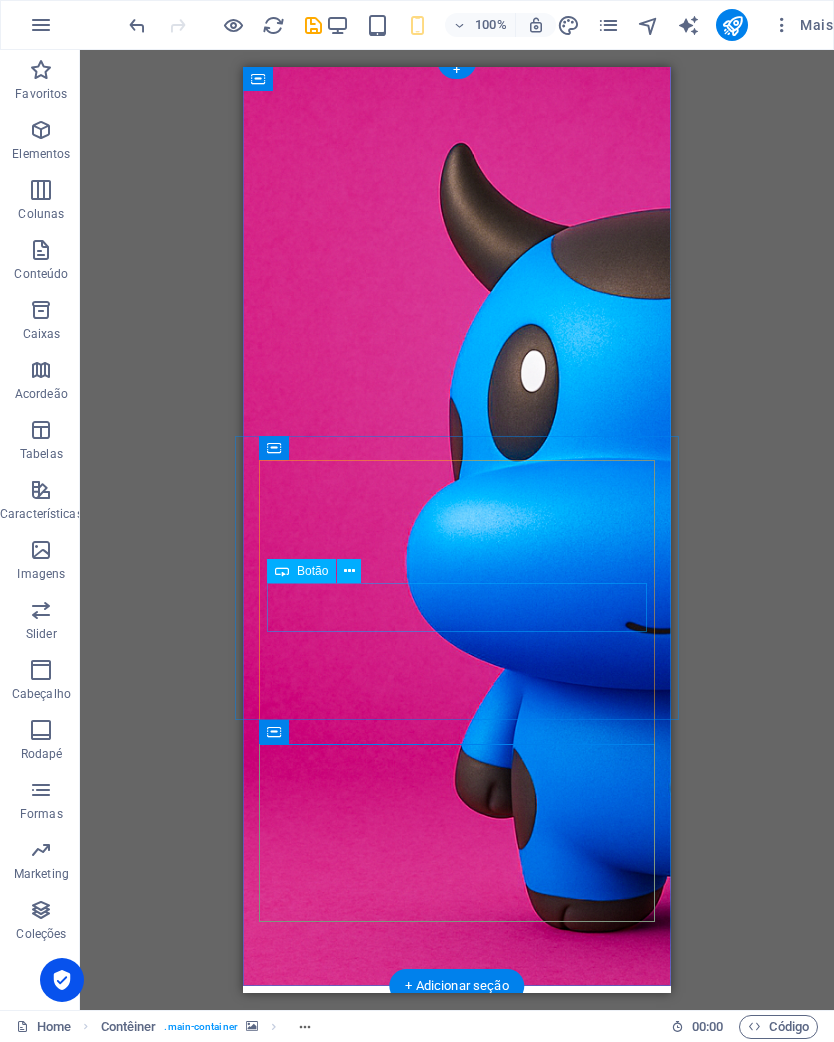 click on "Get your Estimate now" at bounding box center (457, 1197) 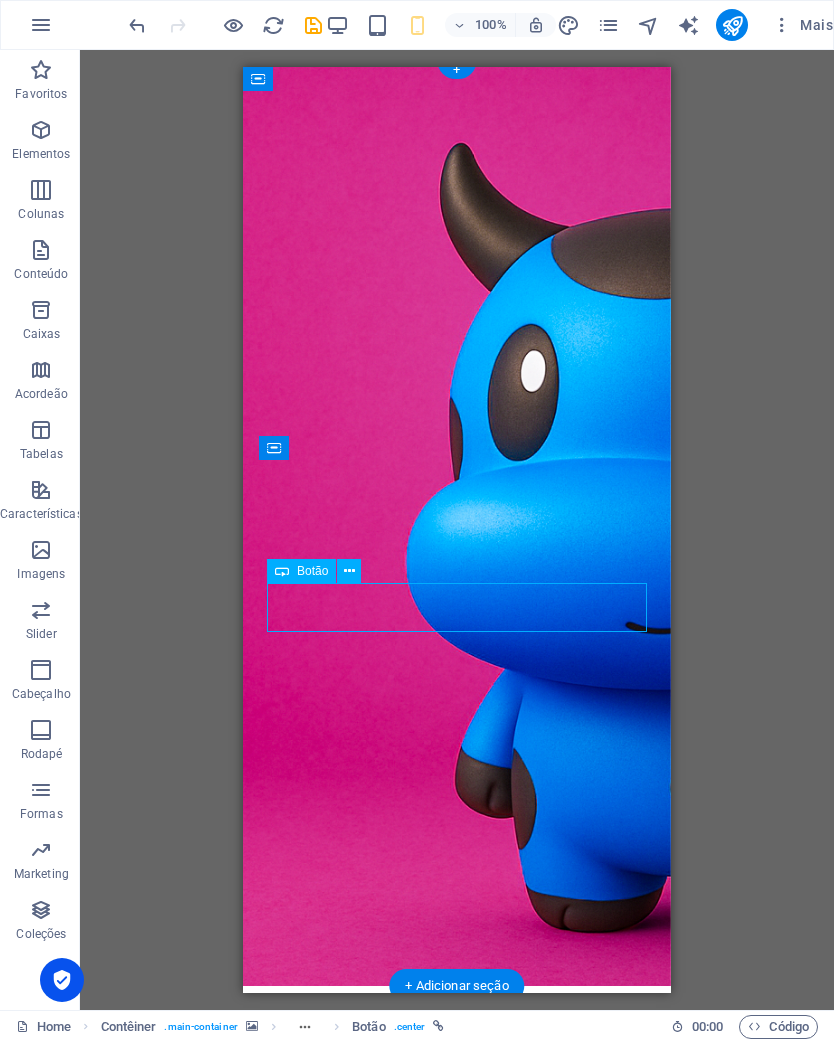 click on "Get your Estimate now" at bounding box center (457, 1197) 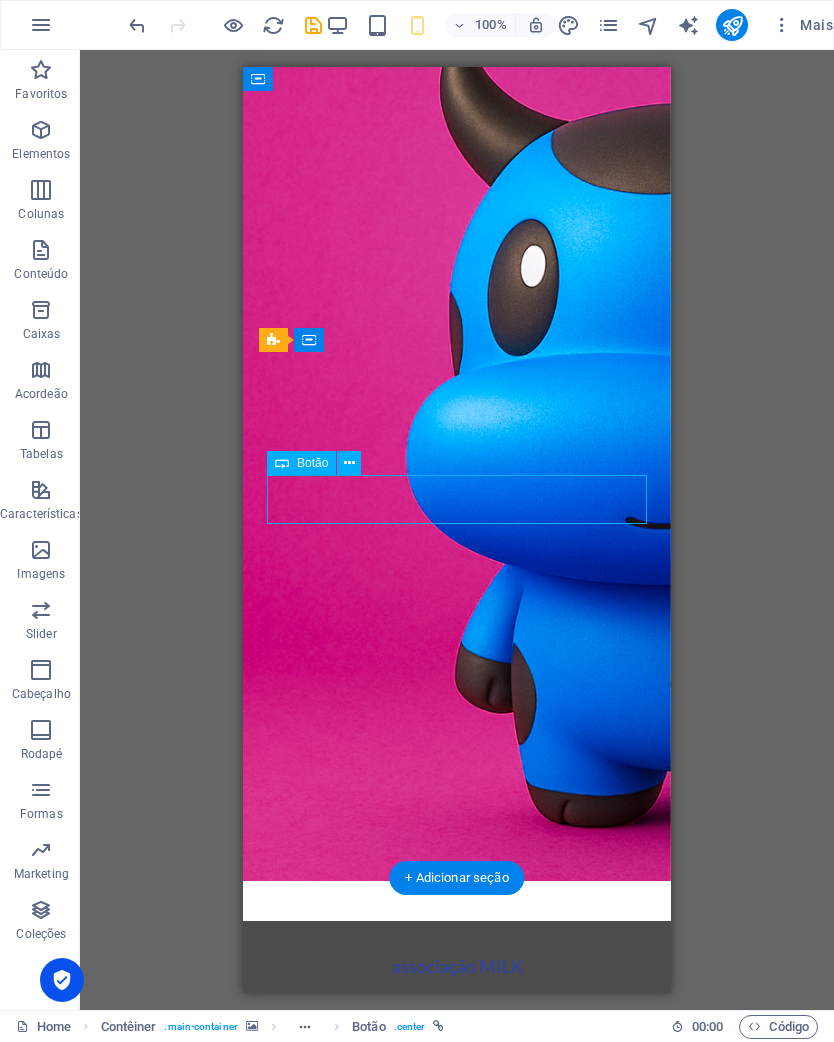 scroll, scrollTop: 115, scrollLeft: 0, axis: vertical 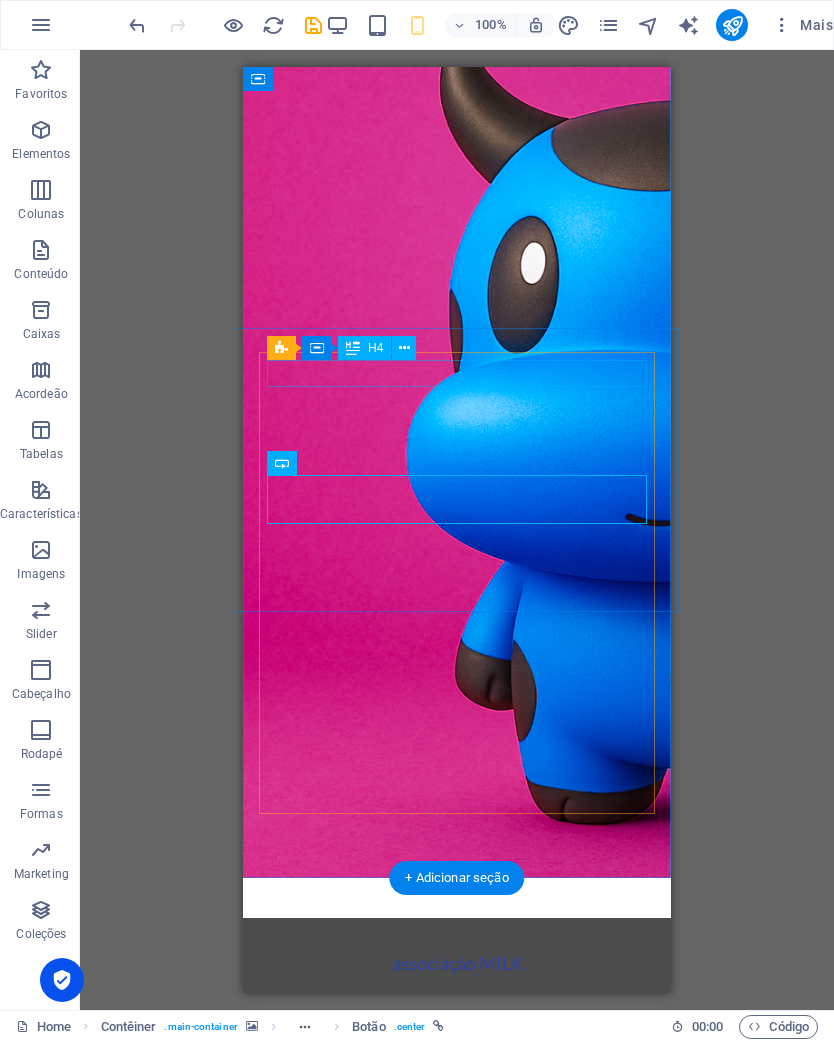 click on "associação MILK" at bounding box center [457, 963] 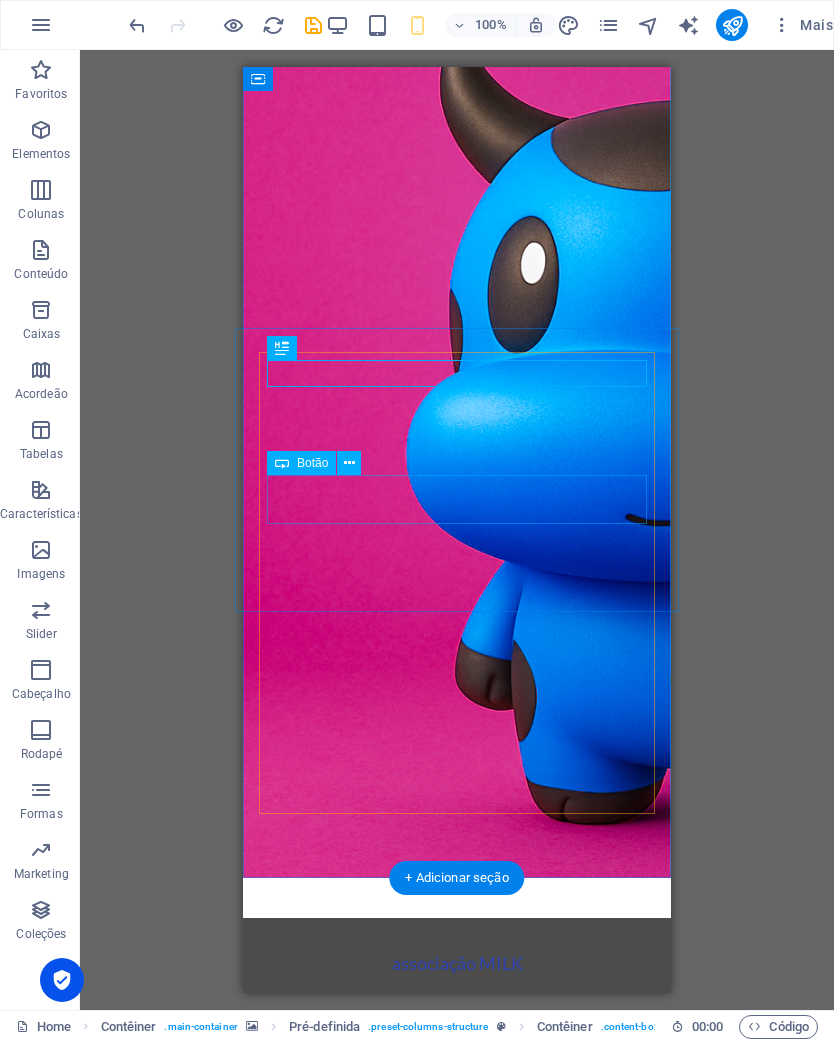 click on "Get your Estimate now" at bounding box center (457, 1089) 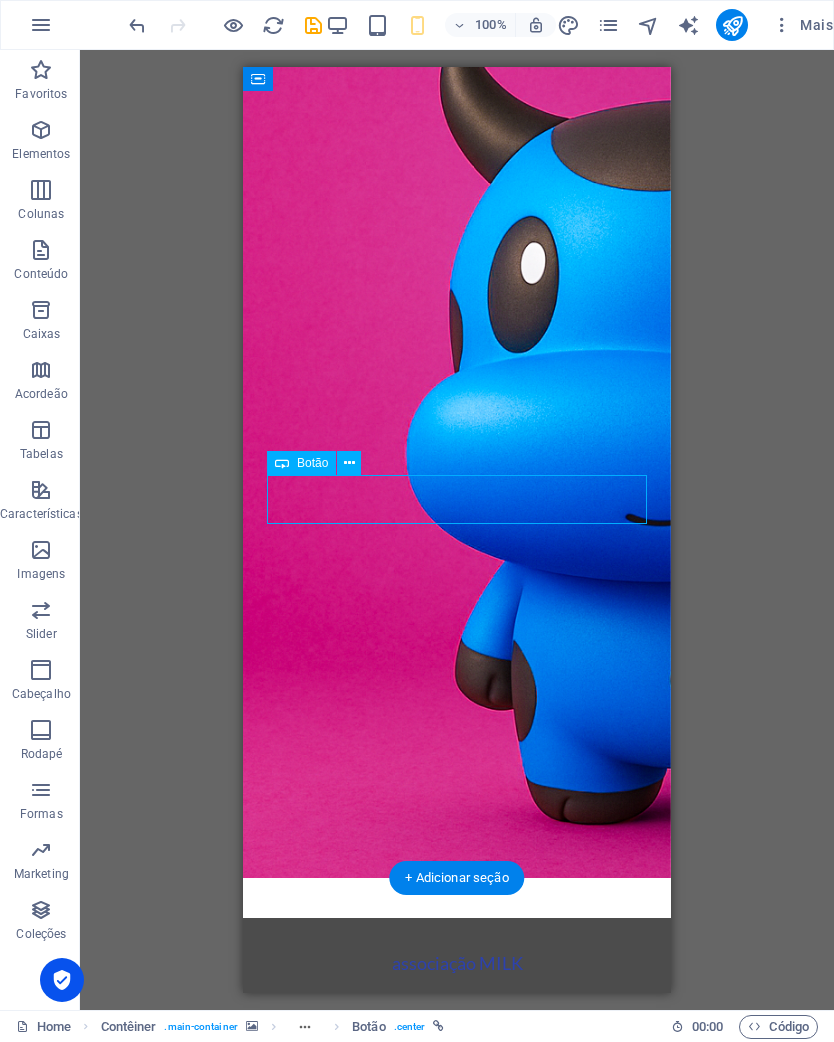 click on "Get your Estimate now" at bounding box center [457, 1089] 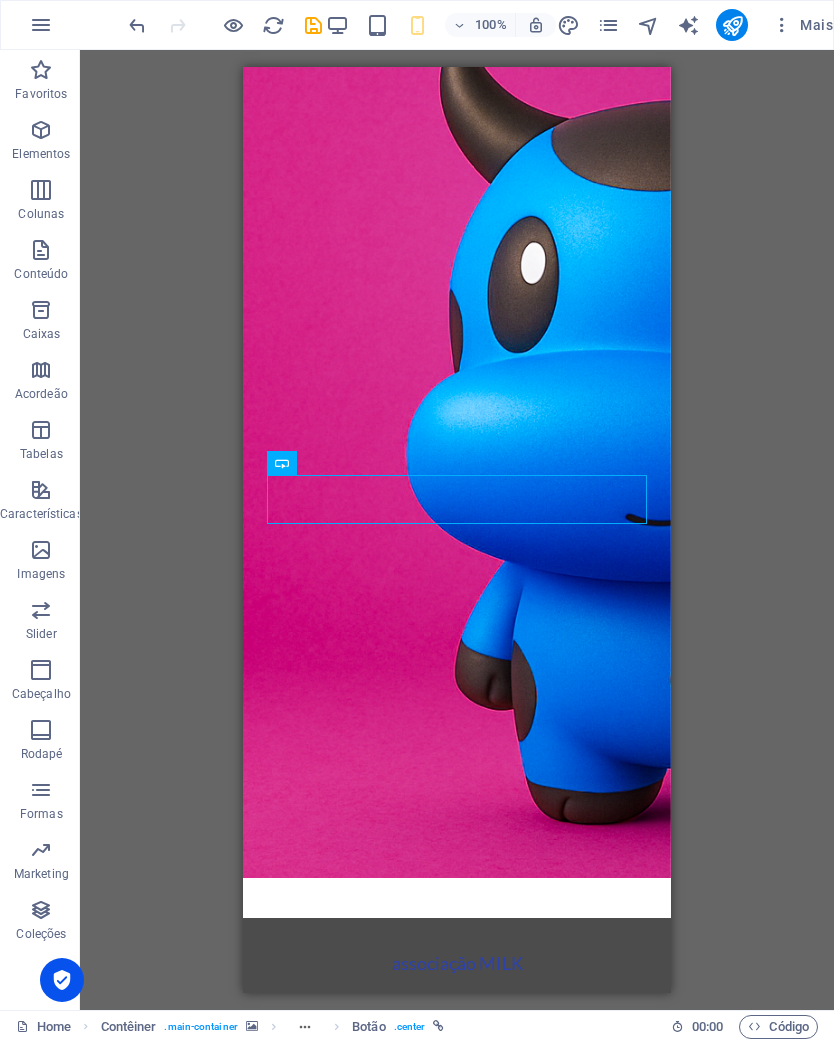 click on "Arraste aqui para substituir o conteúdo existente. Pressione “Ctrl” se quiser criar um novo elemento.
Pré-definida   Contêiner   H4   Contêiner   Pré-definida   Pré-definida   Contêiner   Pré-definida   Pré-definida   Botão   Contêiner   Botão   Espaçador   Espaçador   Espaço reservado   Texto" at bounding box center (457, 530) 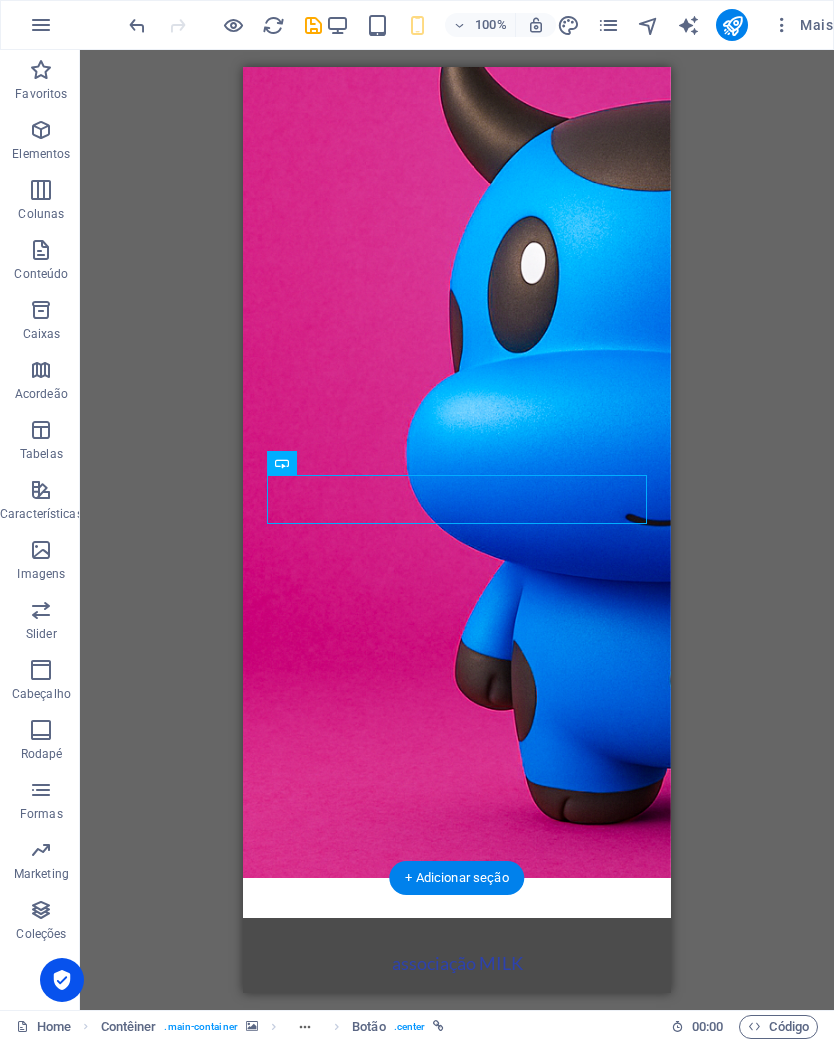 click at bounding box center [457, 415] 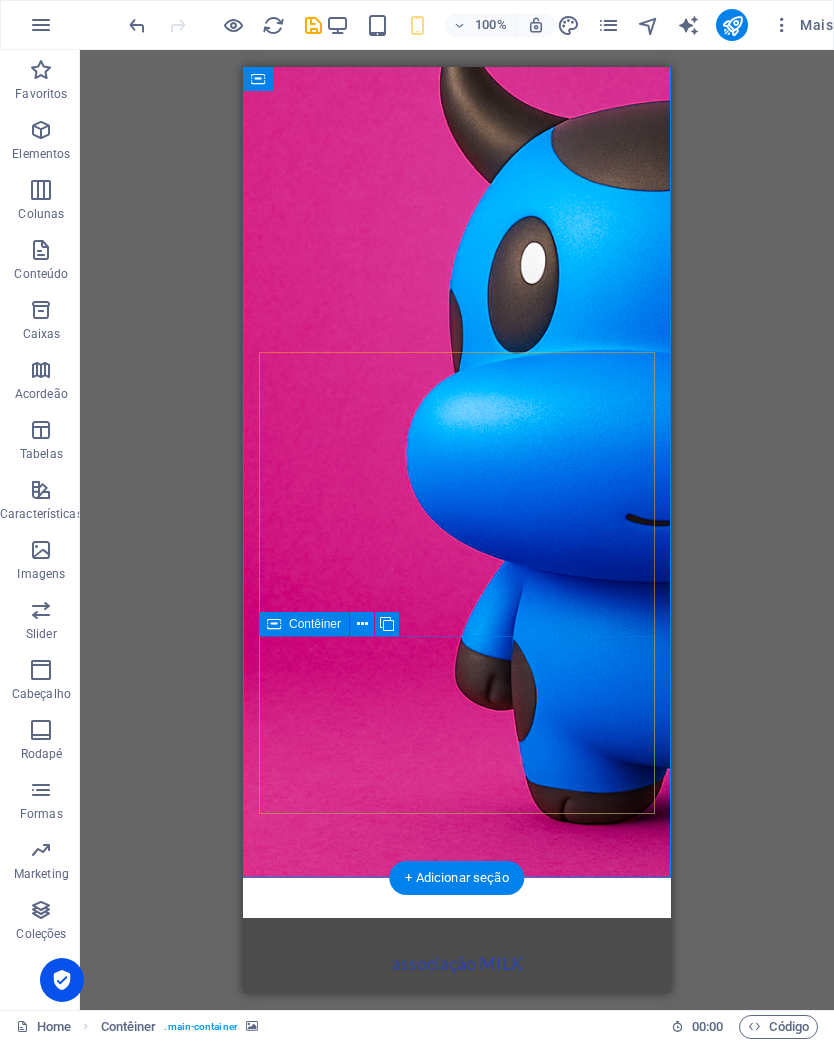 click on "Solte o conteúdo aqui ou  Adicionar elementos  Colar área de transferência" at bounding box center (457, 1315) 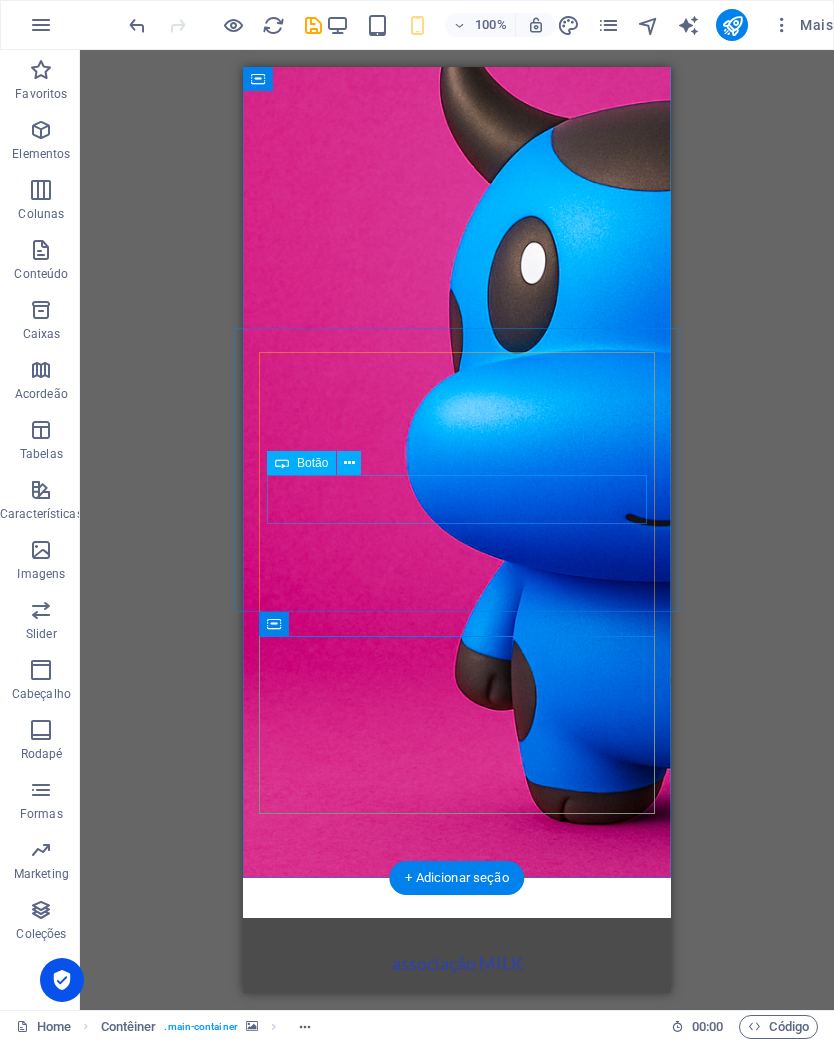 click on "Get your Estimate now" at bounding box center (457, 1089) 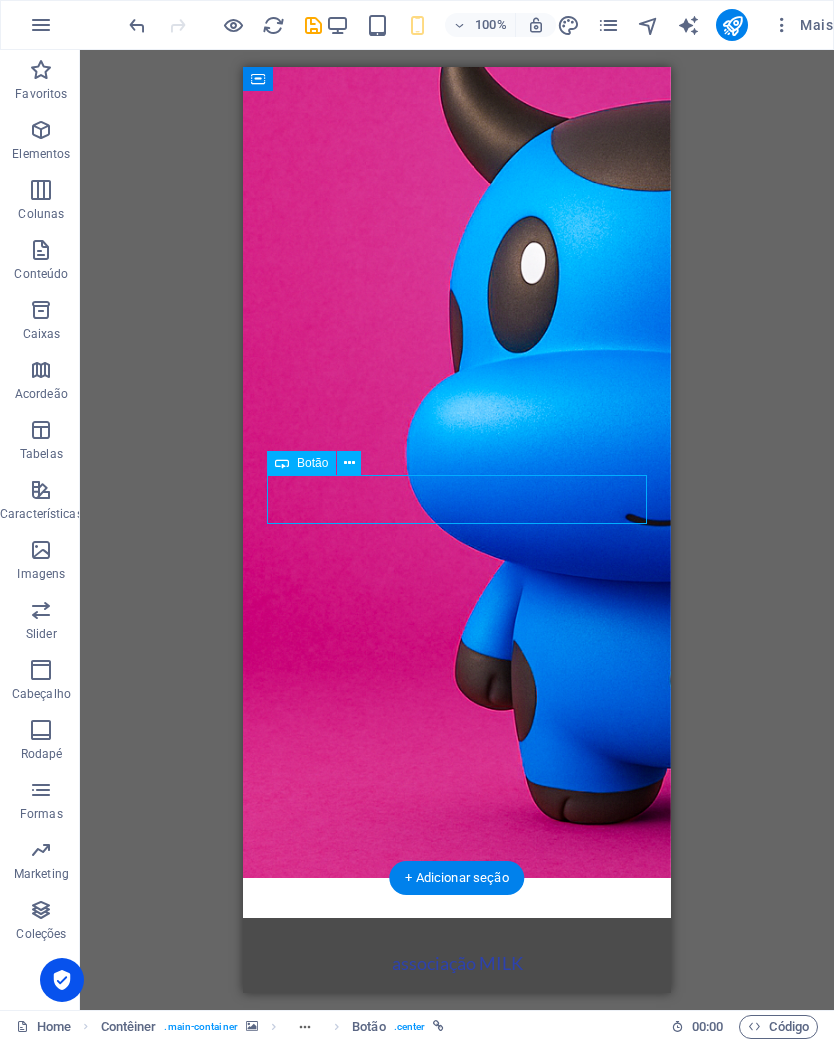 click on "Get your Estimate now" at bounding box center (457, 1089) 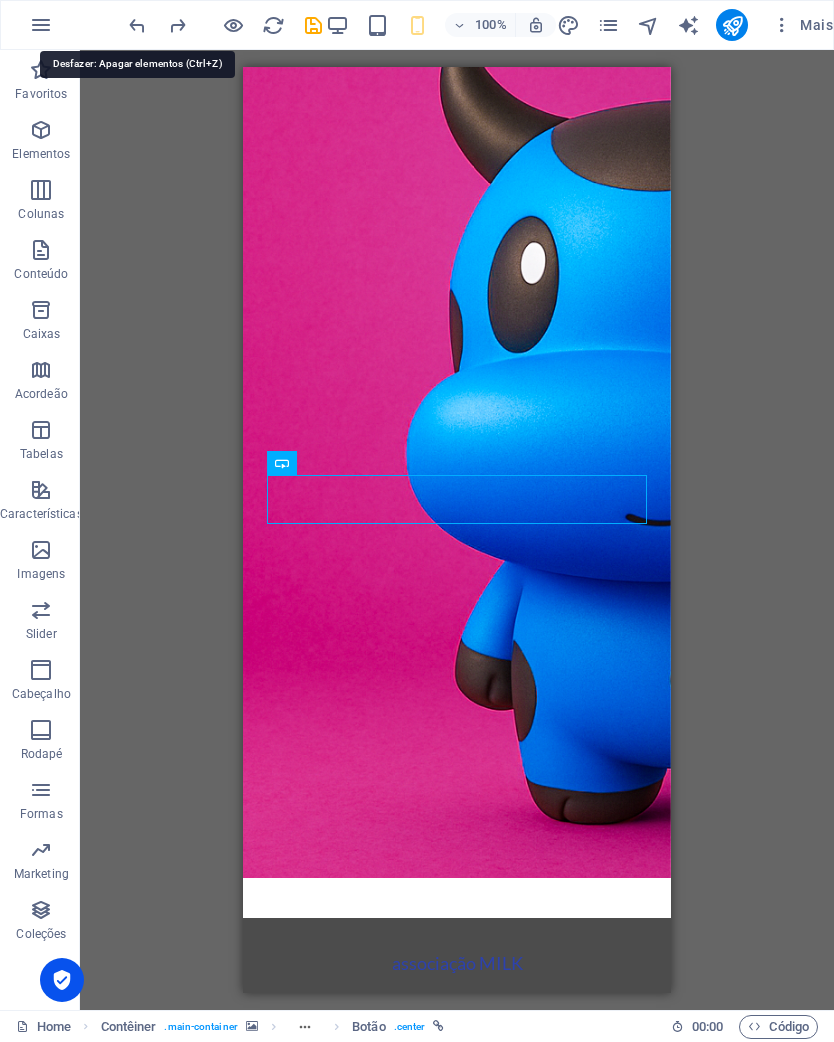 click on "Get your Estimate now" at bounding box center [457, 1121] 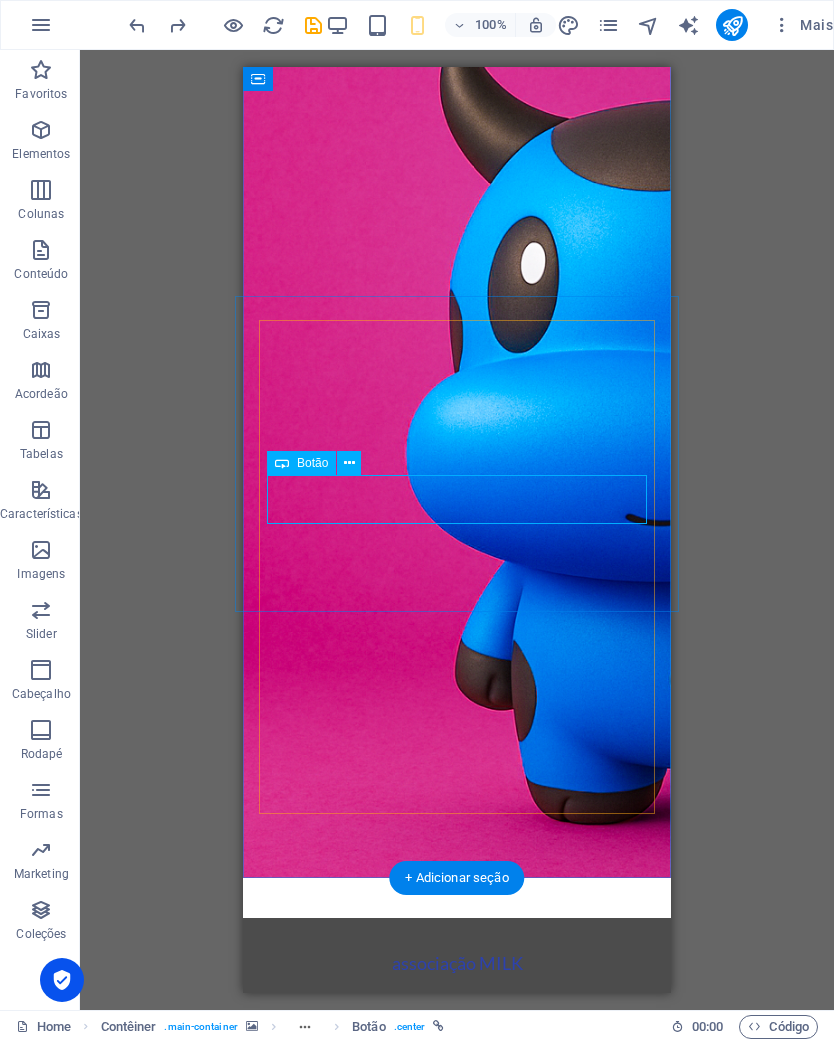 click at bounding box center [457, 415] 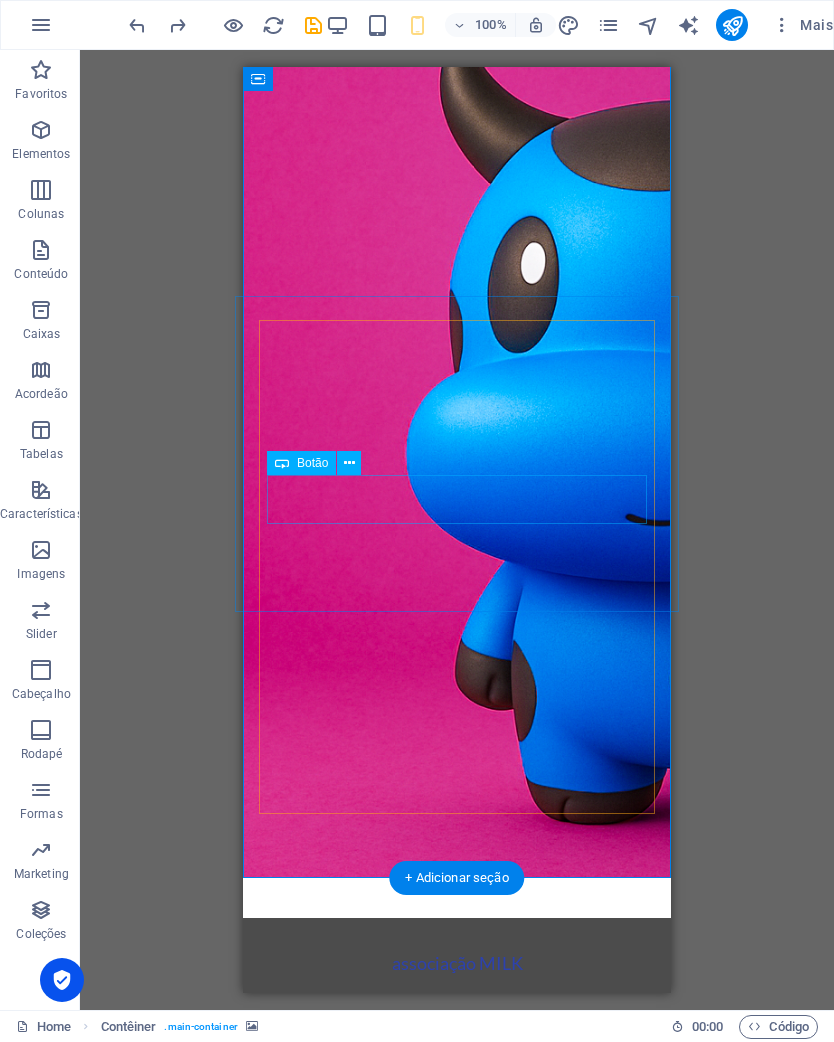 click on "Get your Estimate now" at bounding box center [457, 1121] 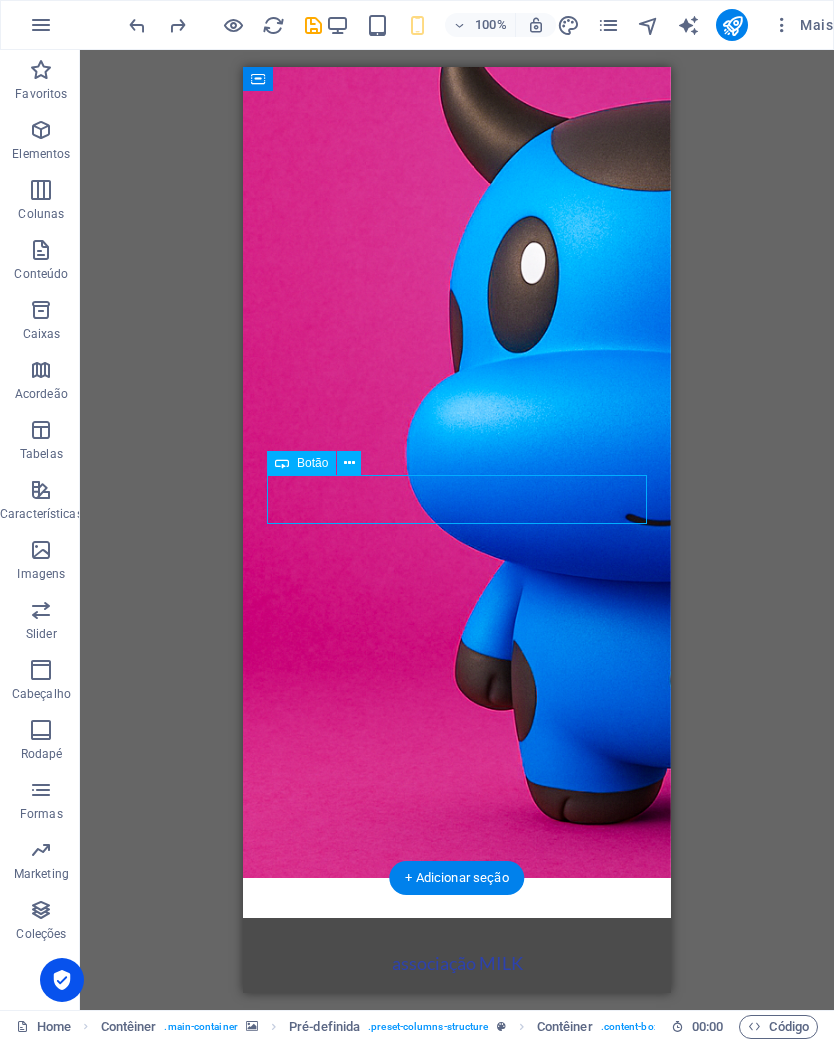 click on "Get your Estimate now" at bounding box center [457, 1121] 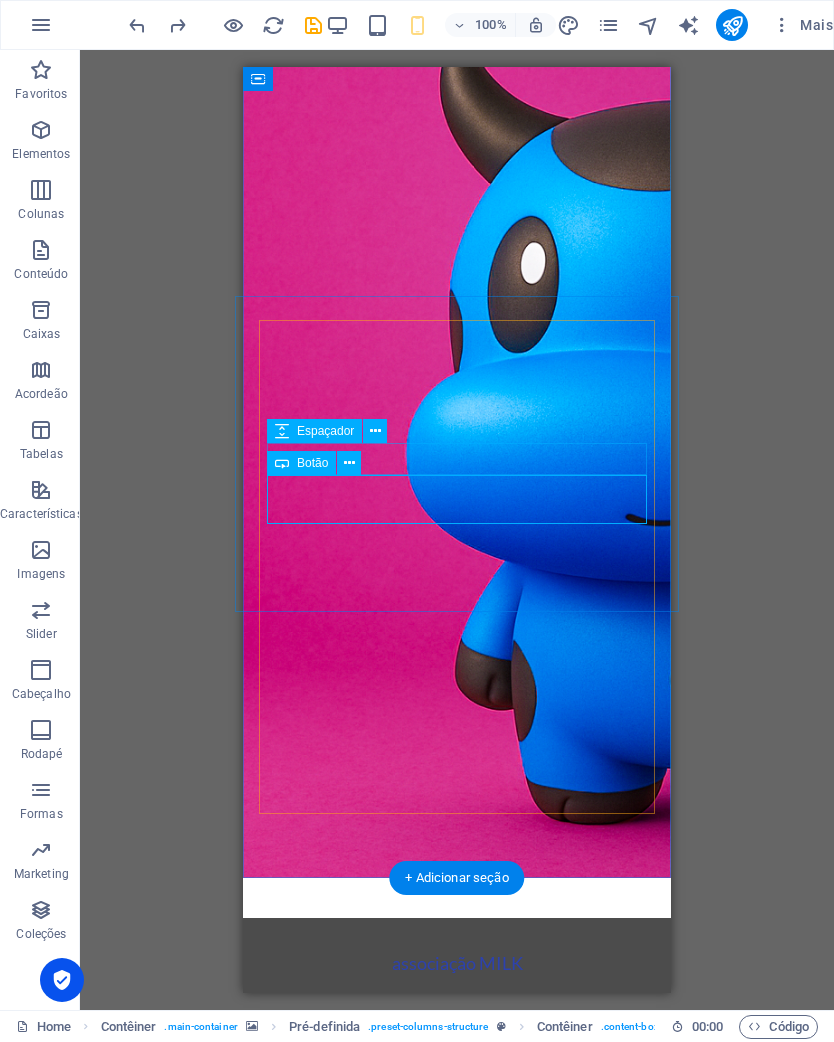 click at bounding box center [375, 431] 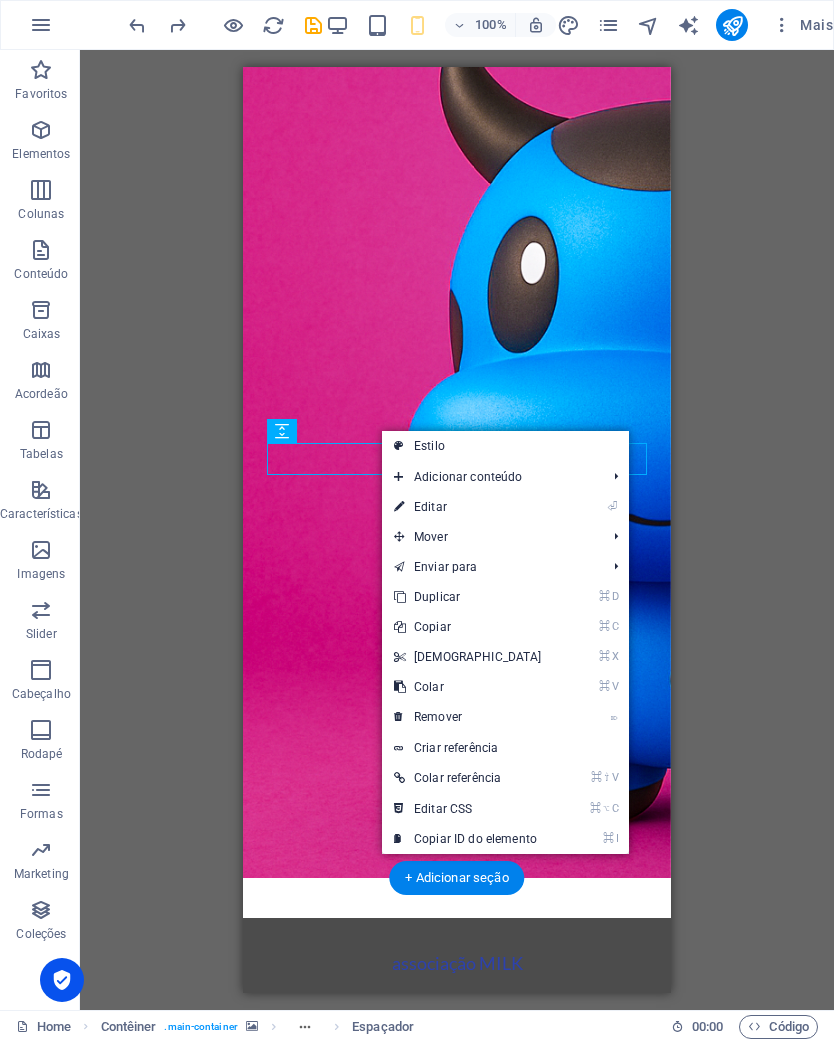click on "⏎  Editar" at bounding box center (468, 507) 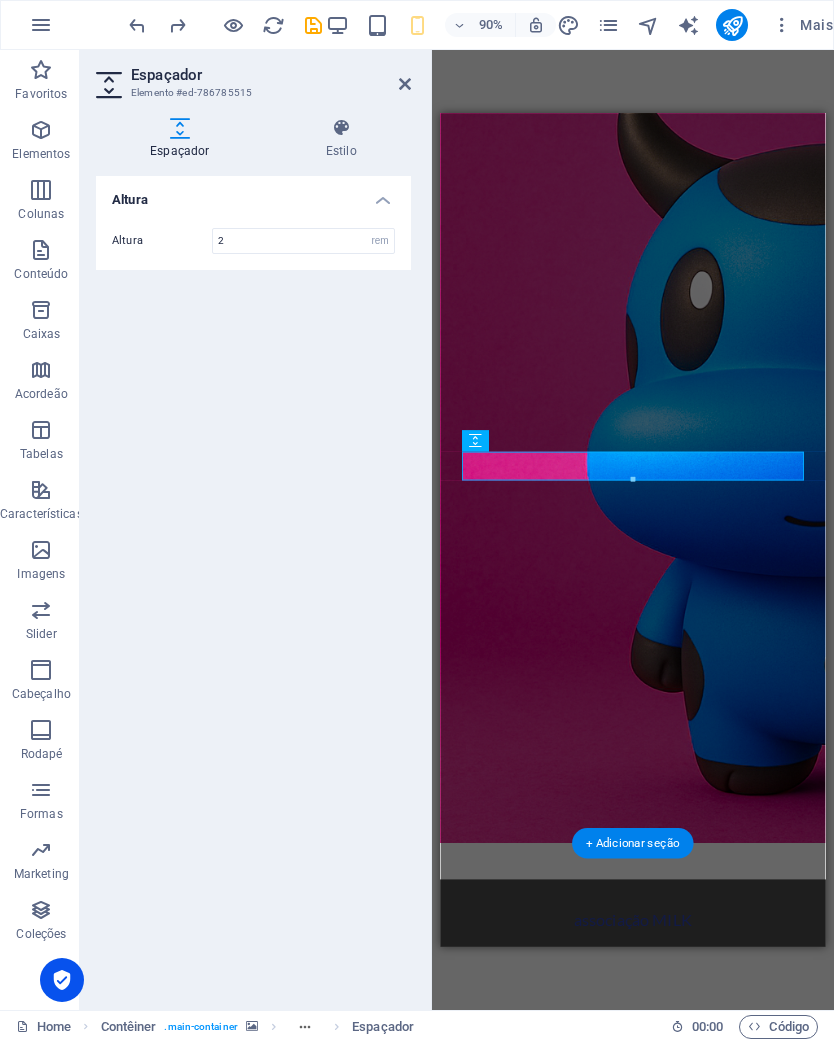 click on "Espaçador" at bounding box center [271, 75] 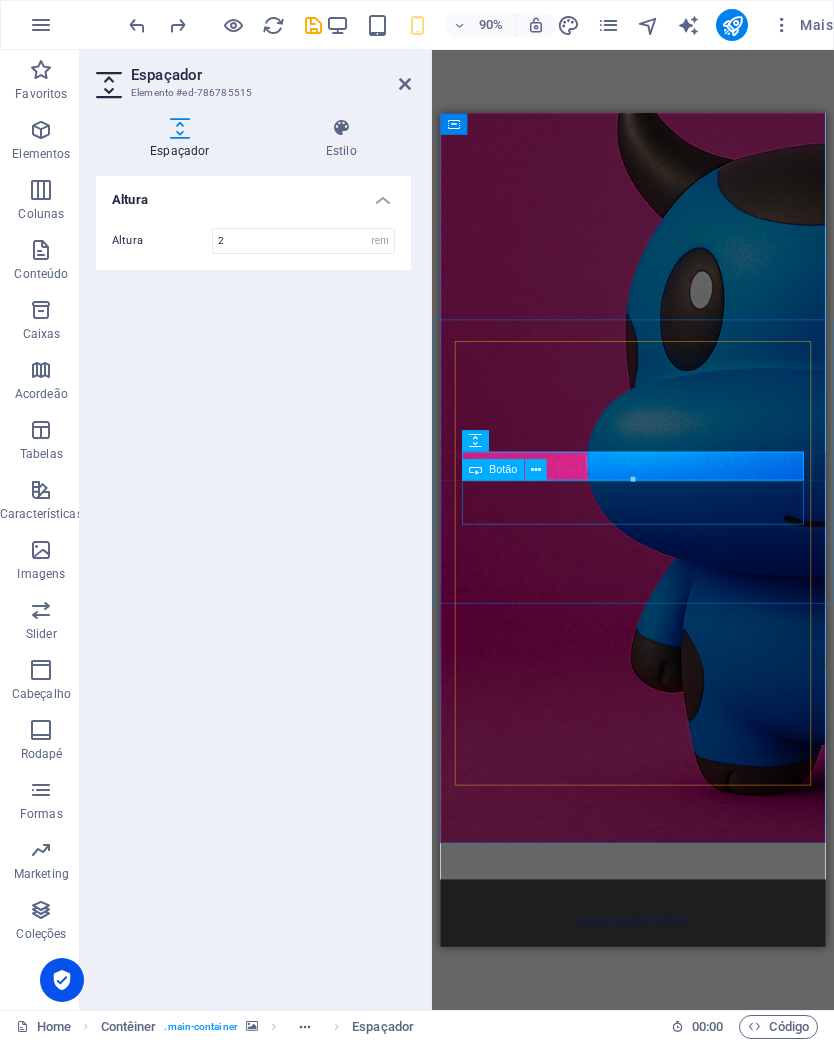 click on "Get your Estimate now" at bounding box center [654, 1167] 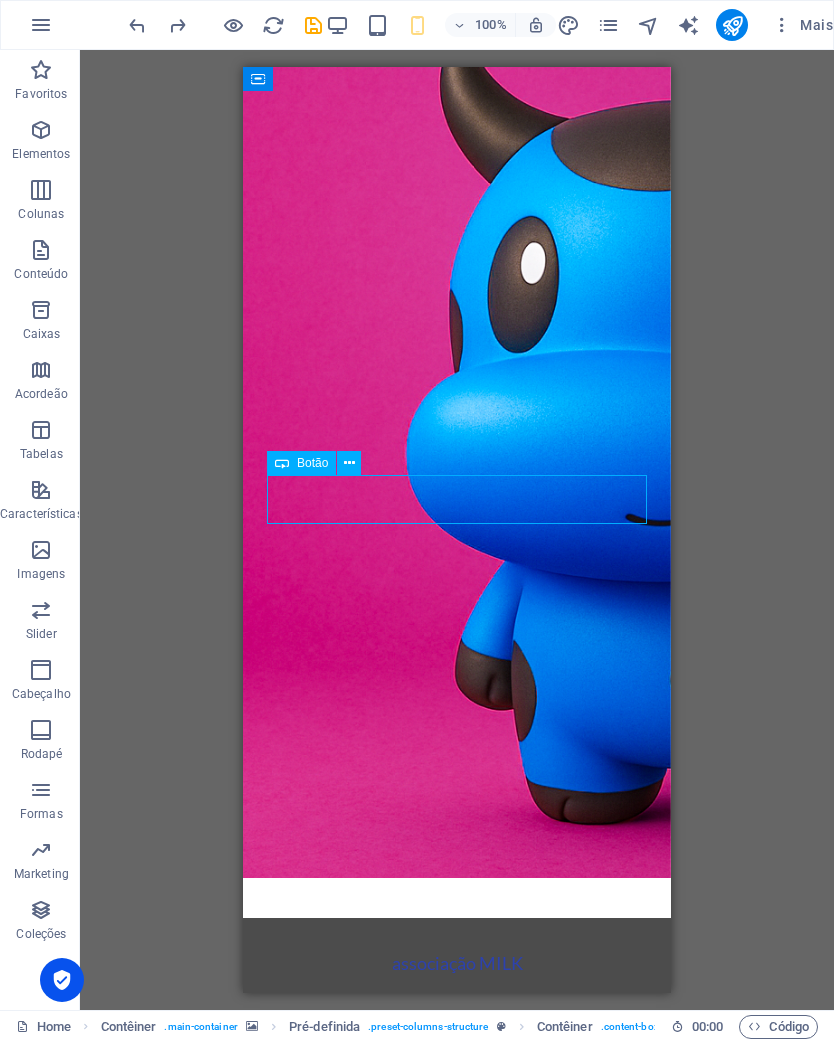 click on "Get your Estimate now" at bounding box center (457, 1121) 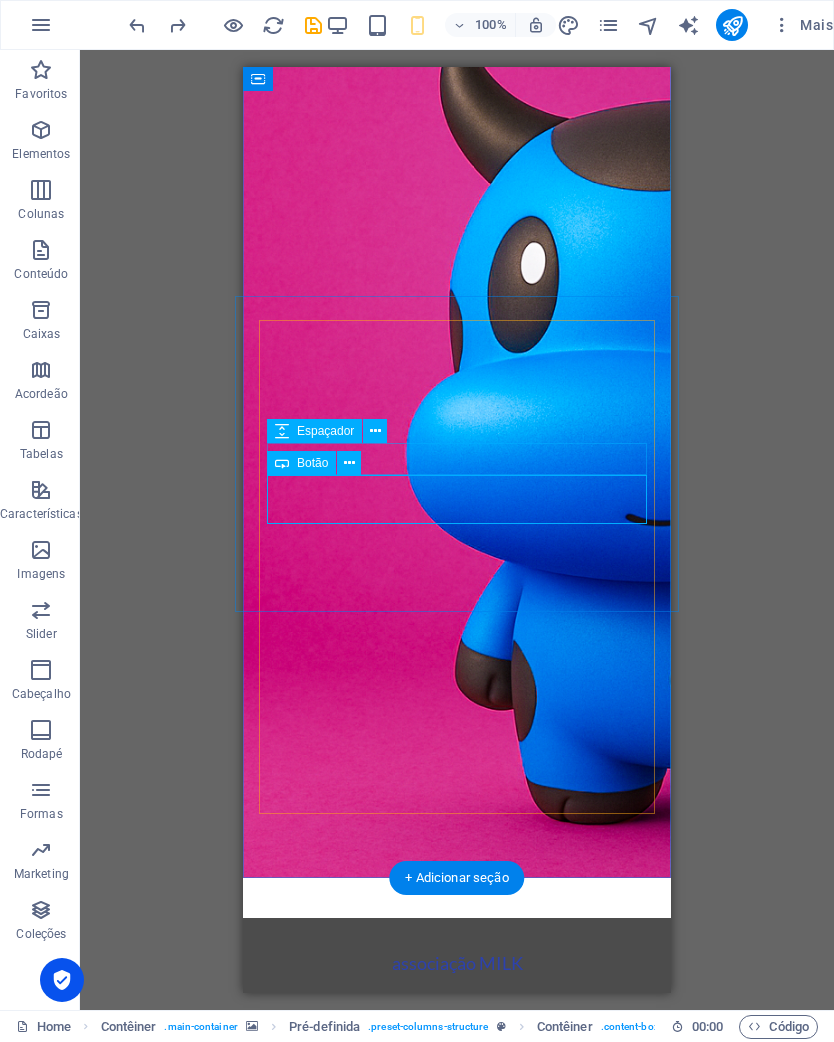 click at bounding box center [375, 431] 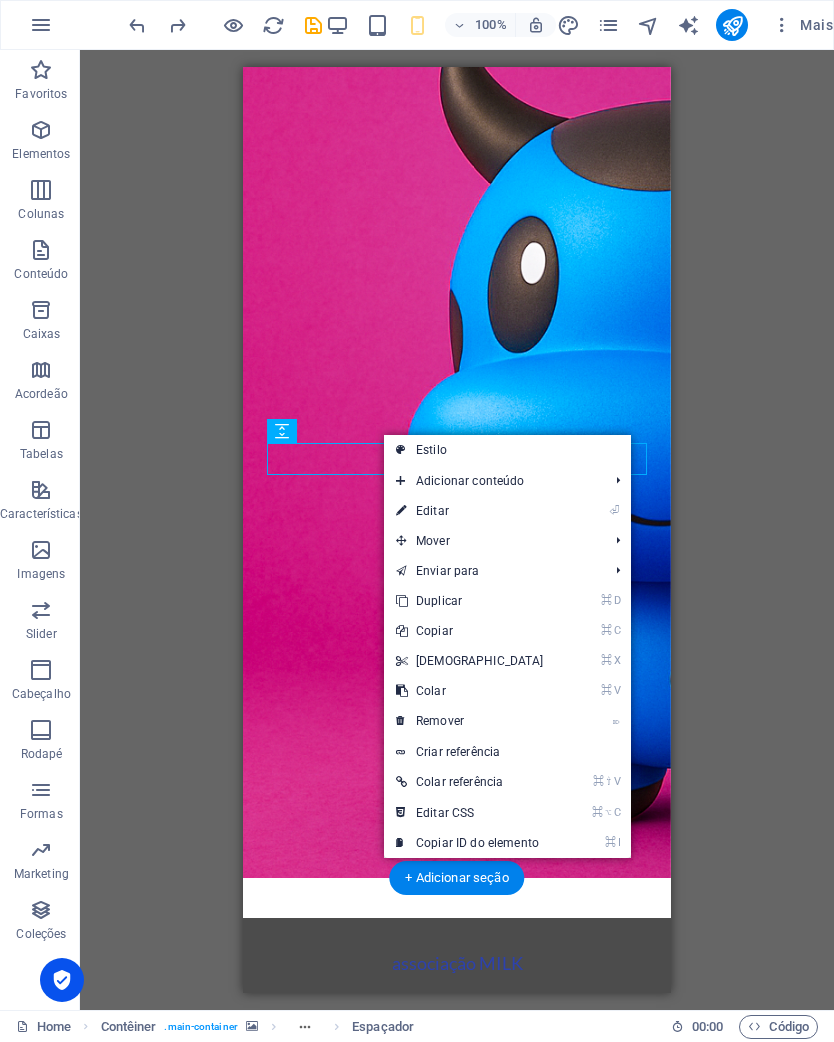 click on "⏎  Editar" at bounding box center [470, 511] 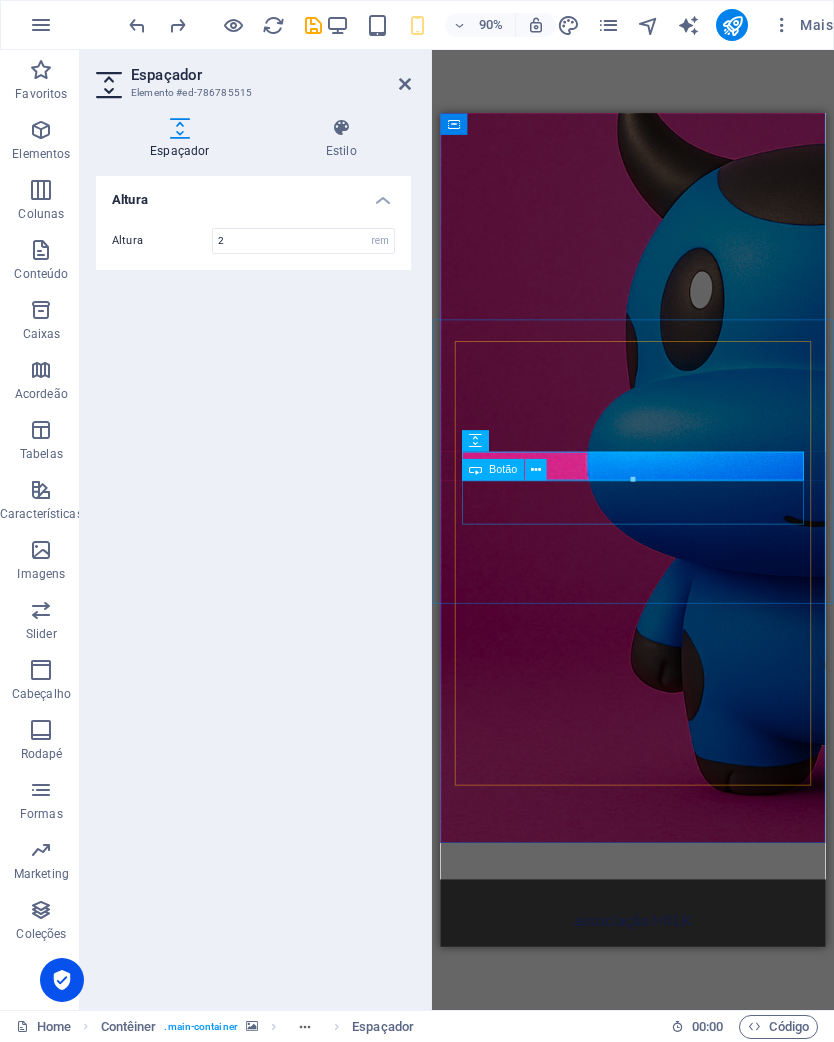 click on "Get your Estimate now" at bounding box center (654, 1167) 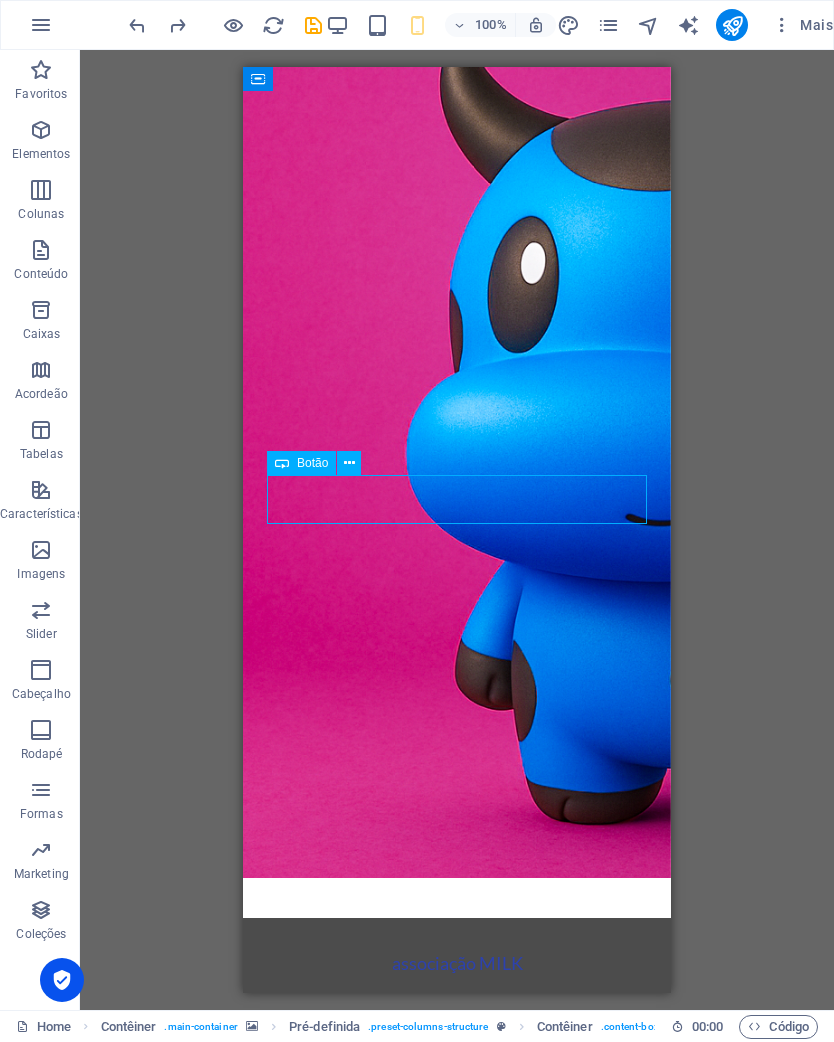 click on "Get your Estimate now" at bounding box center (457, 1121) 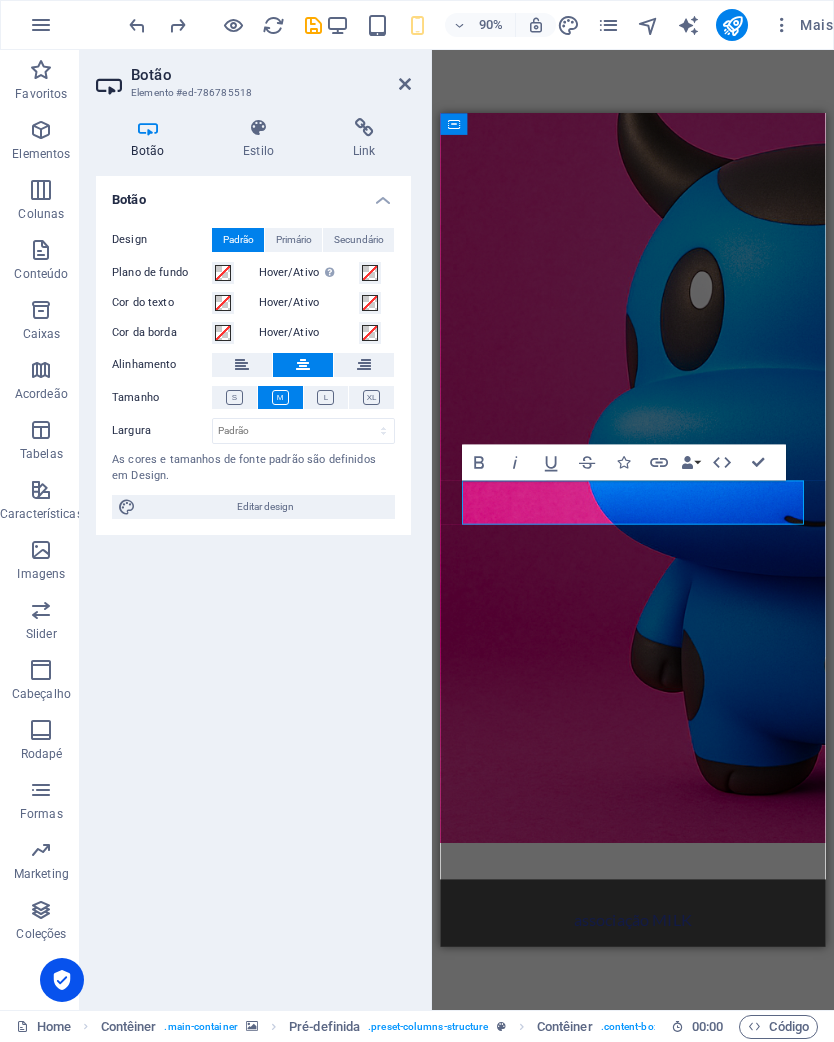 click on "Get your Estimate now" at bounding box center (654, 1167) 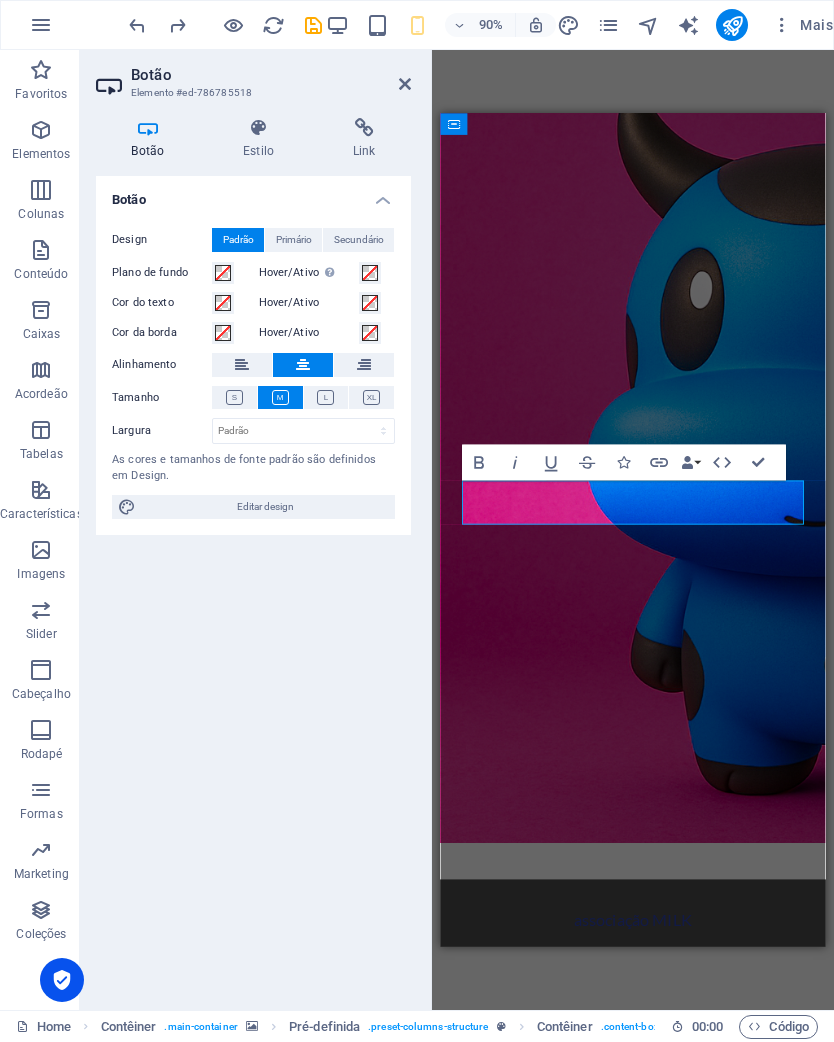 click on "Get your Estimate now" at bounding box center [654, 1167] 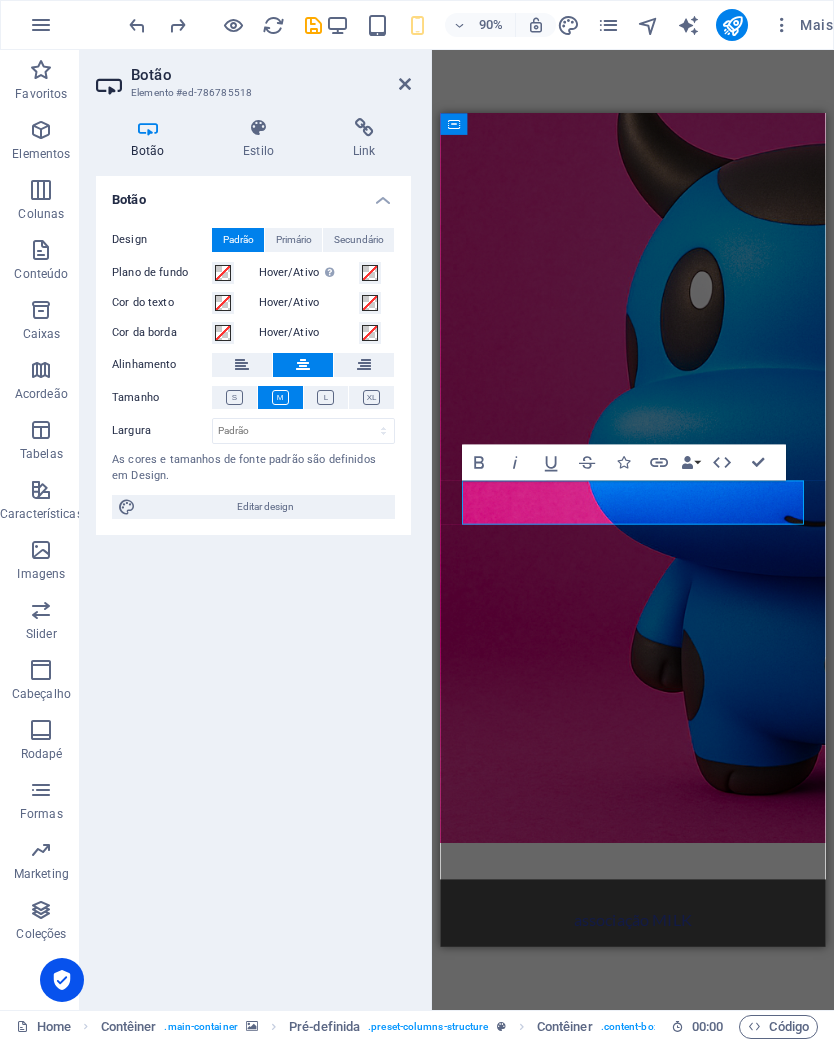 click on "Get your Estimate now" at bounding box center [654, 1167] 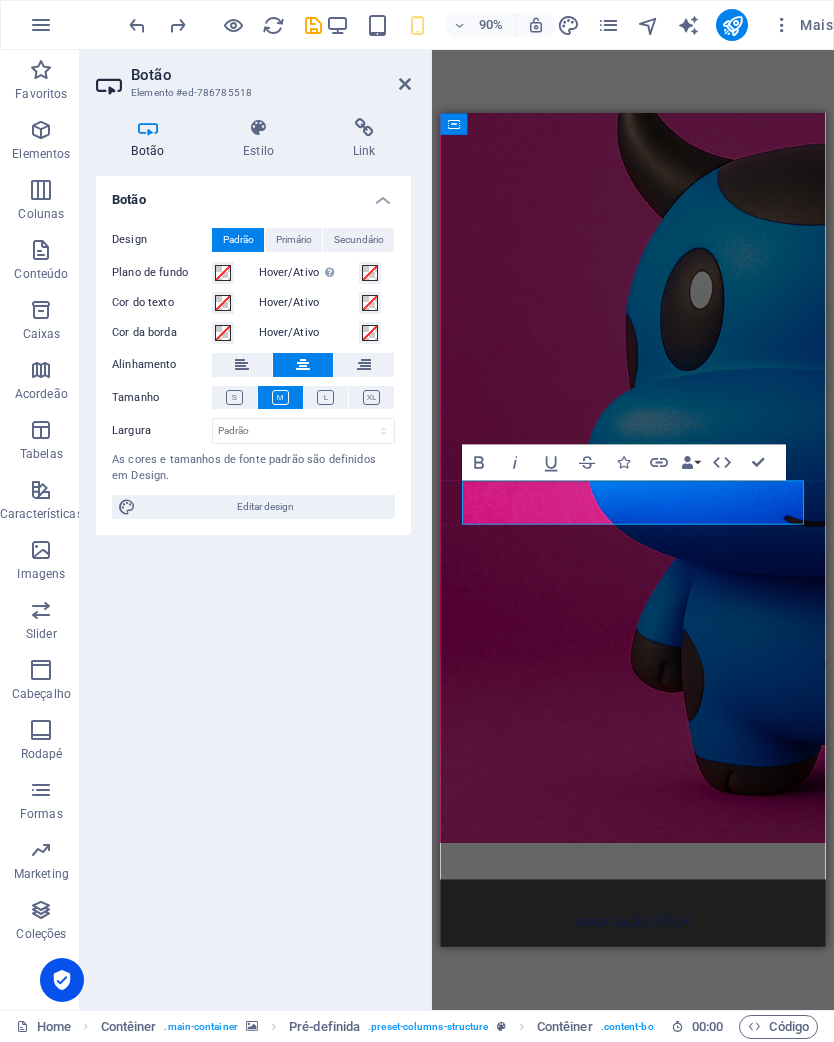 type 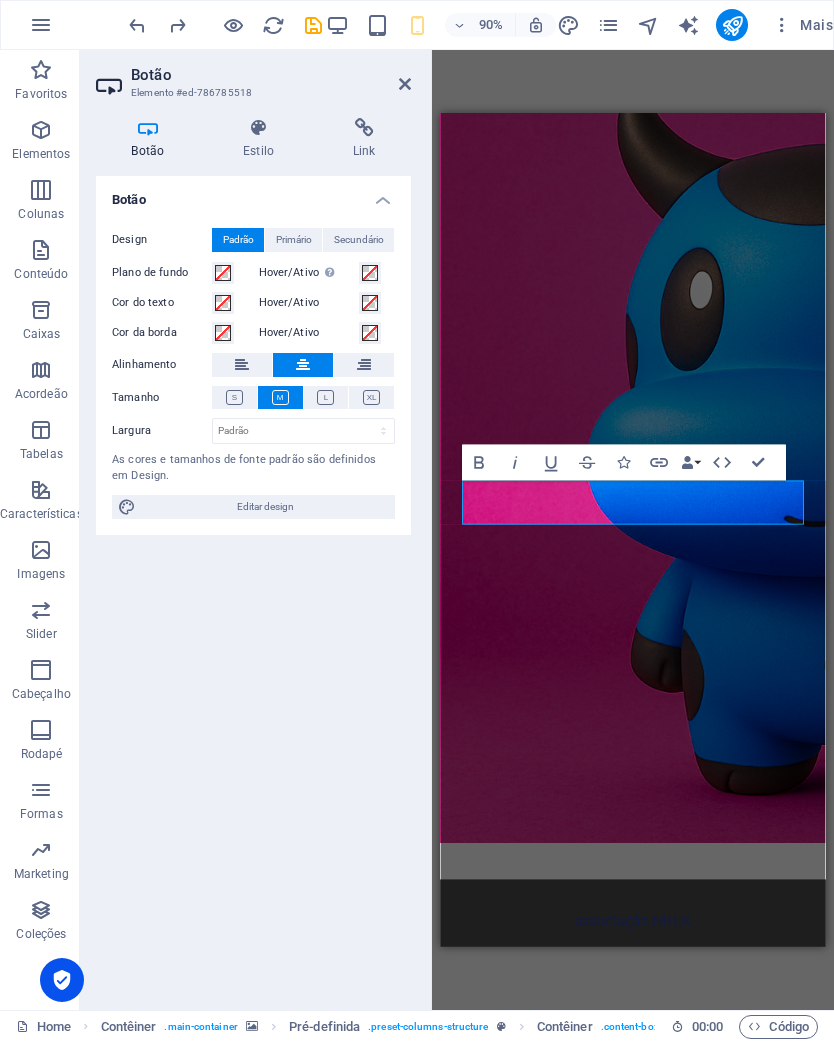 click at bounding box center (654, 461) 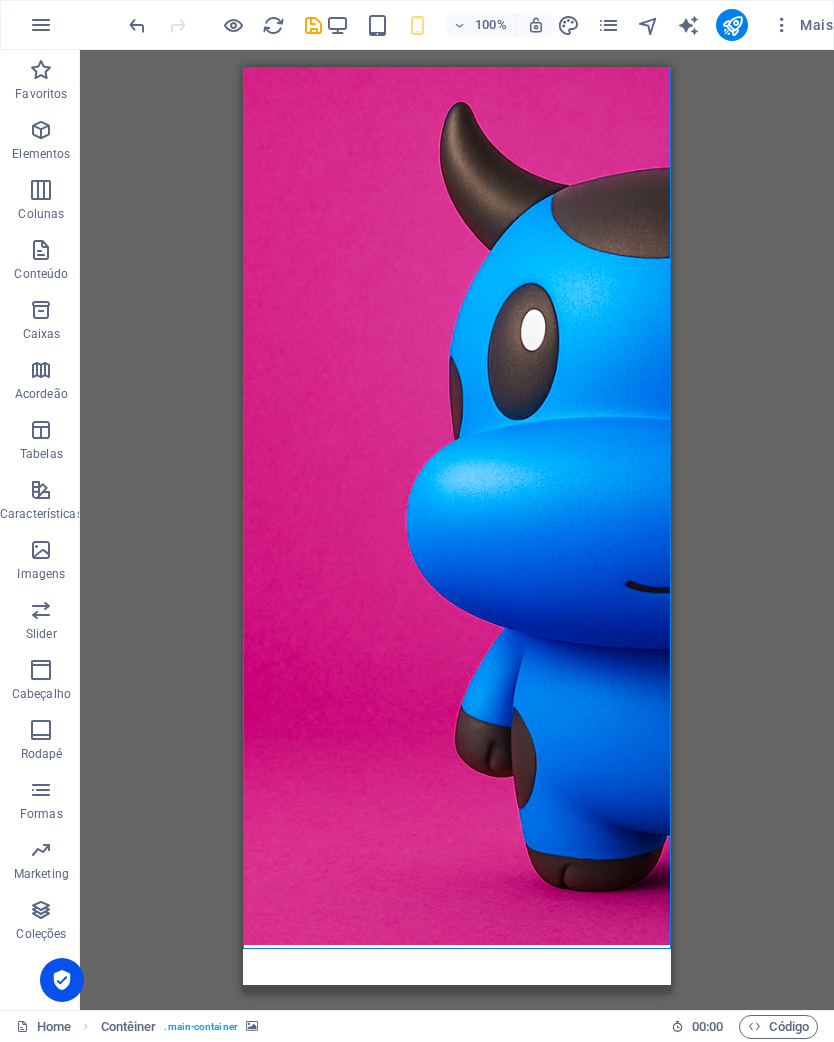 scroll, scrollTop: 44, scrollLeft: 0, axis: vertical 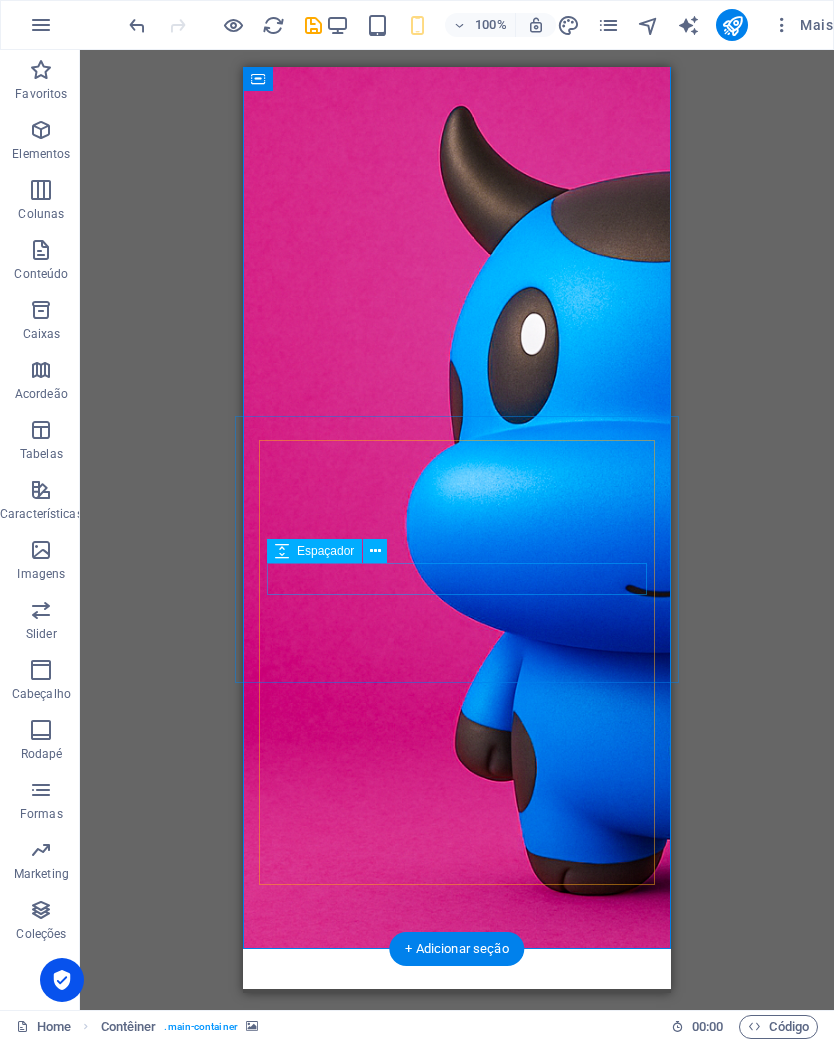 click at bounding box center [457, 1152] 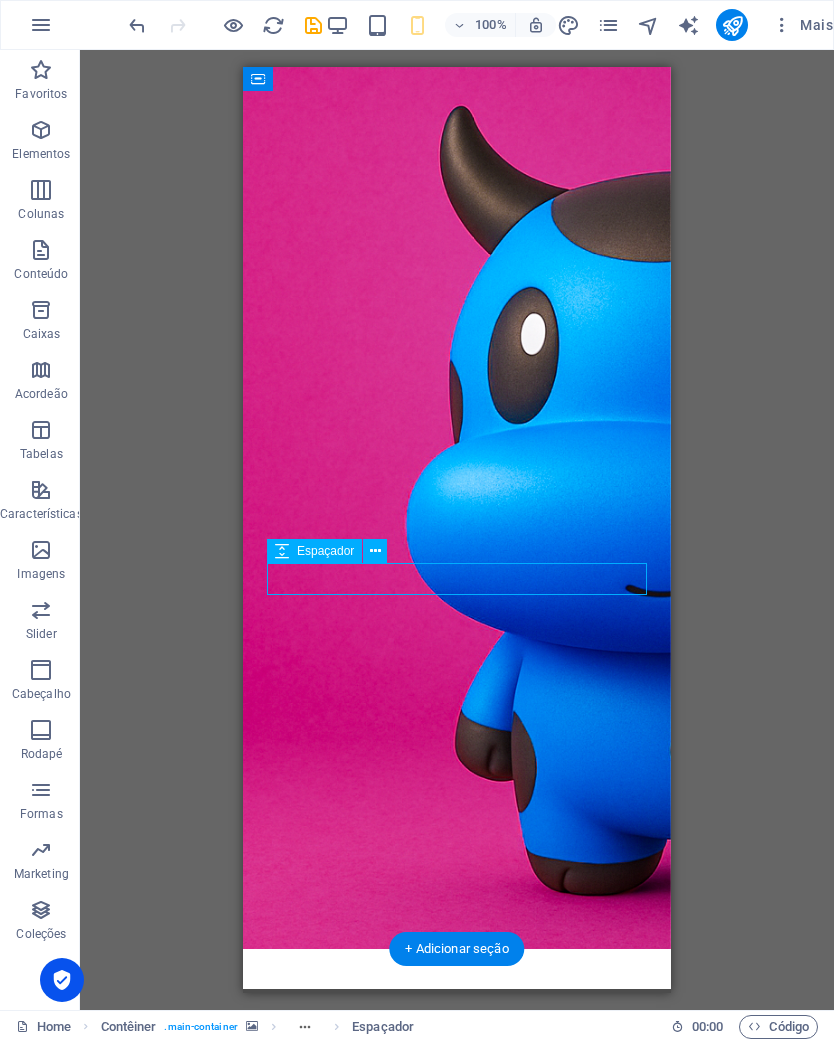 click at bounding box center [137, 25] 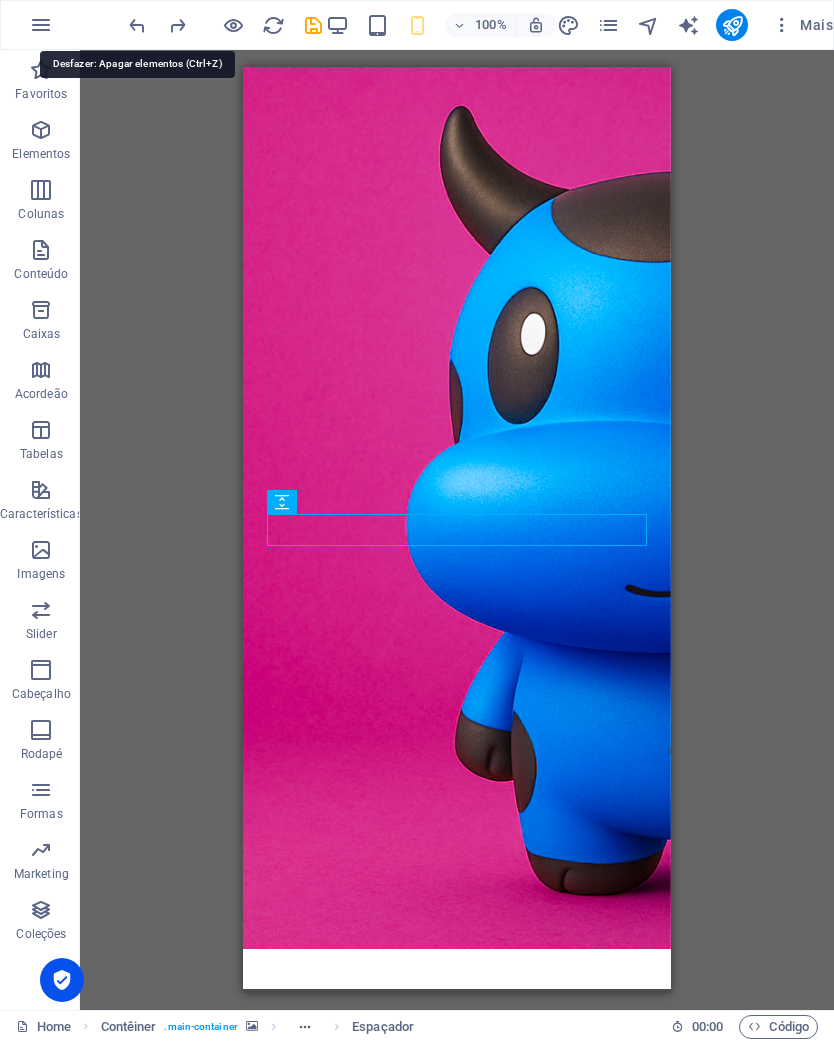 click on "Get your Estimate now" at bounding box center (457, 1192) 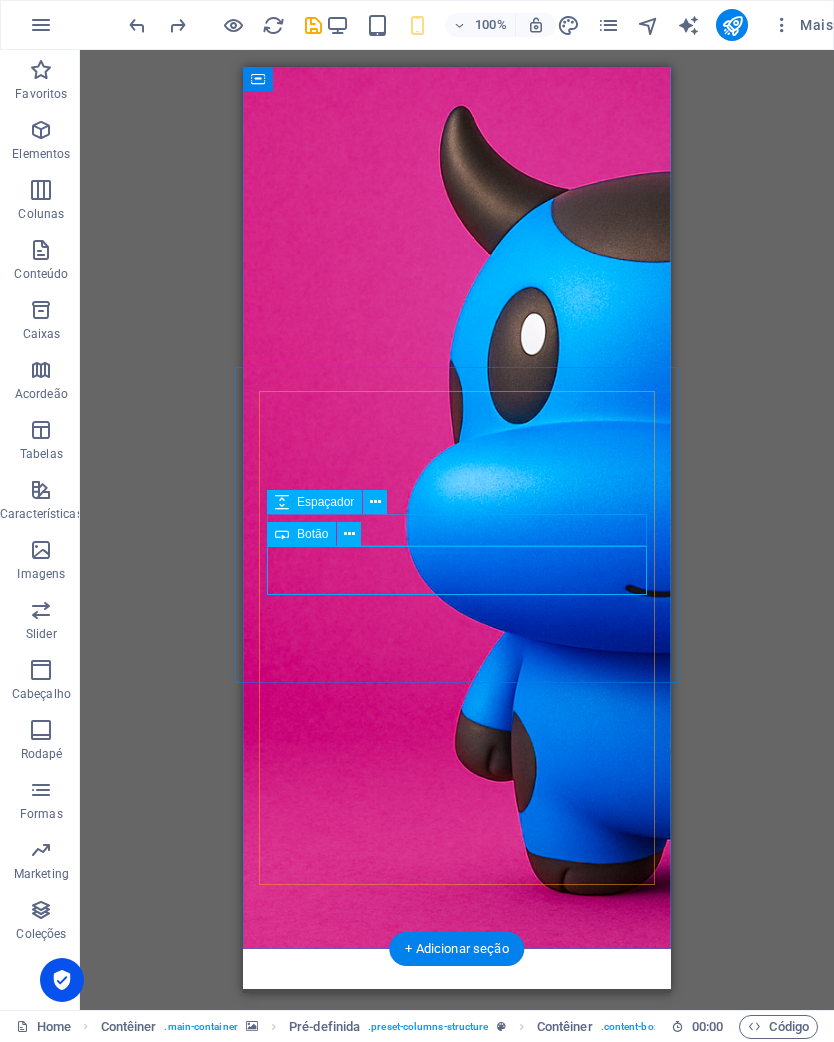 click on "Botão" at bounding box center [312, 534] 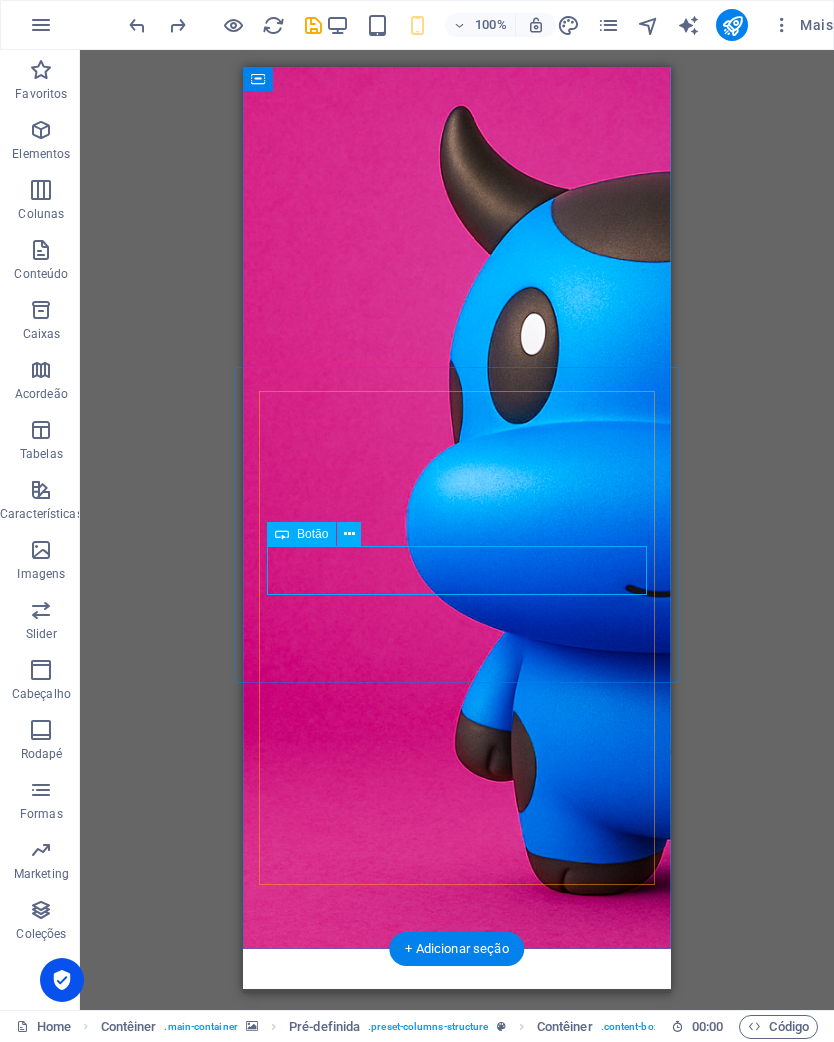 click on "Get your Estimate now" at bounding box center (457, 1192) 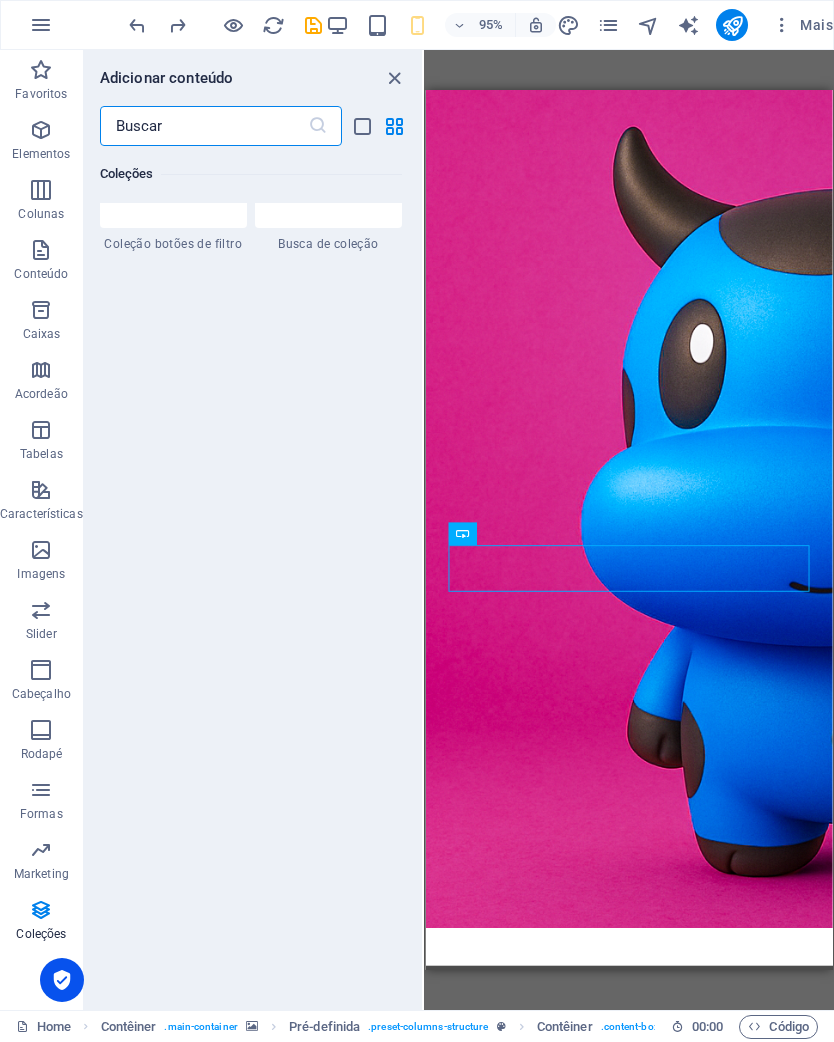 scroll, scrollTop: 19032, scrollLeft: 0, axis: vertical 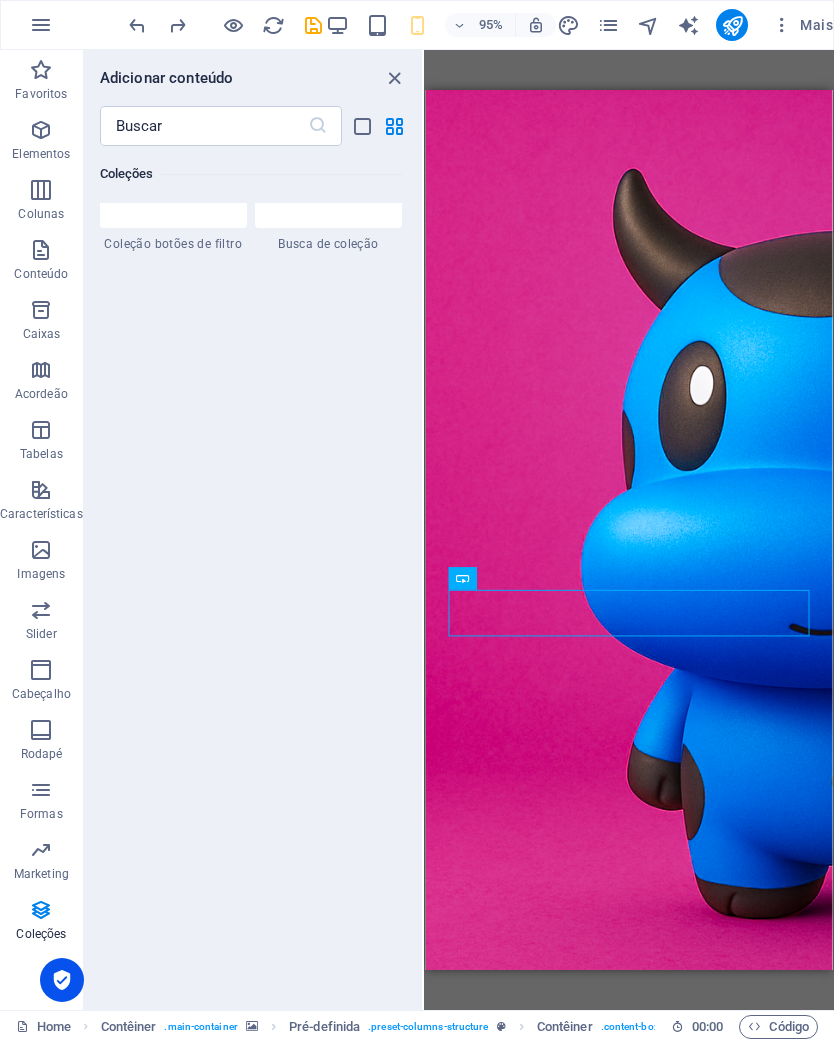 click at bounding box center (394, 78) 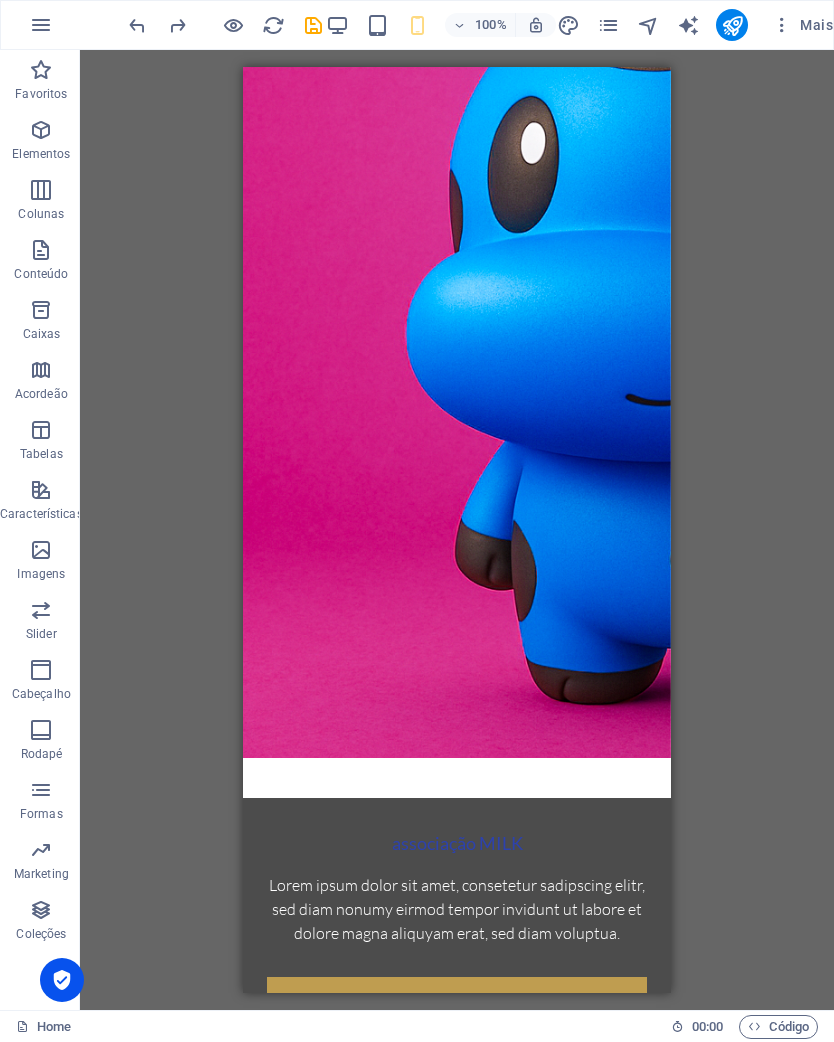 scroll, scrollTop: 133, scrollLeft: 0, axis: vertical 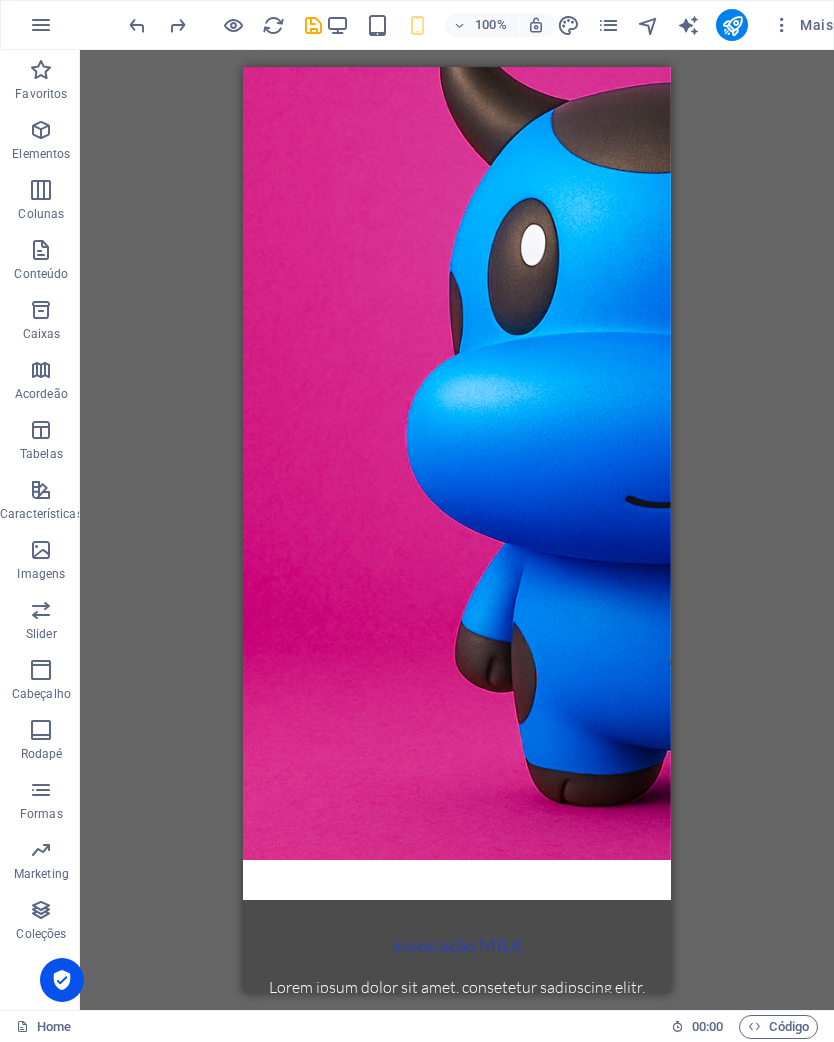 click on "Get your Estimate now" at bounding box center (457, 1103) 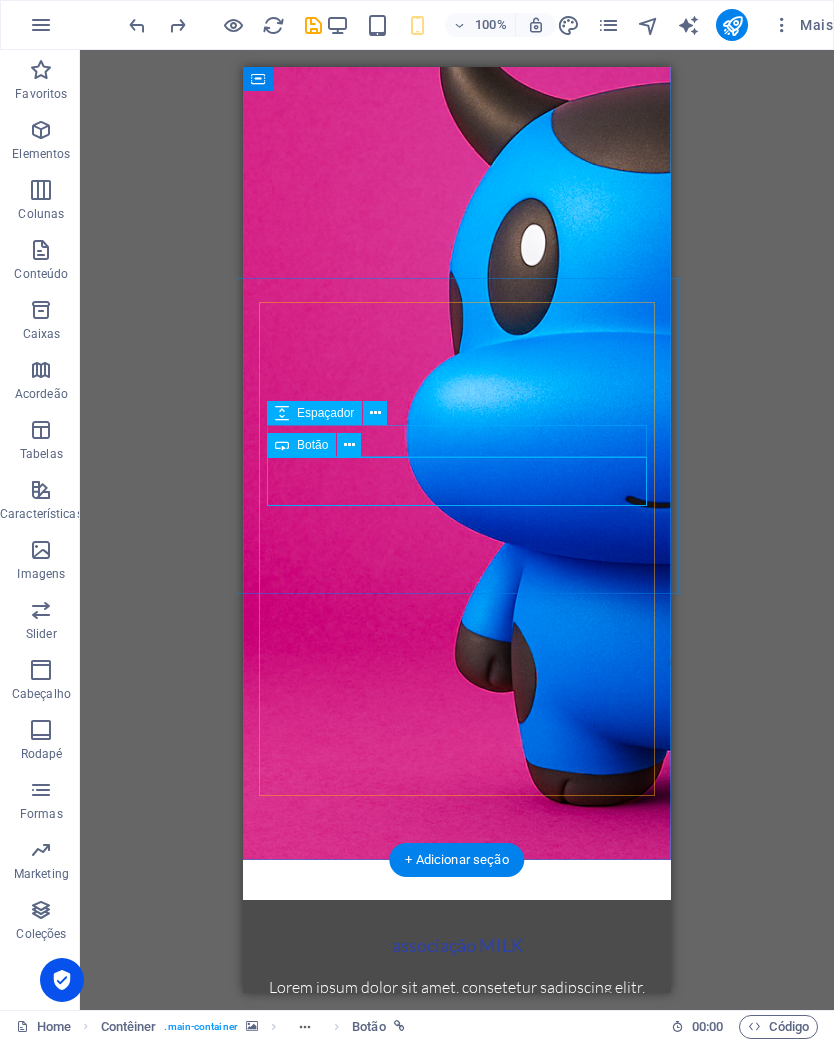click at bounding box center (375, 413) 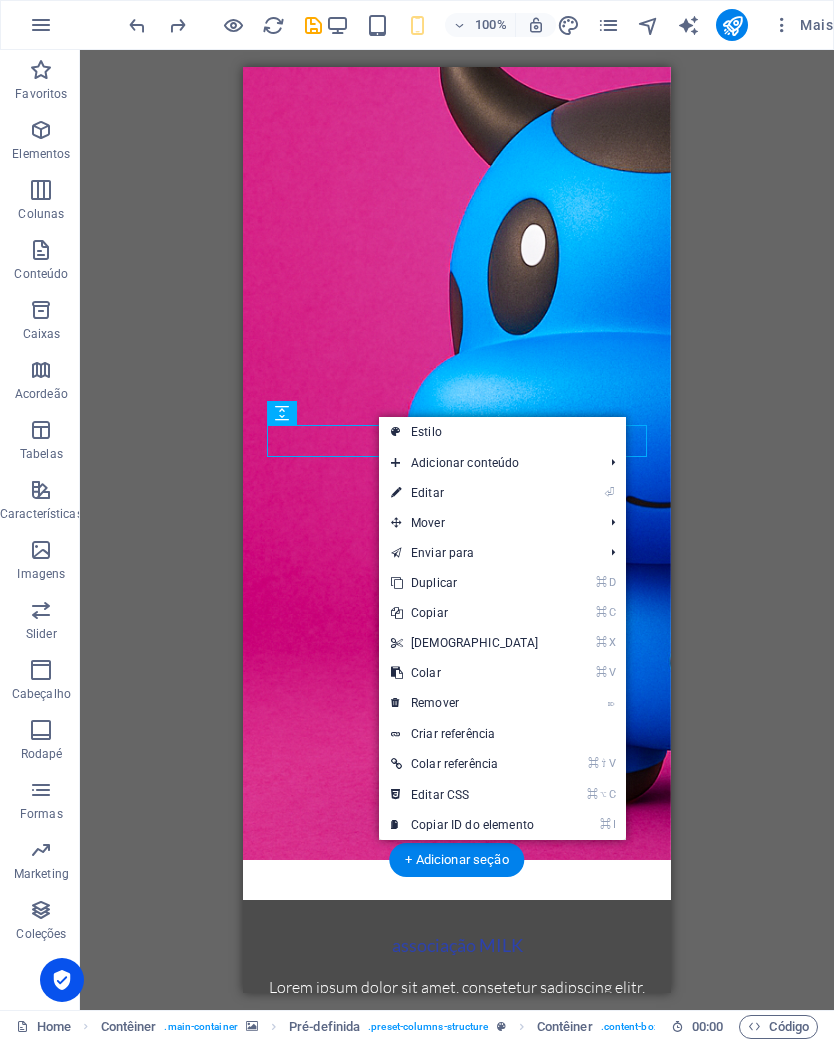 click on "⌦  Remover" at bounding box center (465, 703) 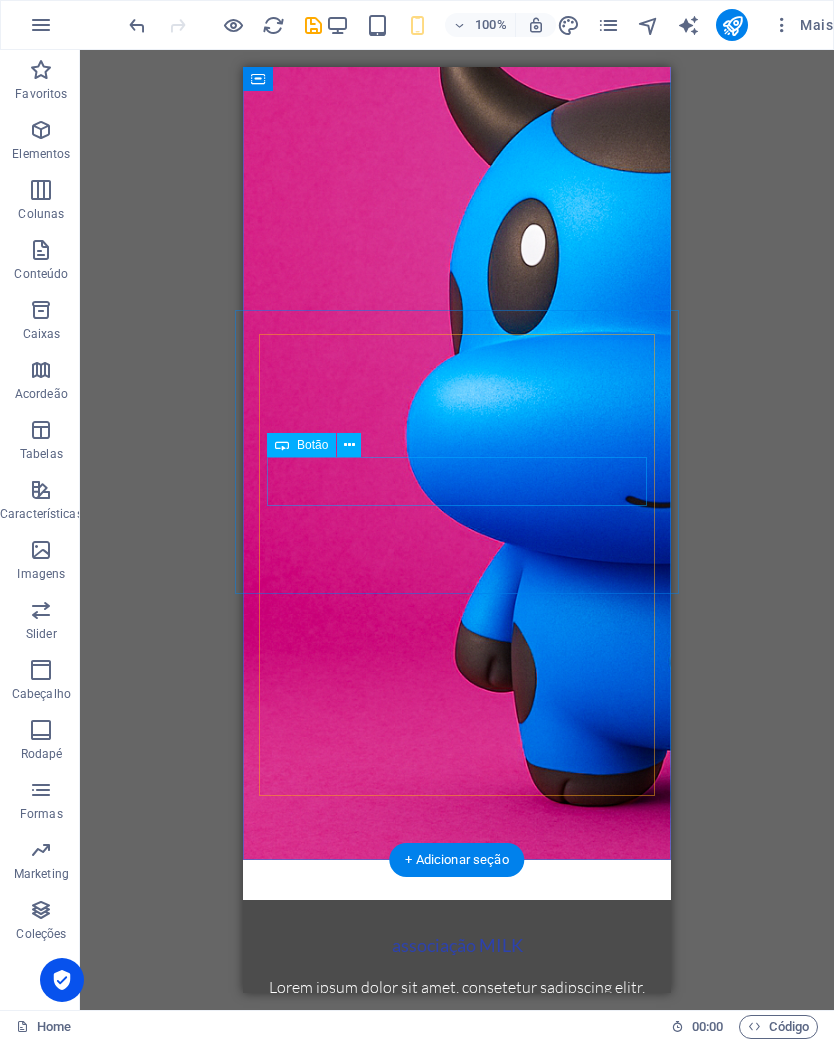click on "Get your Estimate now" at bounding box center (457, 1071) 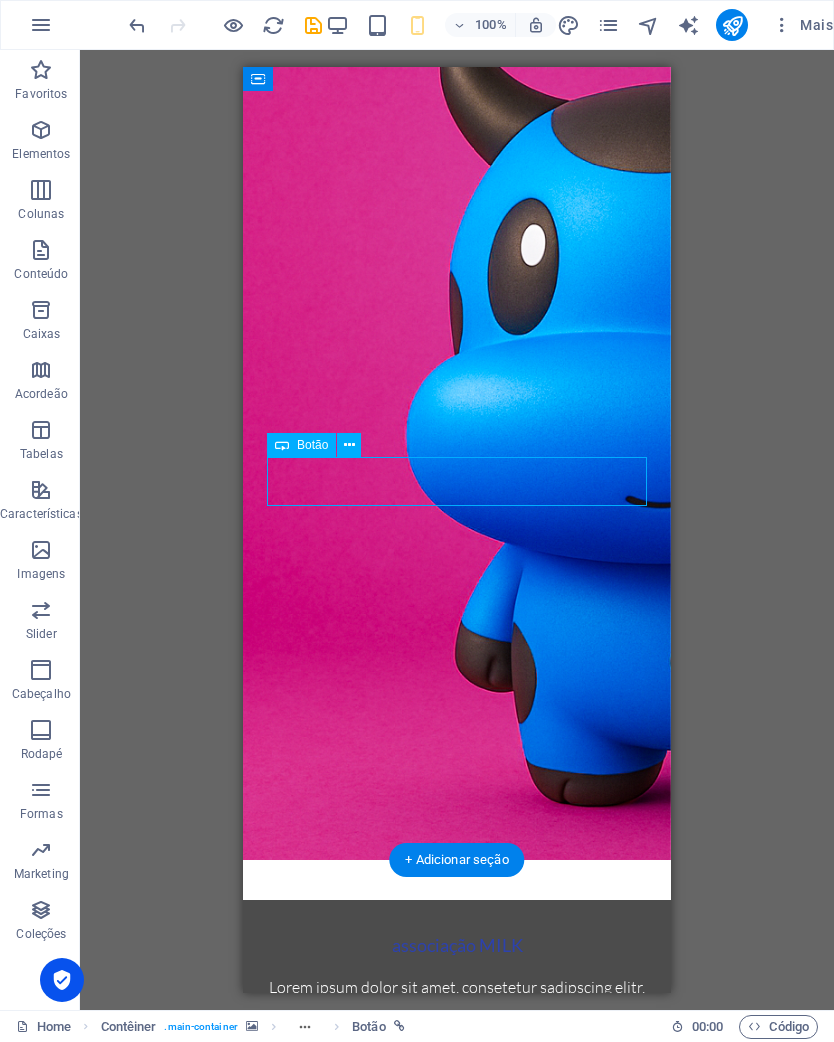 click on "Get your Estimate now" at bounding box center [457, 1071] 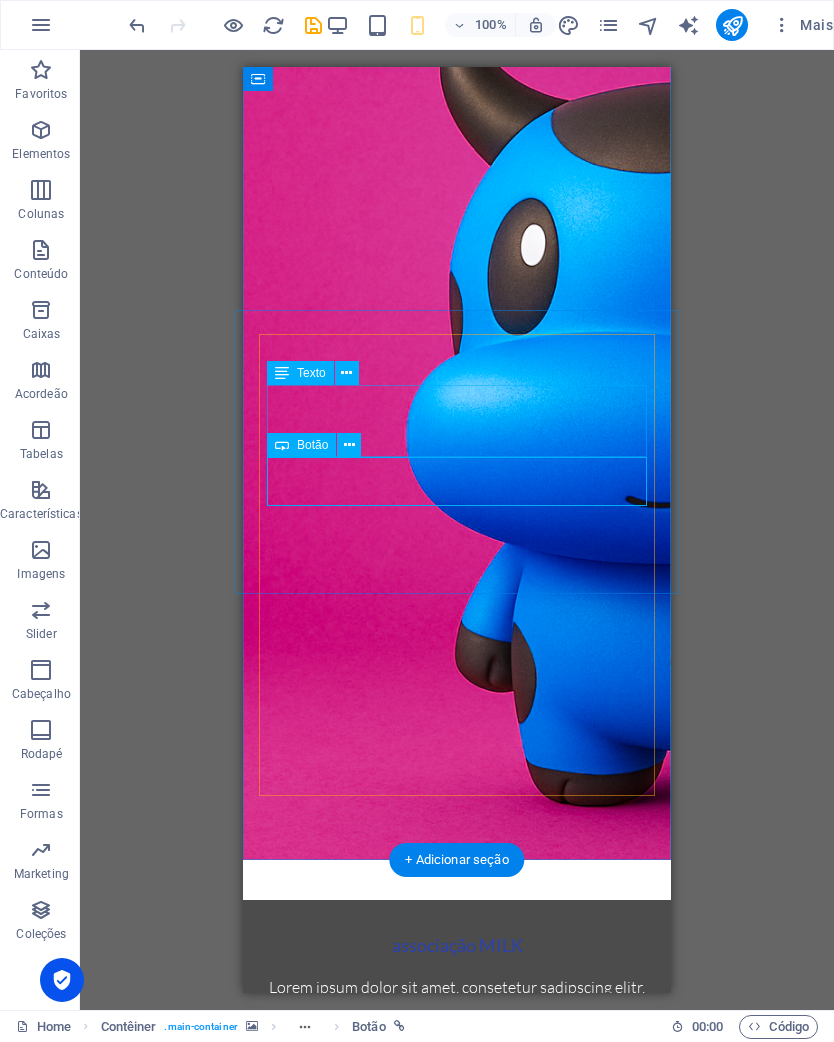 click at bounding box center [349, 445] 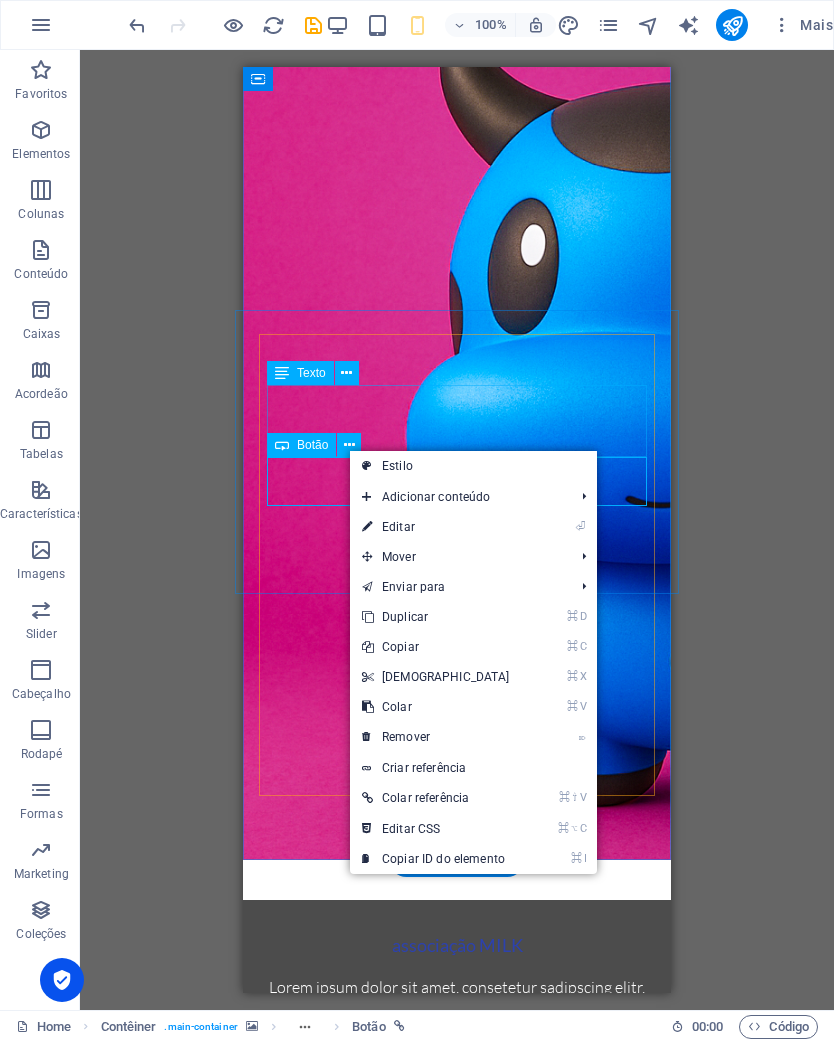 click on "⌦  Remover" at bounding box center (436, 737) 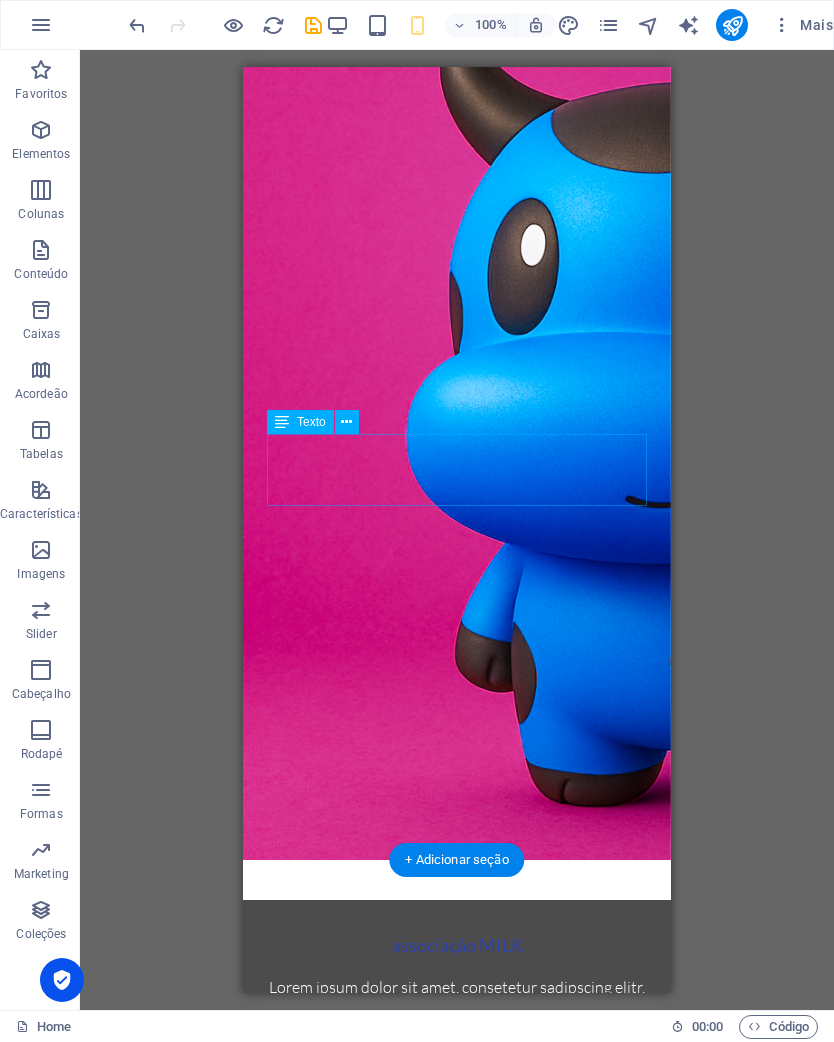 click on "Solte o conteúdo aqui ou  Adicionar elementos  Colar área de transferência" at bounding box center [457, 1248] 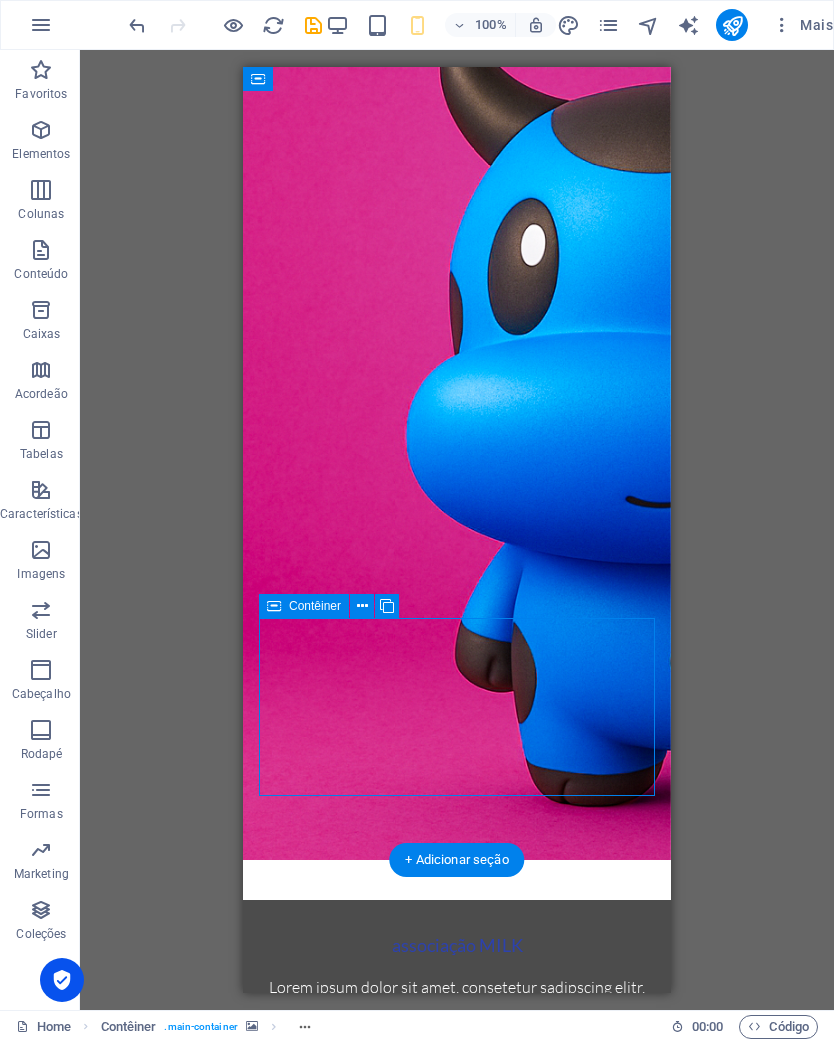 click on "Adicionar elementos" at bounding box center [456, 1260] 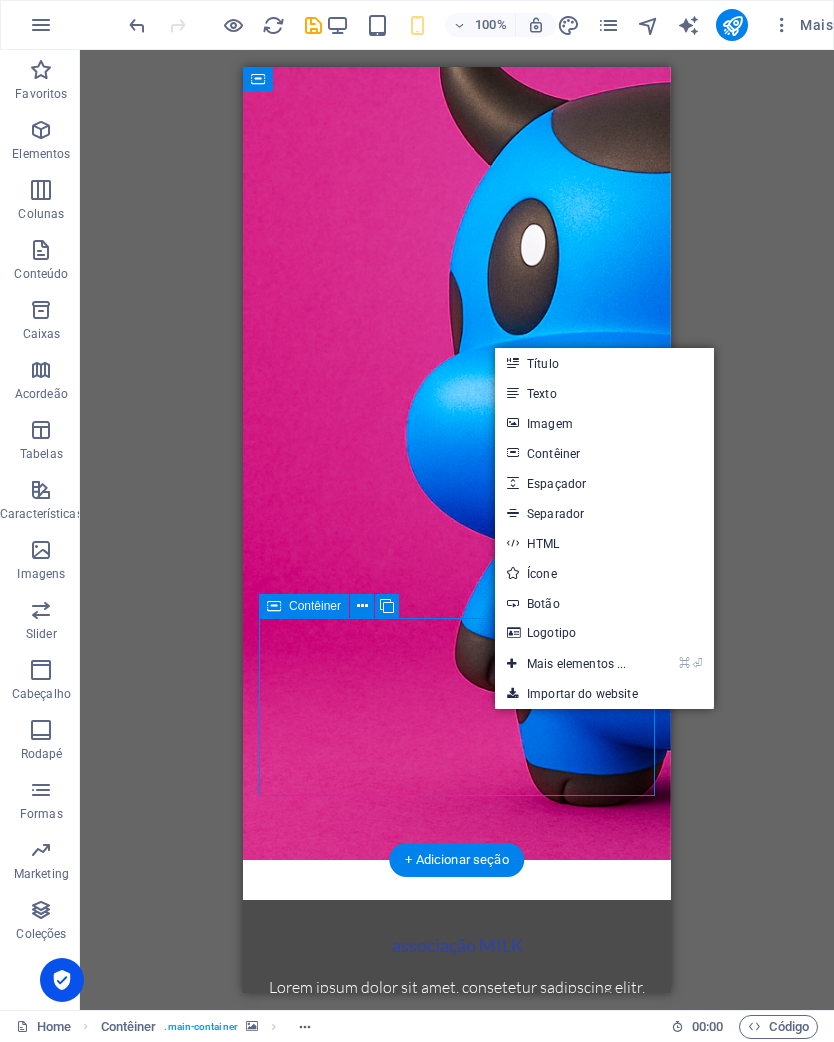 click on "Solte o conteúdo aqui ou  Adicionar elementos  Colar área de transferência" at bounding box center (457, 1248) 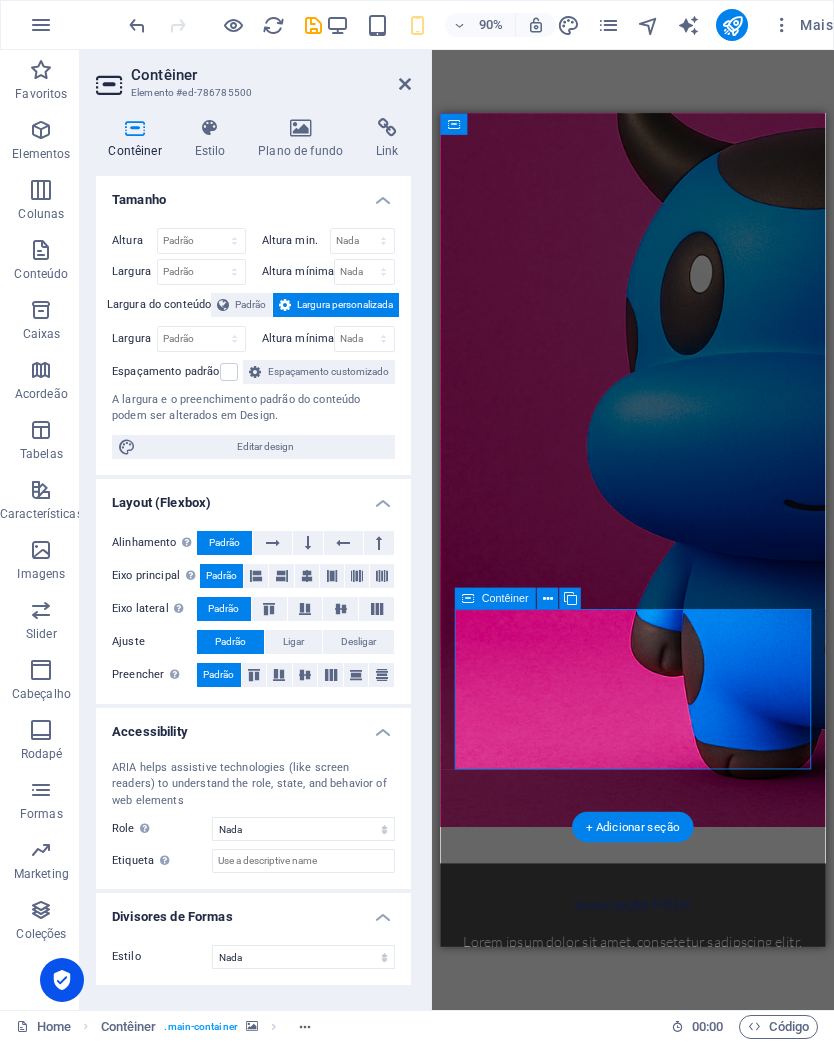 click on "Adicionar elementos" at bounding box center [653, 1306] 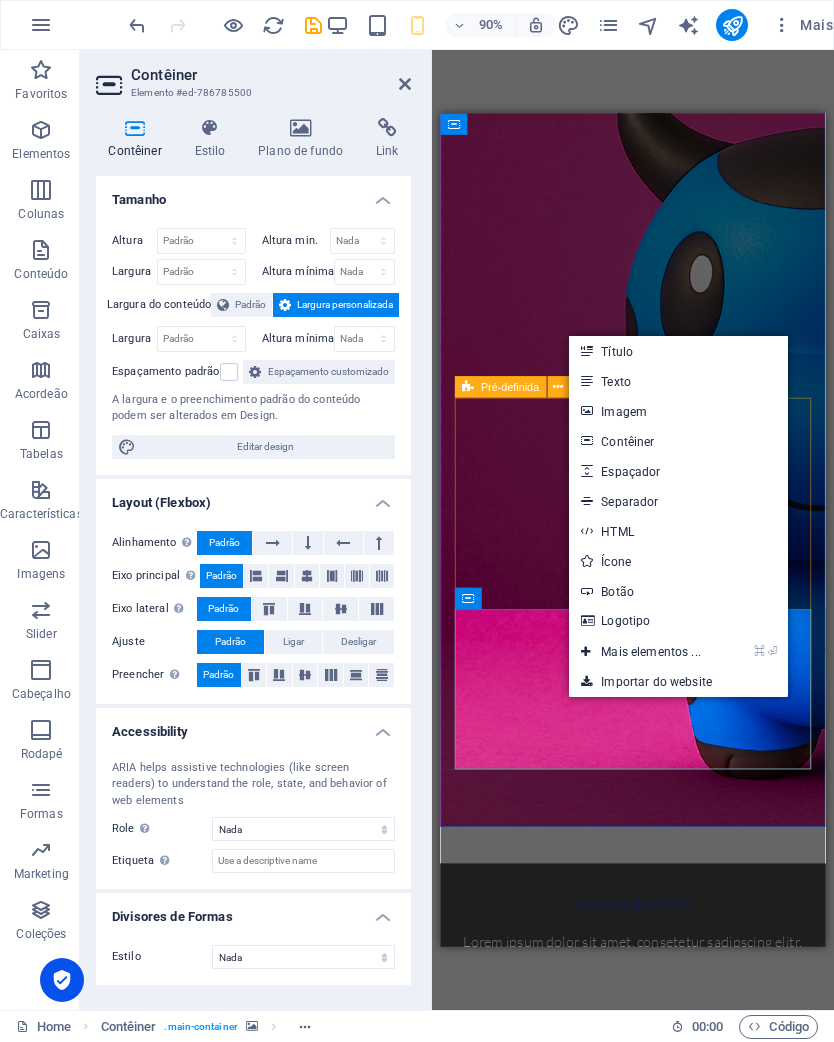 click on "associação MILK Lorem ipsum dolor sit amet, consetetur sadipscing elitr, sed diam nonumy eirmod tempor invidunt ut labore et dolore magna aliquyam erat, sed diam voluptua. Lorem ipsum dolor sit amet consetetur. Solte o conteúdo aqui ou  Adicionar elementos  Colar área de transferência" at bounding box center (654, 1176) 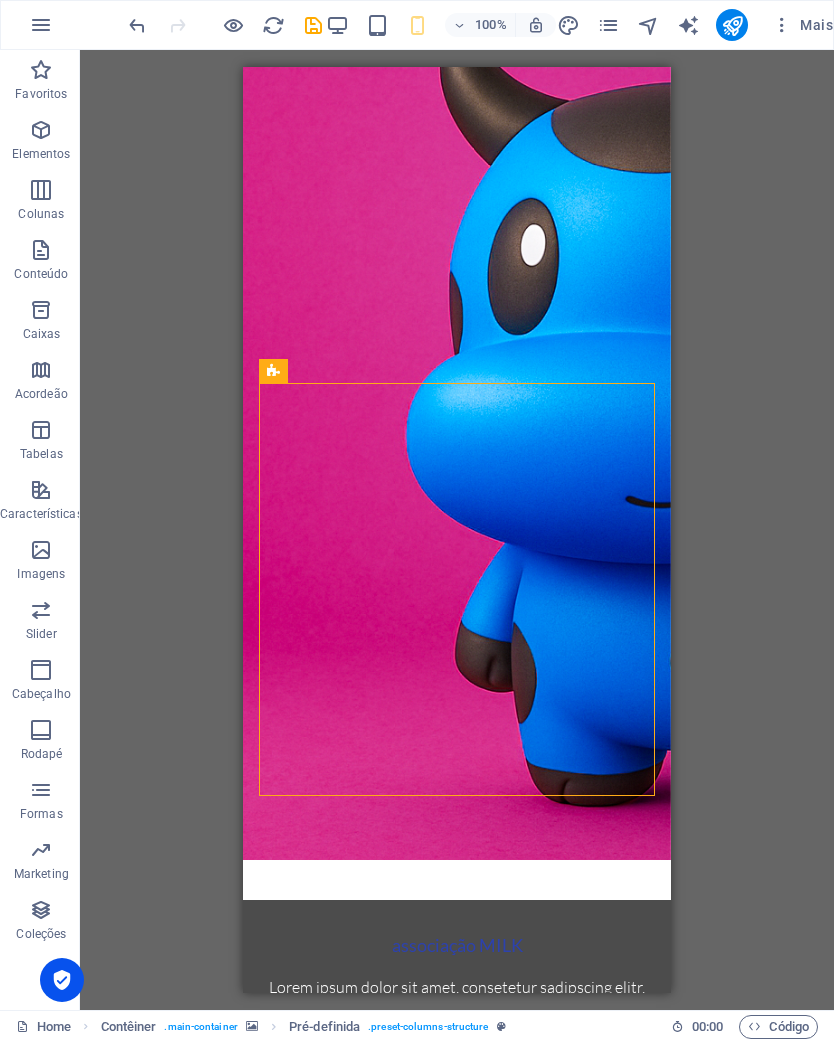 click on "Arraste aqui para substituir o conteúdo existente. Pressione “Ctrl” se quiser criar um novo elemento.
Contêiner   H4   Contêiner   Pré-definida   Pré-definida   Contêiner   Pré-definida   Pré-definida   Botão   Contêiner   Botão   Espaçador   Espaçador   Espaço reservado   Texto" at bounding box center [457, 530] 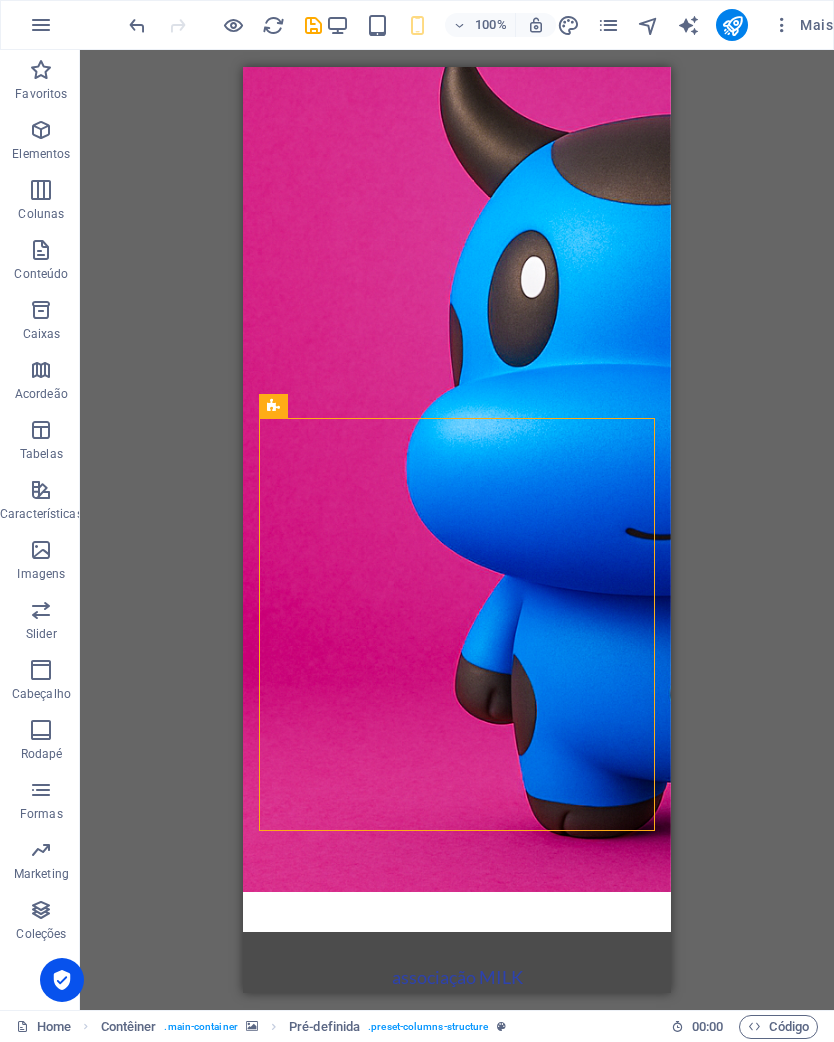 scroll, scrollTop: 98, scrollLeft: 0, axis: vertical 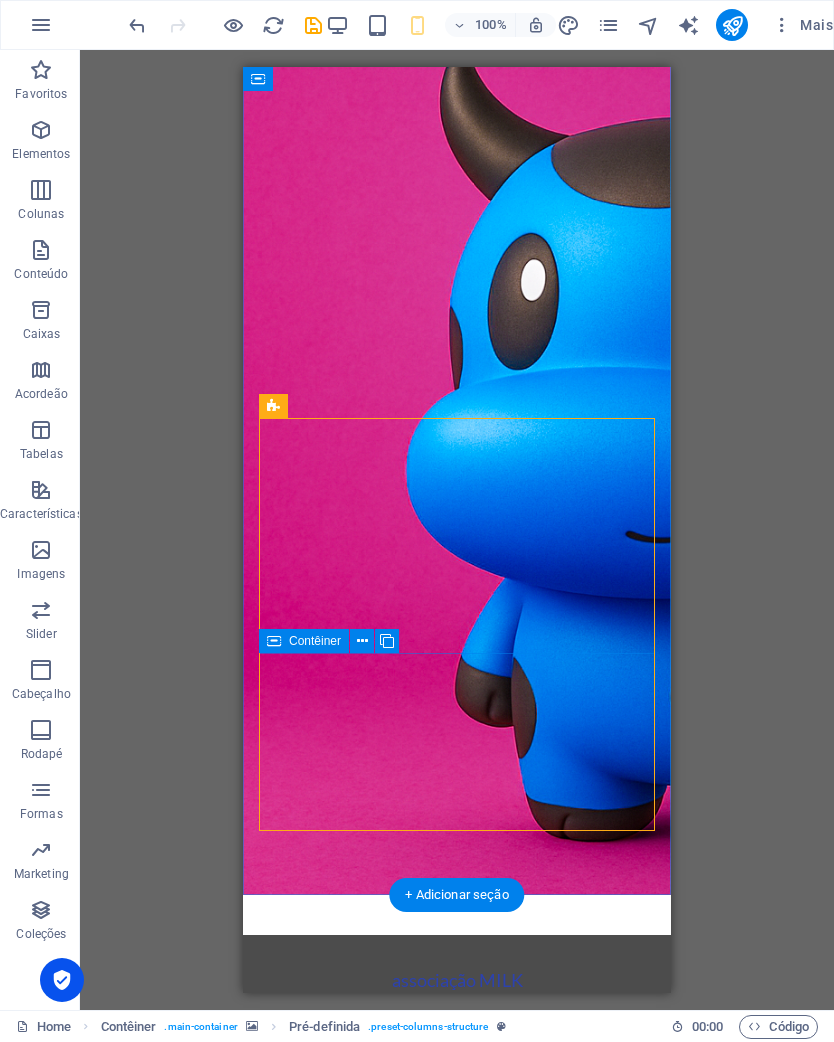 click on "Solte o conteúdo aqui ou  Adicionar elementos  Colar área de transferência" at bounding box center [457, 1283] 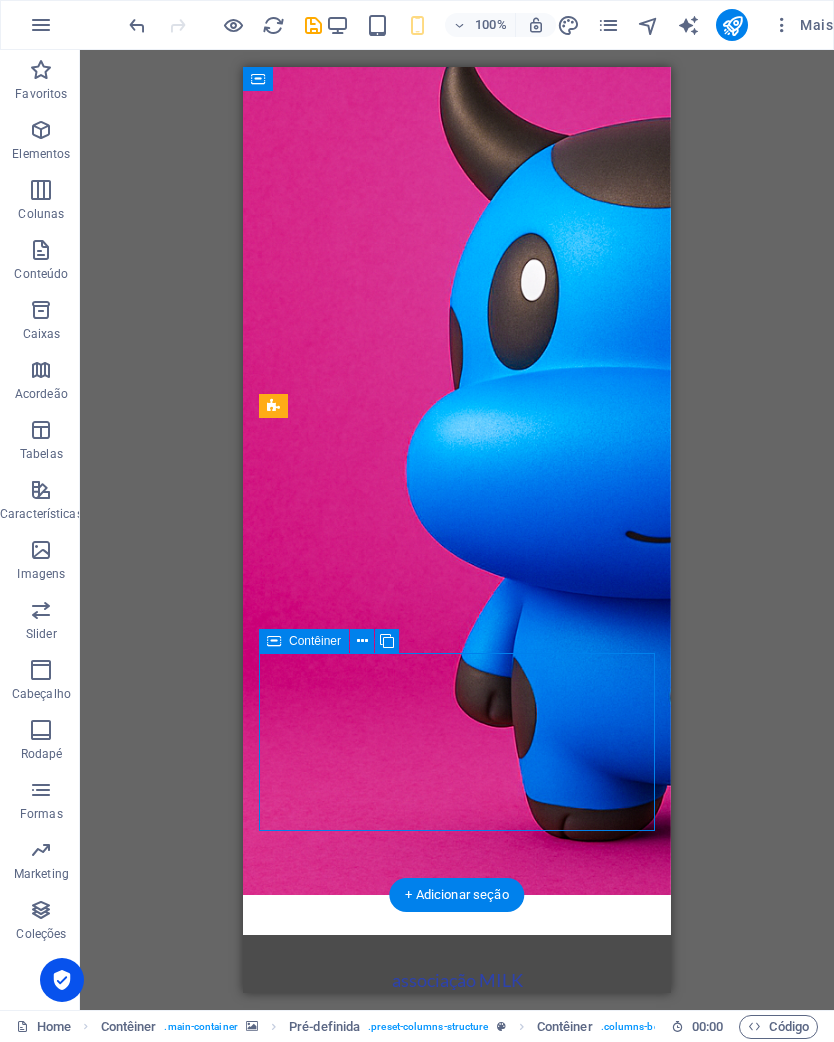 click on "Solte o conteúdo aqui ou  Adicionar elementos  Colar área de transferência" at bounding box center [457, 1283] 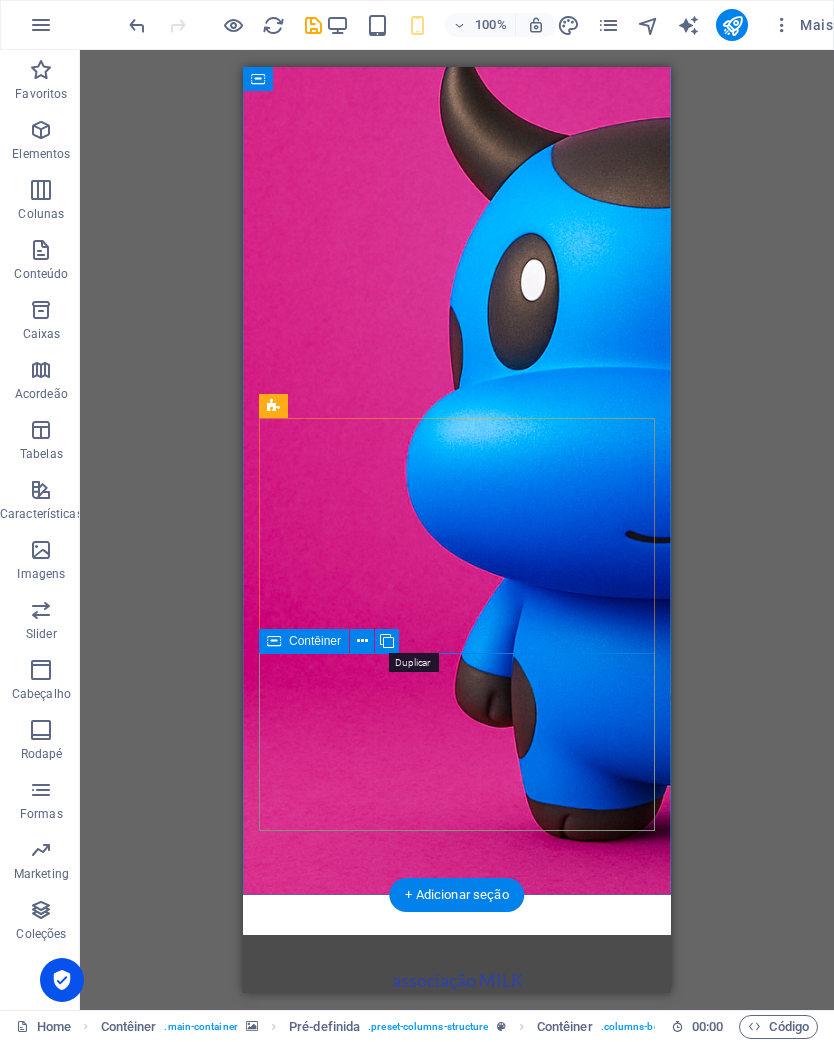 click at bounding box center (362, 641) 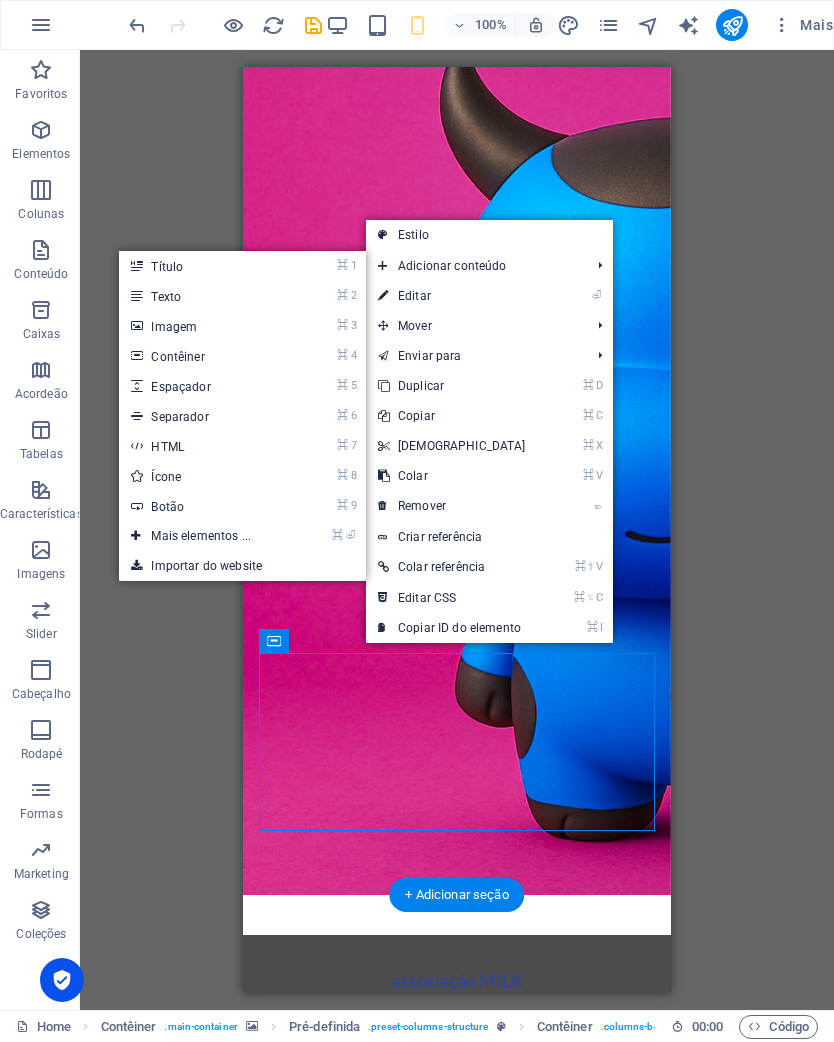 click on "⌘ 9  Botão" at bounding box center (205, 506) 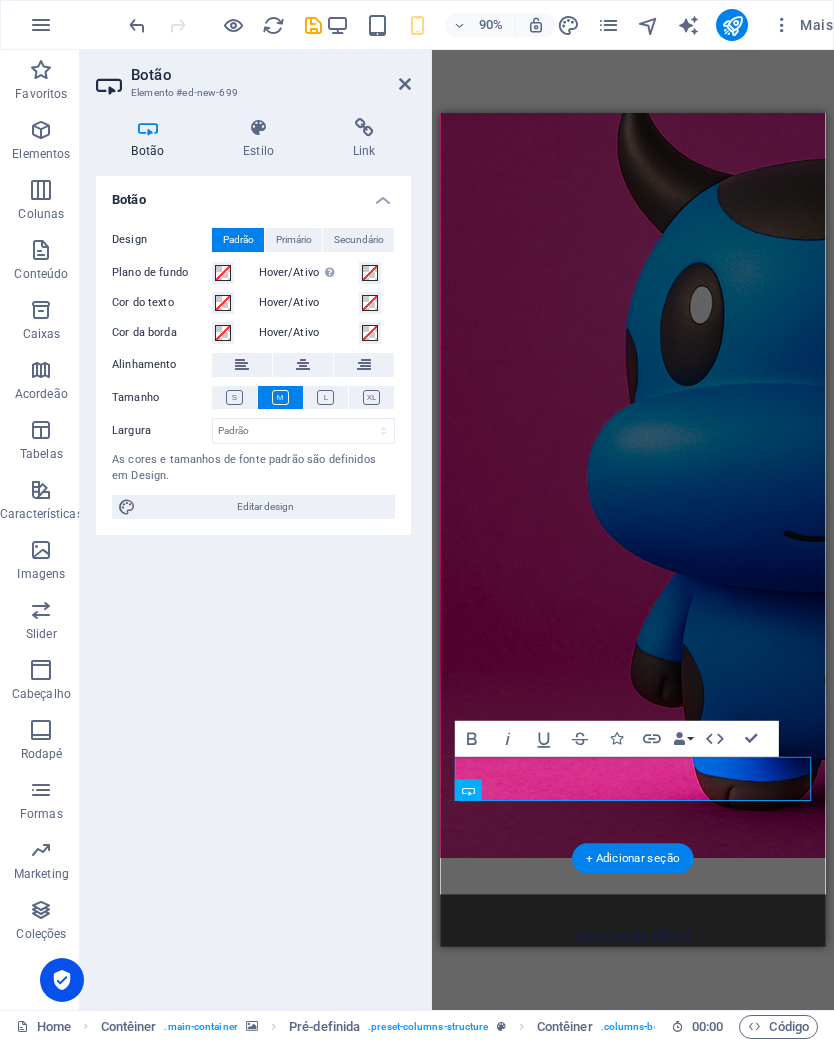 click on "As cores e tamanhos de fonte padrão são definidos em Design." at bounding box center (253, 468) 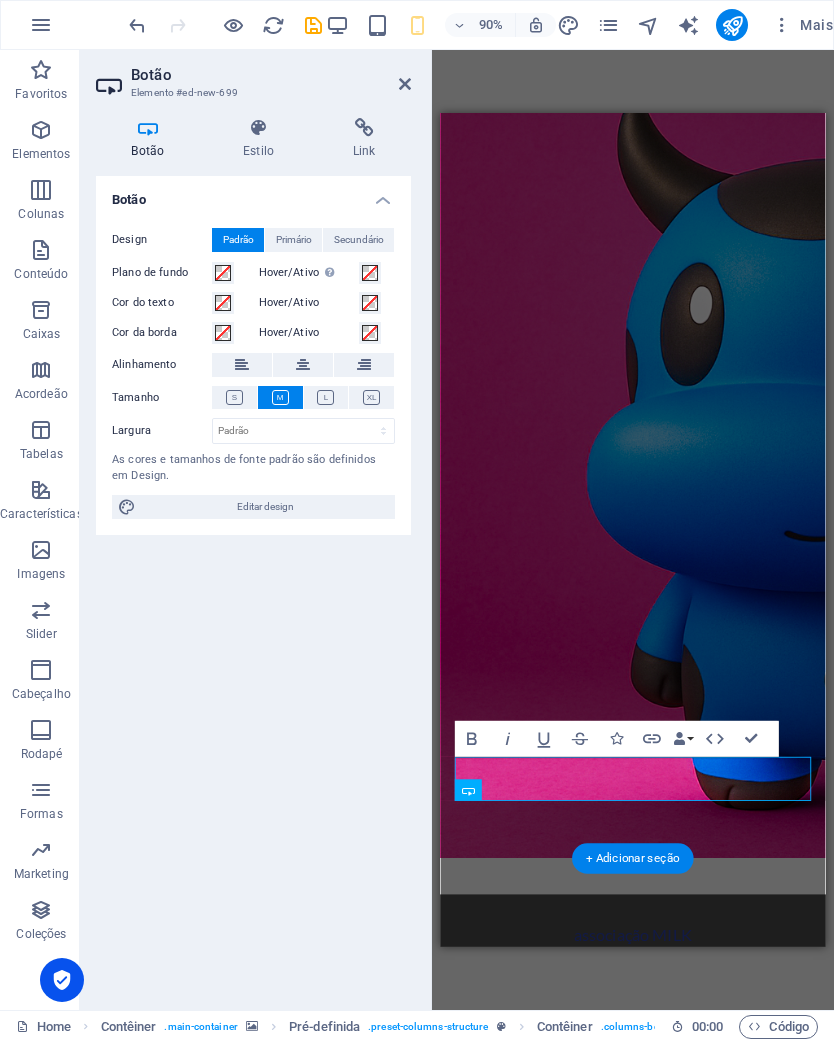 click on "Editar design" at bounding box center (265, 507) 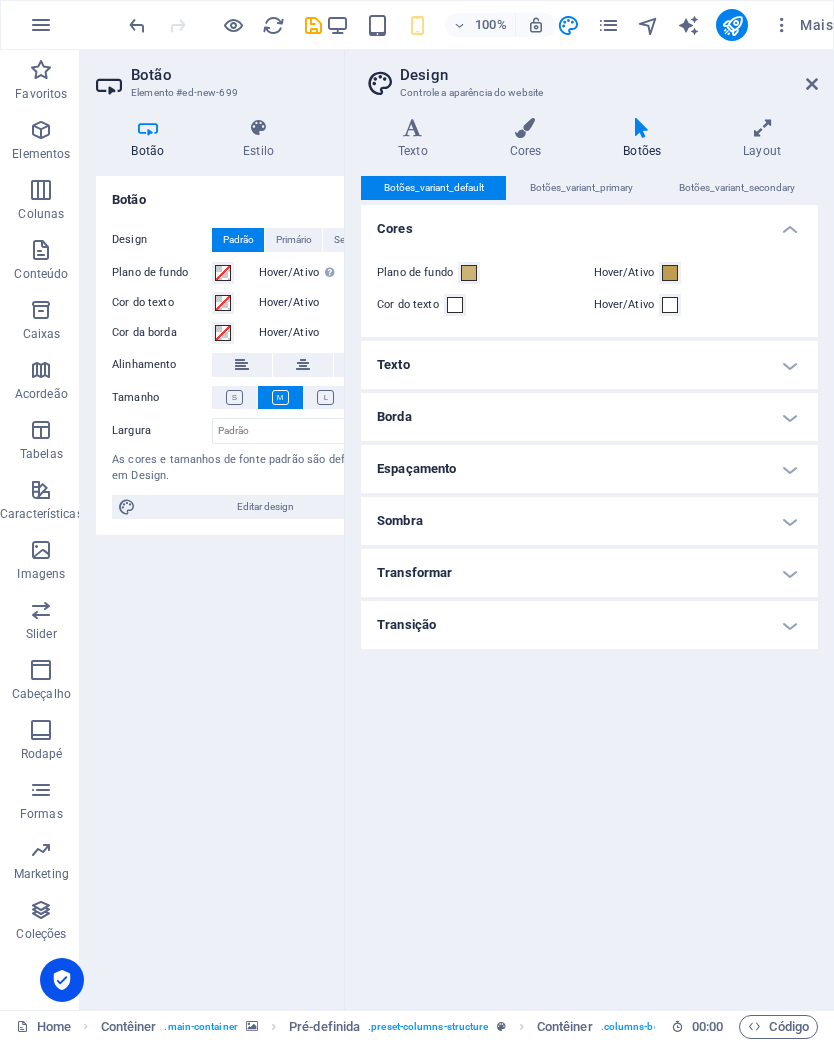 click at bounding box center [812, 84] 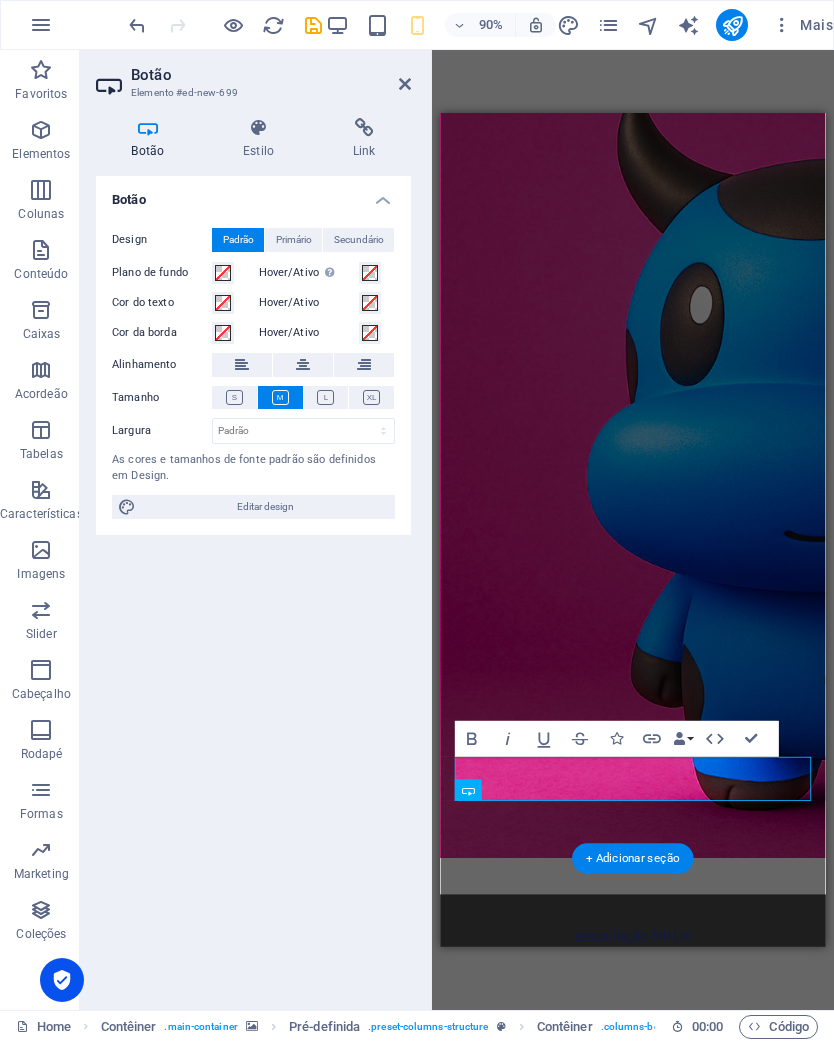 click at bounding box center (148, 128) 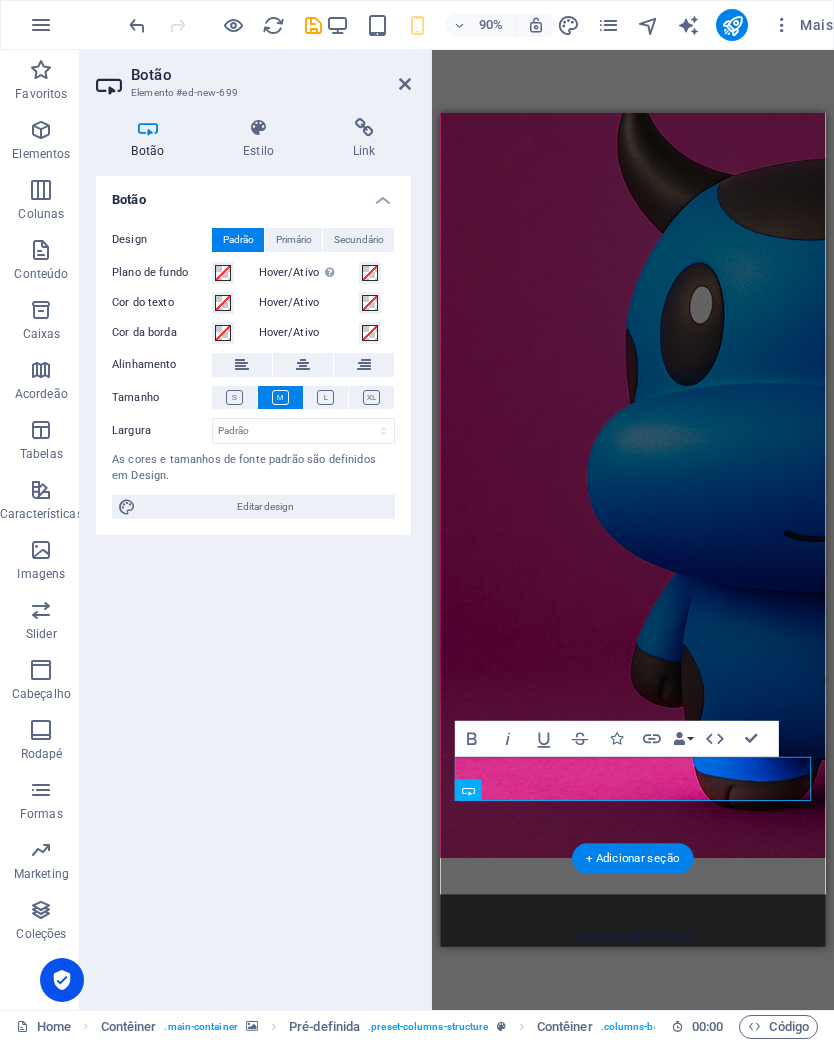 click at bounding box center [148, 128] 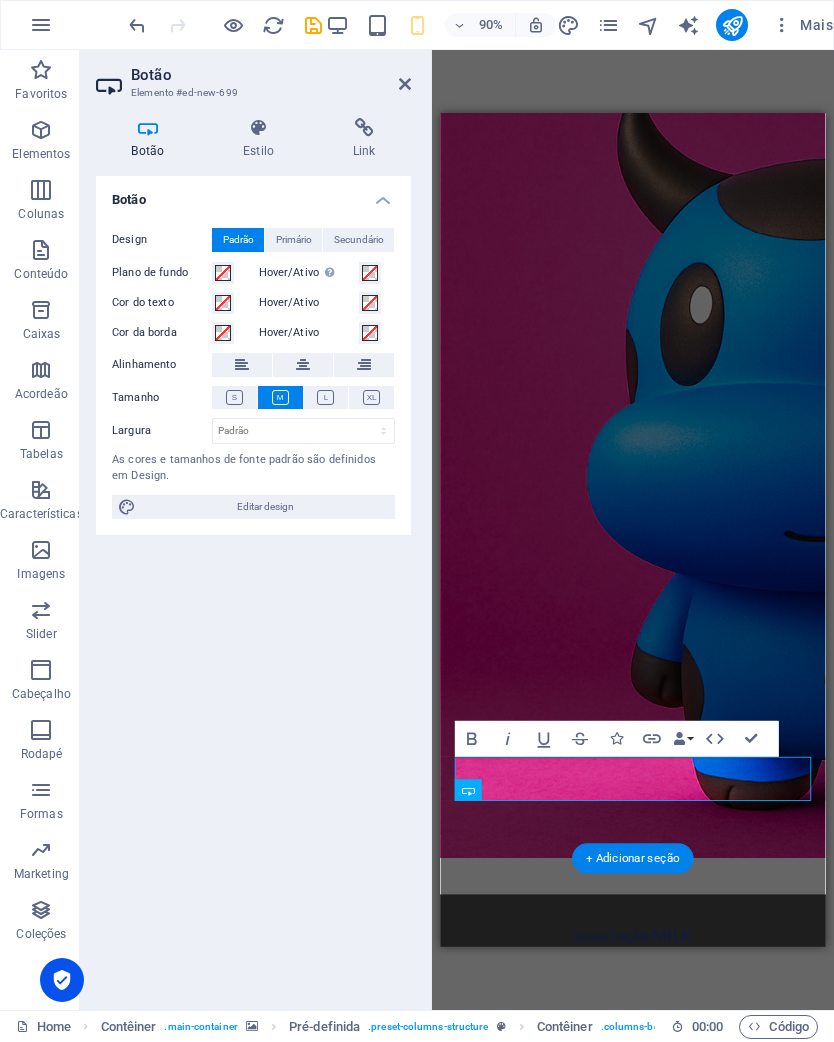 click on "Botão Elemento #ed-new-699" at bounding box center (253, 76) 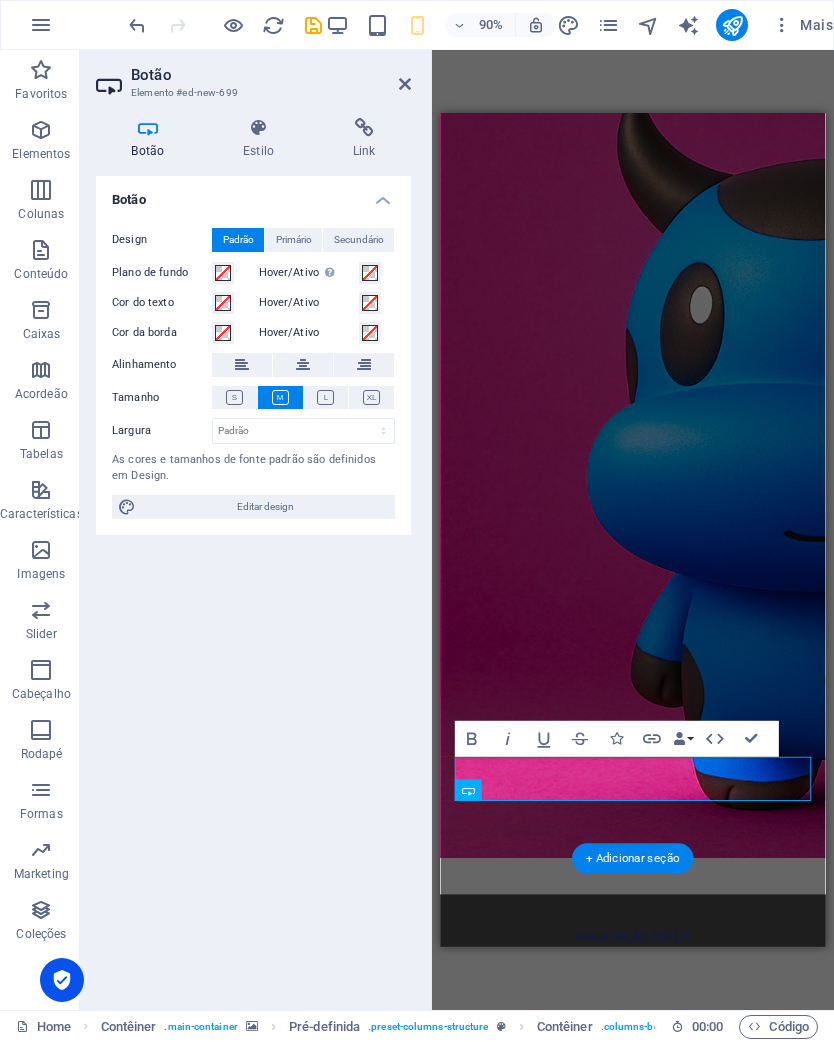 click at bounding box center [405, 84] 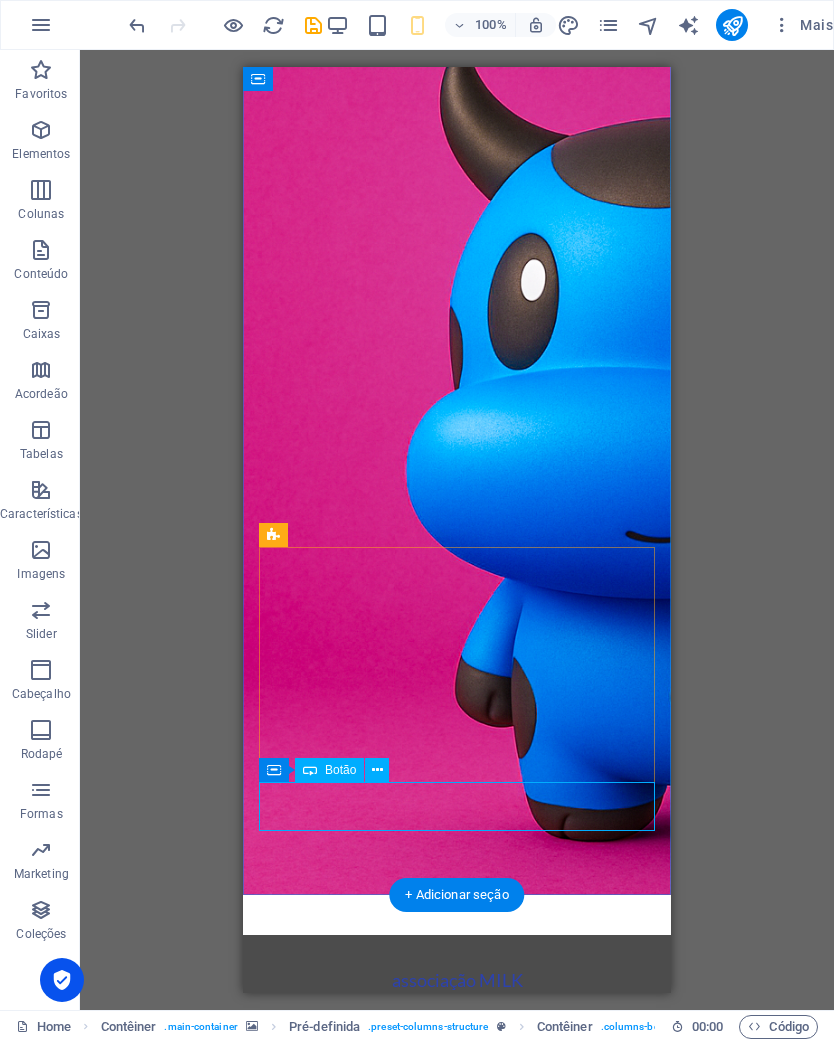 click on "Rótulo do botão" at bounding box center (457, 1218) 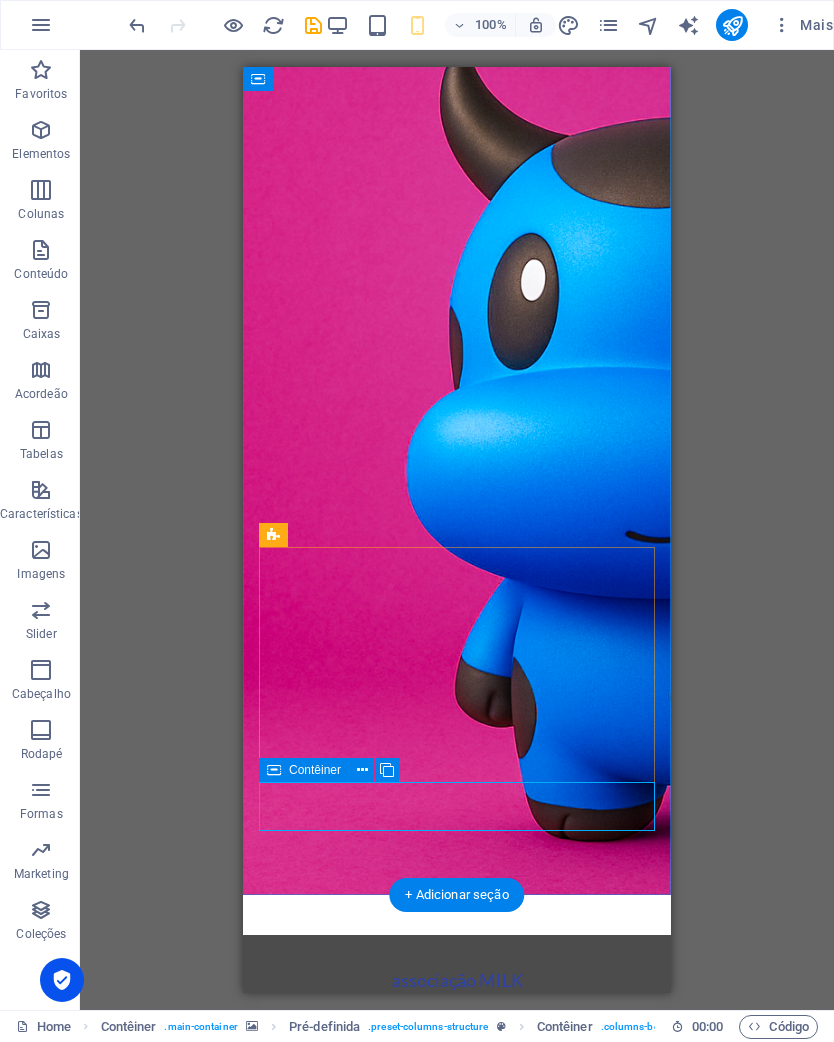 click at bounding box center (362, 770) 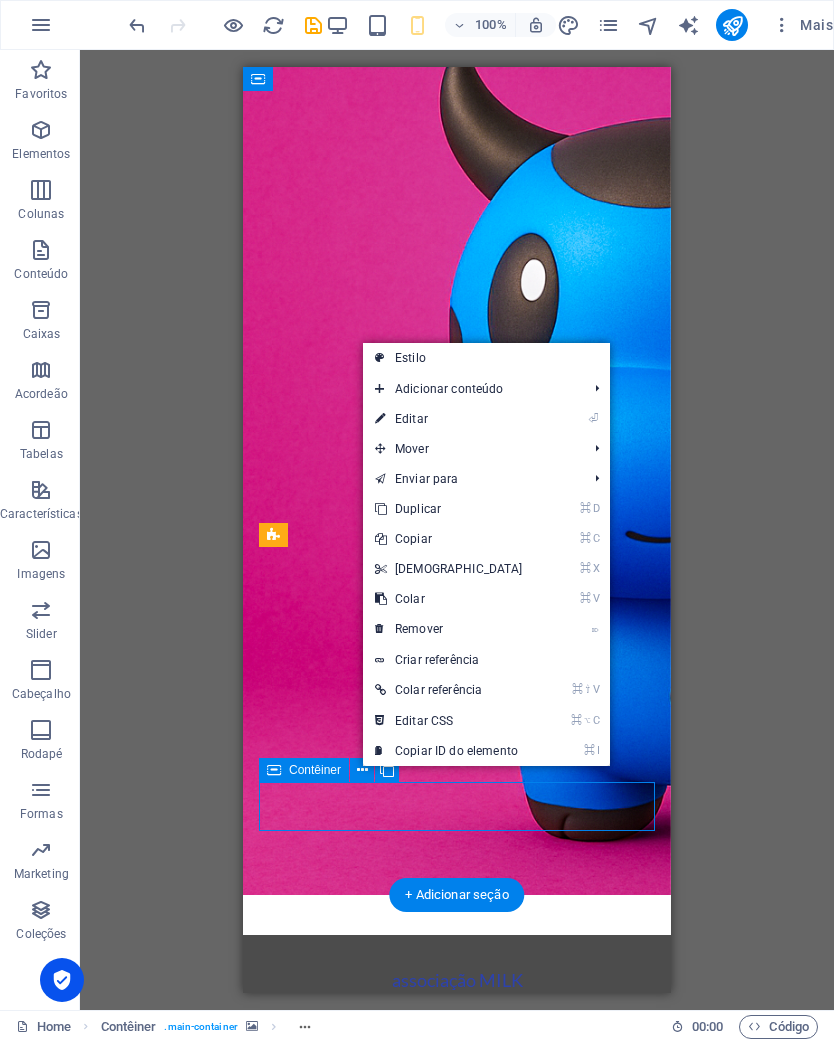 click on "Rótulo do botão" at bounding box center (457, 1218) 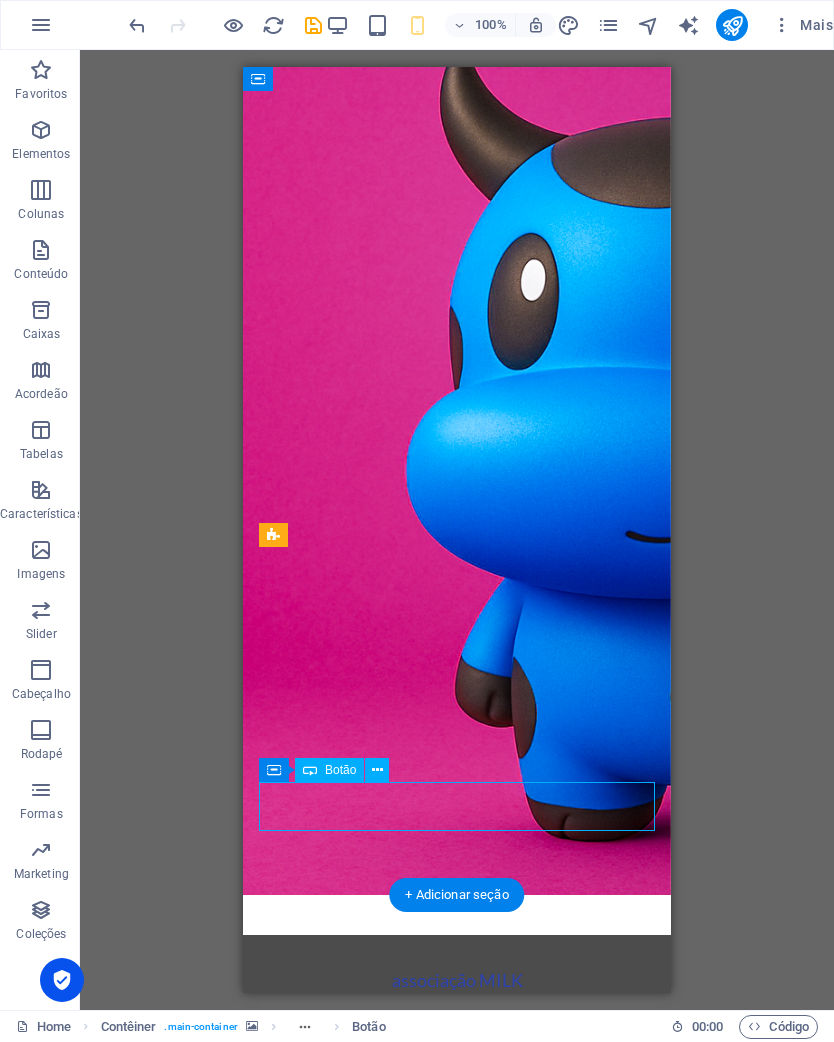 click on "Rótulo do botão" at bounding box center (457, 1218) 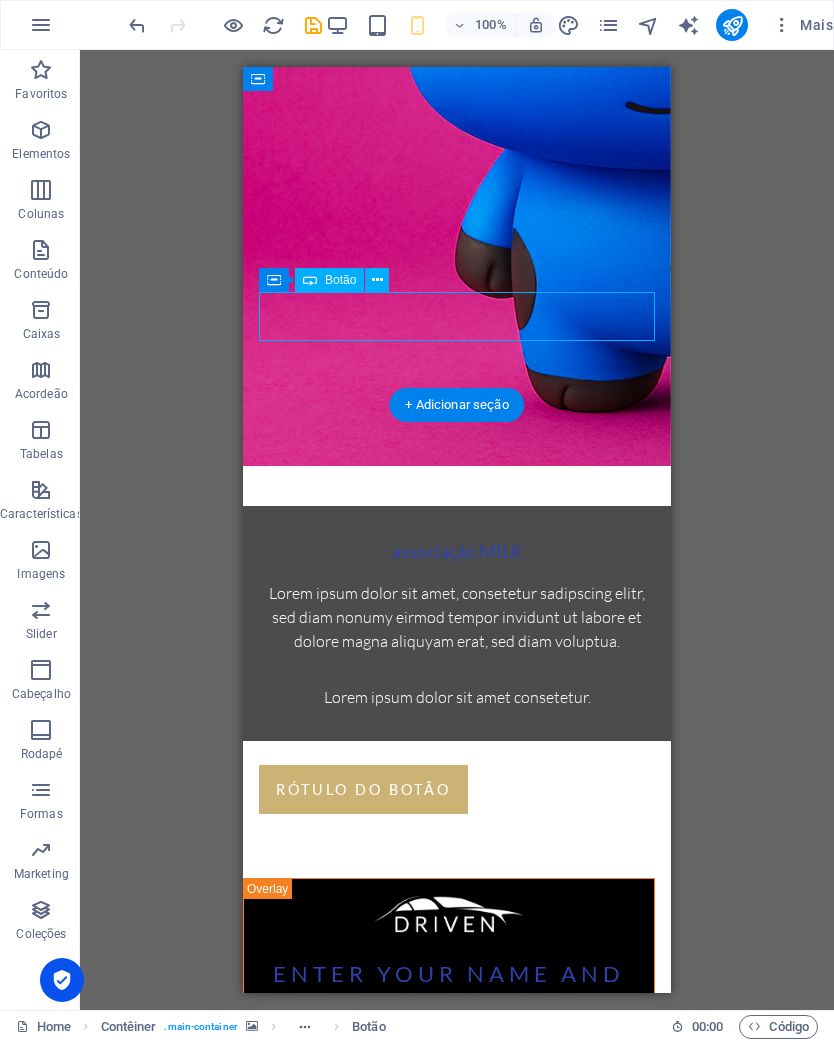 scroll, scrollTop: 588, scrollLeft: 0, axis: vertical 